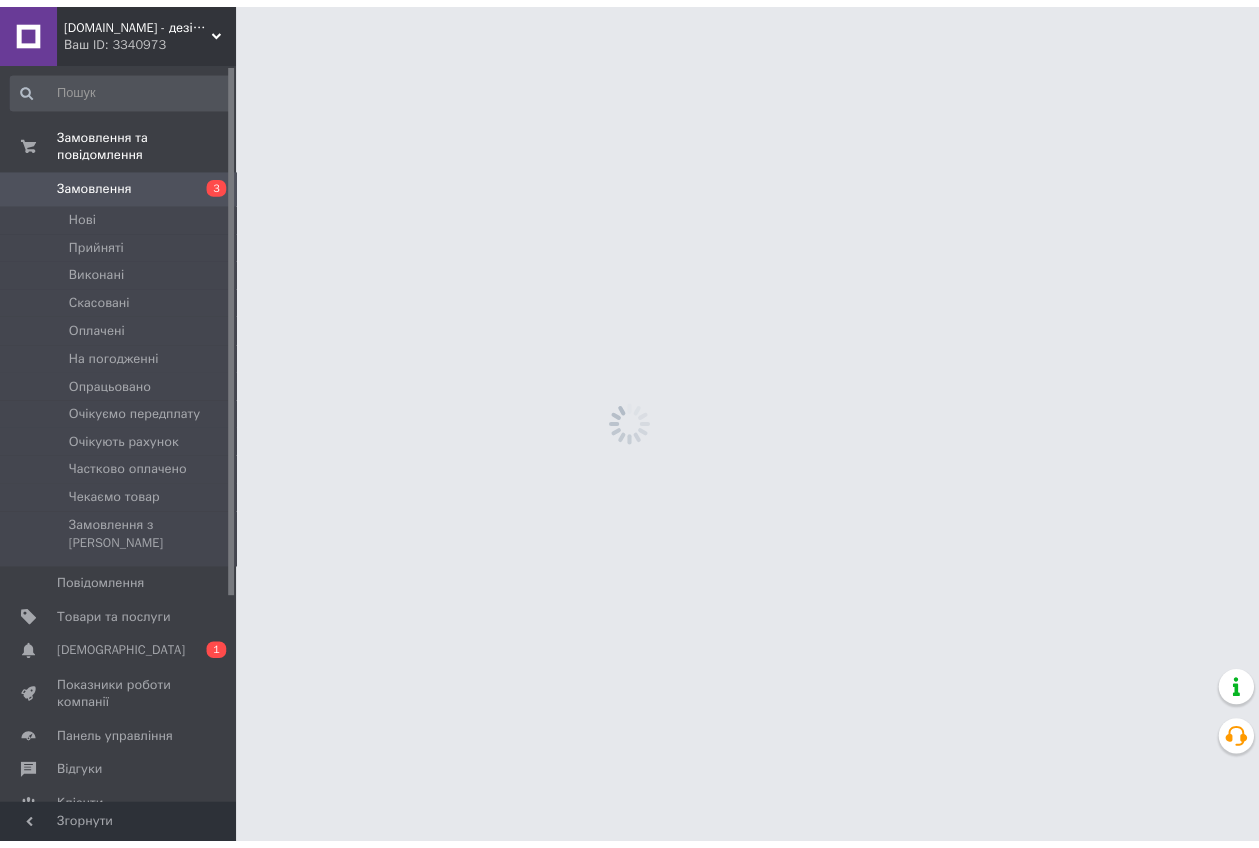 scroll, scrollTop: 0, scrollLeft: 0, axis: both 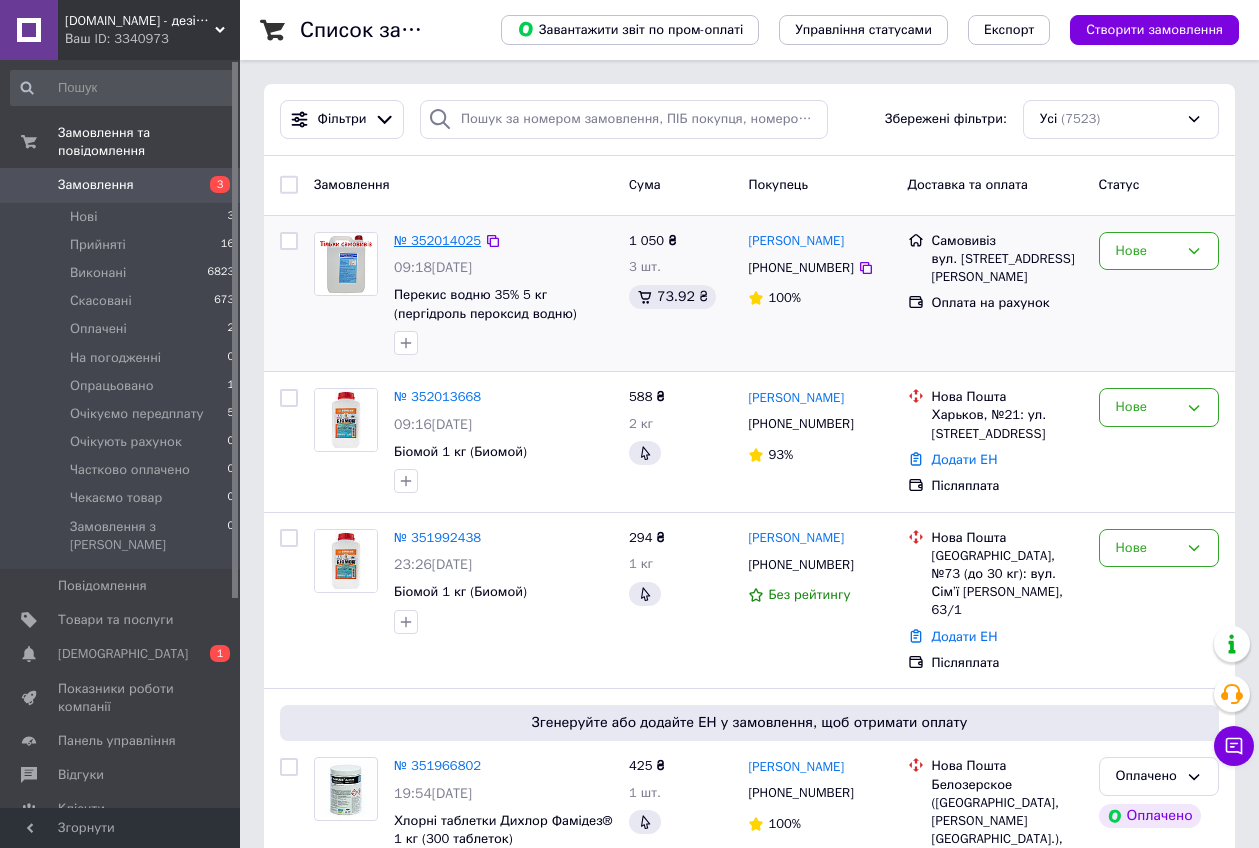click on "№ 352014025" at bounding box center [437, 240] 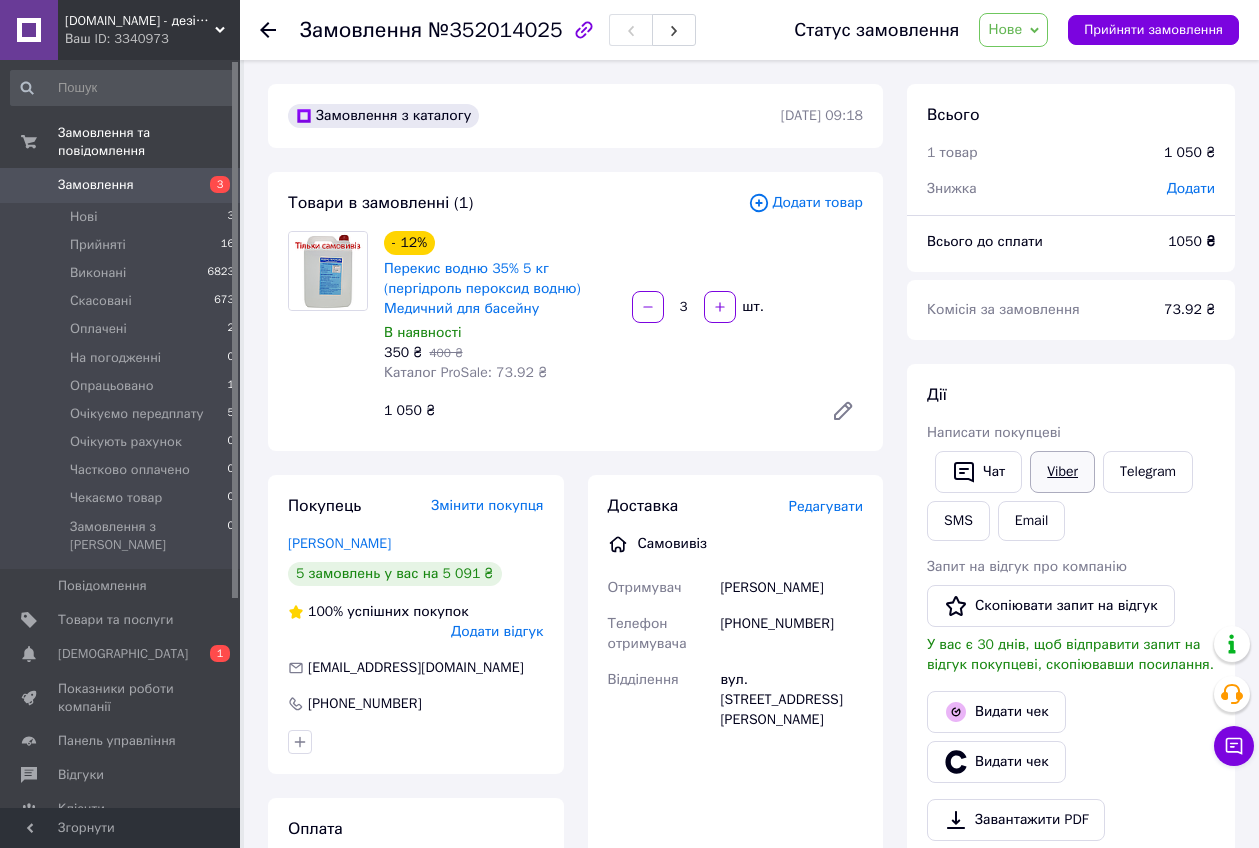click on "Viber" at bounding box center [1062, 472] 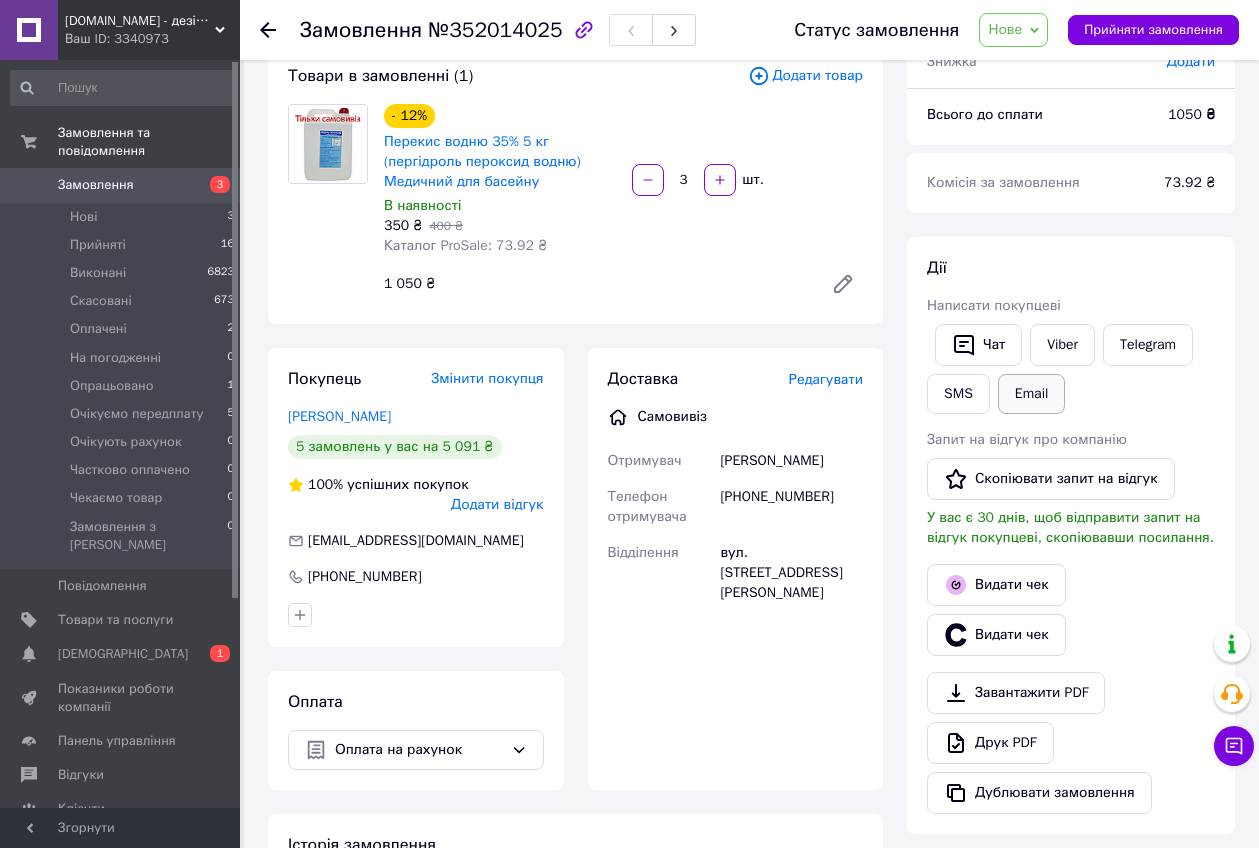 scroll, scrollTop: 125, scrollLeft: 0, axis: vertical 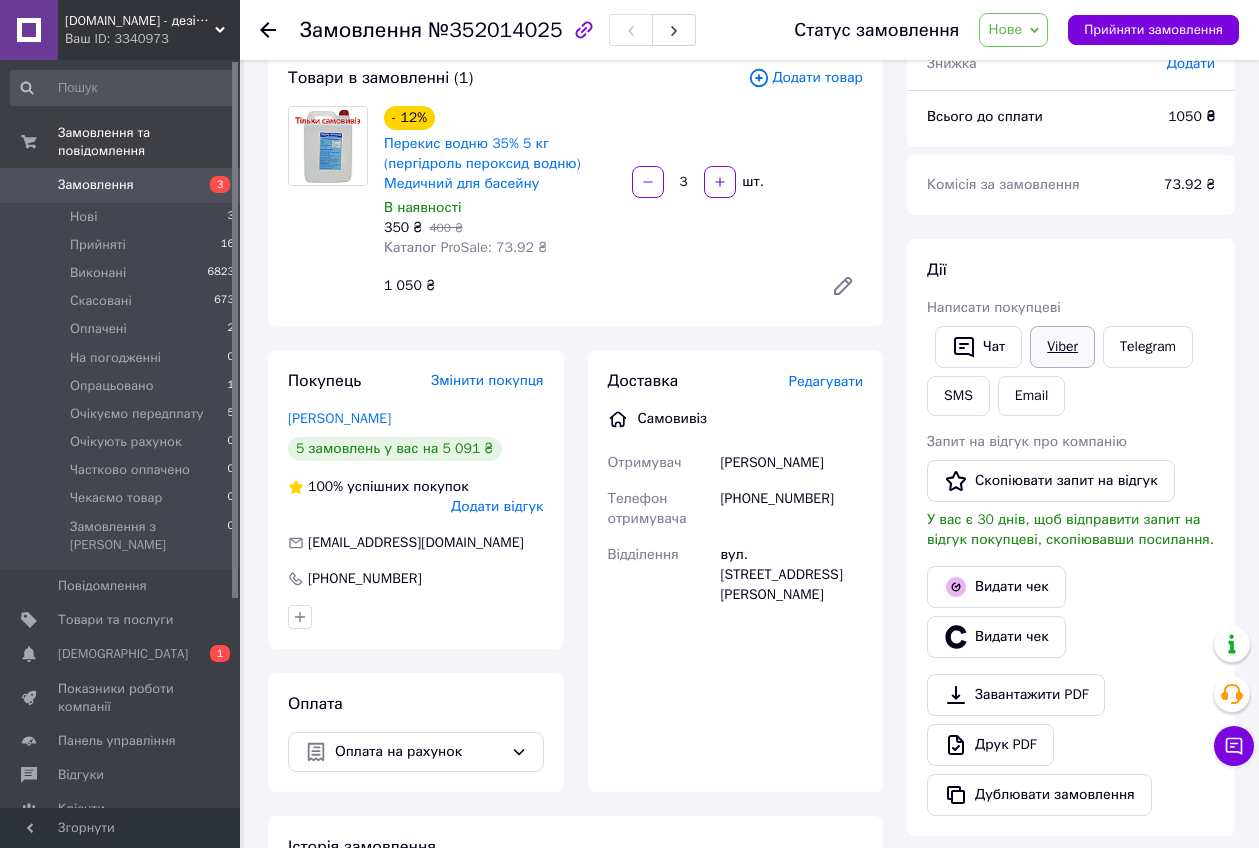 click on "Viber" at bounding box center [1062, 347] 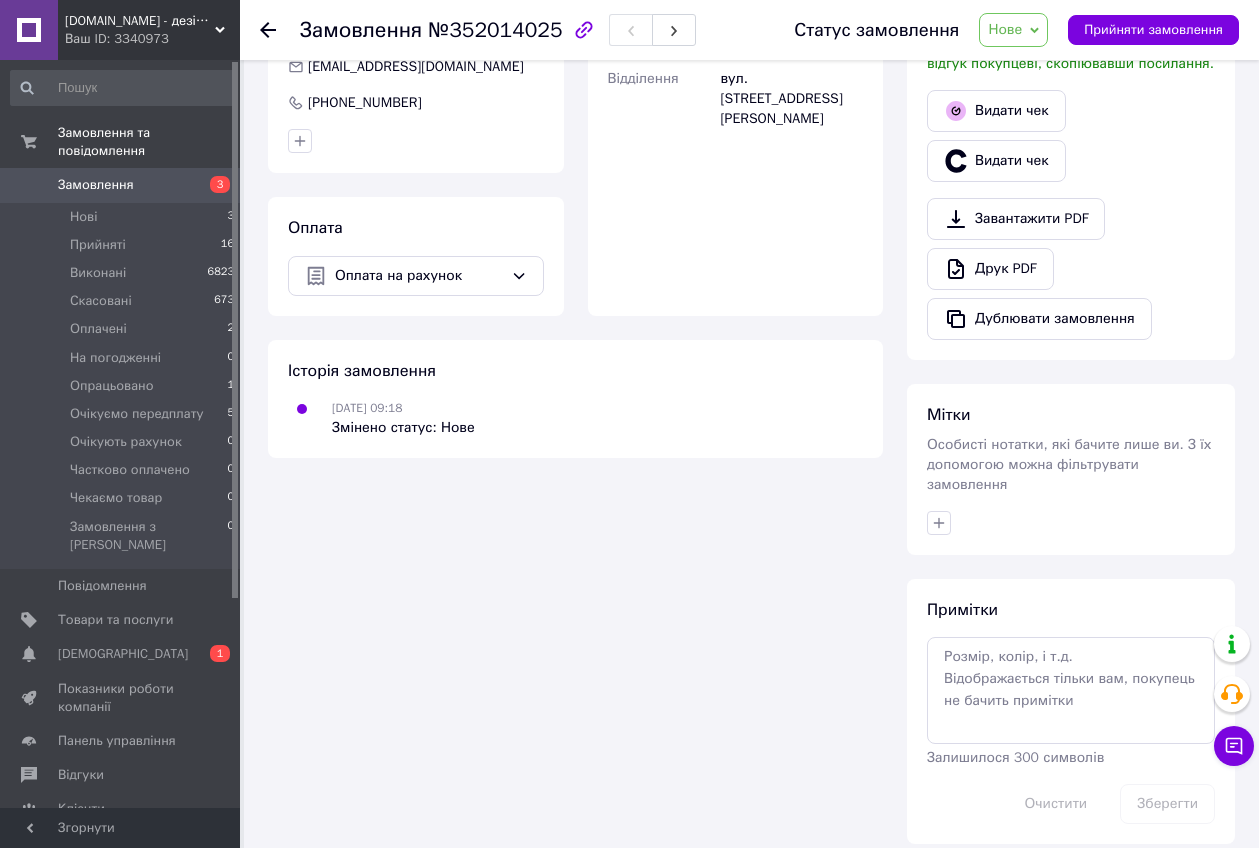 scroll, scrollTop: 0, scrollLeft: 0, axis: both 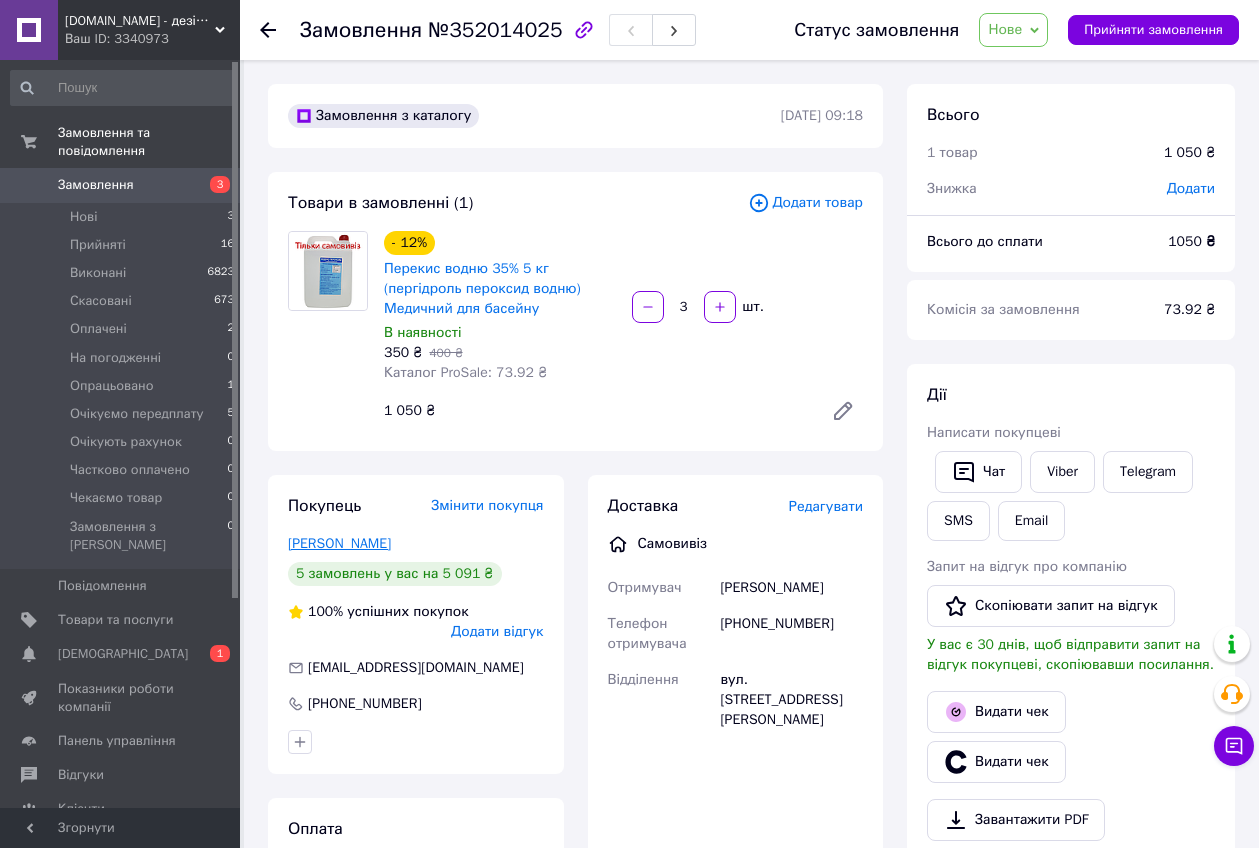 click on "Кульчицкий Александр" at bounding box center (339, 543) 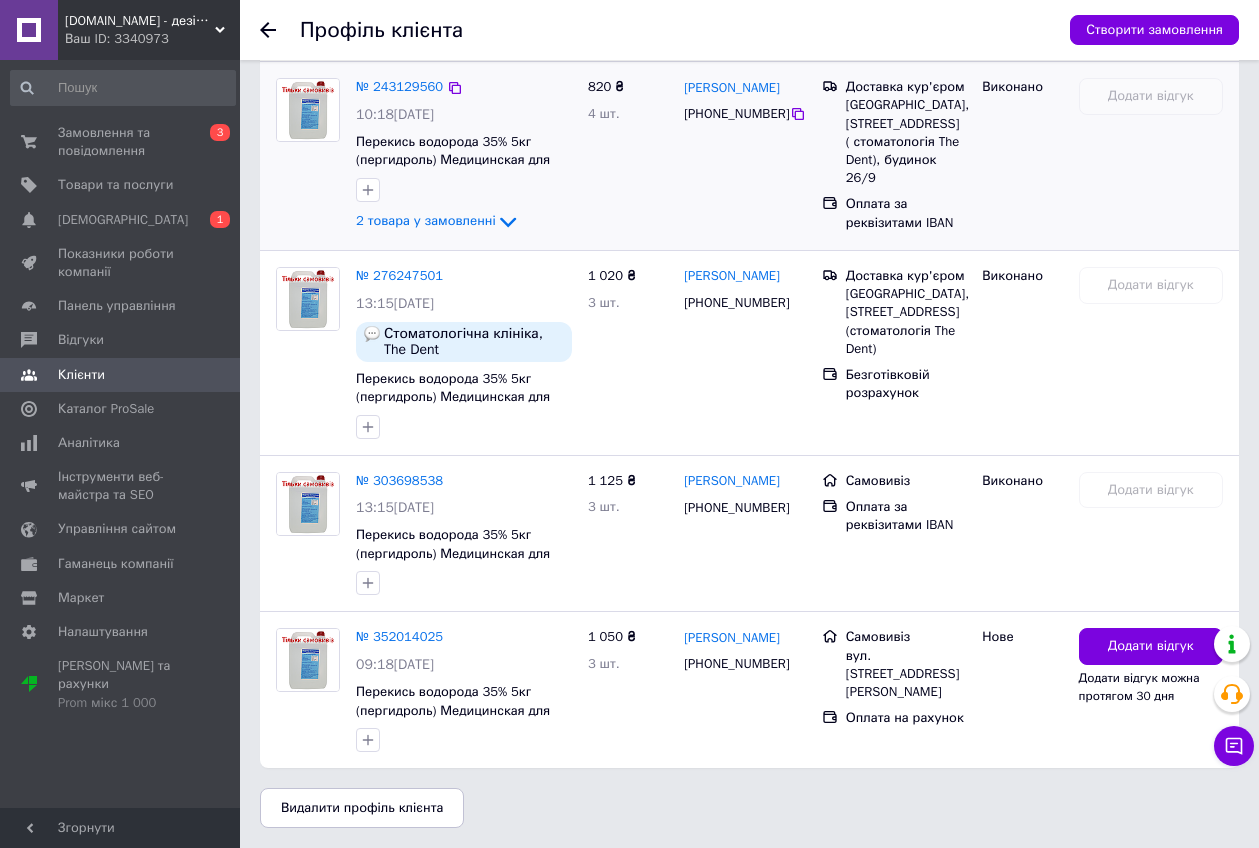 scroll, scrollTop: 793, scrollLeft: 0, axis: vertical 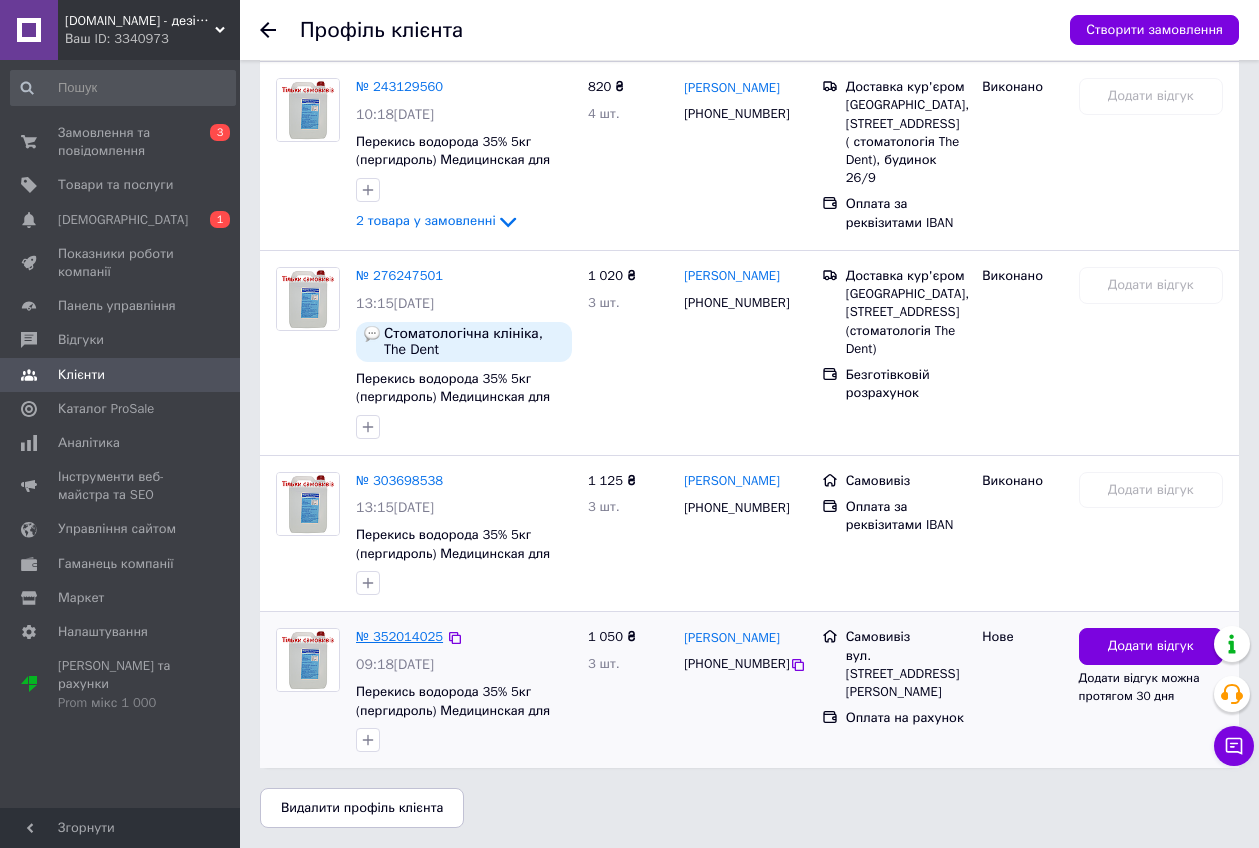 click on "№ 352014025" at bounding box center (399, 636) 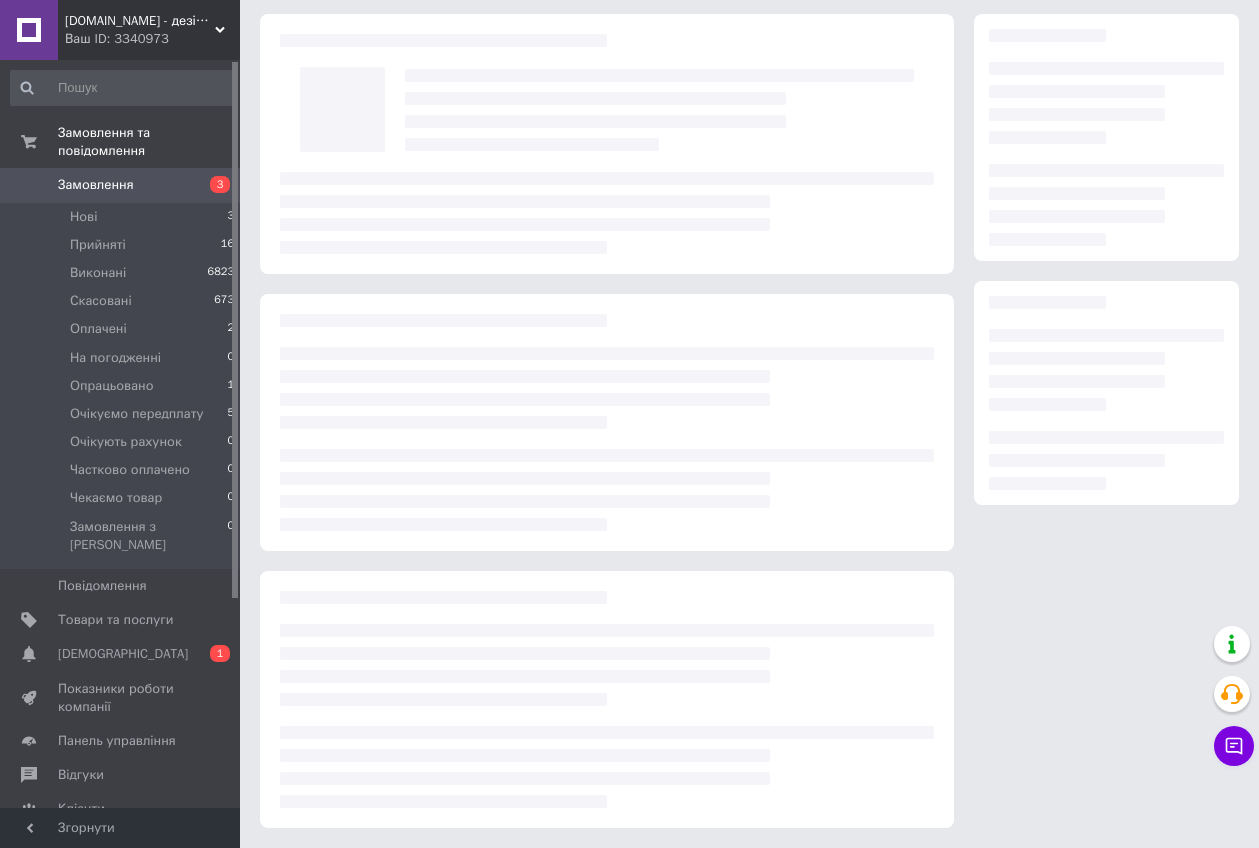 scroll, scrollTop: 0, scrollLeft: 0, axis: both 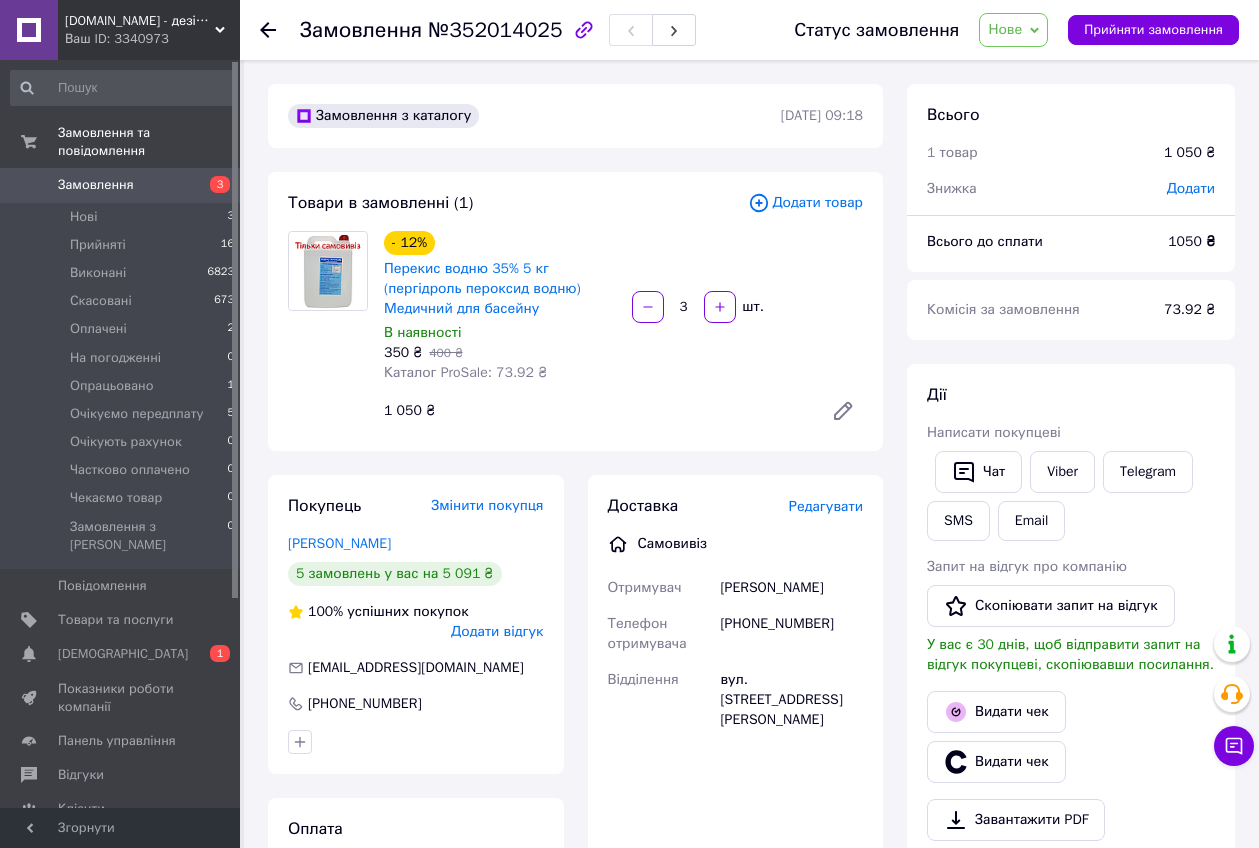 click on "Нове" at bounding box center [1013, 30] 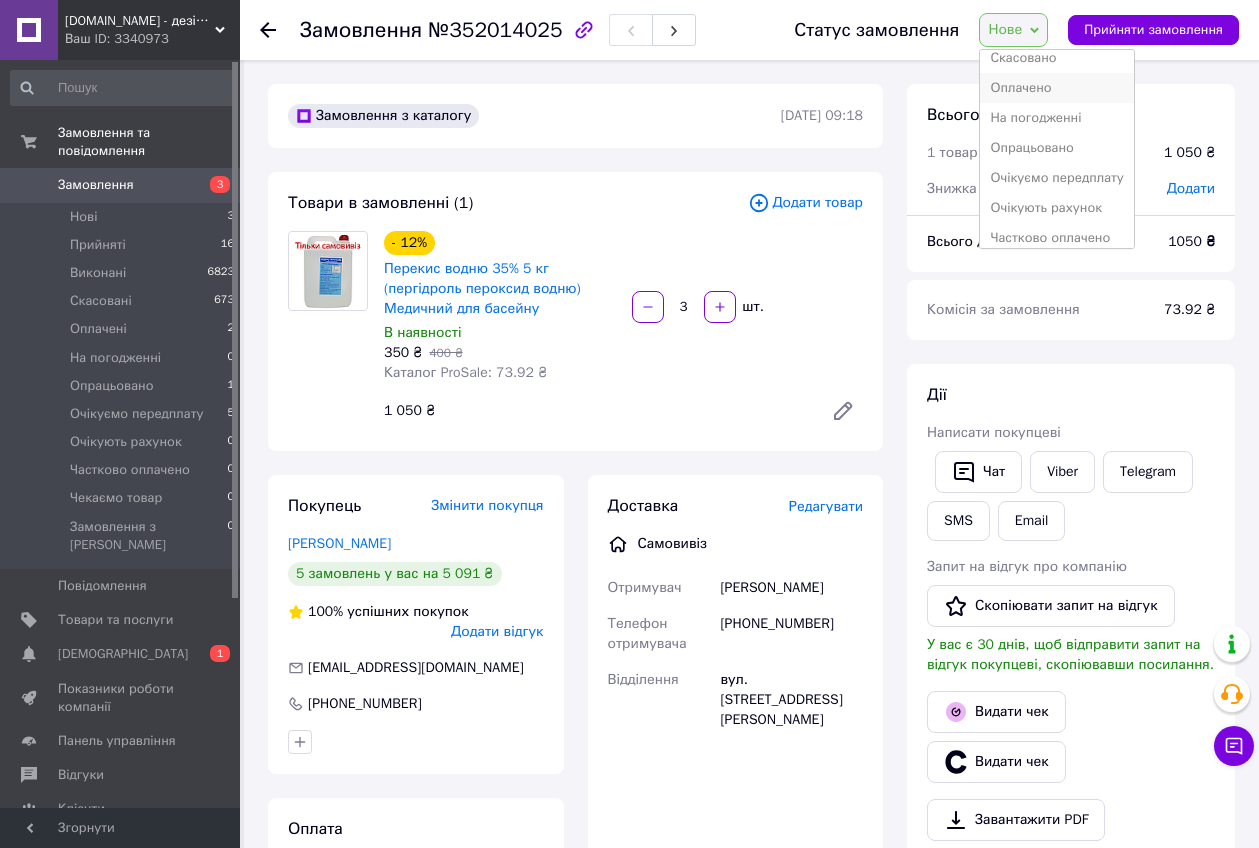 scroll, scrollTop: 112, scrollLeft: 0, axis: vertical 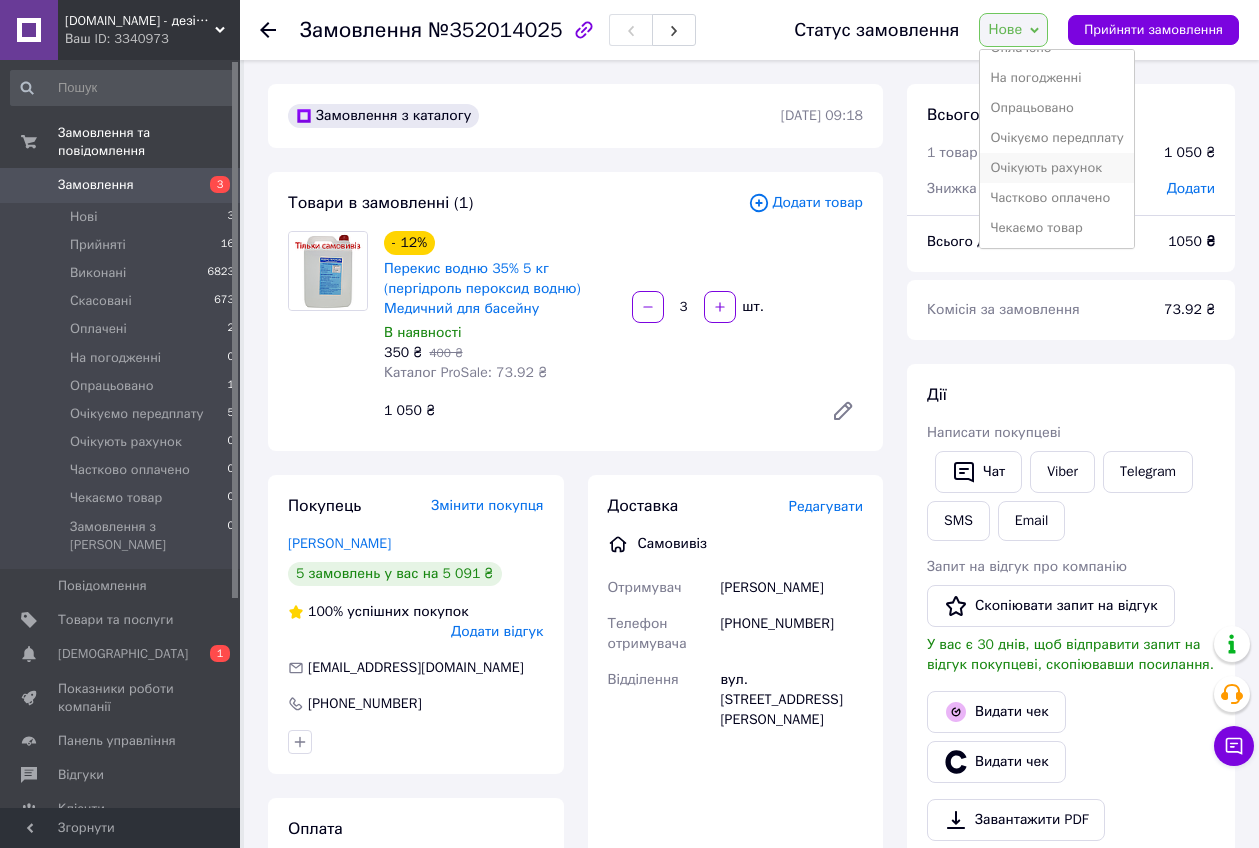 click on "Очікують рахунок" at bounding box center (1057, 168) 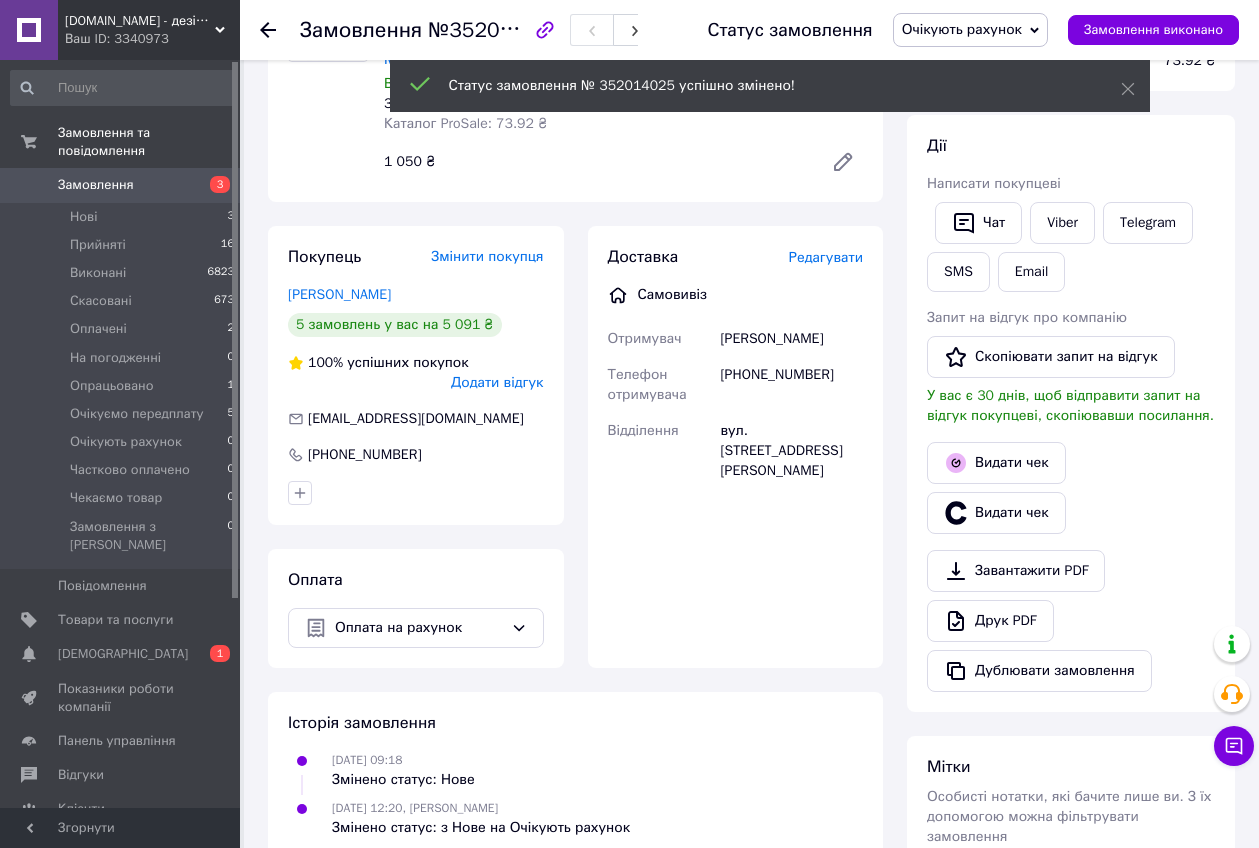 scroll, scrollTop: 250, scrollLeft: 0, axis: vertical 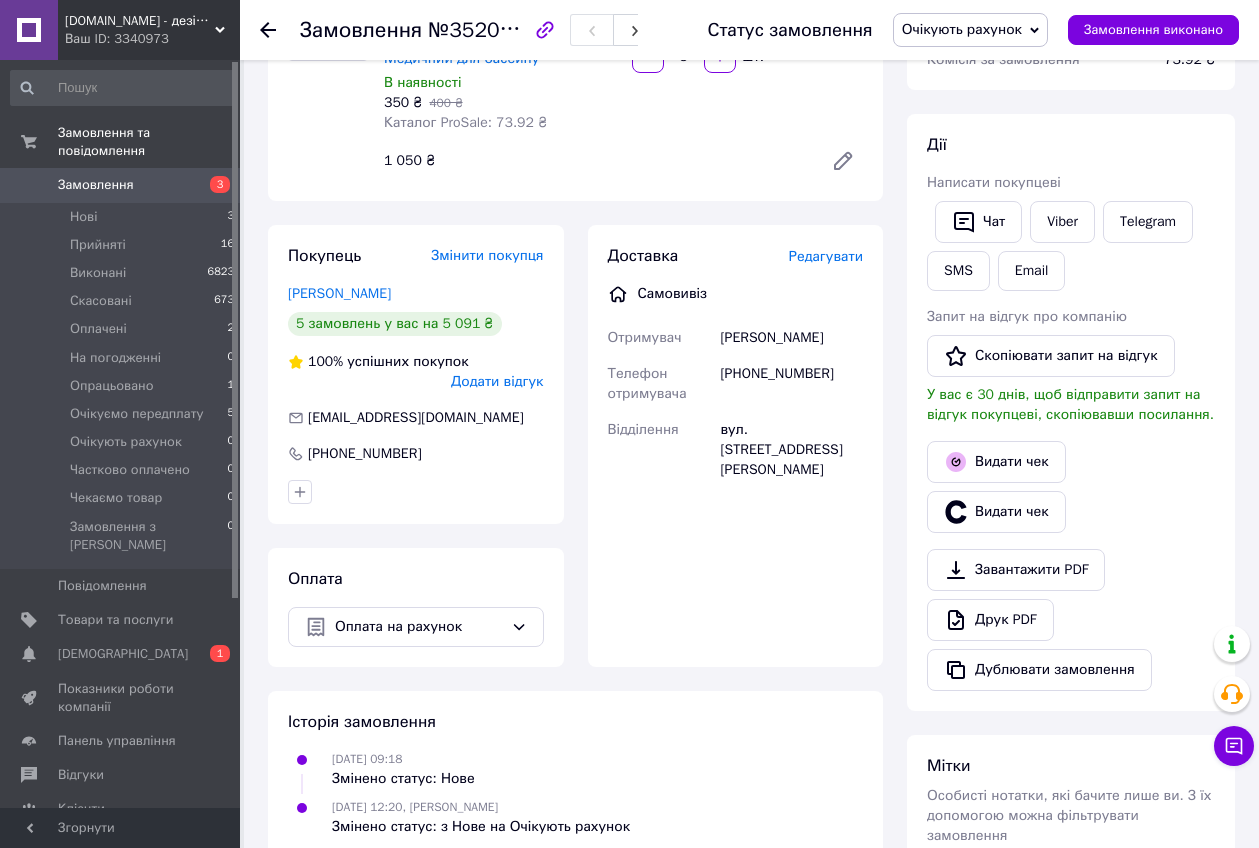 click 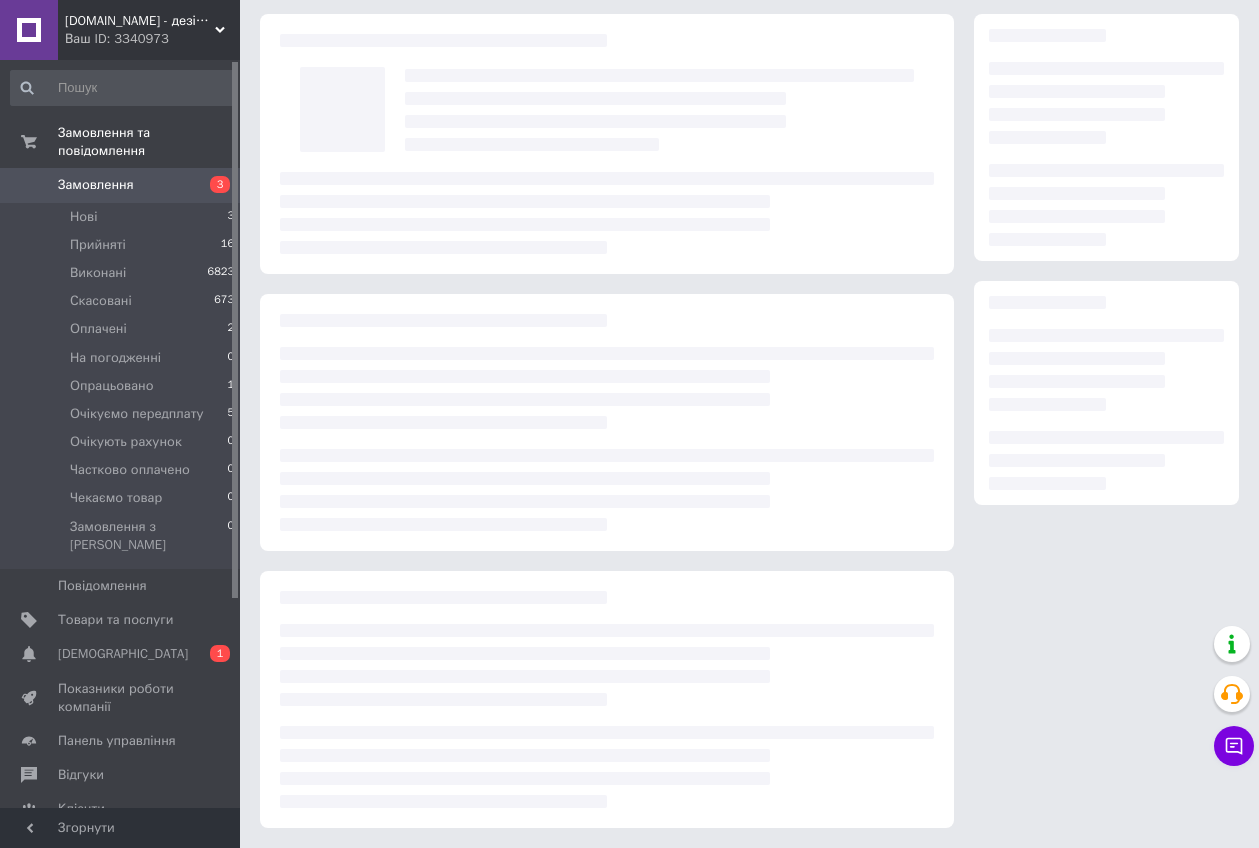 scroll, scrollTop: 0, scrollLeft: 0, axis: both 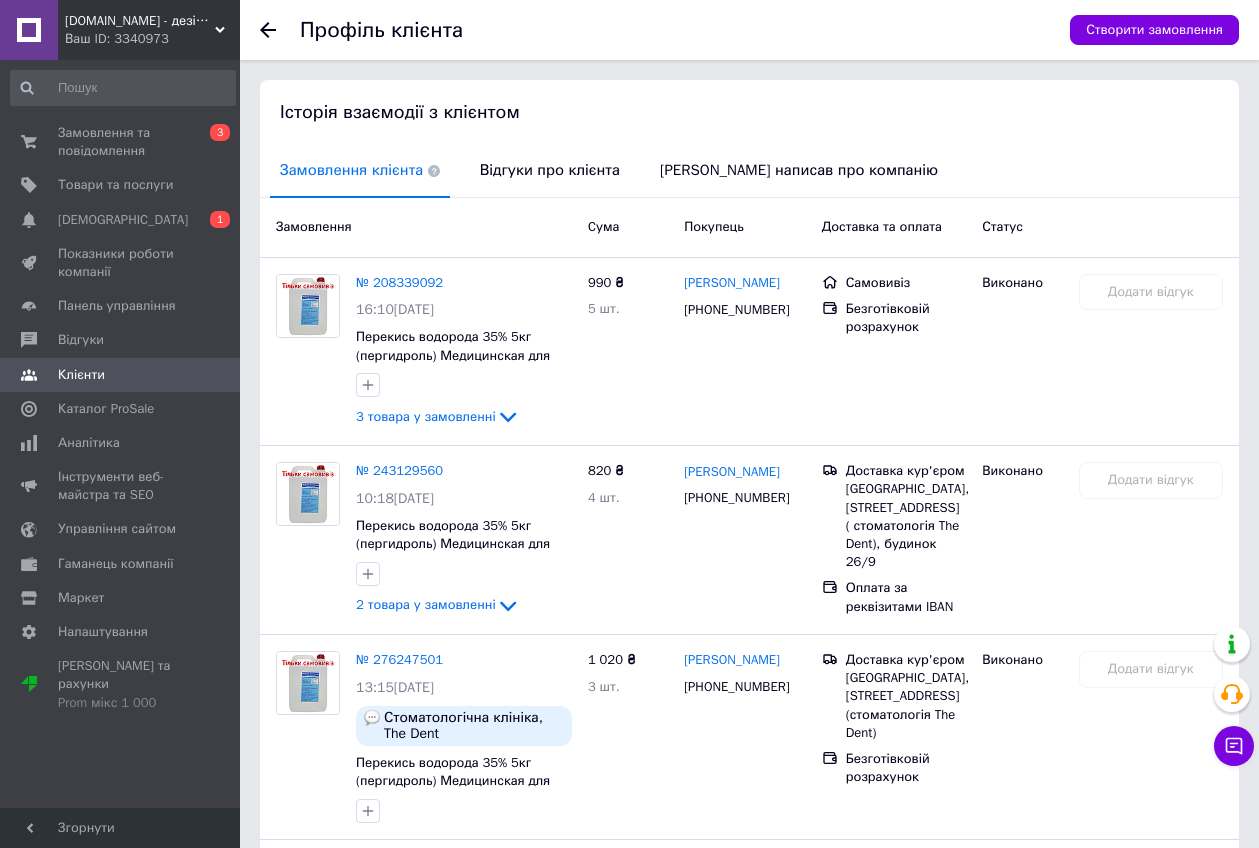 click 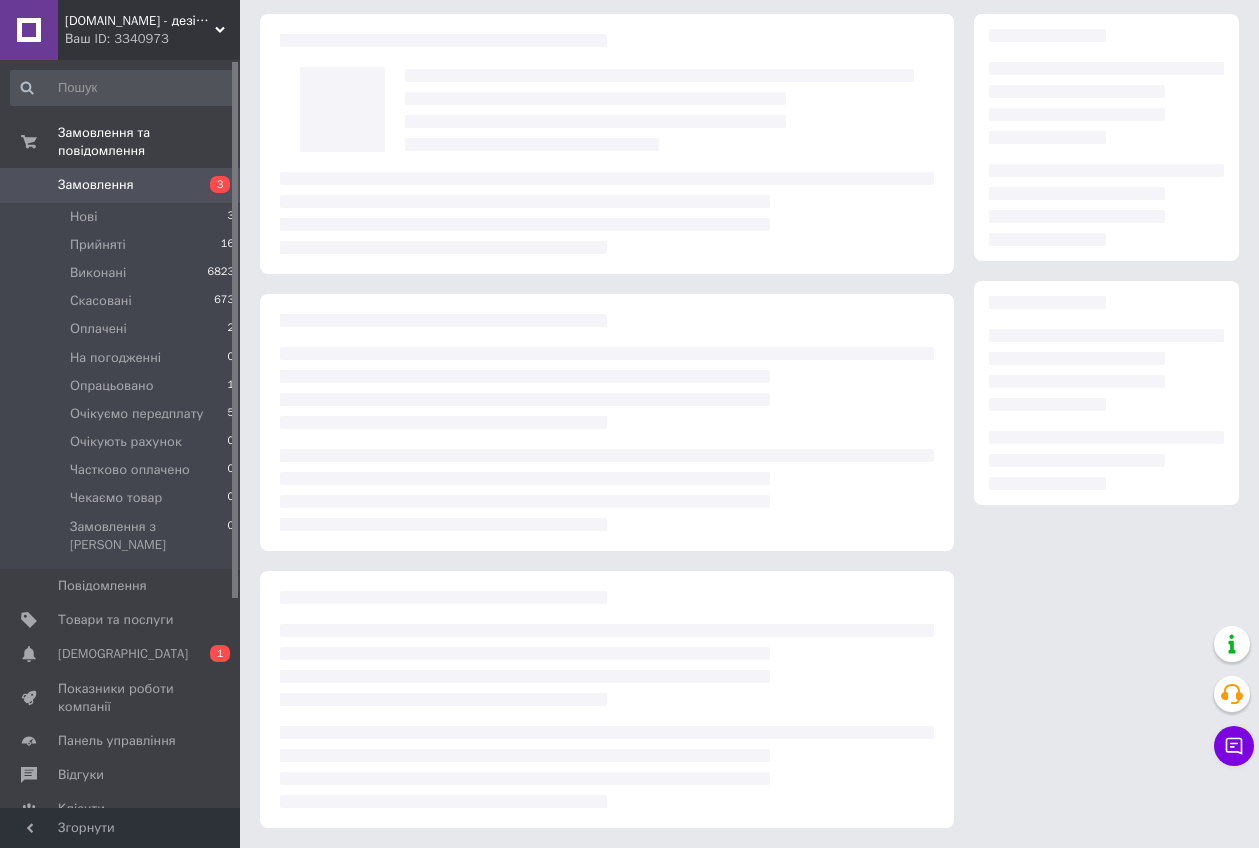 scroll, scrollTop: 0, scrollLeft: 0, axis: both 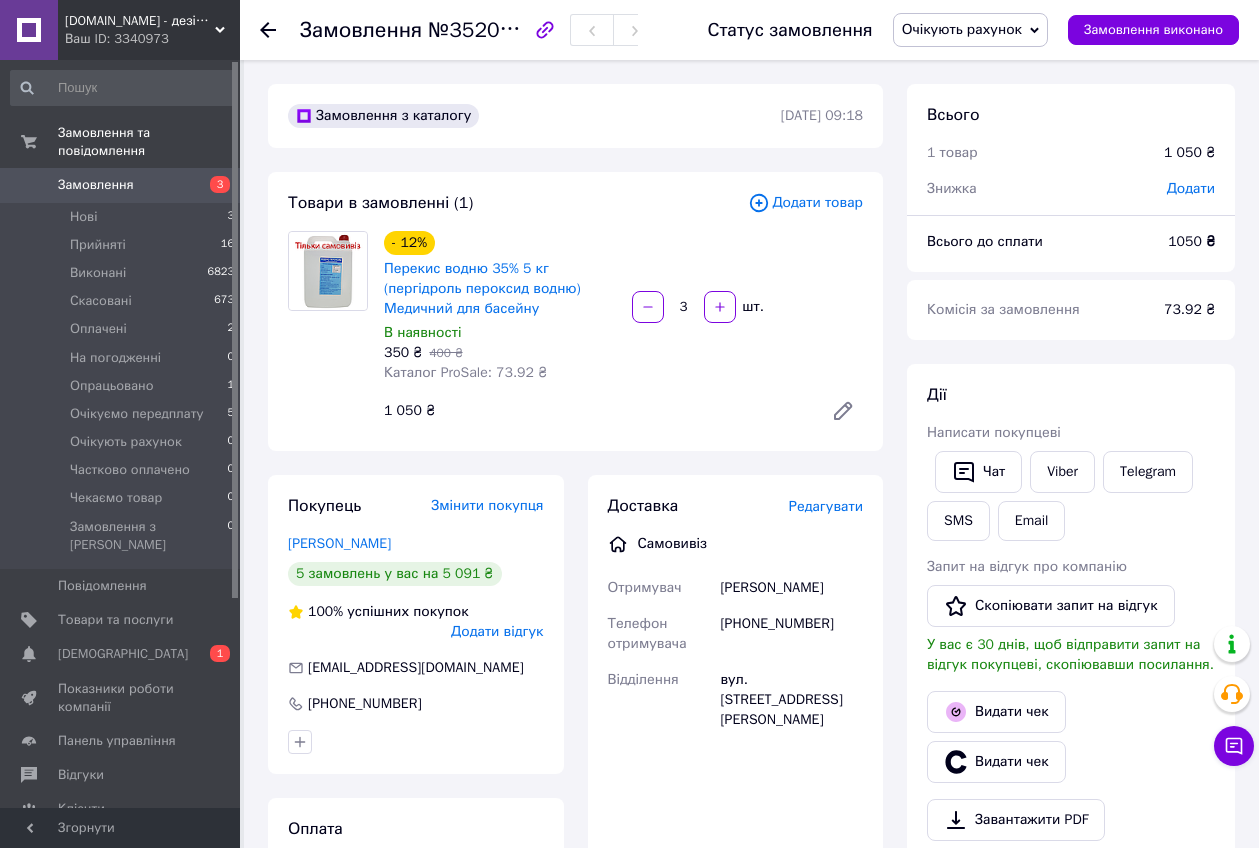 click on "Замовлення" at bounding box center (96, 185) 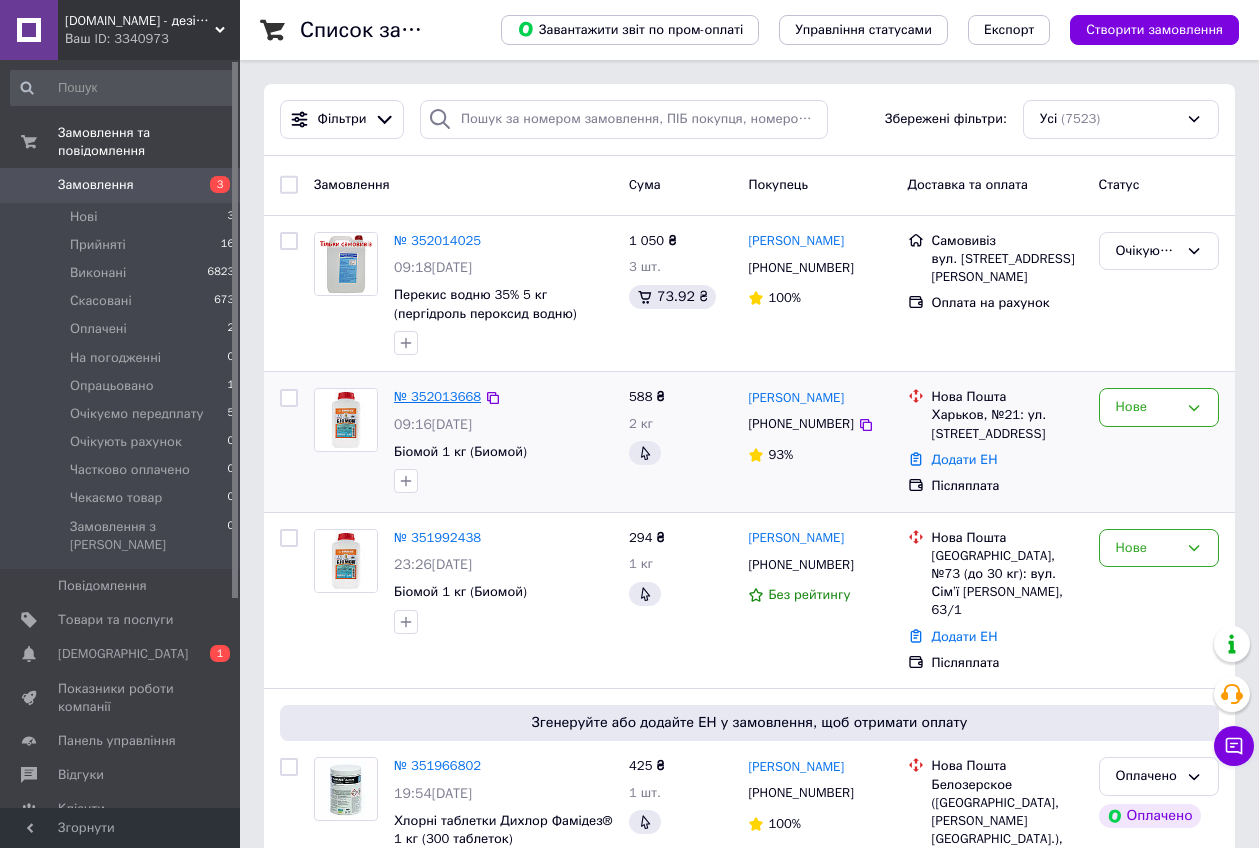 click on "№ 352013668" at bounding box center [437, 396] 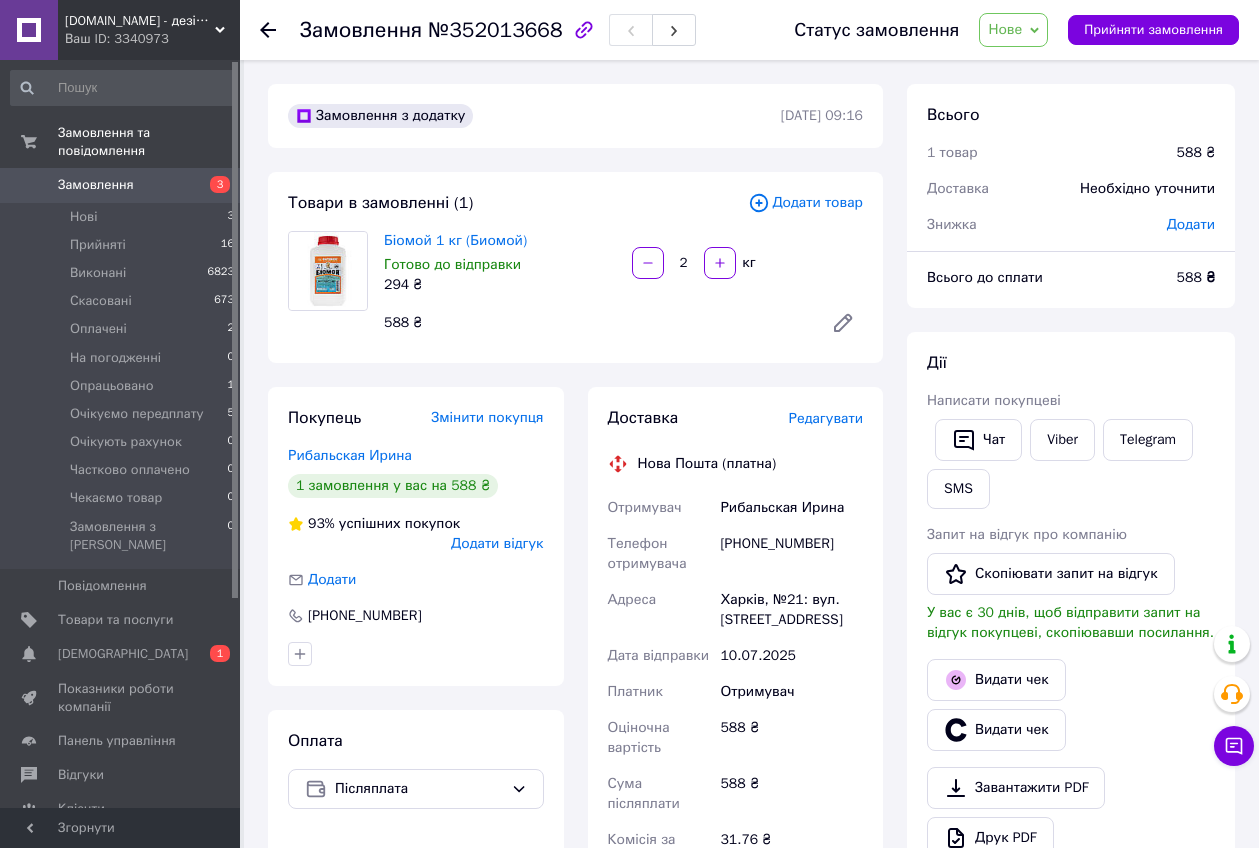 click 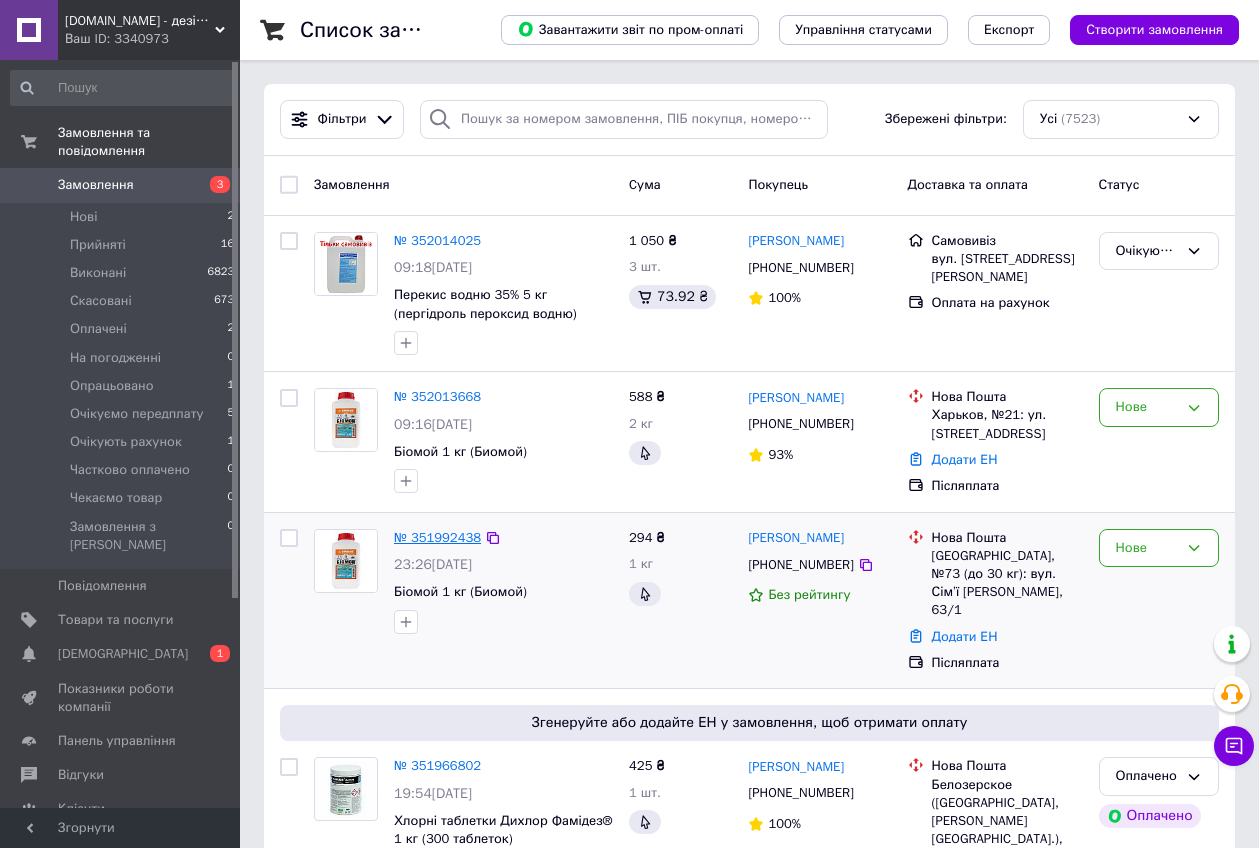 click on "№ 351992438" at bounding box center [437, 537] 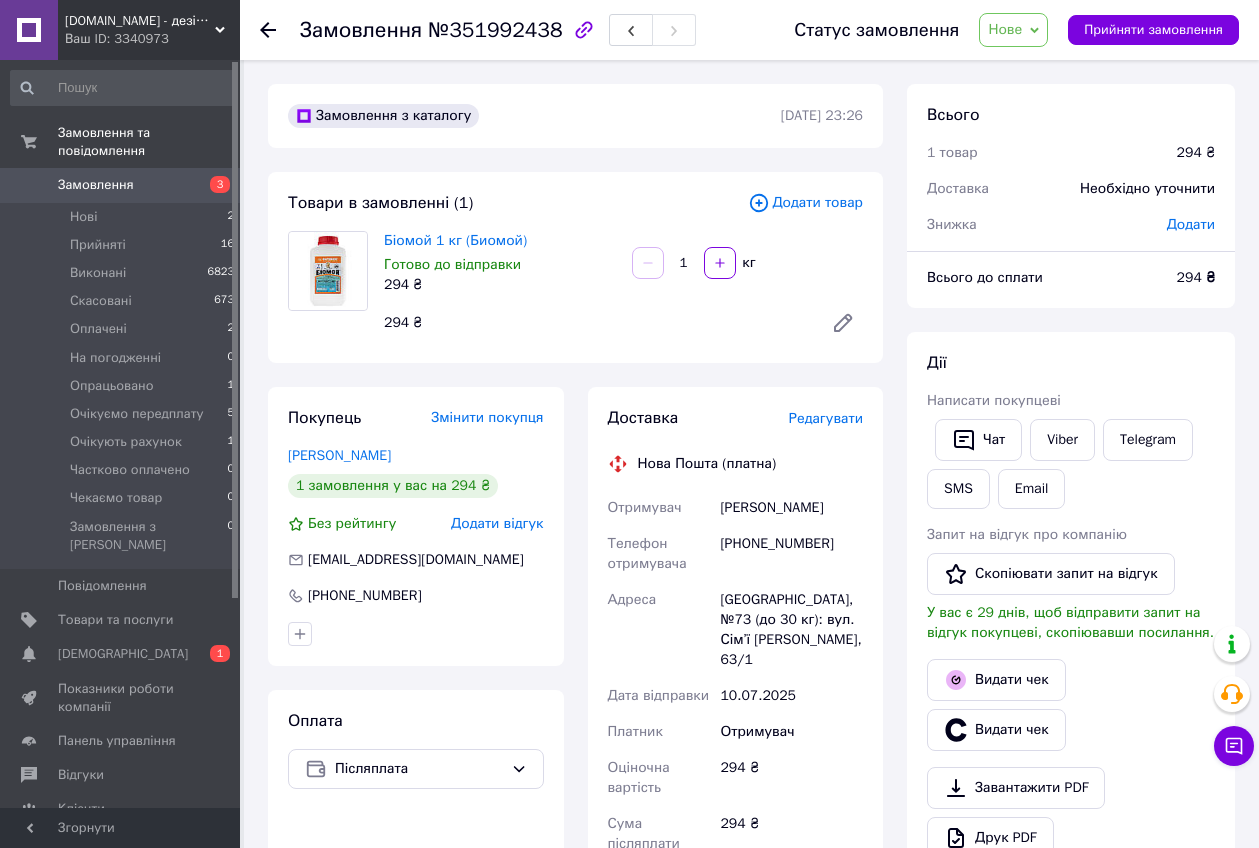 click on "Нове" at bounding box center [1013, 30] 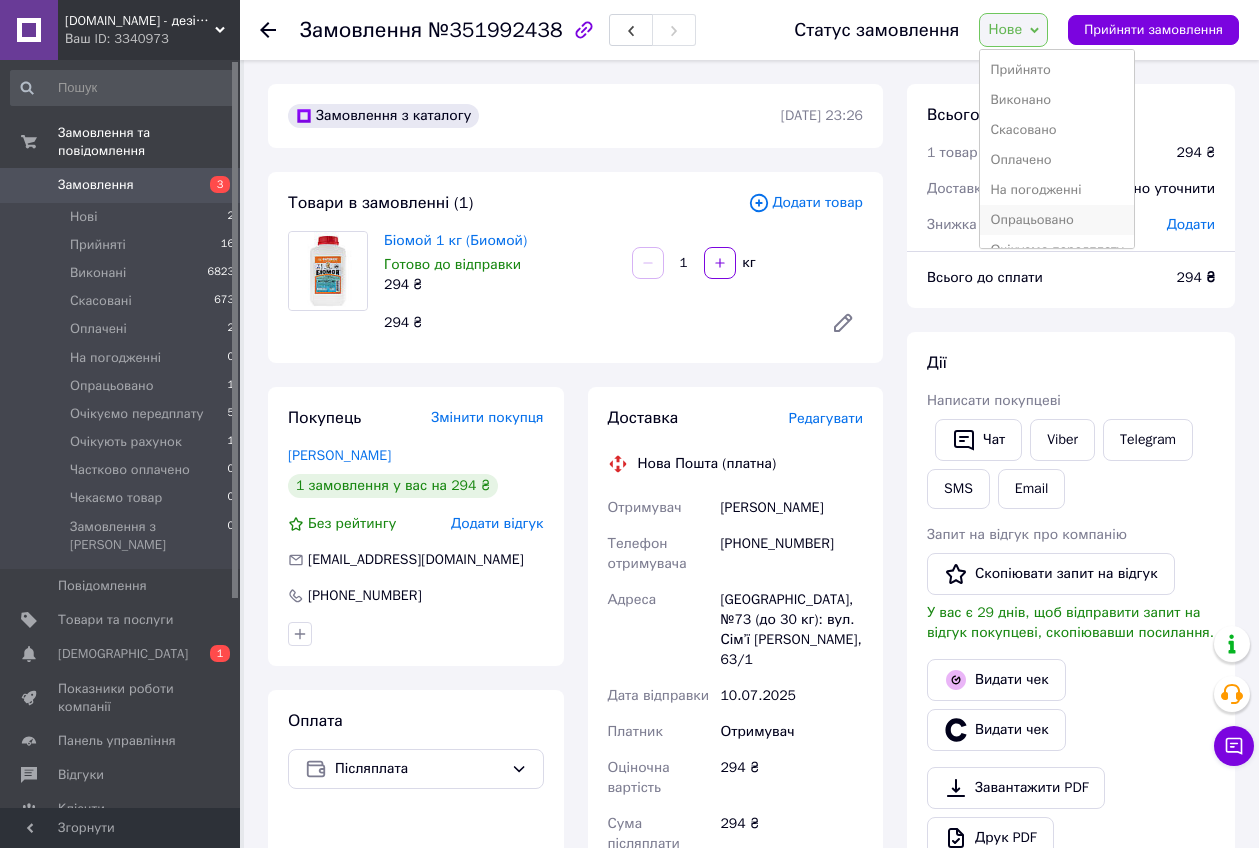 click on "Опрацьовано" at bounding box center [1057, 220] 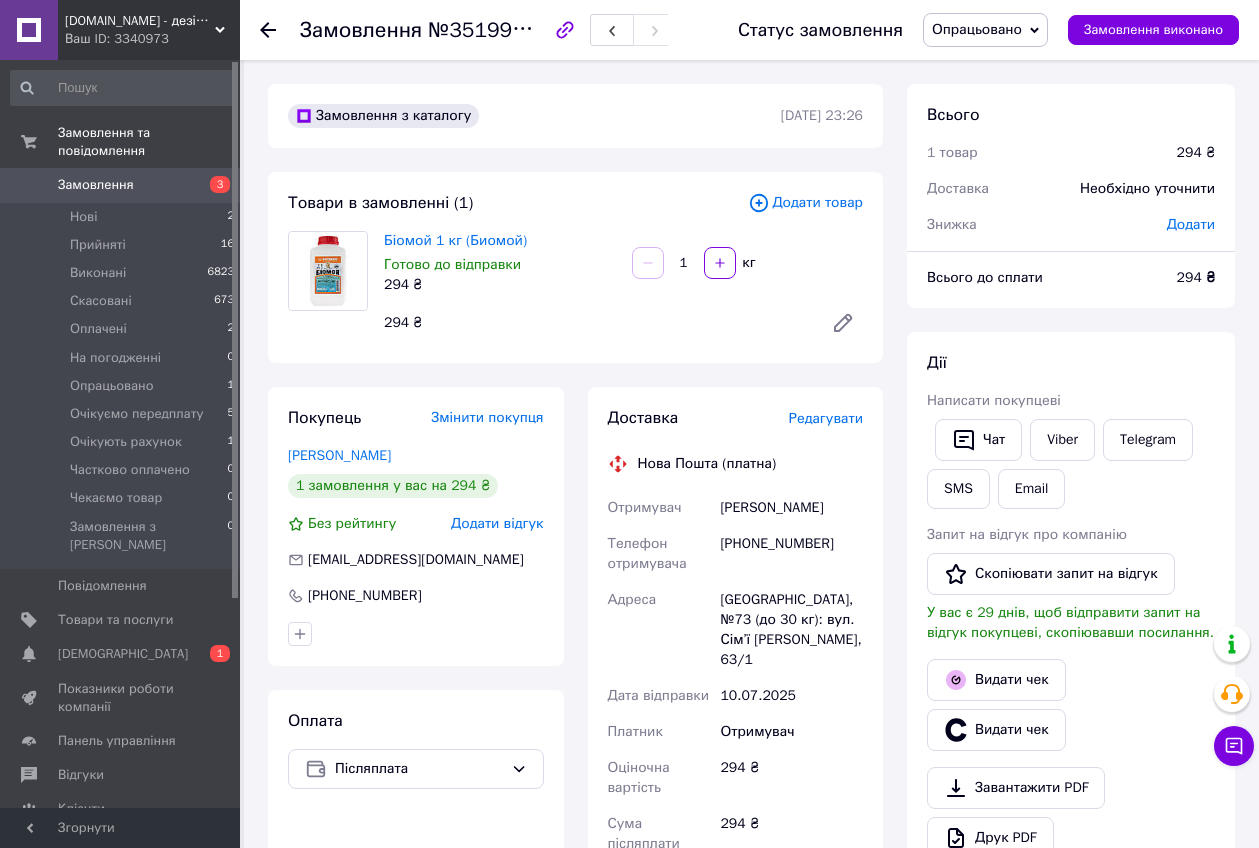click 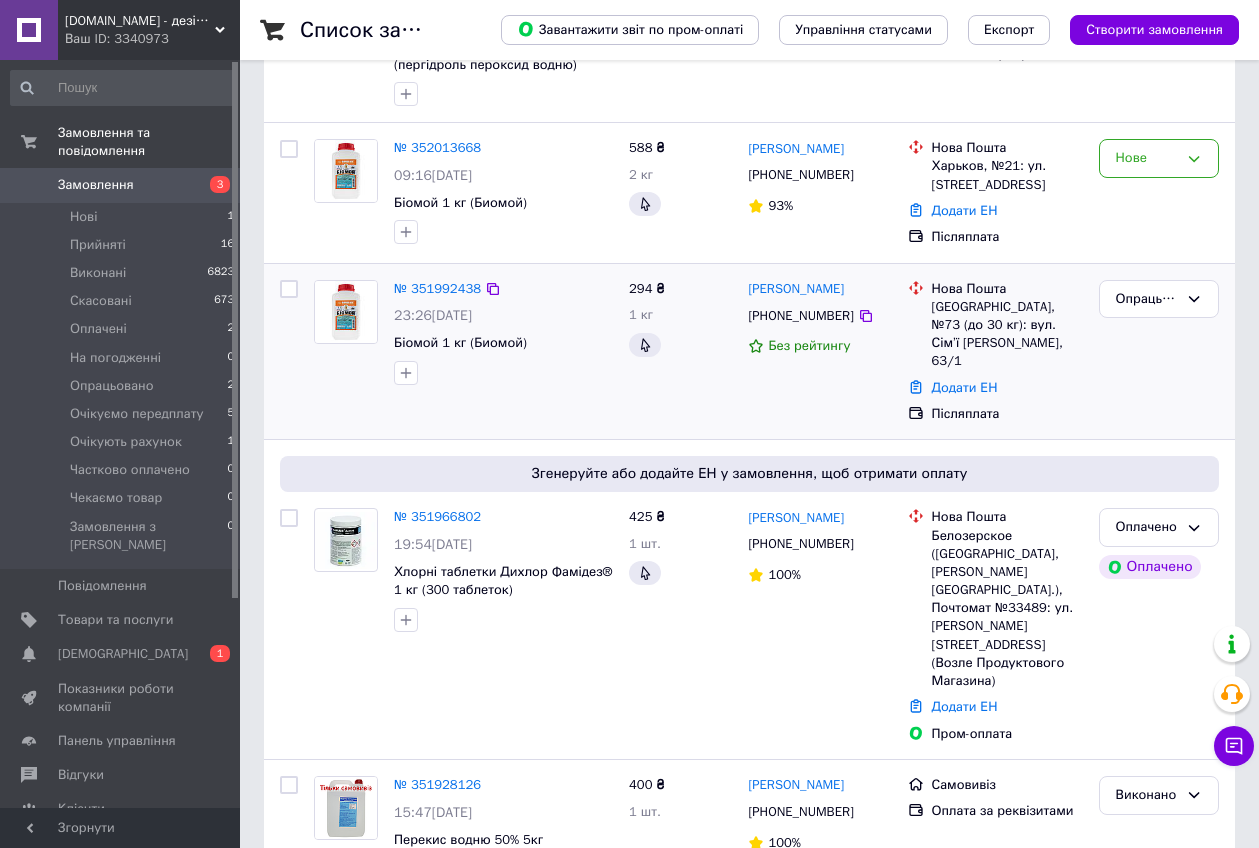 scroll, scrollTop: 250, scrollLeft: 0, axis: vertical 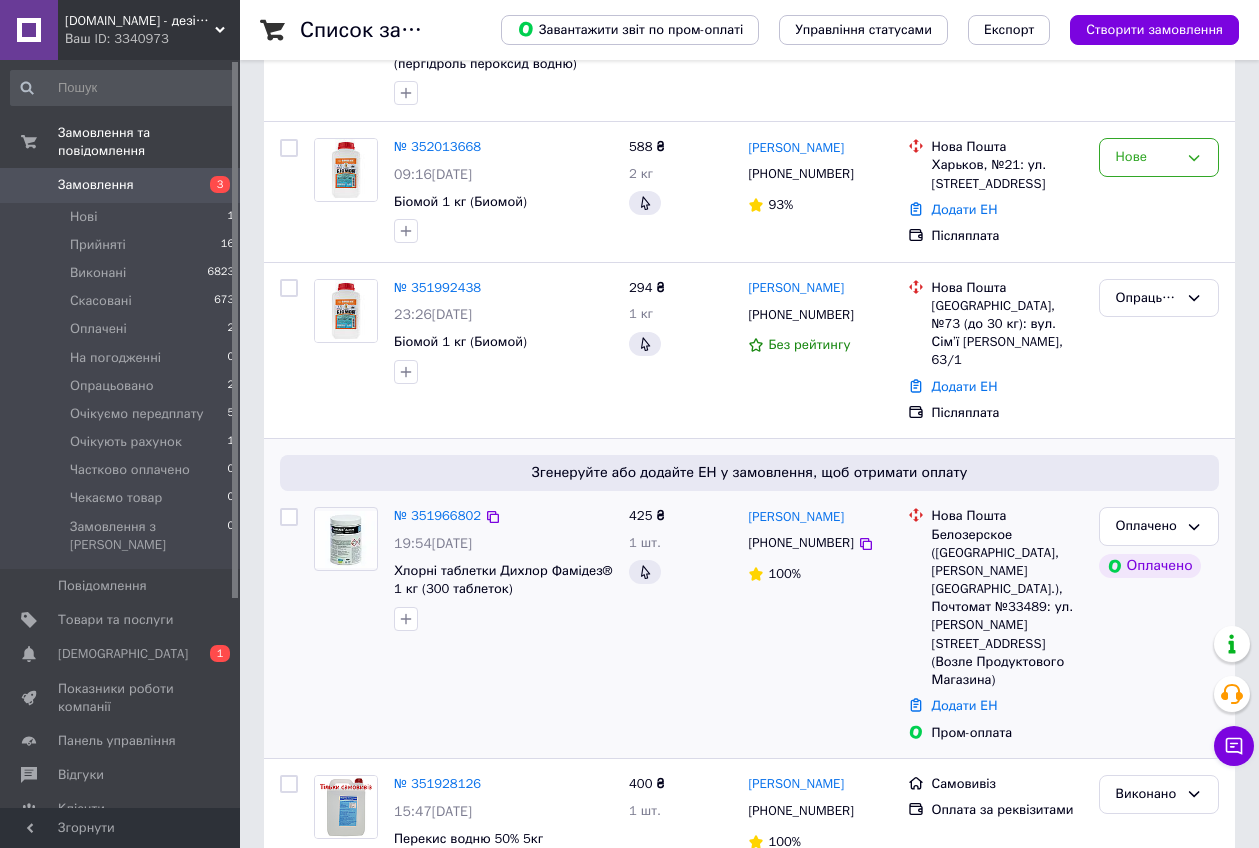 click on "№ 351966802 19:54, 09.07.2025 Хлорні таблетки Дихлор Фамідез® 1 кг (300 таблеток)" at bounding box center [503, 569] 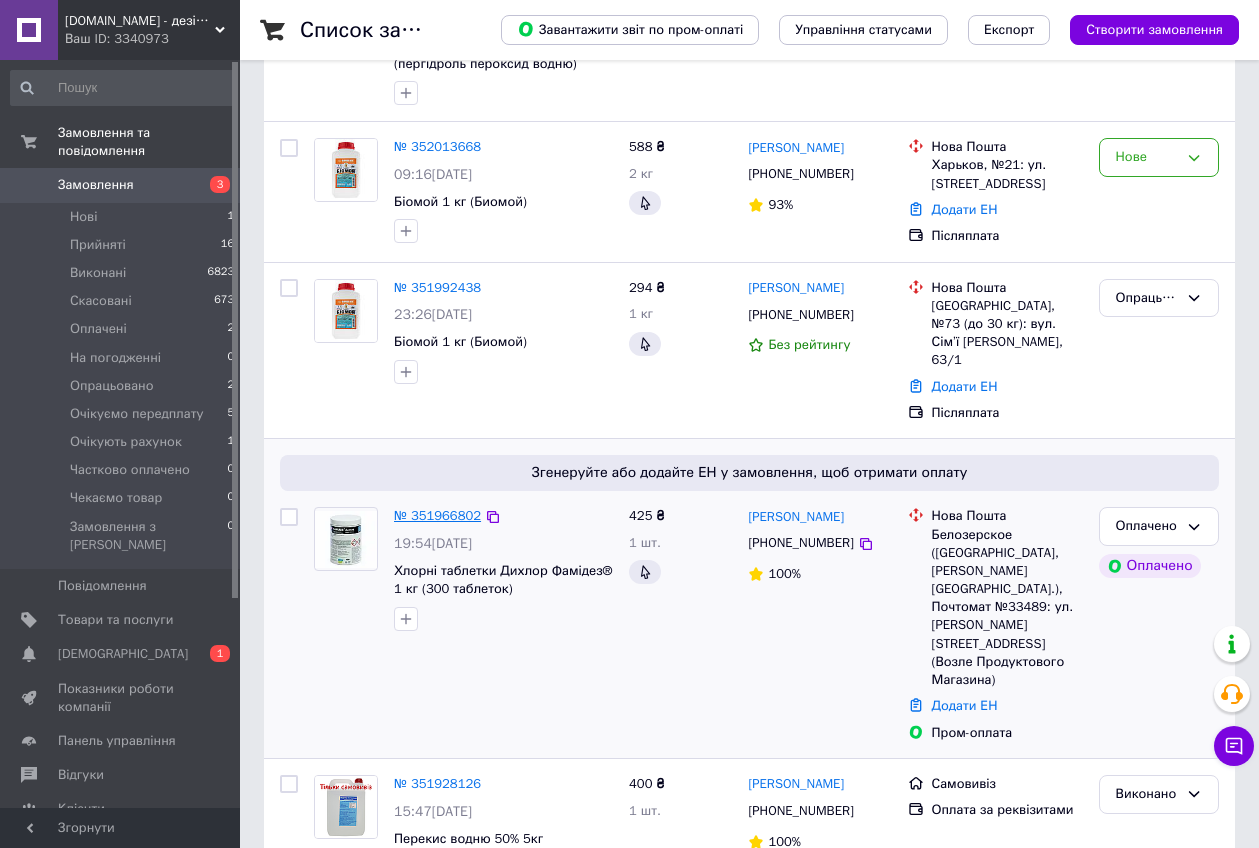 click on "№ 351966802" at bounding box center (437, 515) 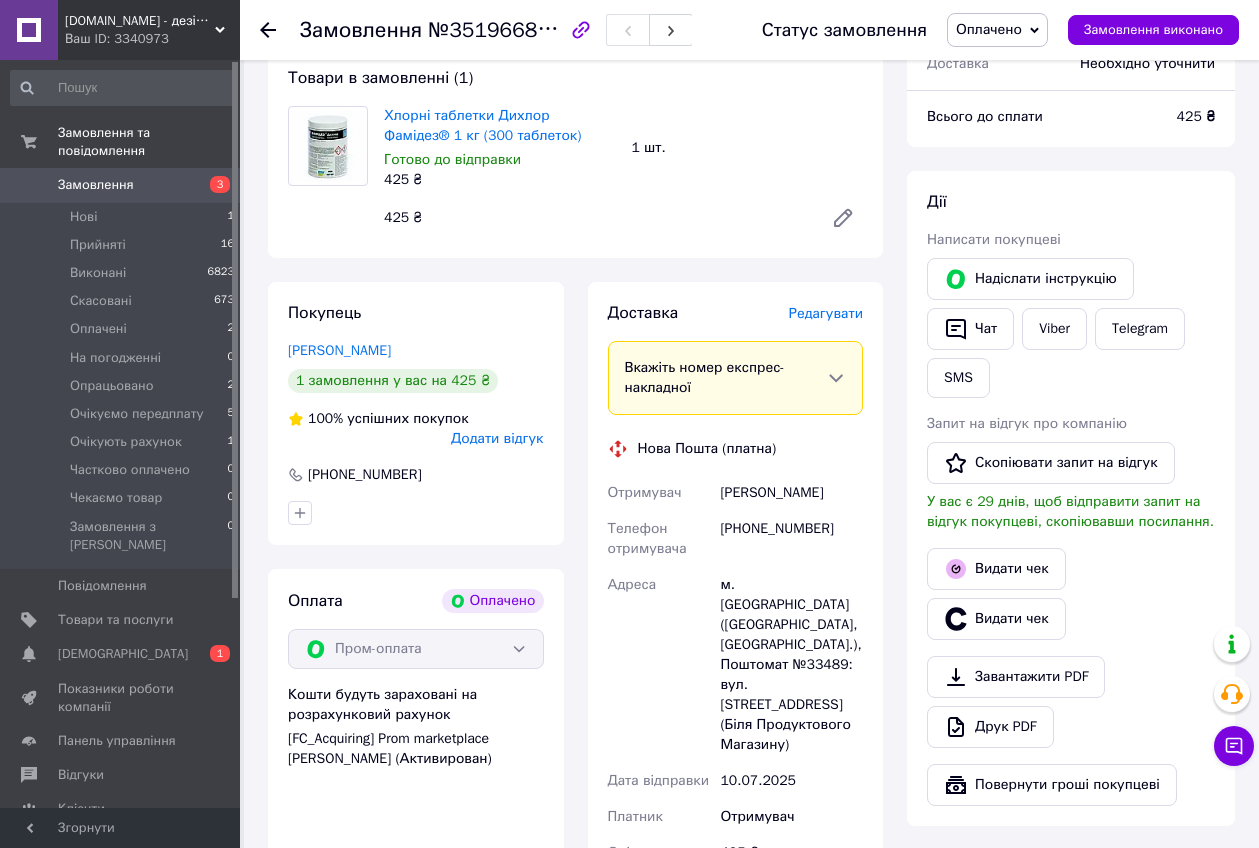 scroll, scrollTop: 125, scrollLeft: 0, axis: vertical 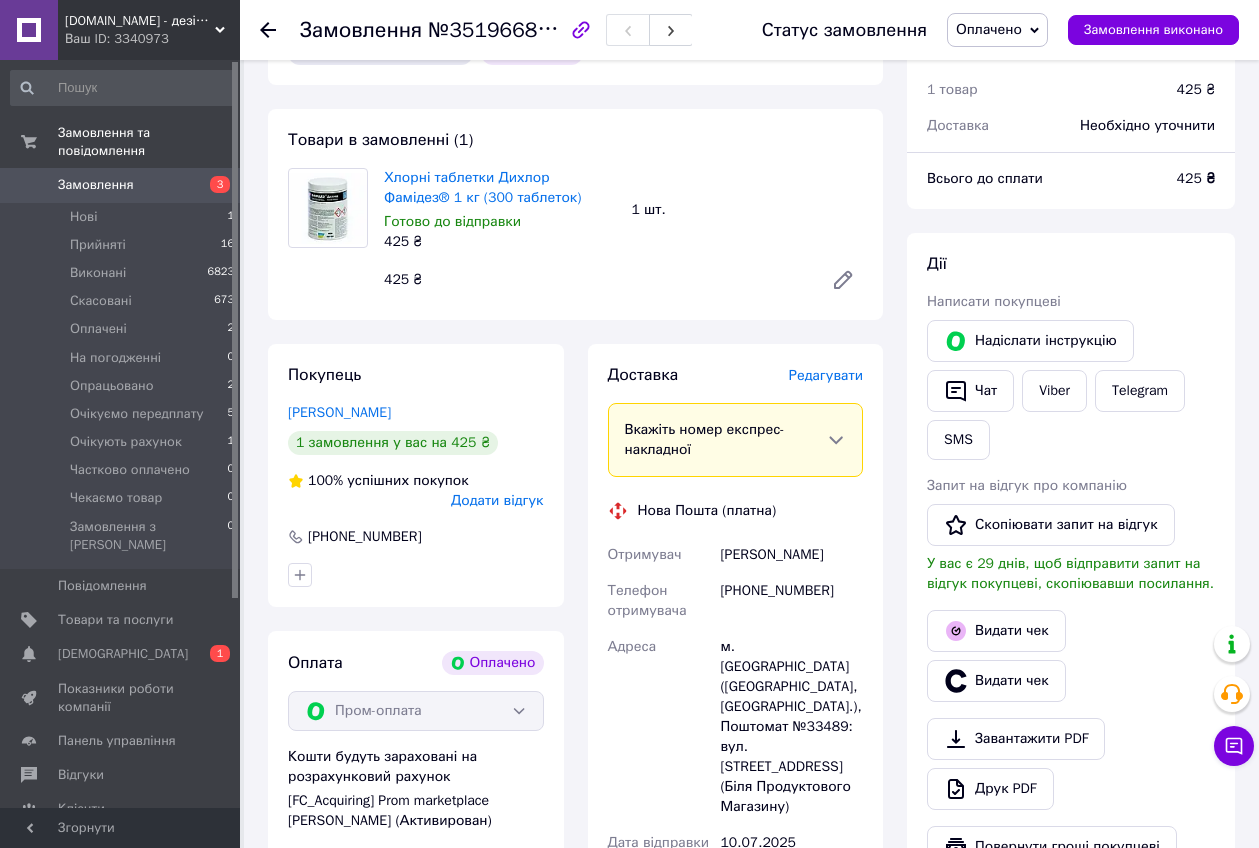 click 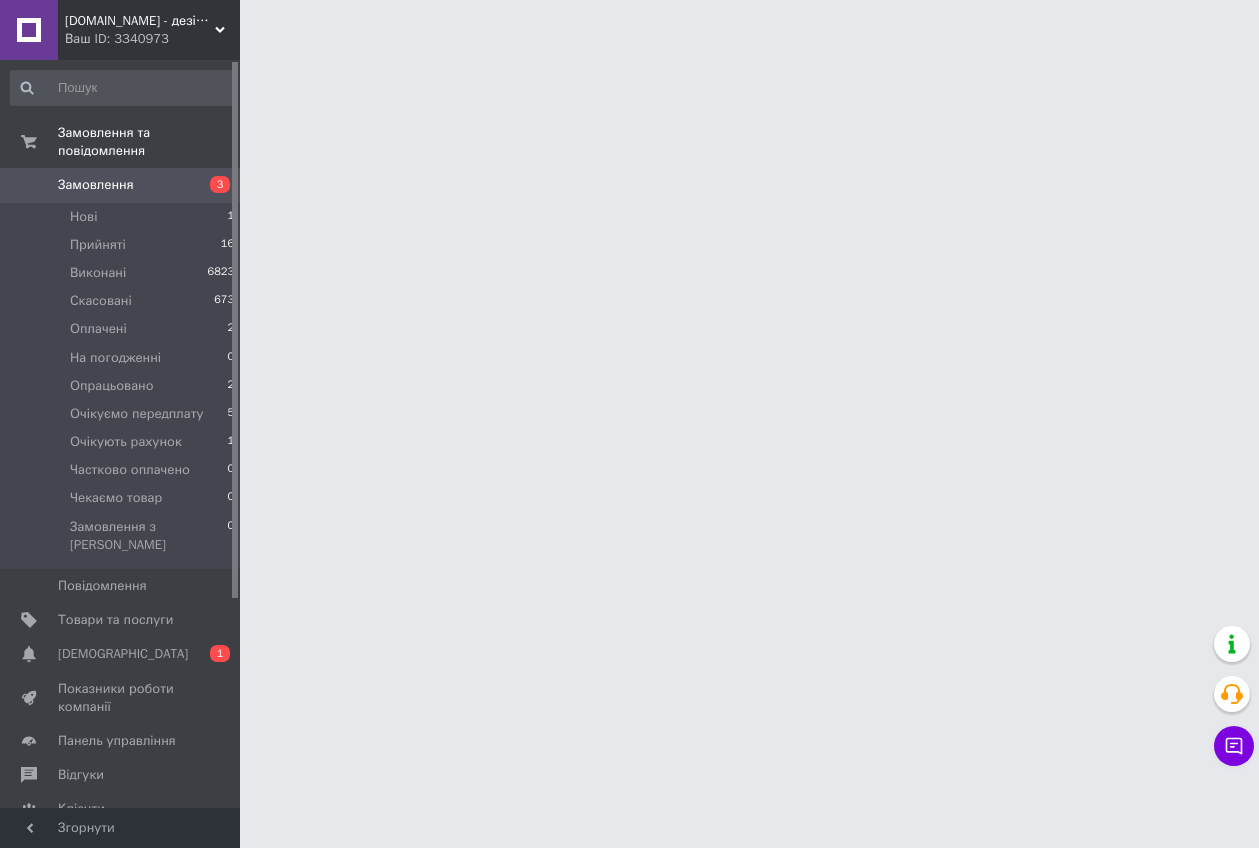scroll, scrollTop: 0, scrollLeft: 0, axis: both 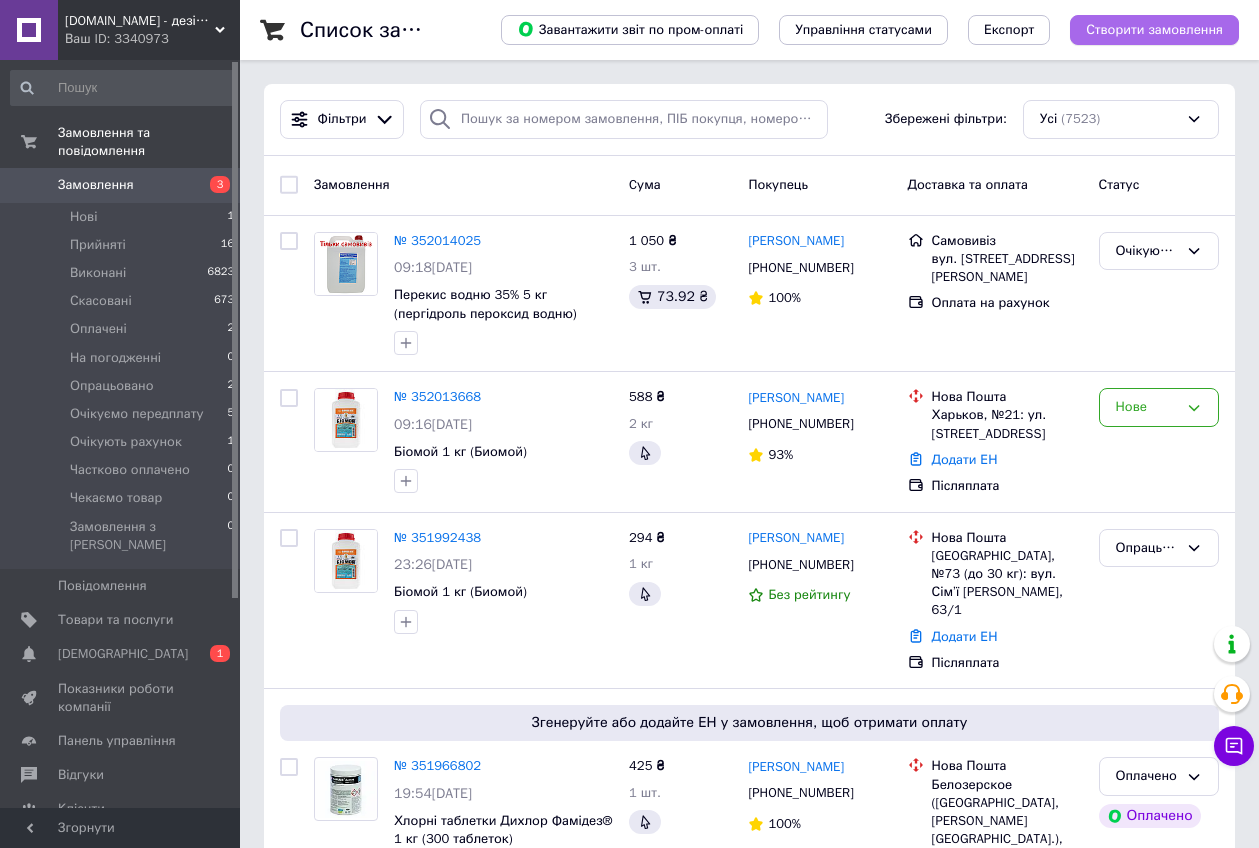 click on "Створити замовлення" at bounding box center [1154, 30] 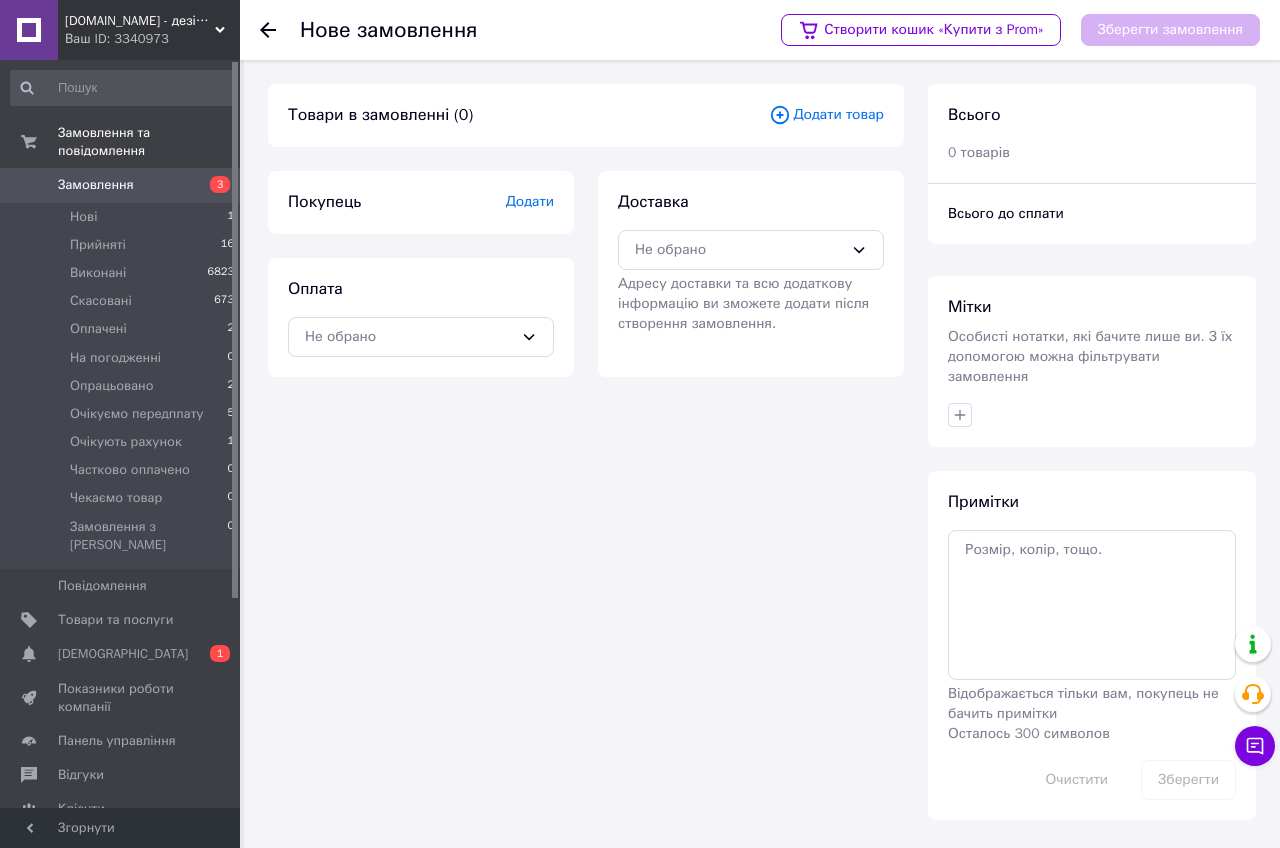 click 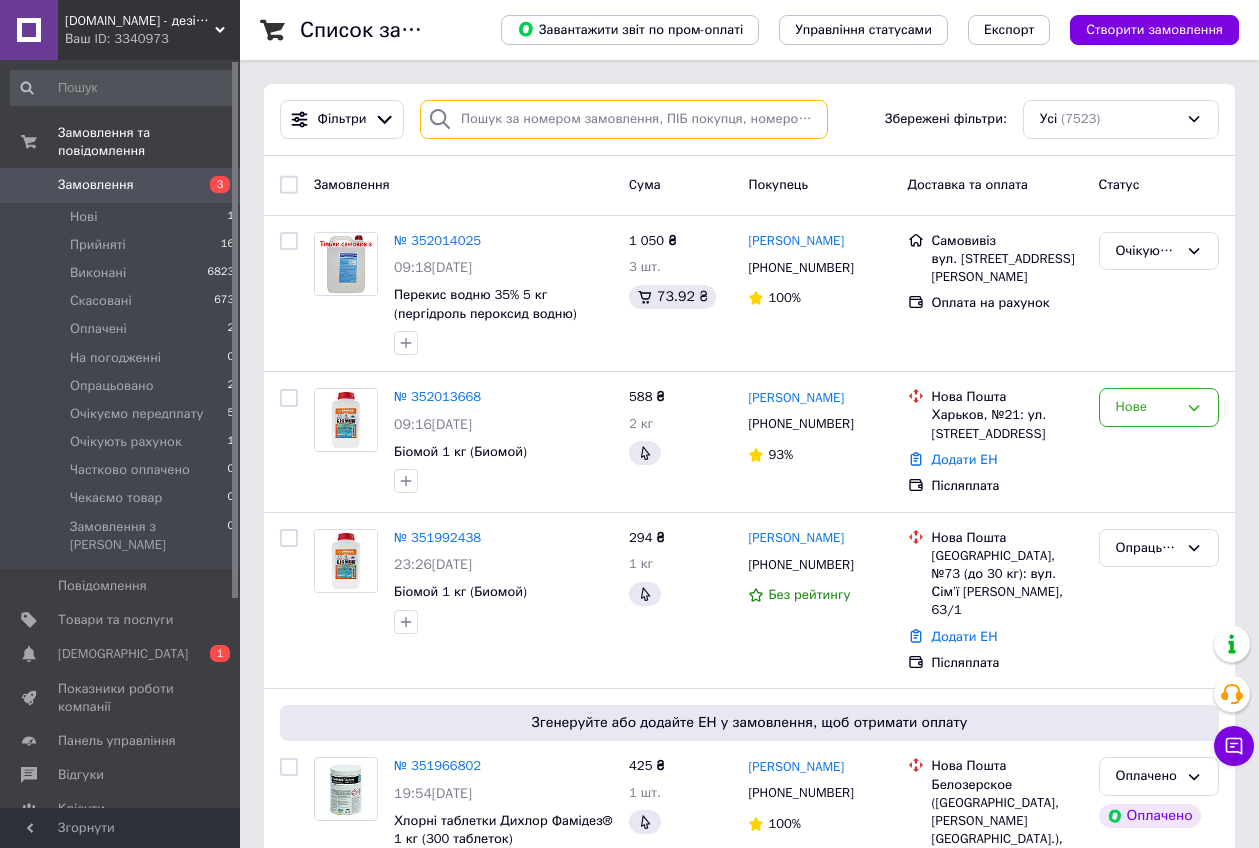 click at bounding box center (624, 119) 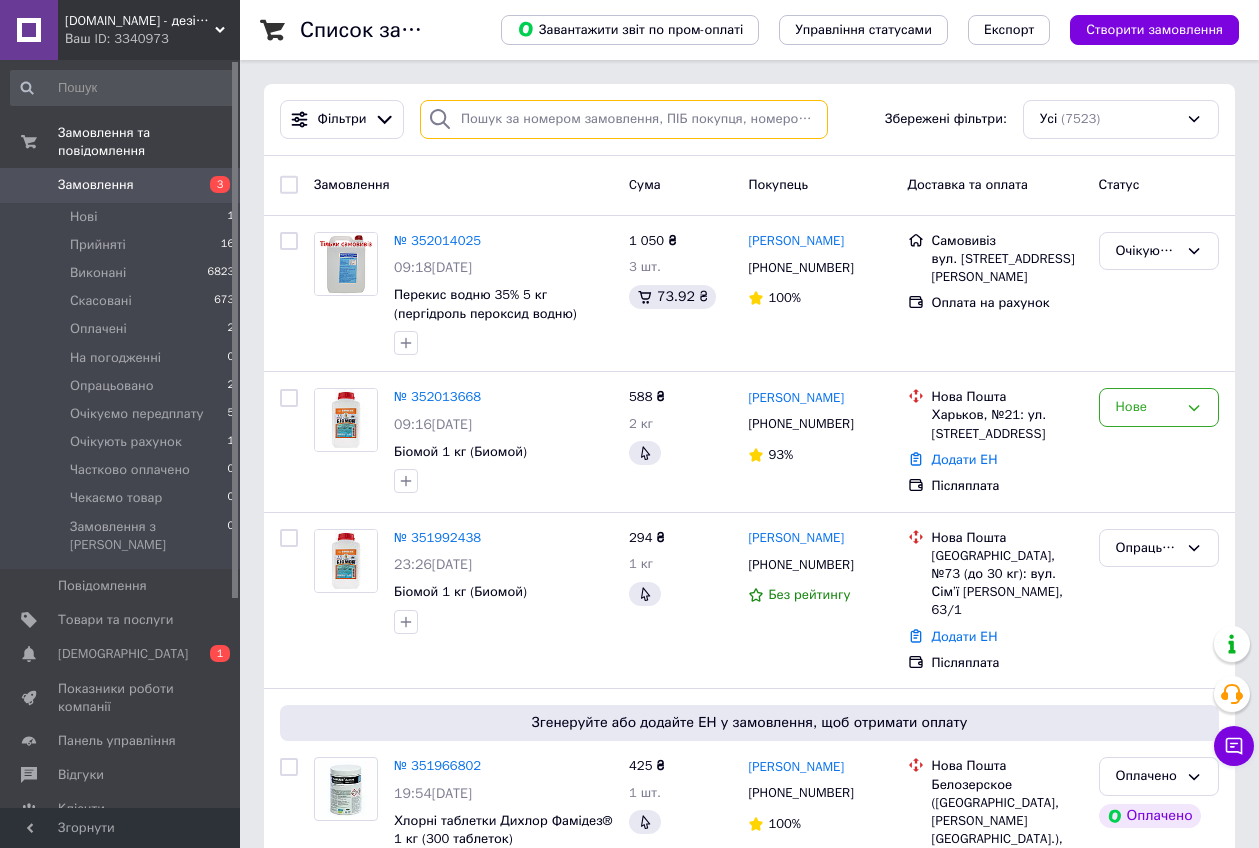 paste on "0984637397" 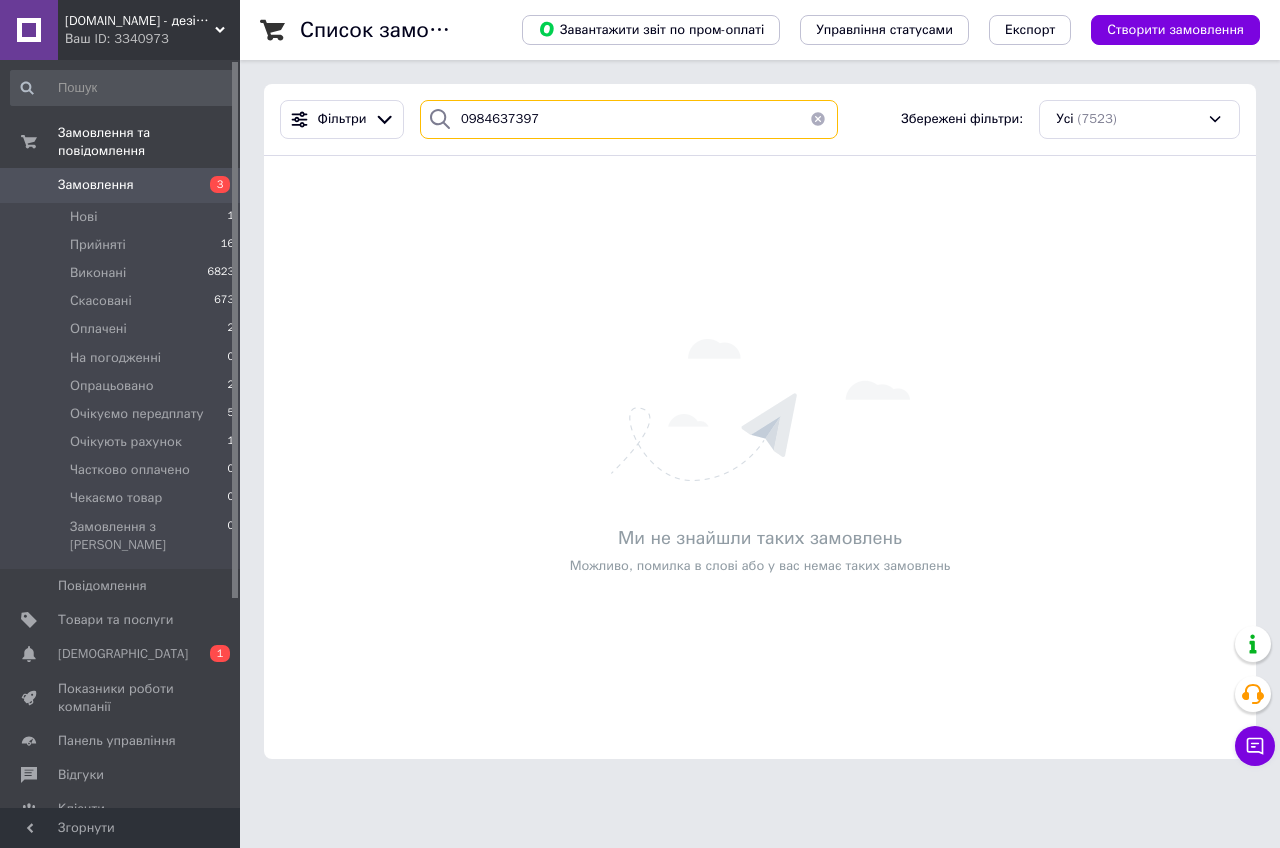 type on "0984637397" 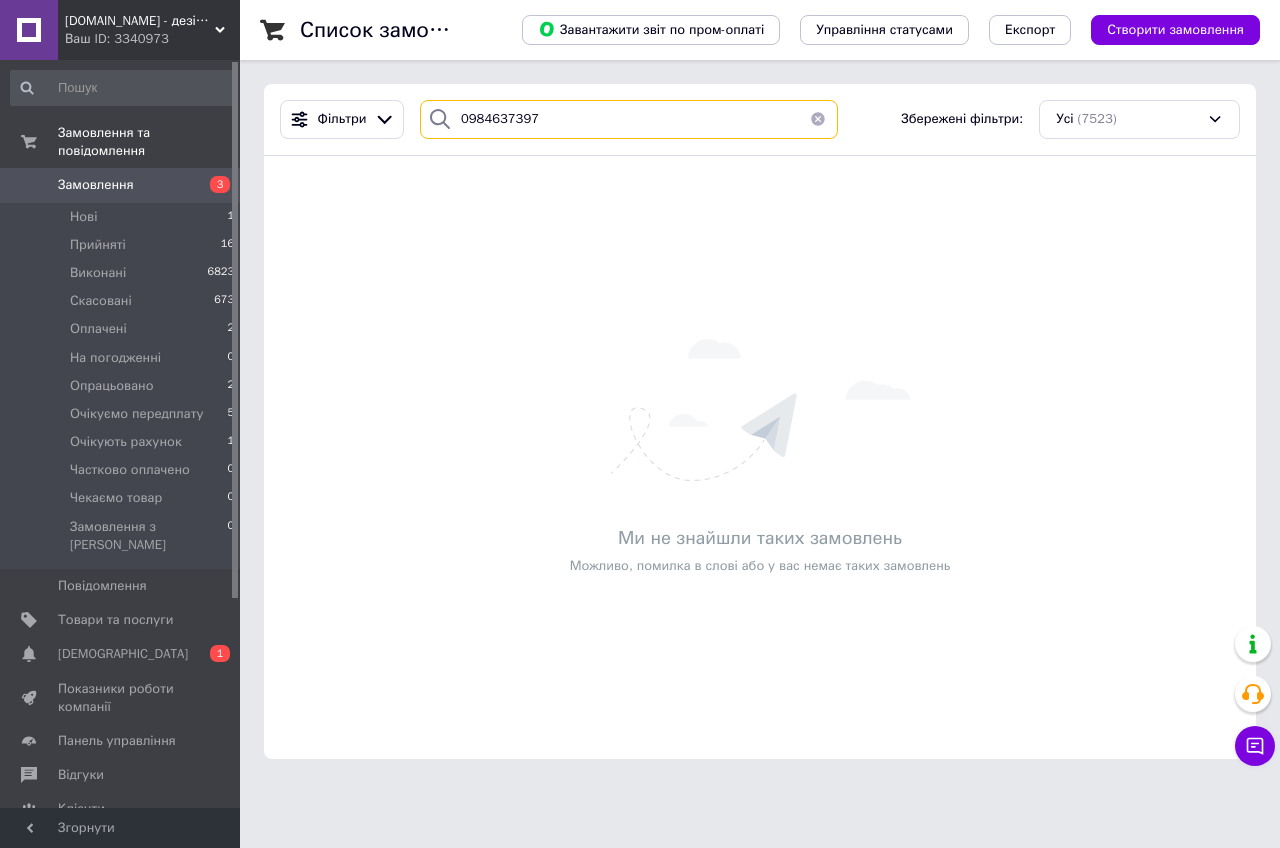 drag, startPoint x: 556, startPoint y: 121, endPoint x: 446, endPoint y: 131, distance: 110.45361 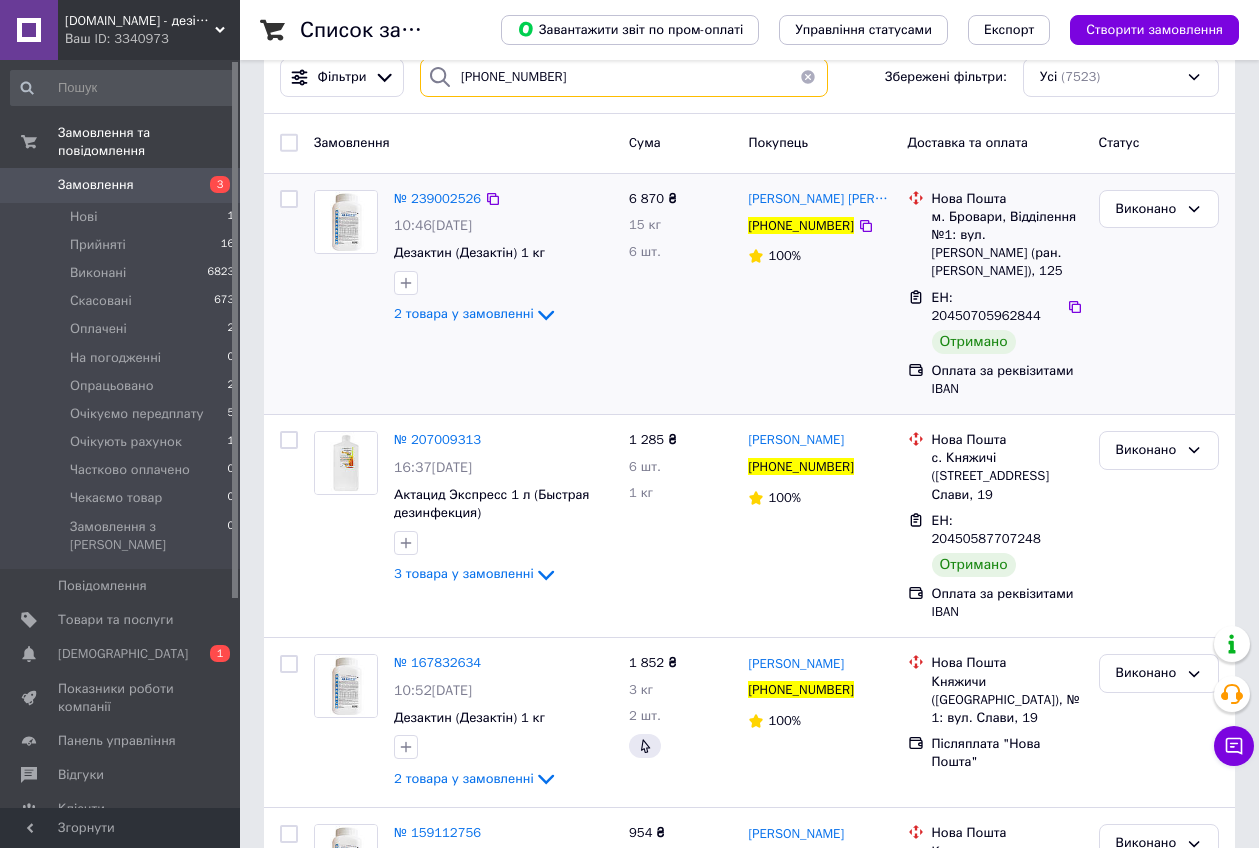 scroll, scrollTop: 126, scrollLeft: 0, axis: vertical 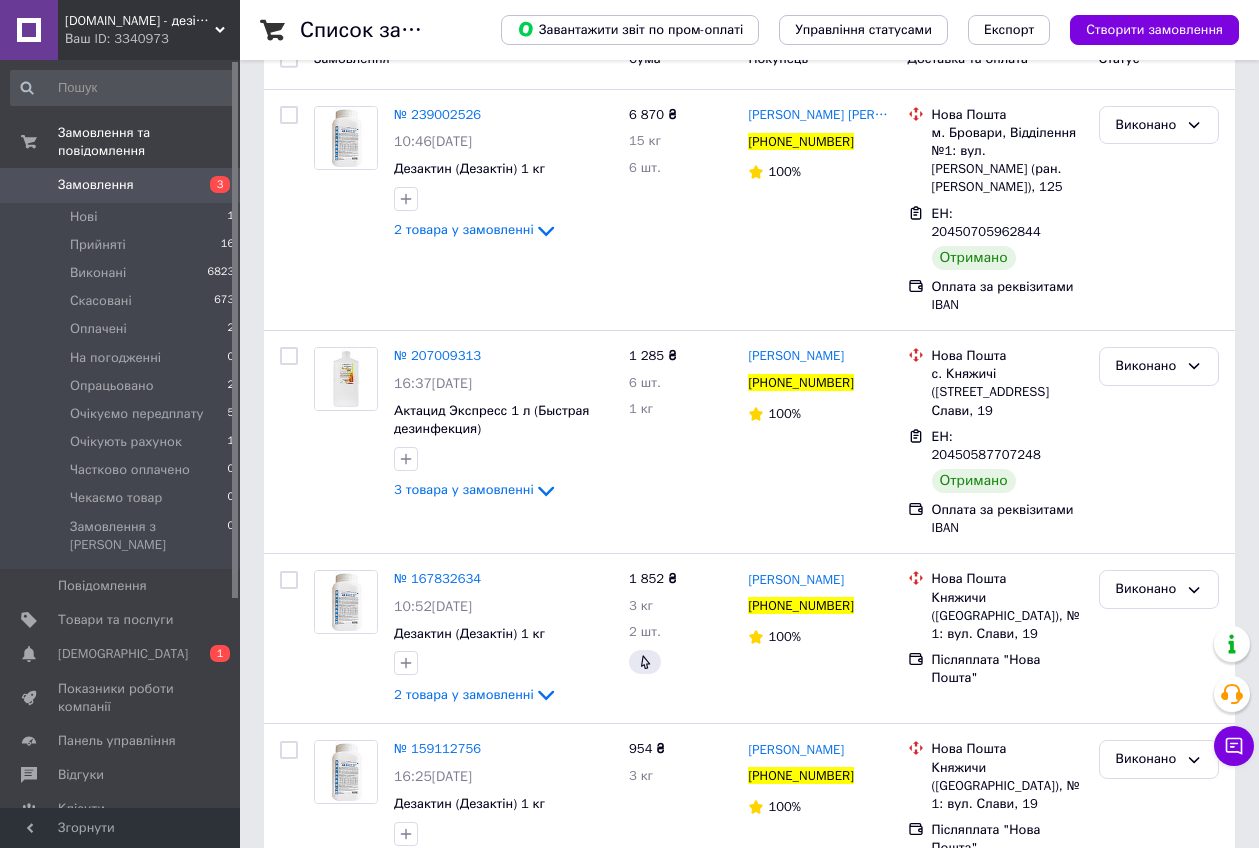 type on "[PHONE_NUMBER]" 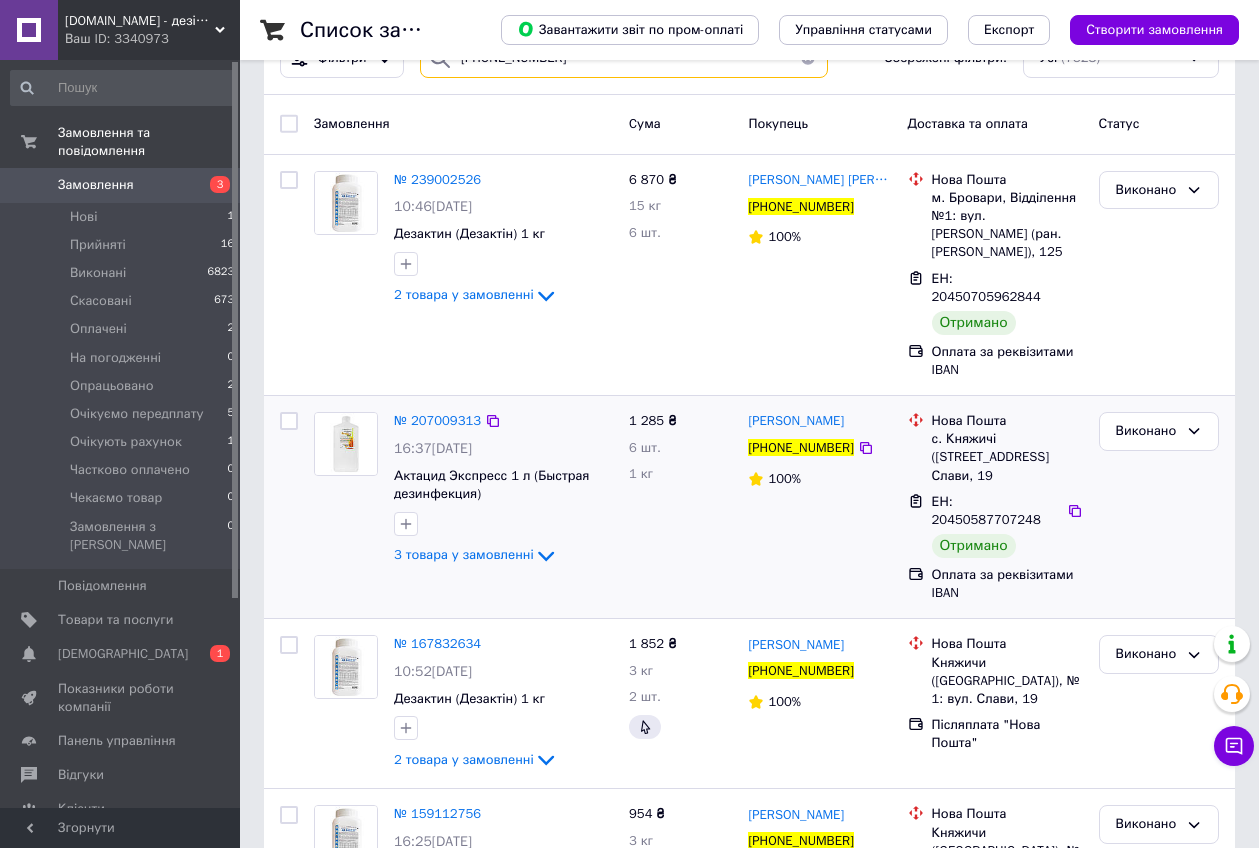 scroll, scrollTop: 0, scrollLeft: 0, axis: both 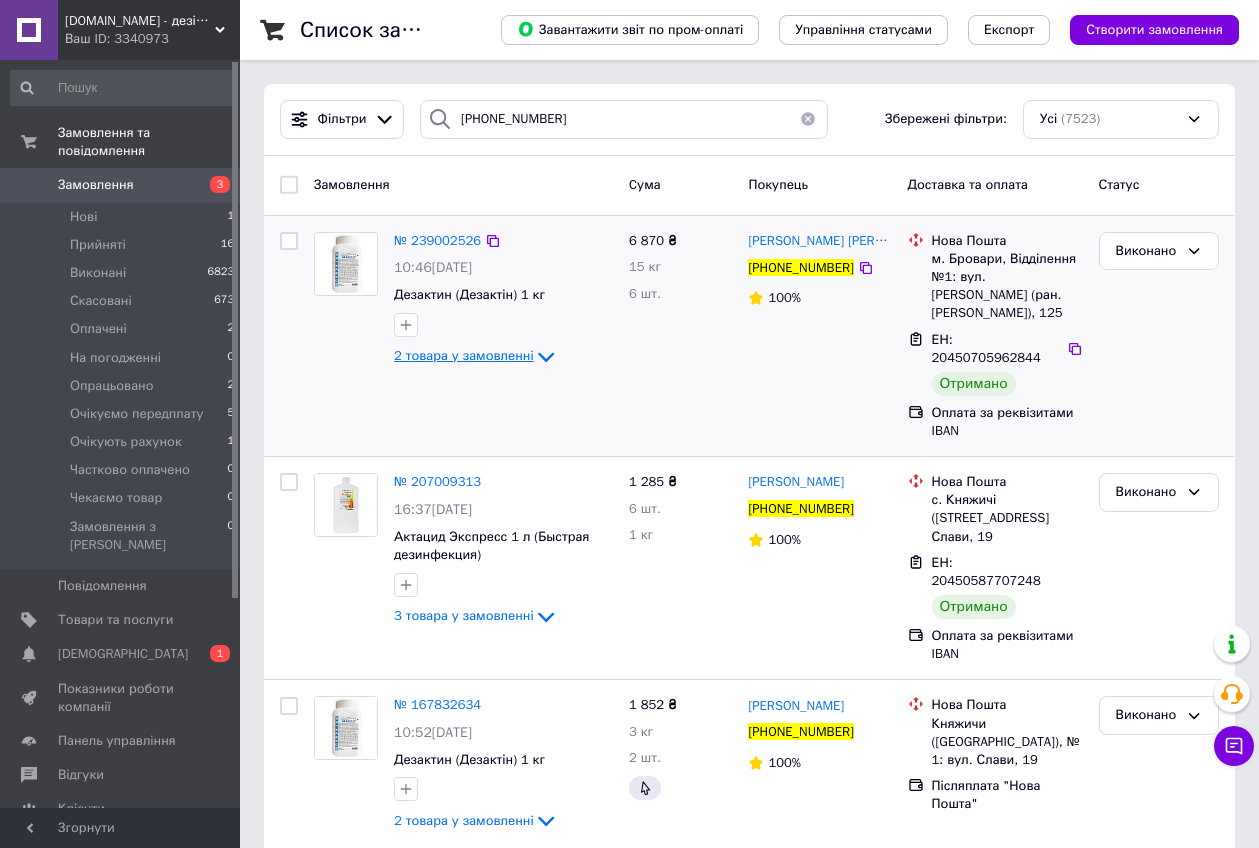 click on "2 товара у замовленні" at bounding box center (464, 355) 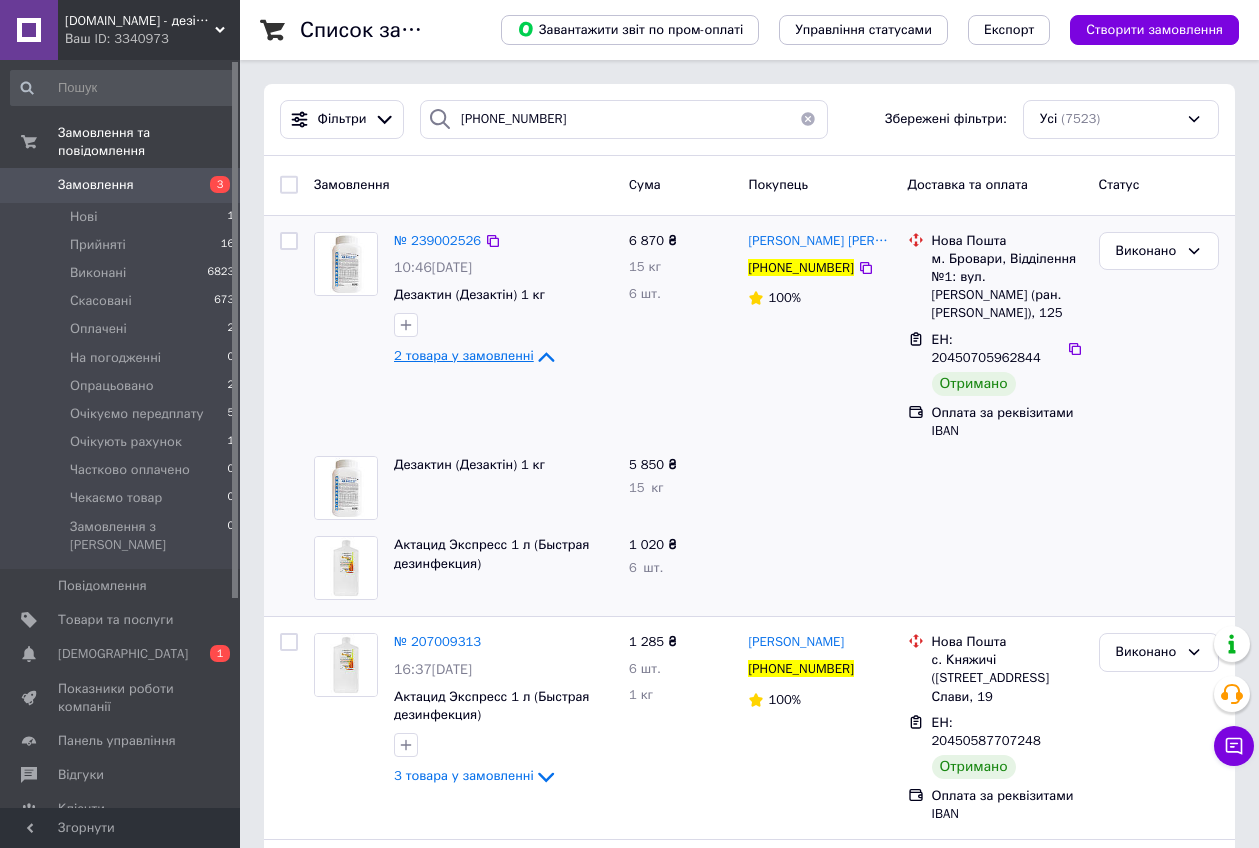 click on "2 товара у замовленні" at bounding box center [464, 355] 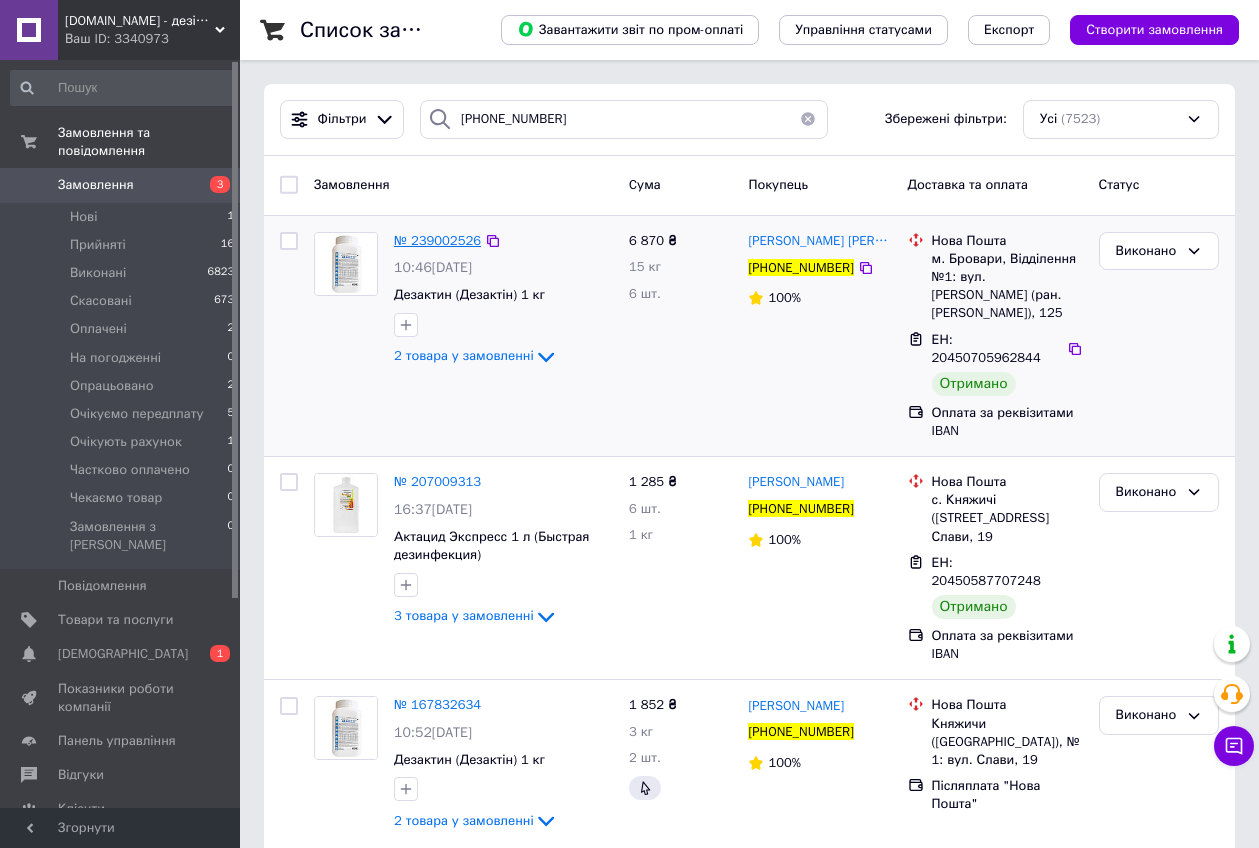 click on "№ 239002526" at bounding box center [437, 240] 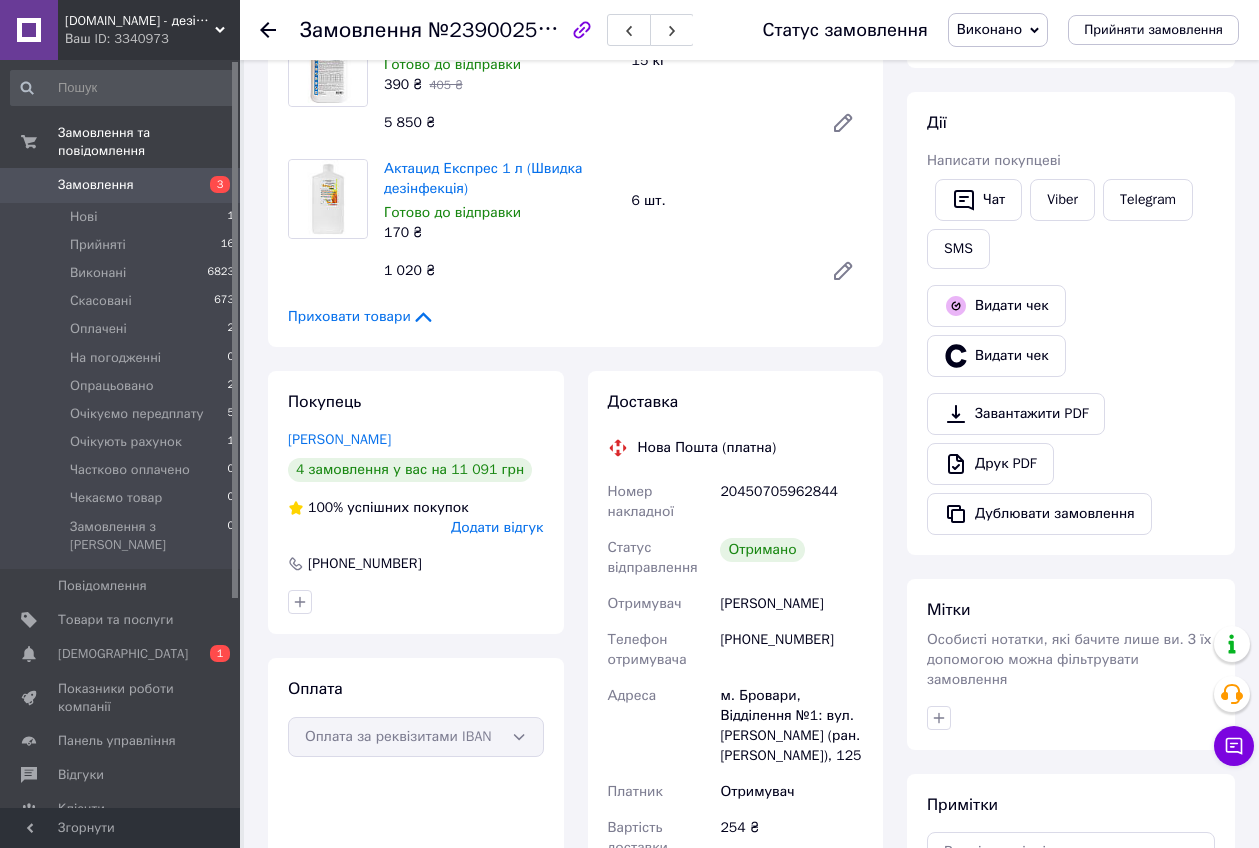scroll, scrollTop: 165, scrollLeft: 0, axis: vertical 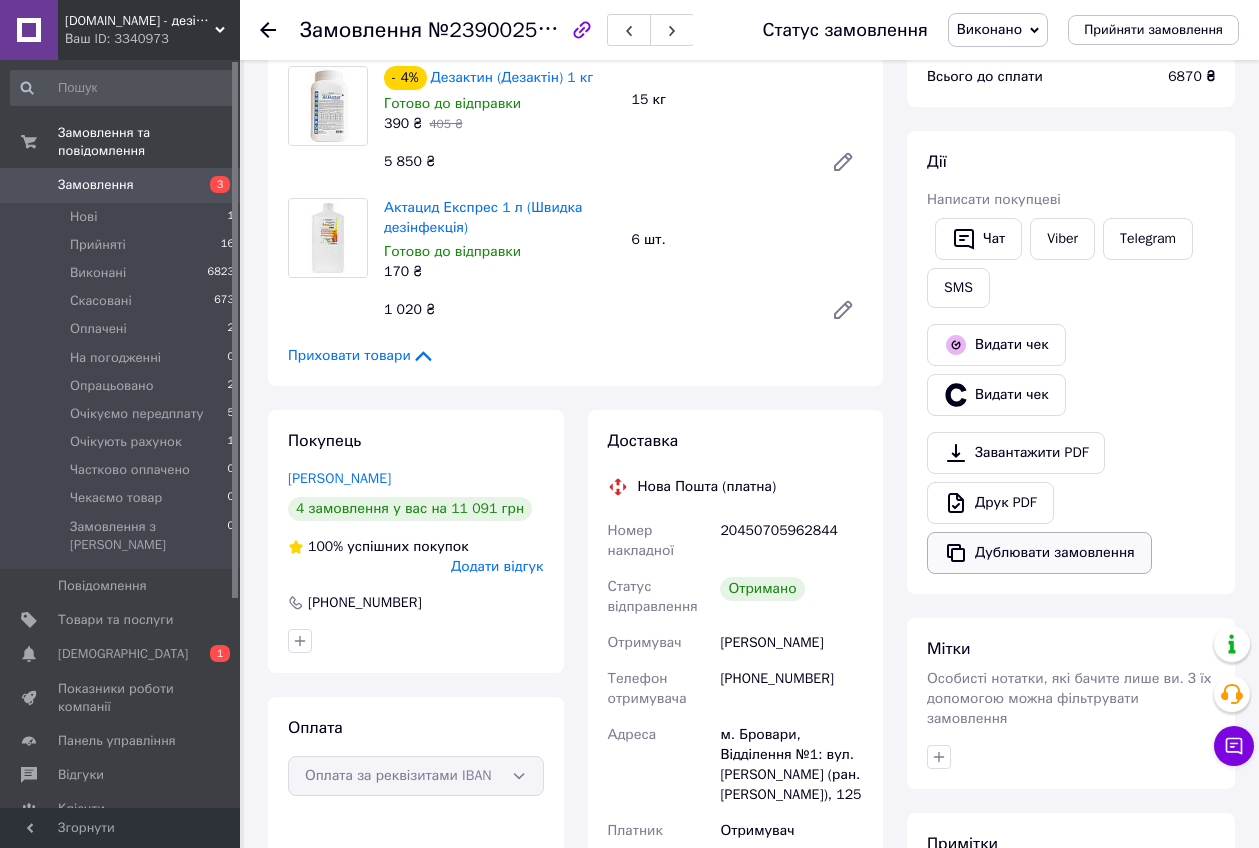 click on "Дублювати замовлення" at bounding box center (1039, 553) 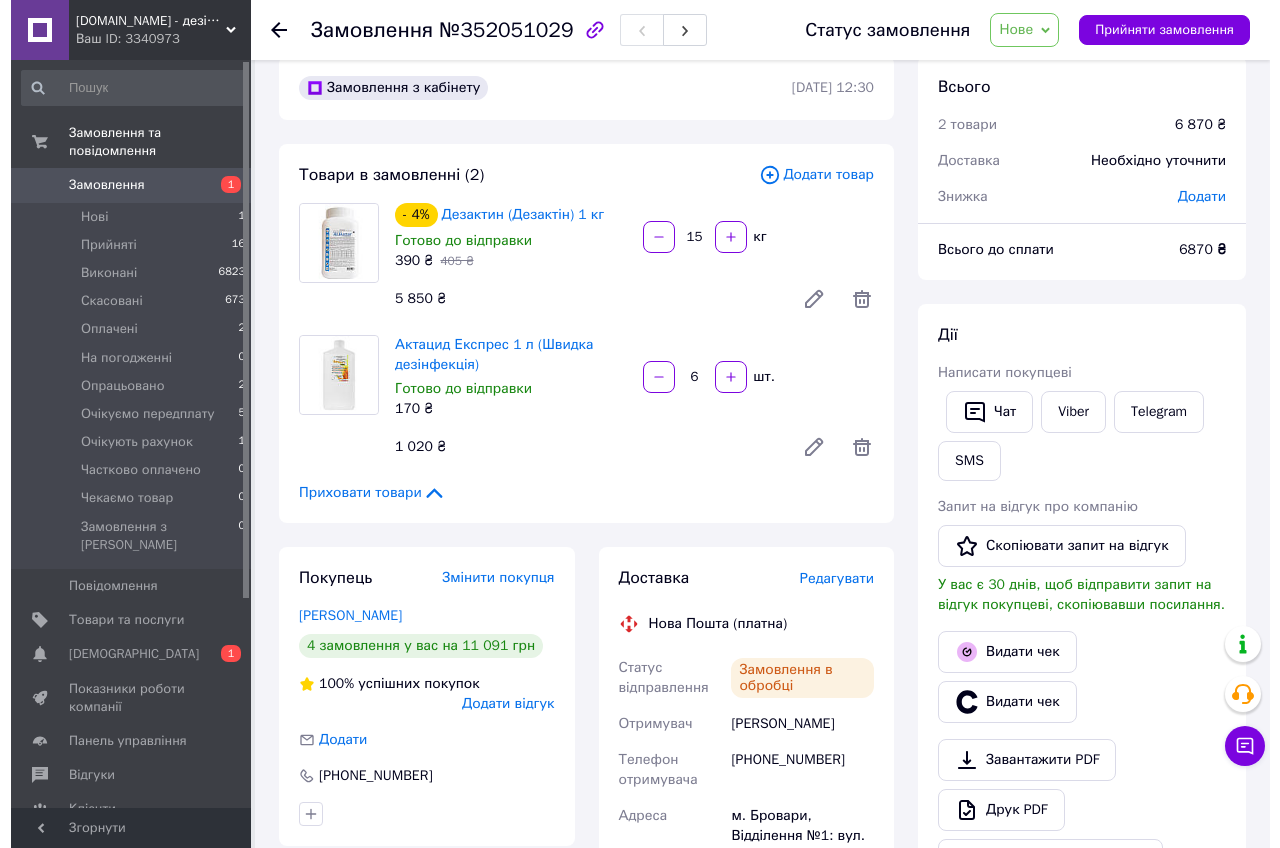 scroll, scrollTop: 0, scrollLeft: 0, axis: both 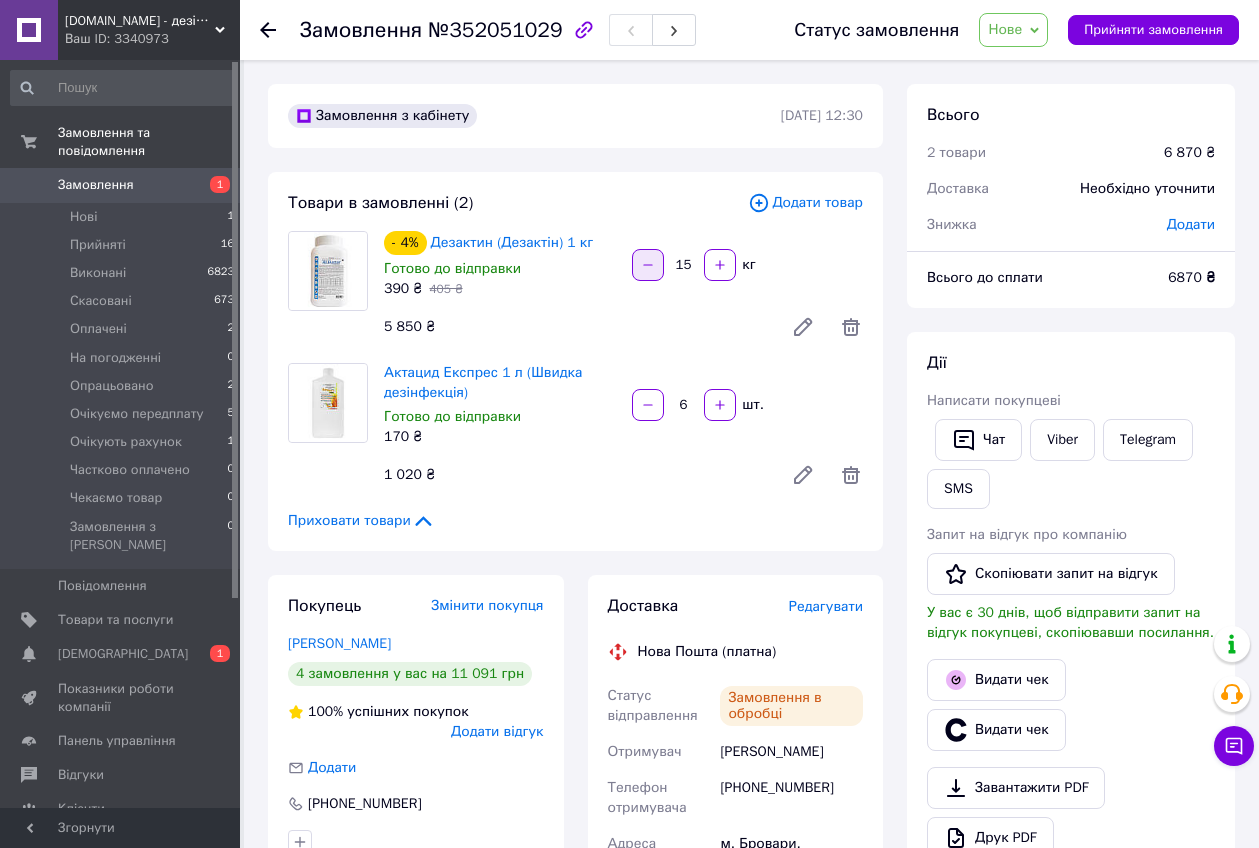click 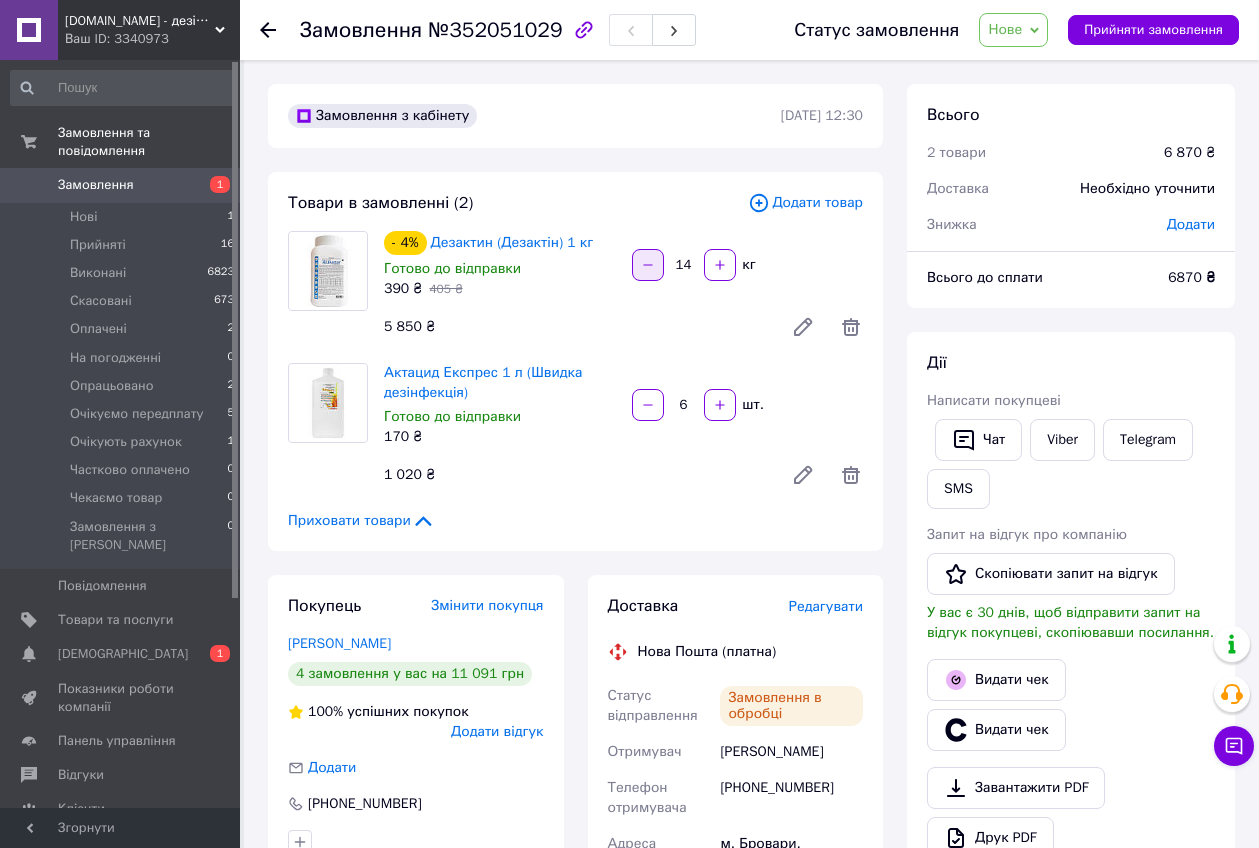 click 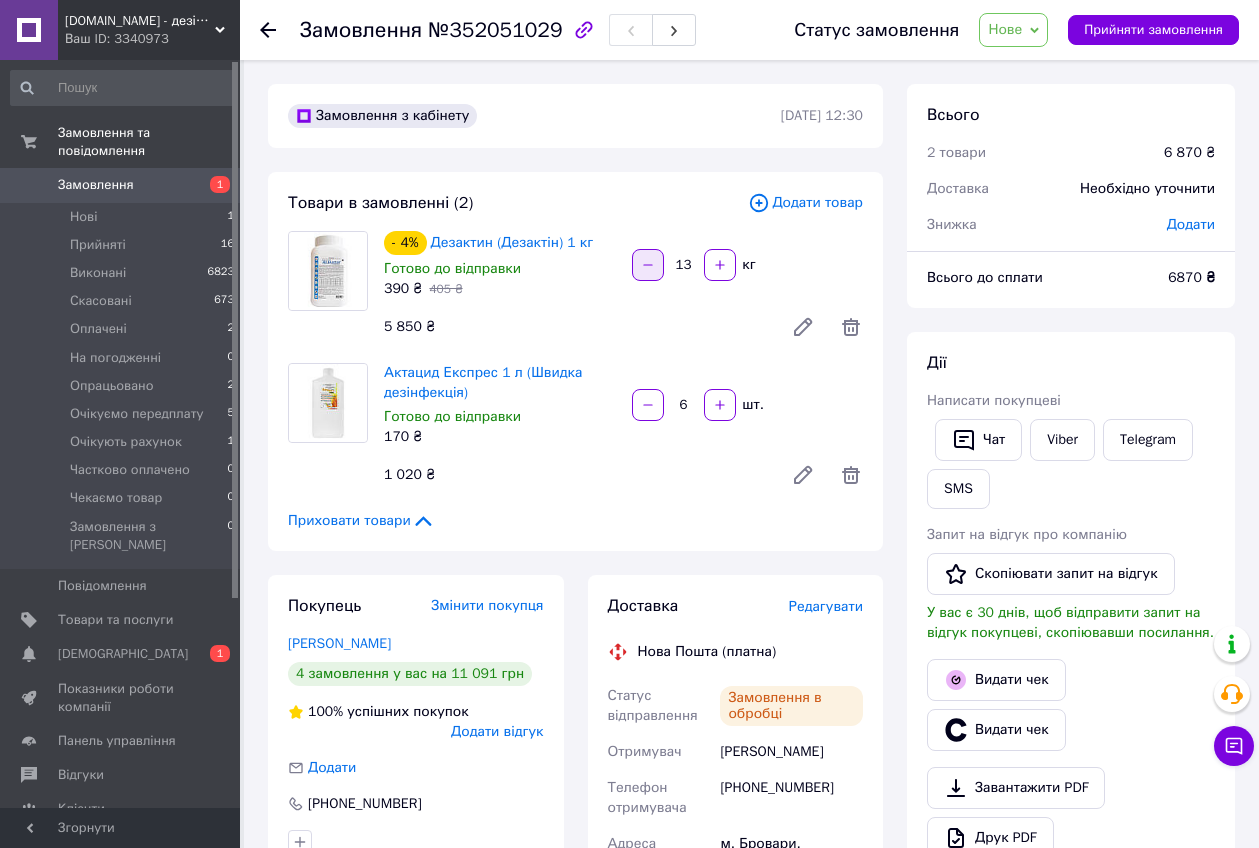 click 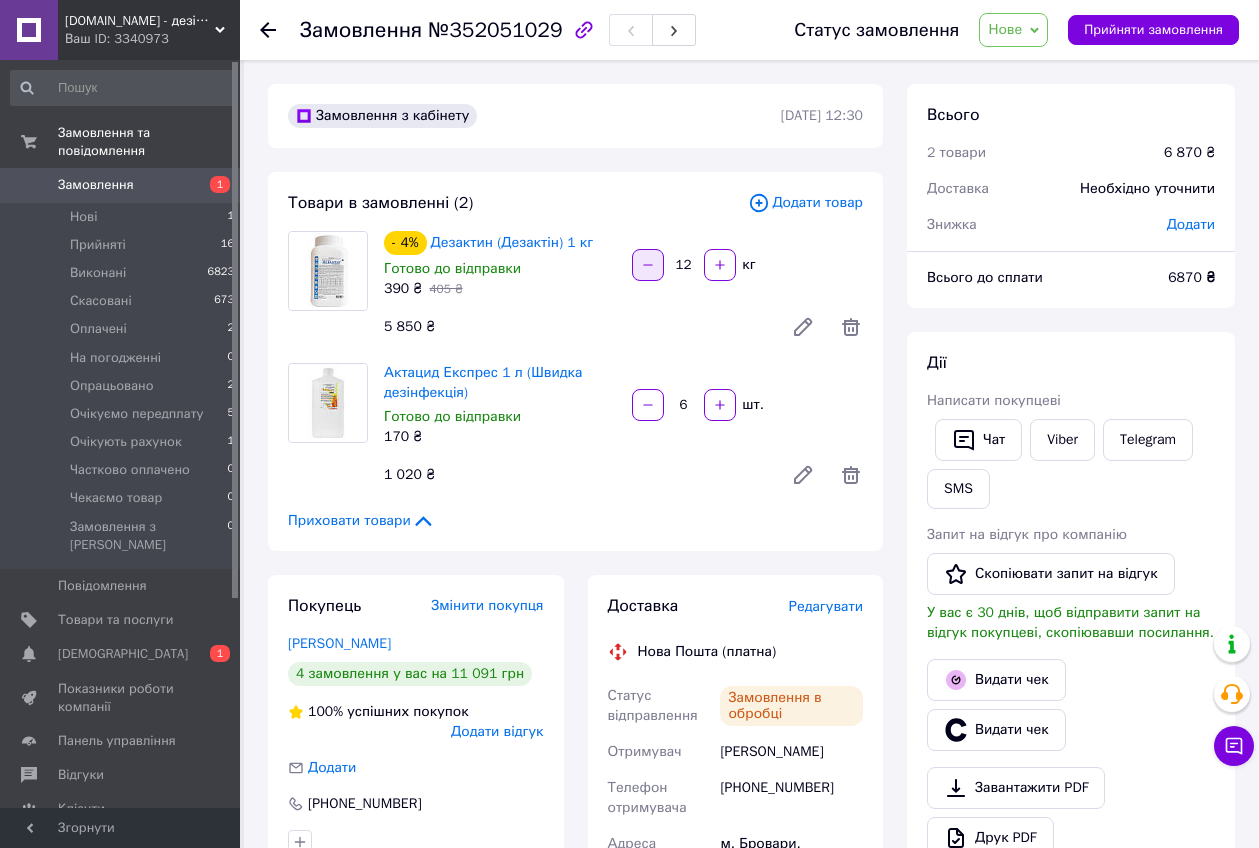 click 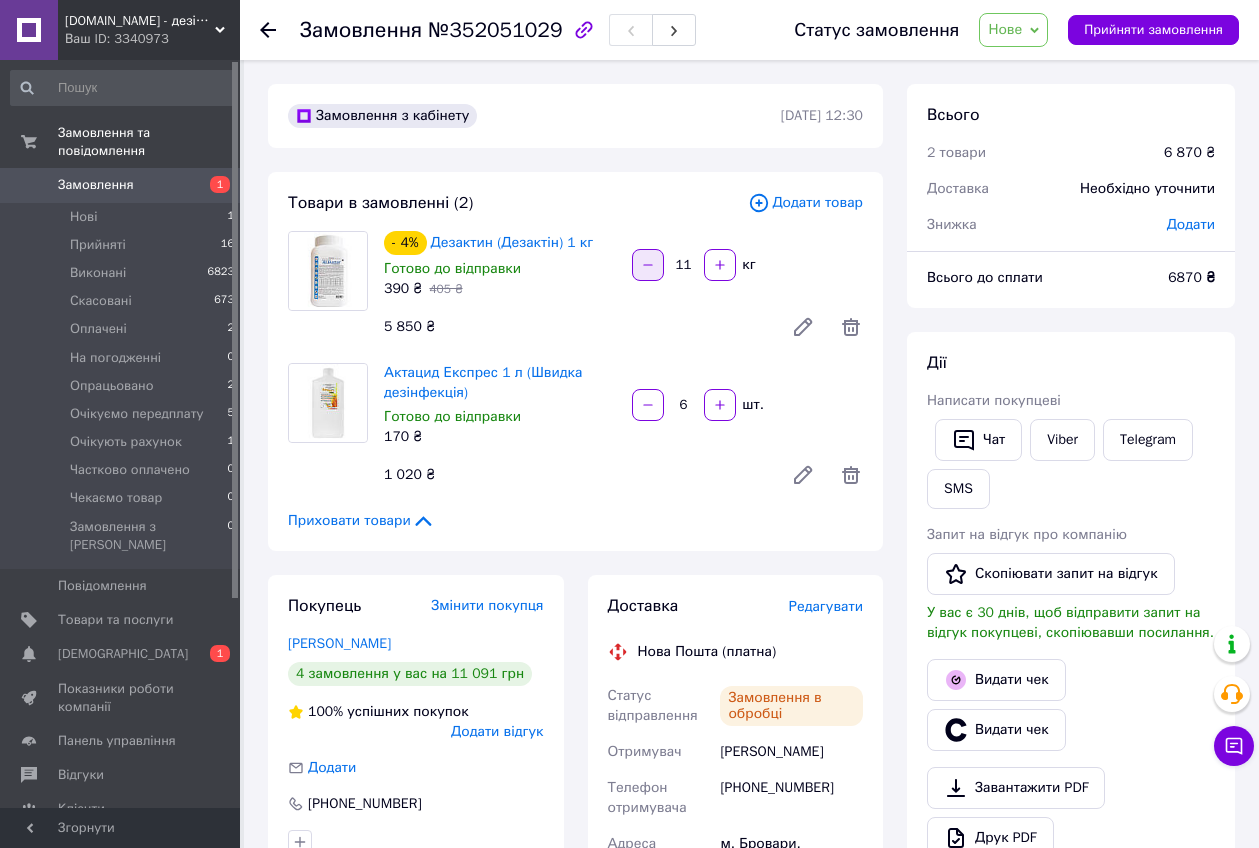 click 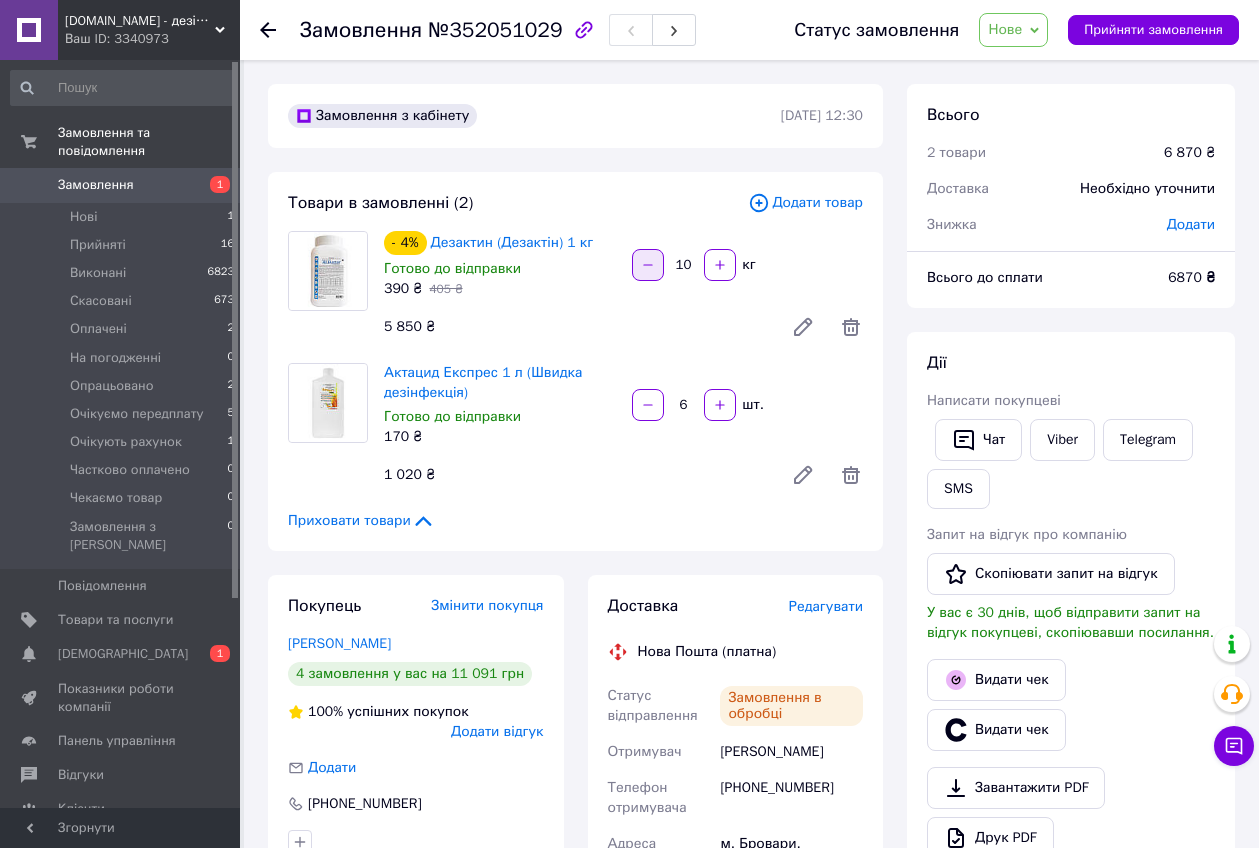 click 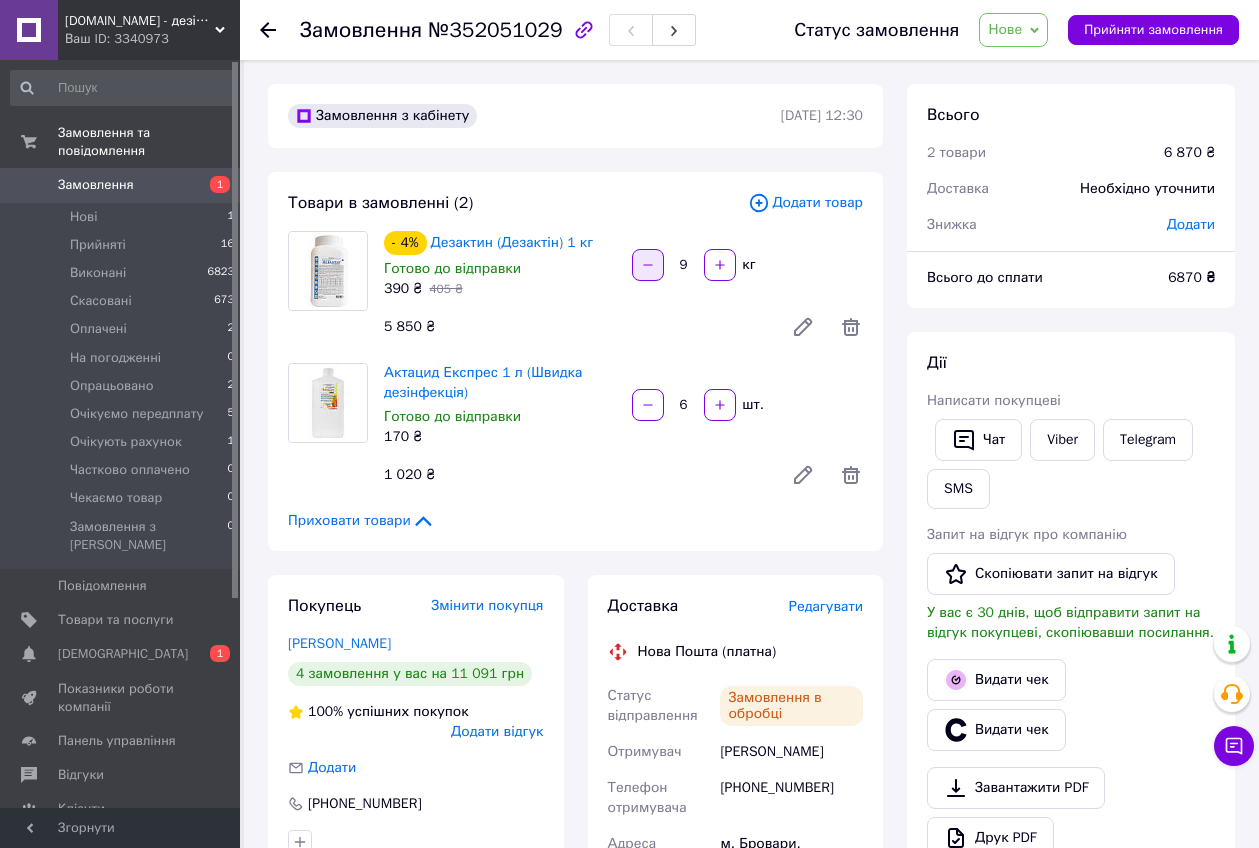 click 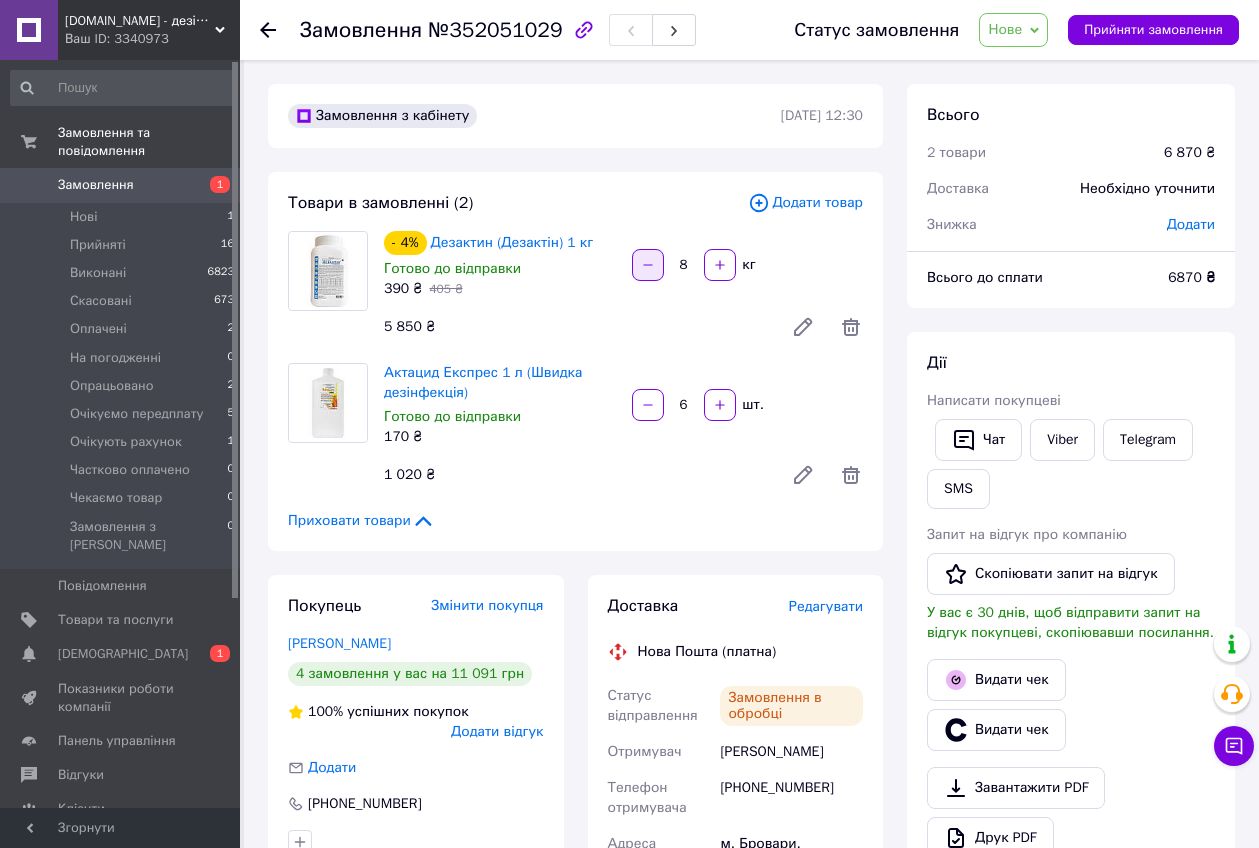 click 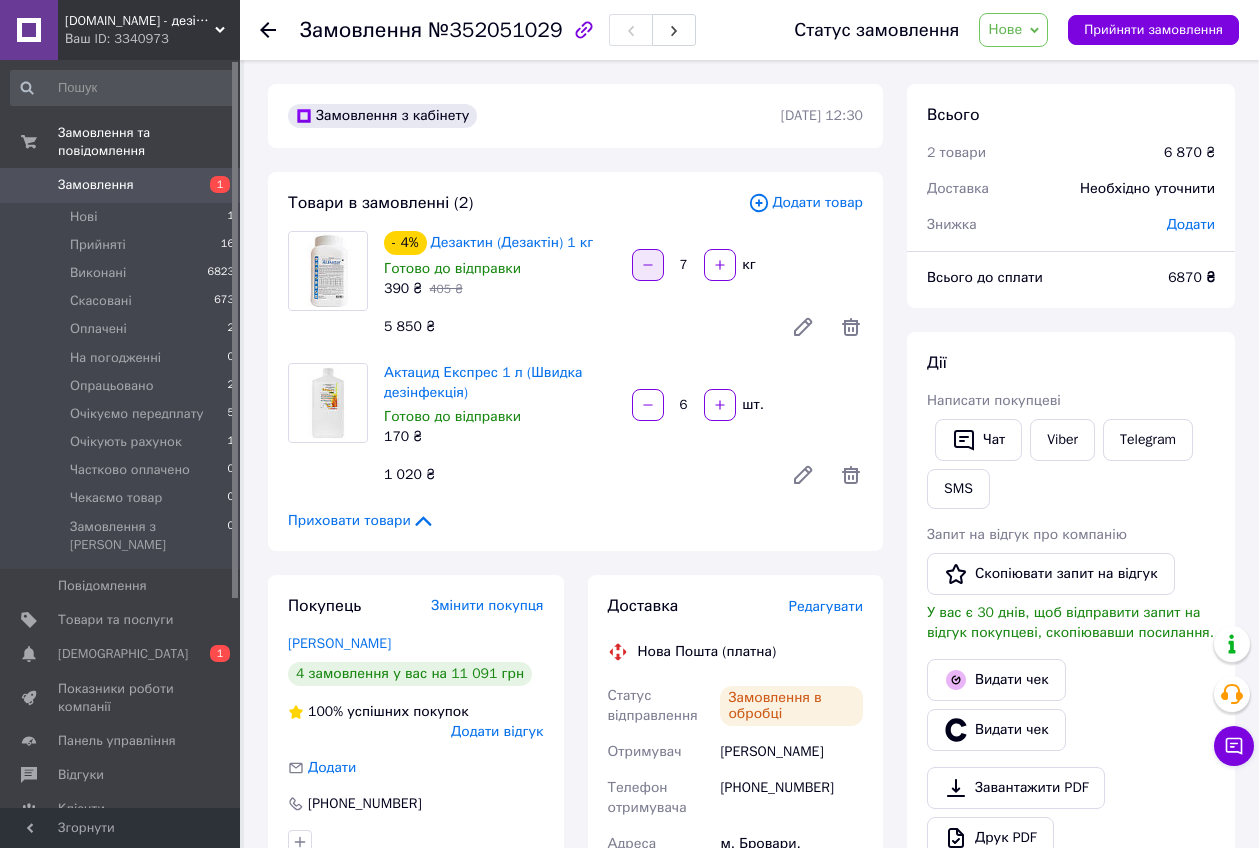 click 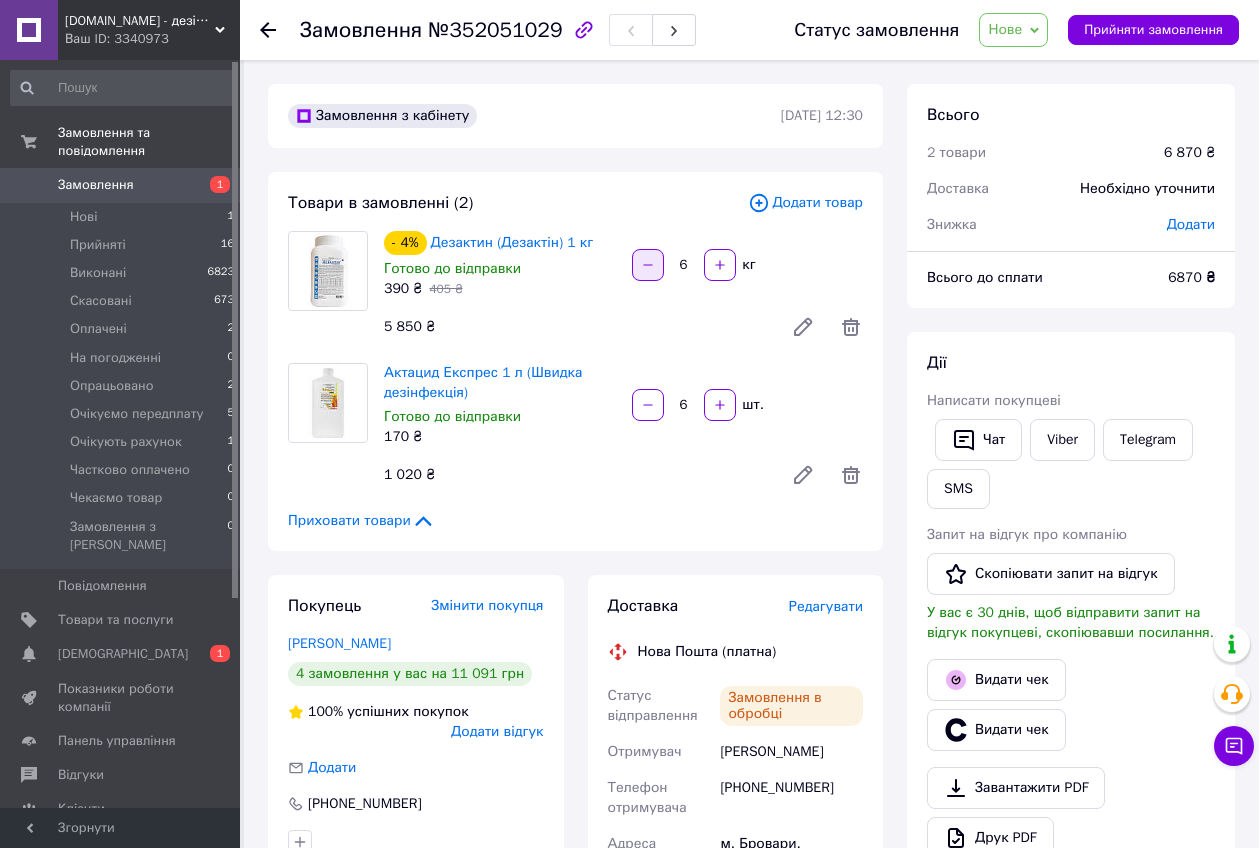 click 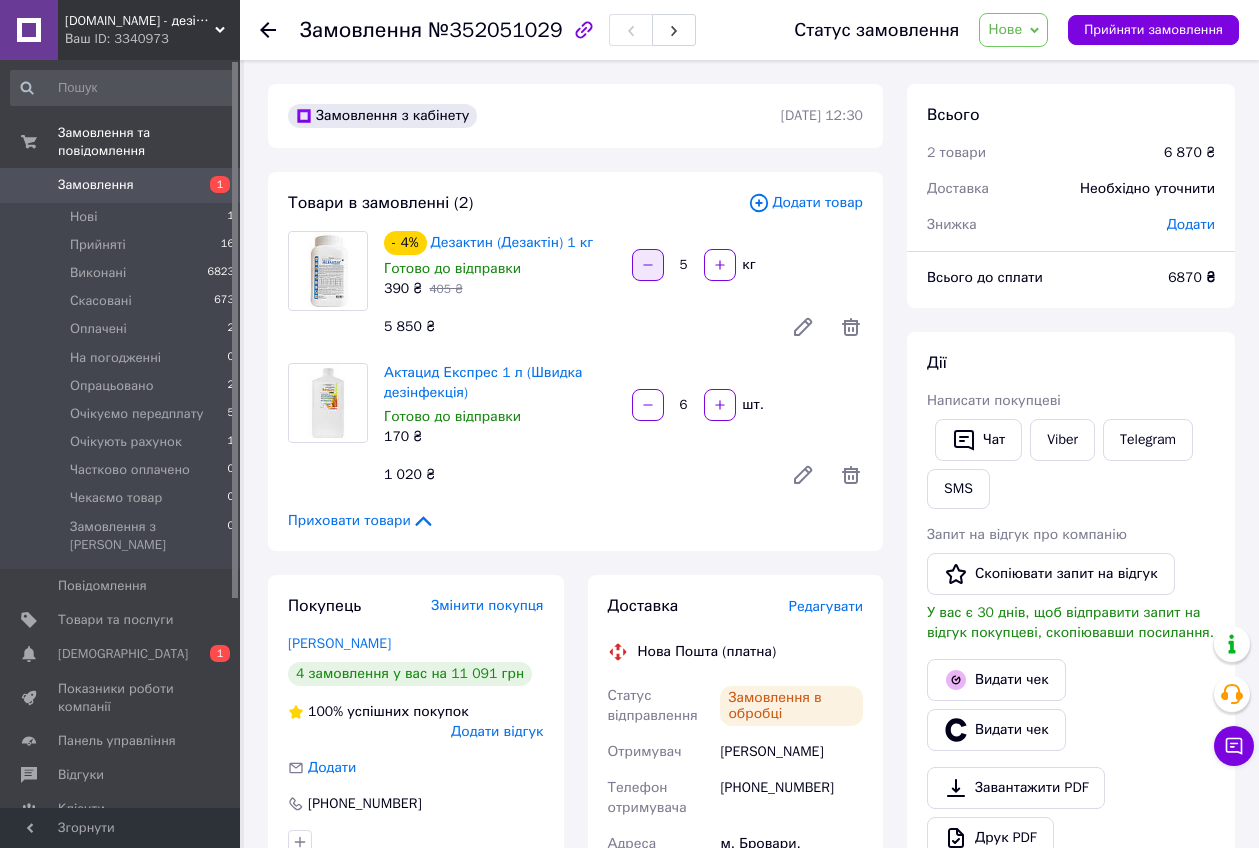 click 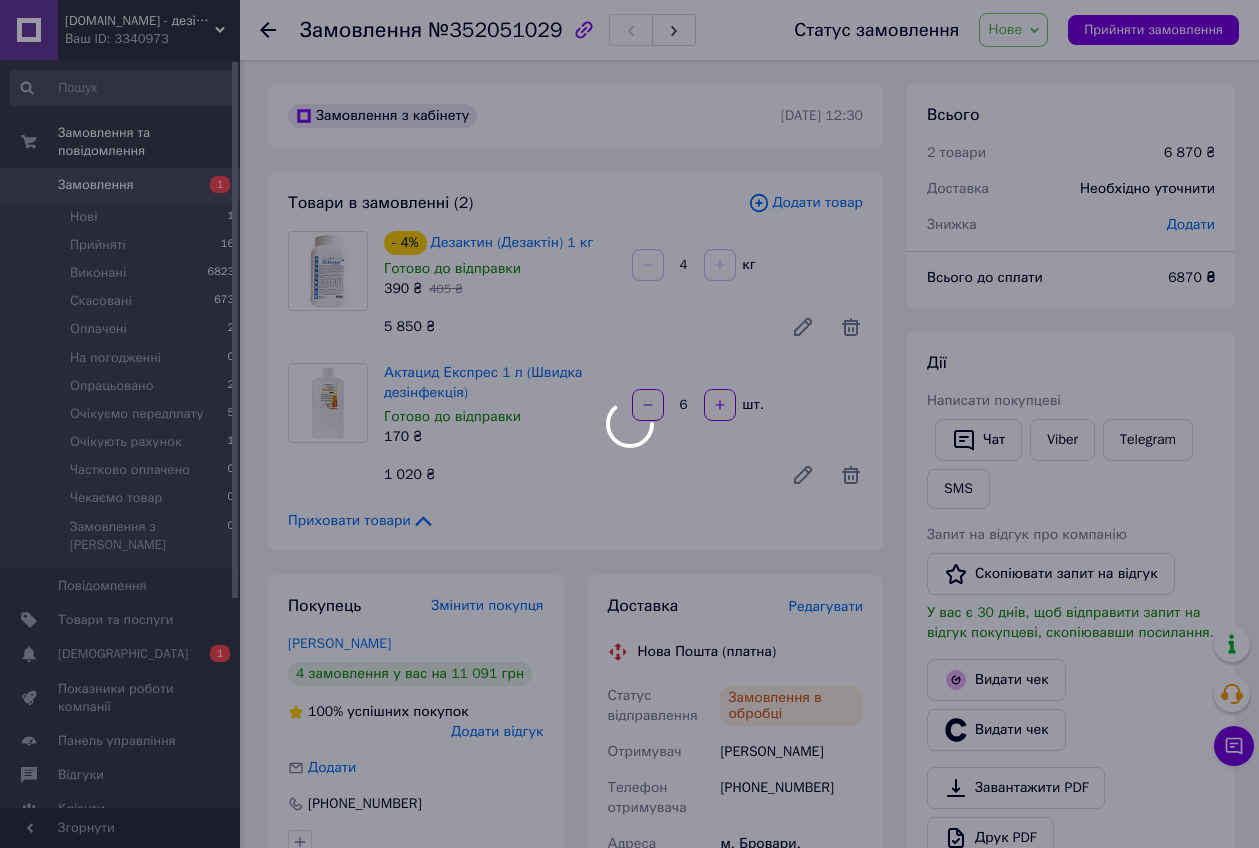 click on "MyDez.com.ua - дезінфікуючі та миючі засоби Ваш ID: 3340973 Сайт MyDez.com.ua - дезінфікуючі та миюч... Кабінет покупця Перевірити стан системи Сторінка на порталі Довідка Вийти Замовлення та повідомлення Замовлення 1 Нові 1 Прийняті 16 Виконані 6823 Скасовані 673 Оплачені 2 На погодженні 0 Опрацьовано 2 Очікуємо передплату 5 Очікують рахунок 1 Частково оплачено 0 Чекаємо товар 0 Замовлення з Розетки 0 Повідомлення 0 Товари та послуги Сповіщення 0 1 Показники роботи компанії Панель управління Відгуки Клієнти Каталог ProSale Аналітика 4" at bounding box center [629, 718] 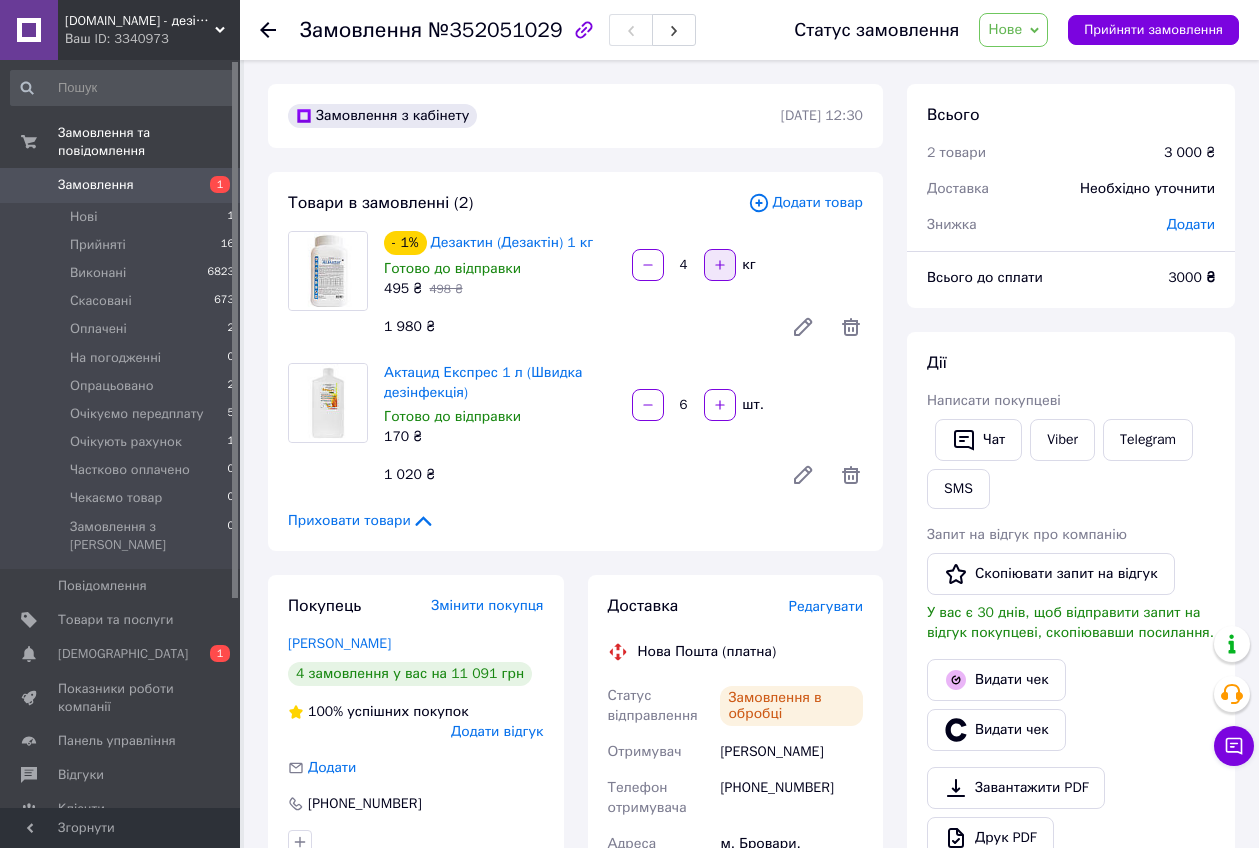 click at bounding box center [720, 265] 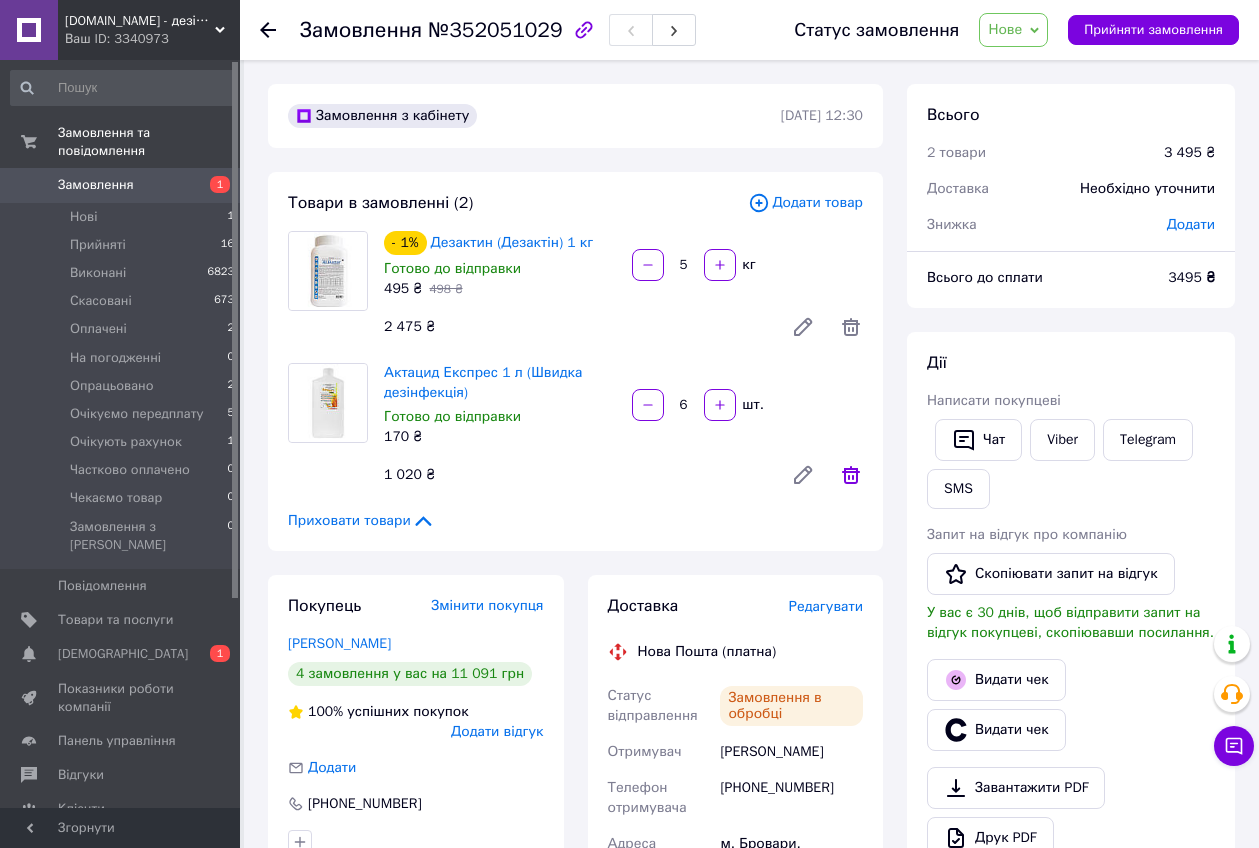 click 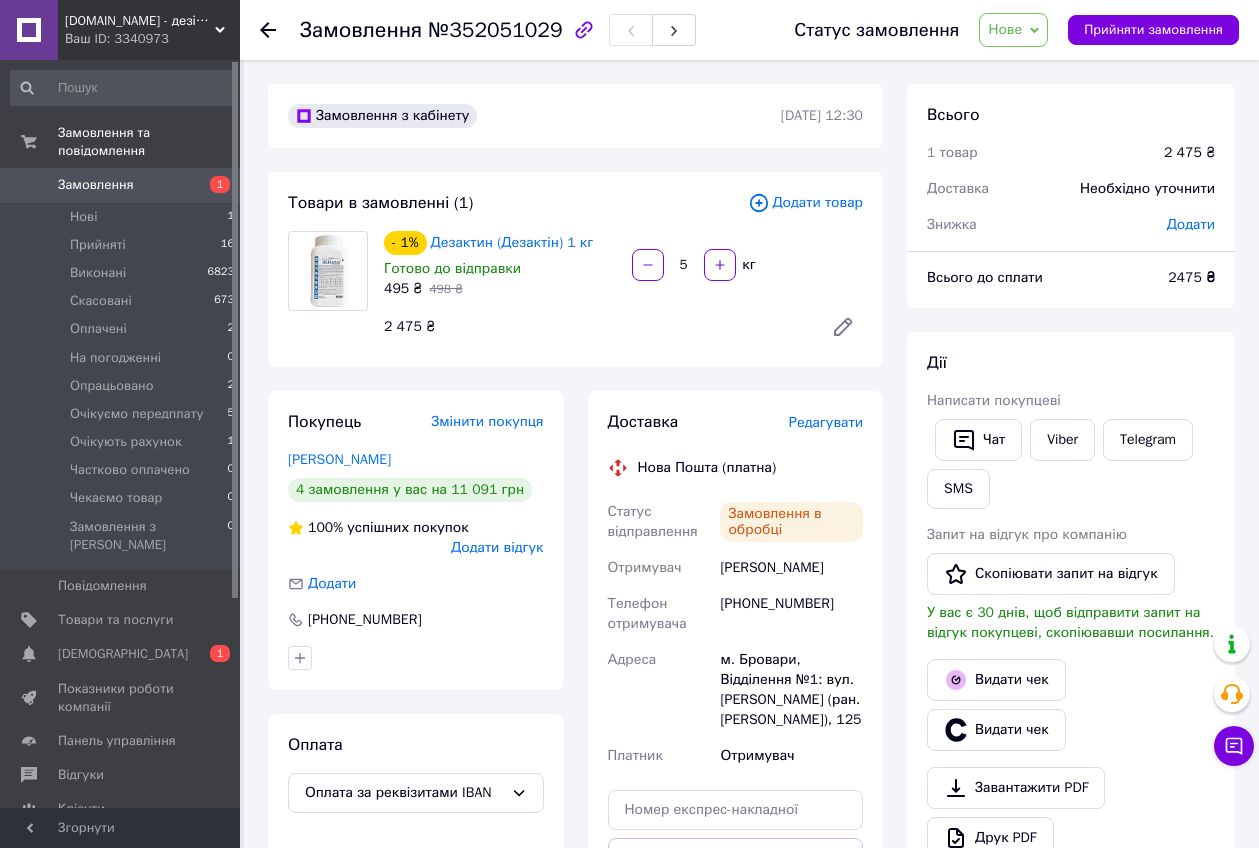 click on "Додати товар" at bounding box center (805, 203) 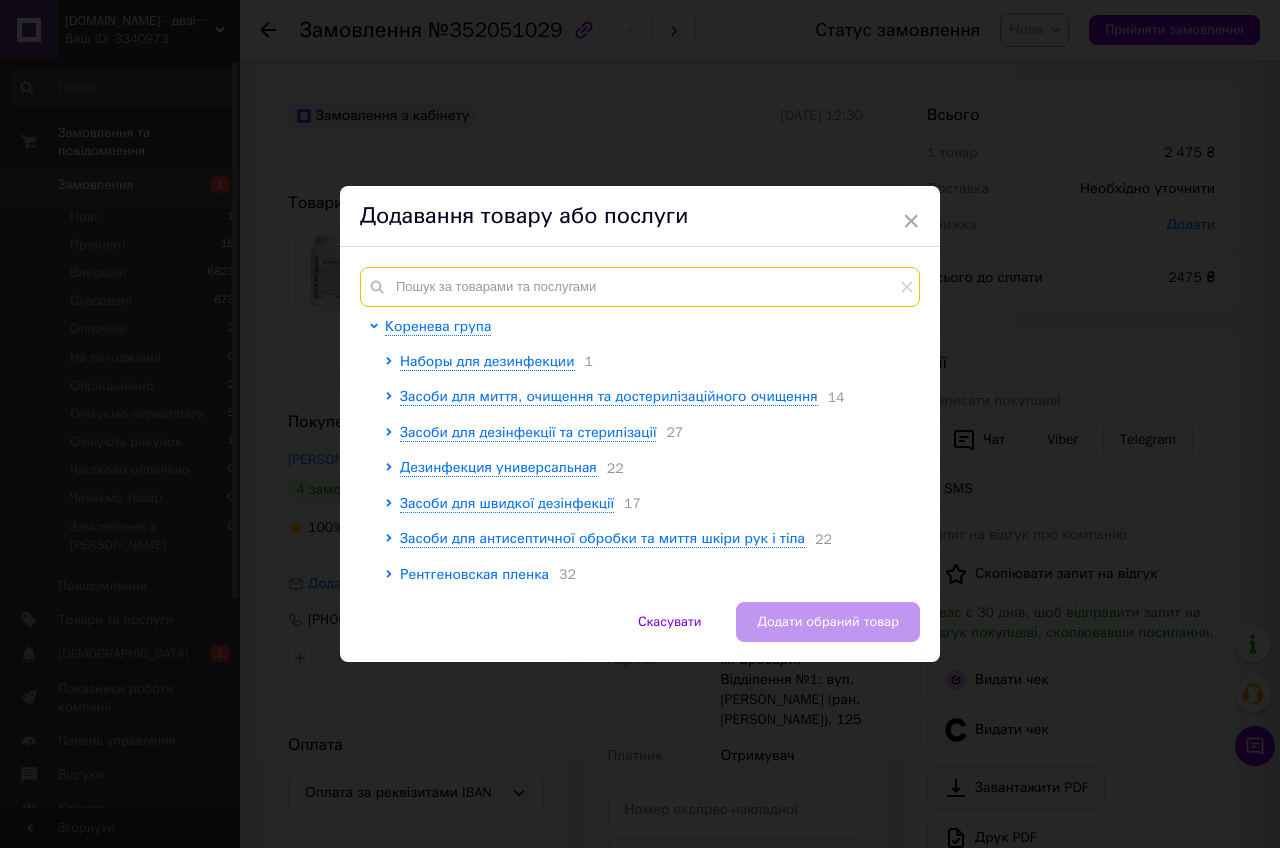 click at bounding box center (640, 287) 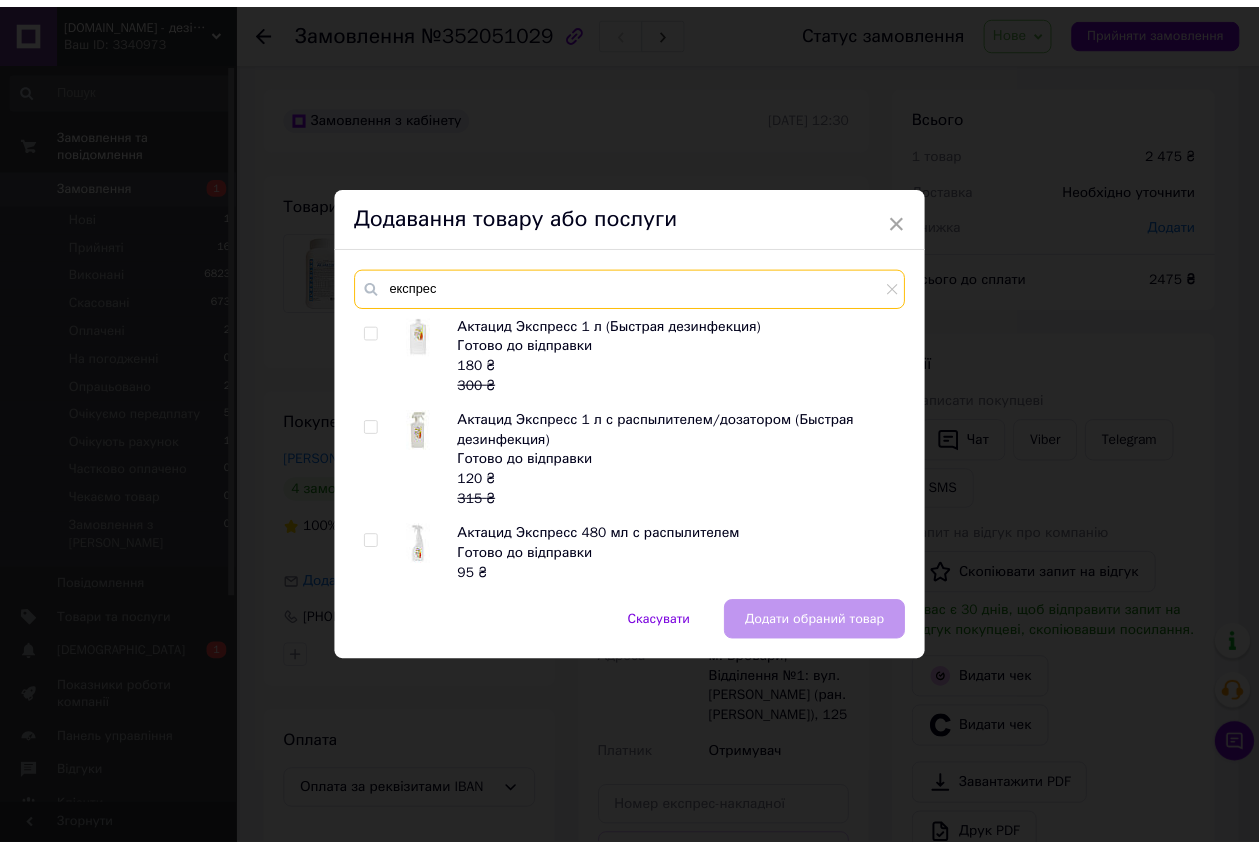 scroll, scrollTop: 125, scrollLeft: 0, axis: vertical 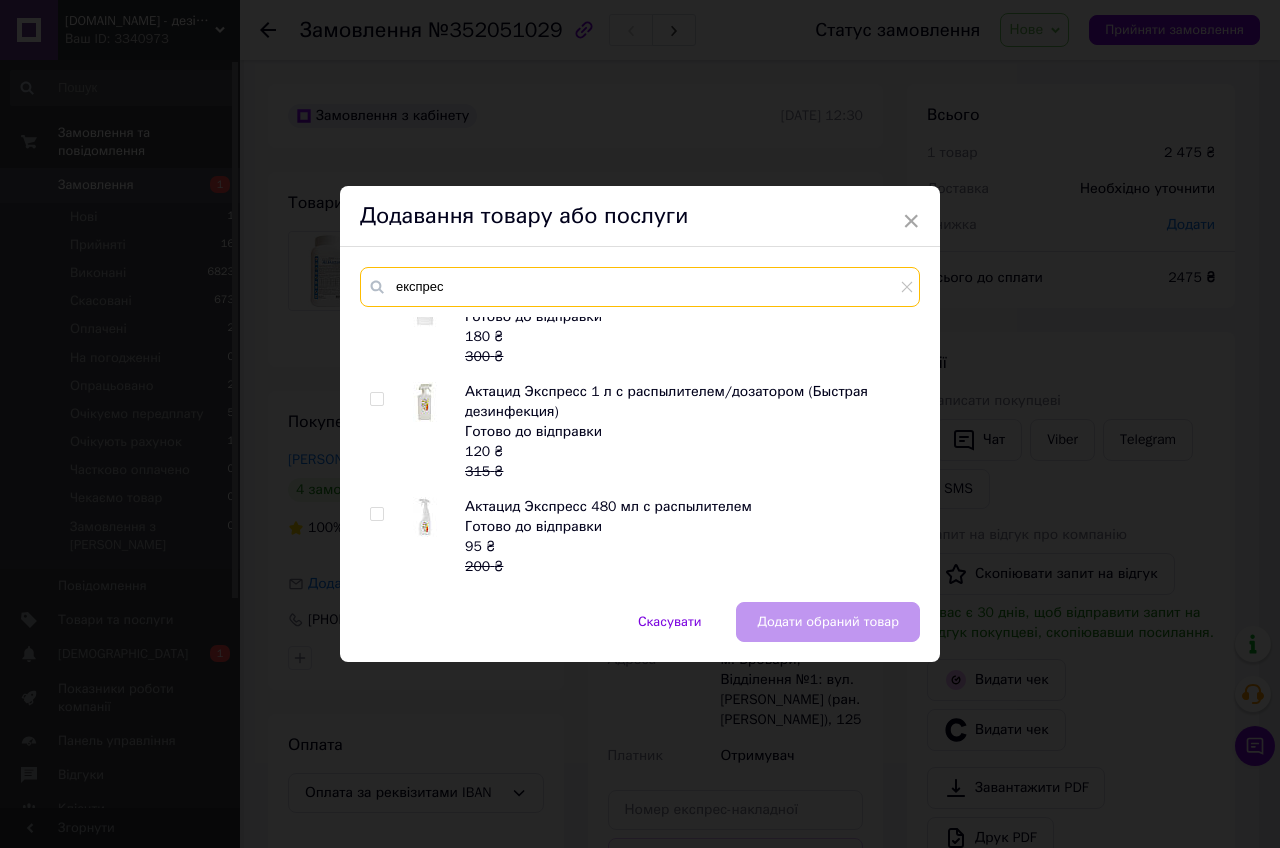 type on "експрес" 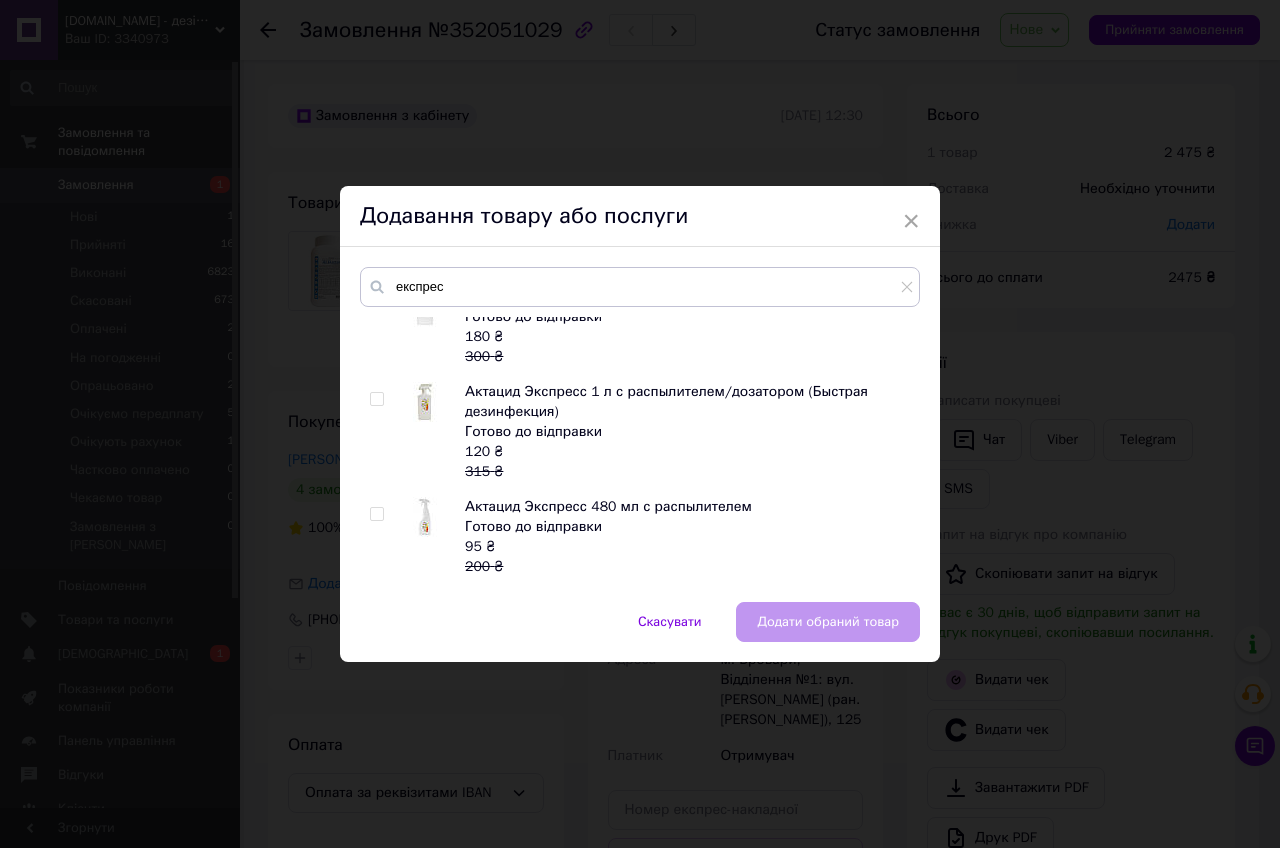 click at bounding box center (376, 399) 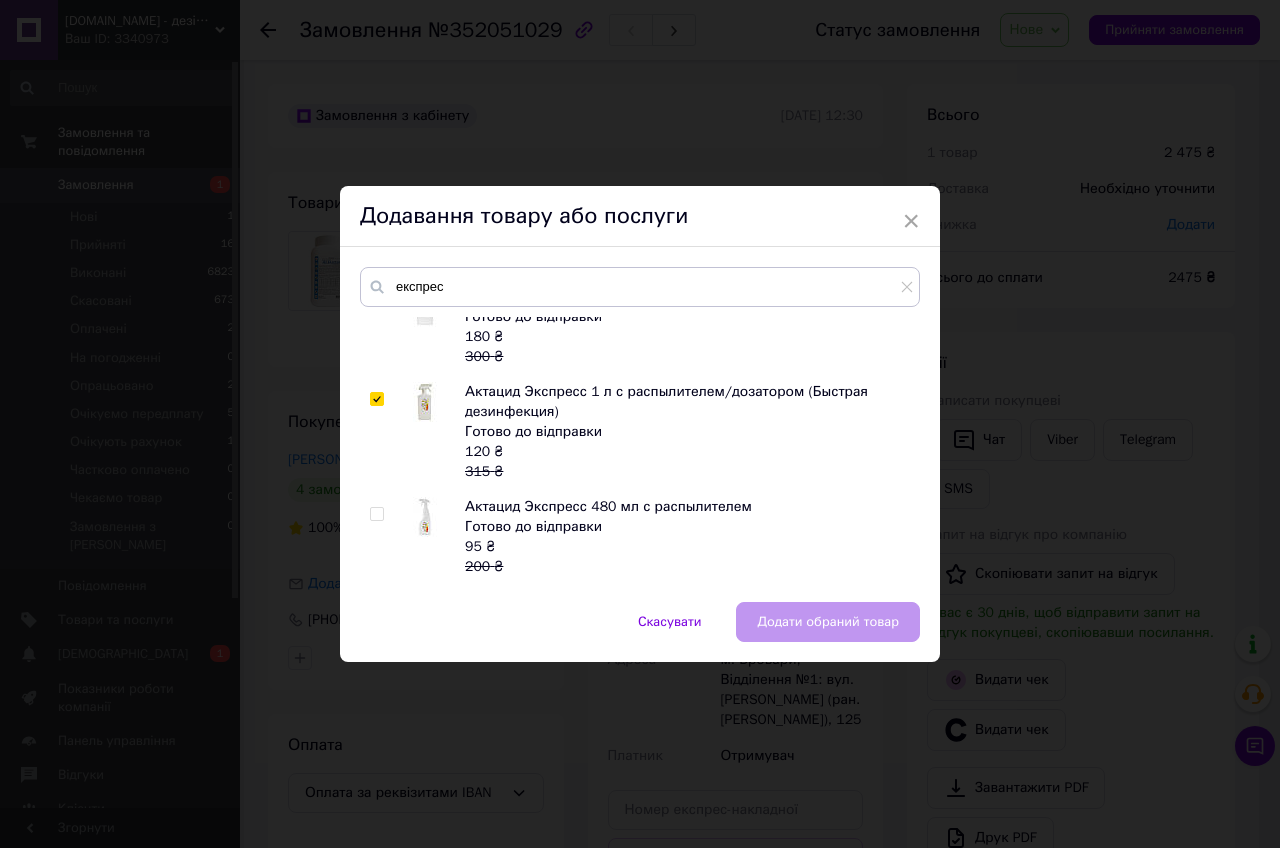 checkbox on "true" 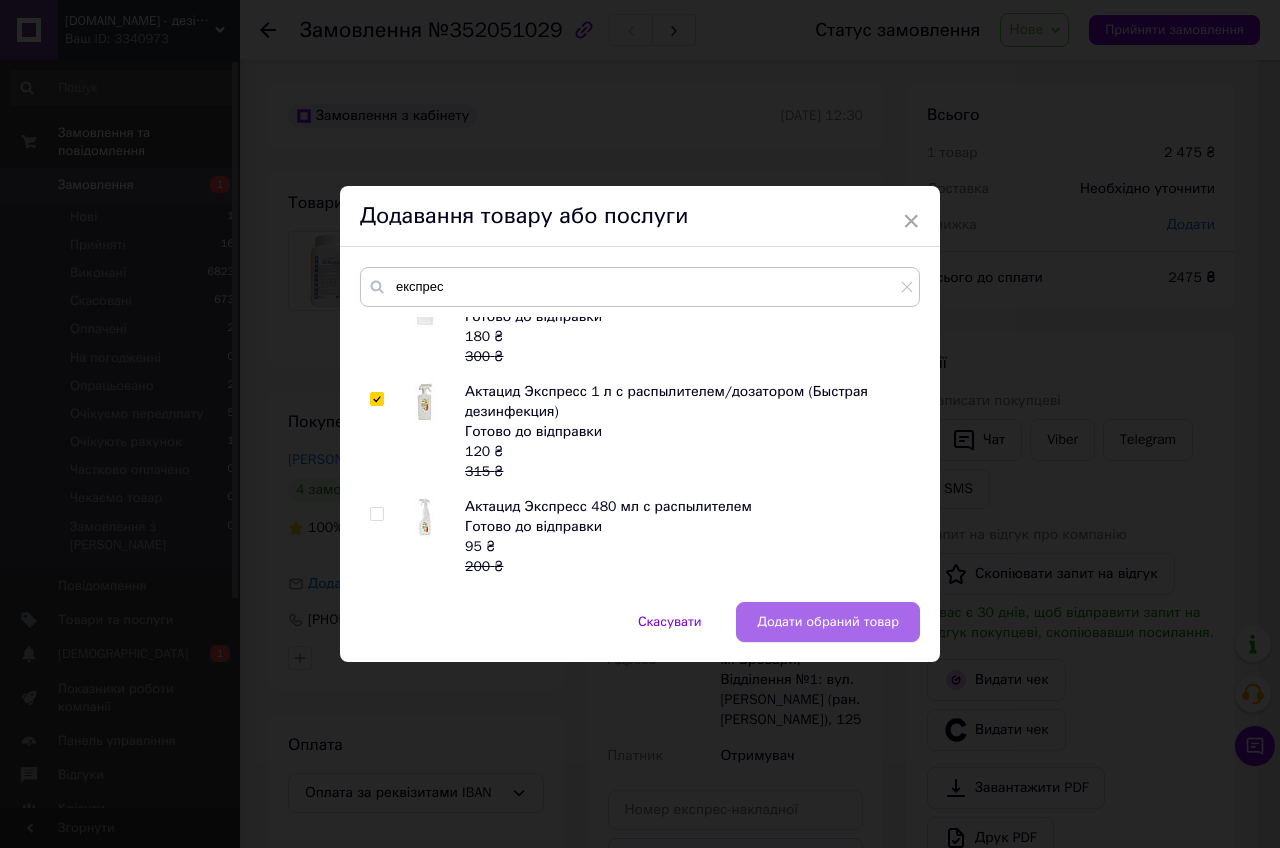 click on "Додати обраний товар" at bounding box center [828, 622] 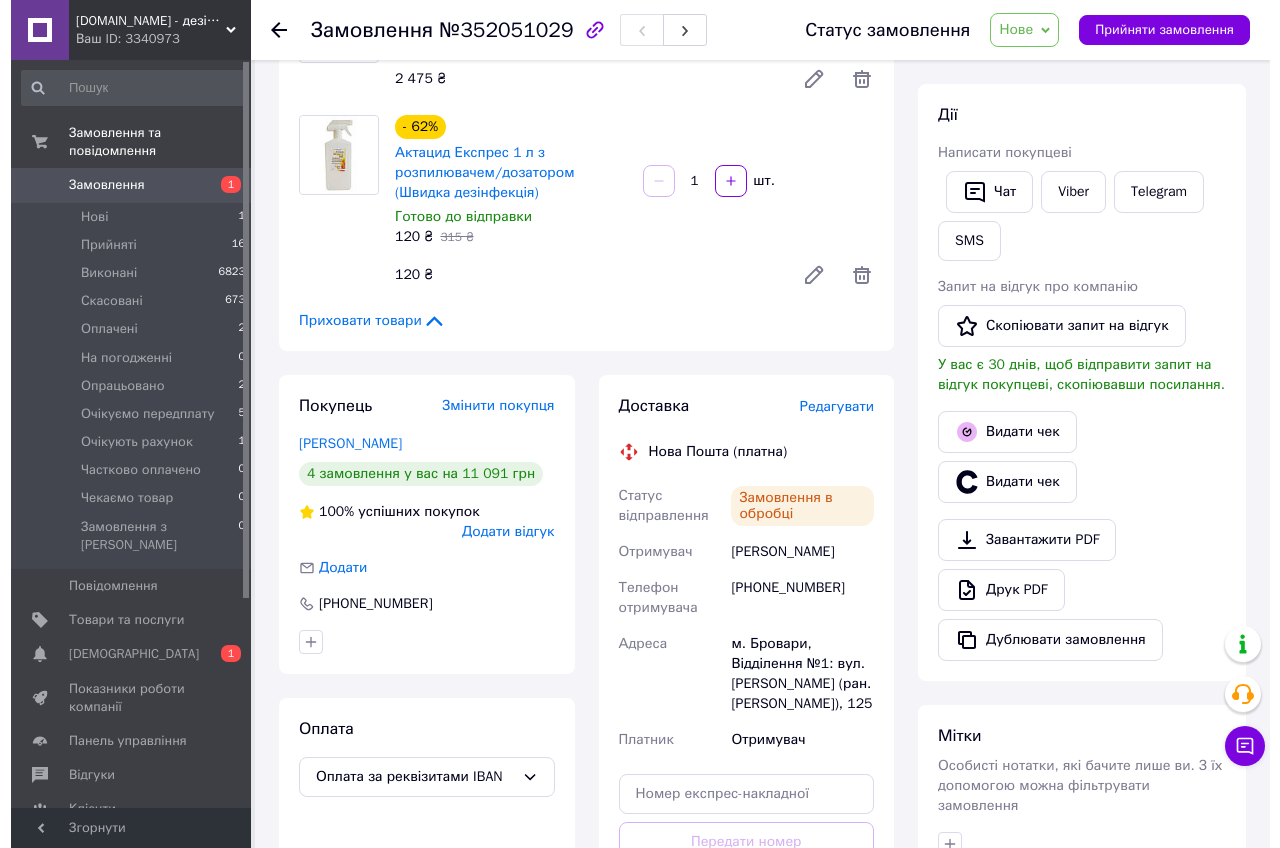 scroll, scrollTop: 250, scrollLeft: 0, axis: vertical 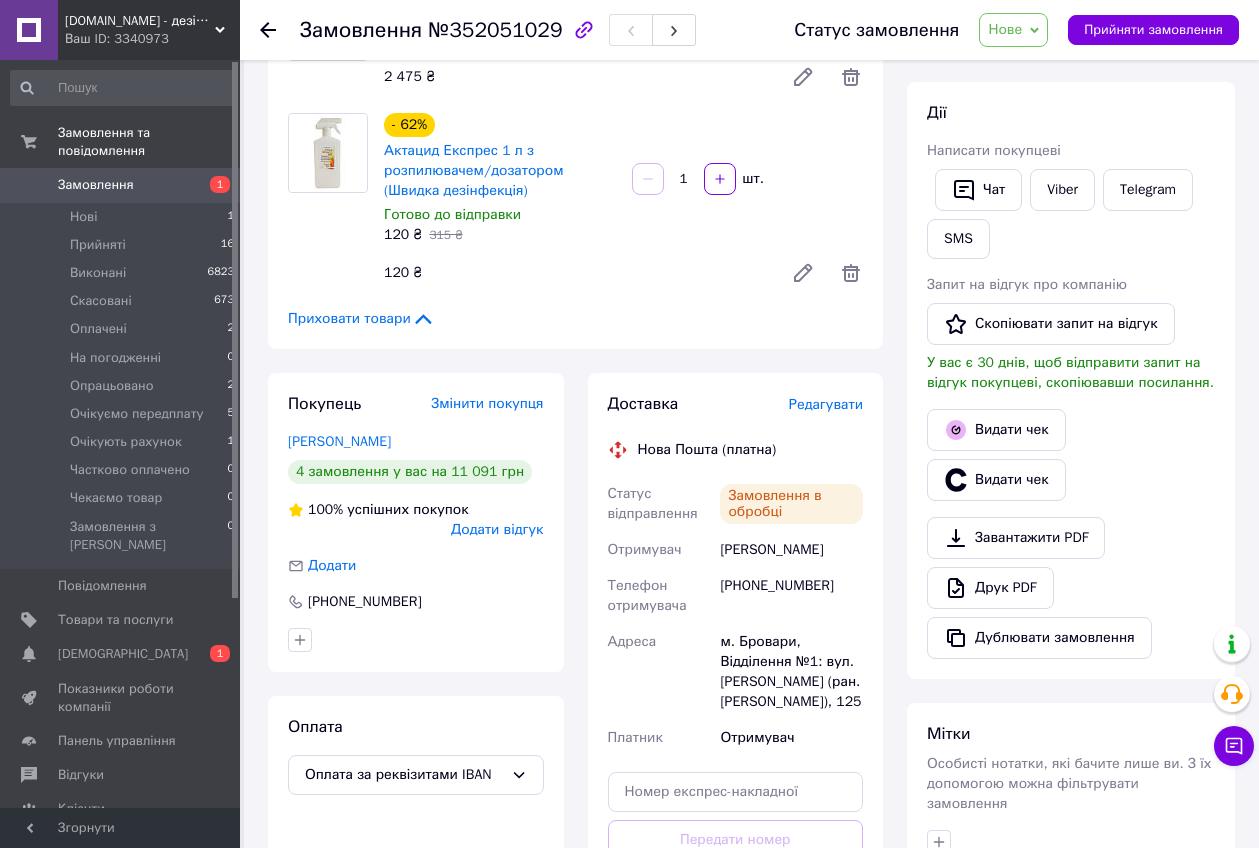 click on "Редагувати" at bounding box center [826, 404] 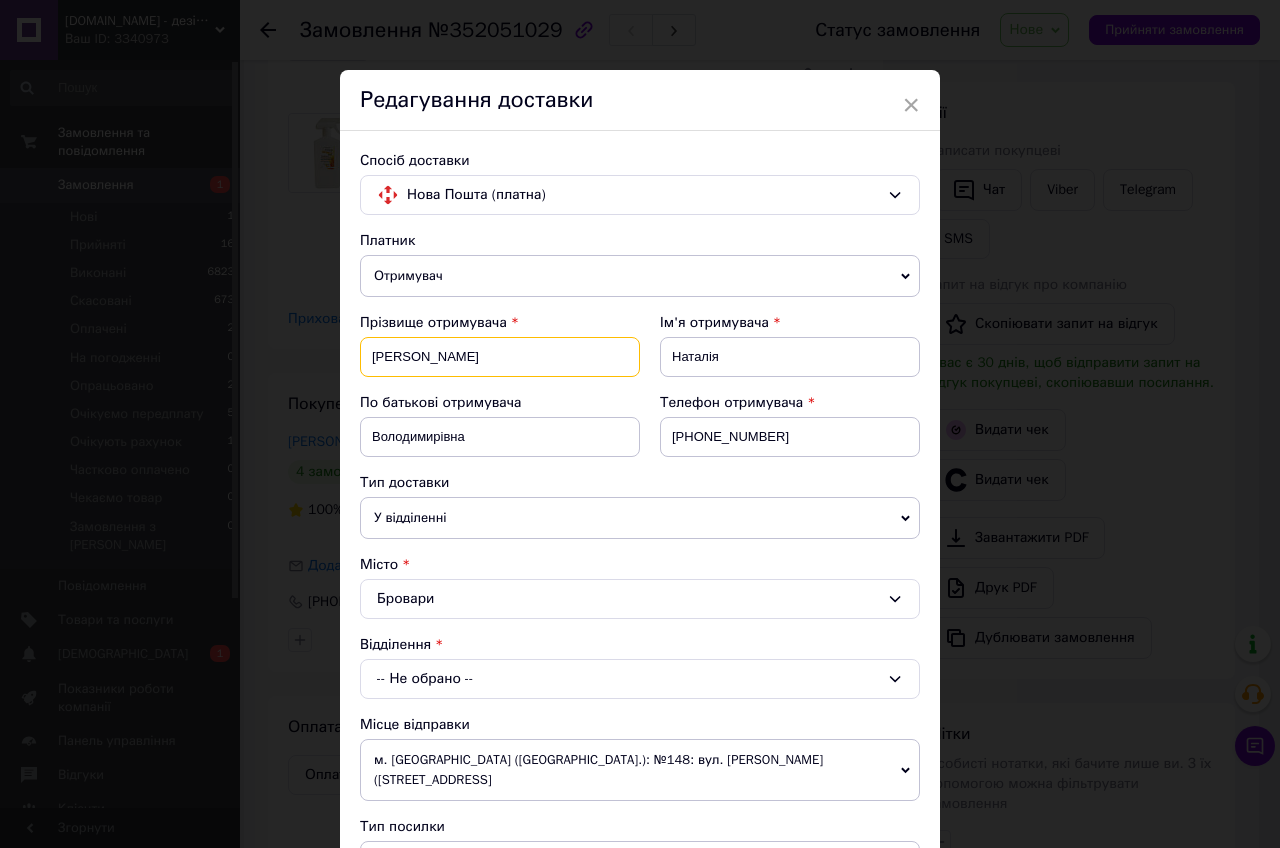 click on "Гоюк" at bounding box center (500, 357) 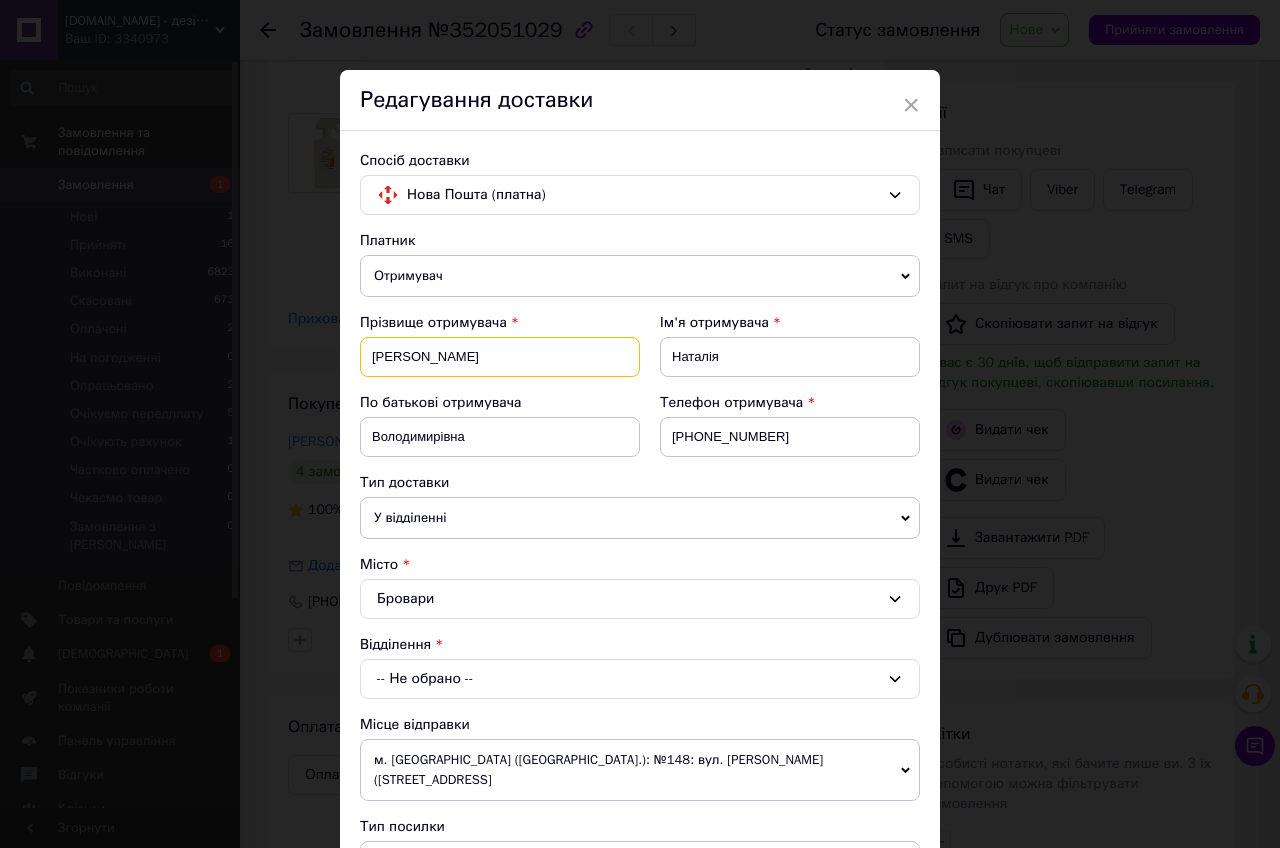 drag, startPoint x: 462, startPoint y: 355, endPoint x: 347, endPoint y: 384, distance: 118.60017 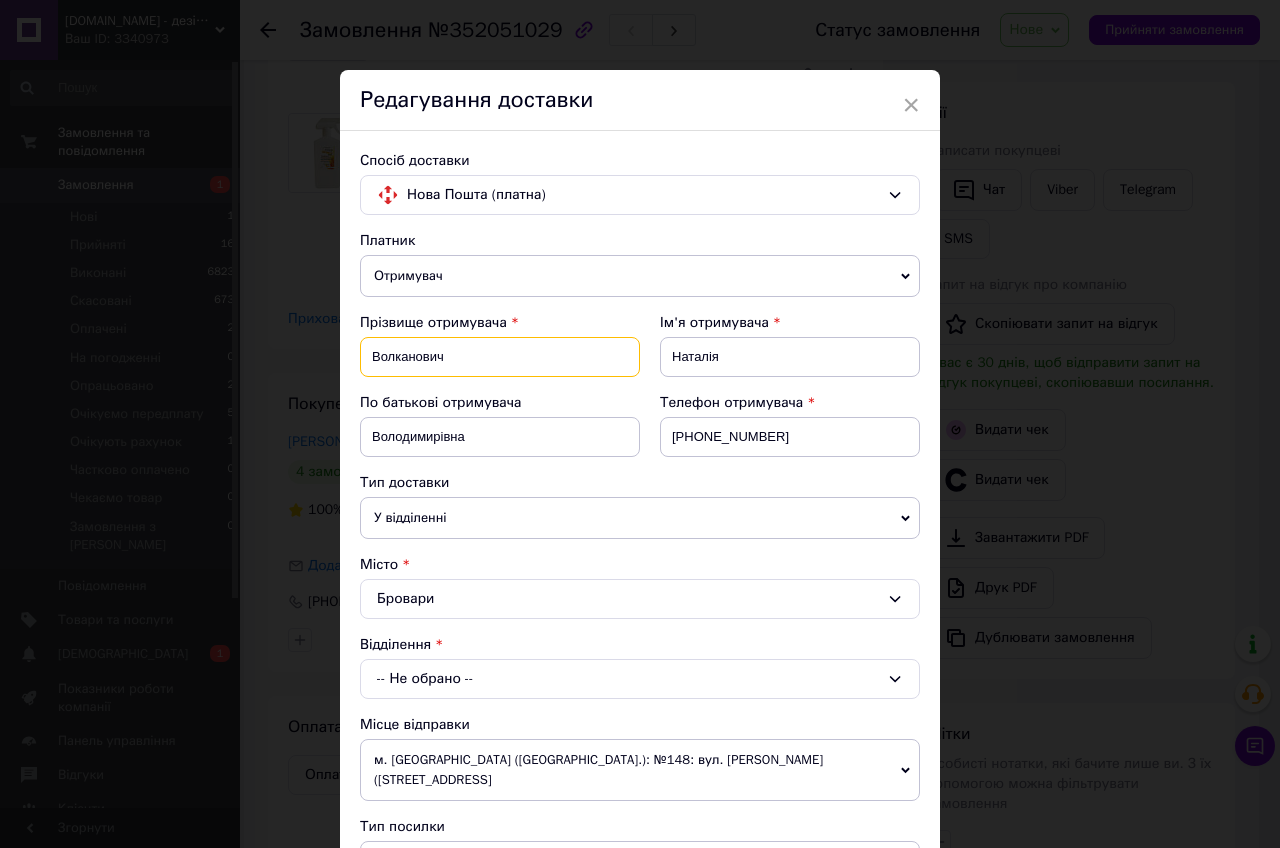 type on "Волканович" 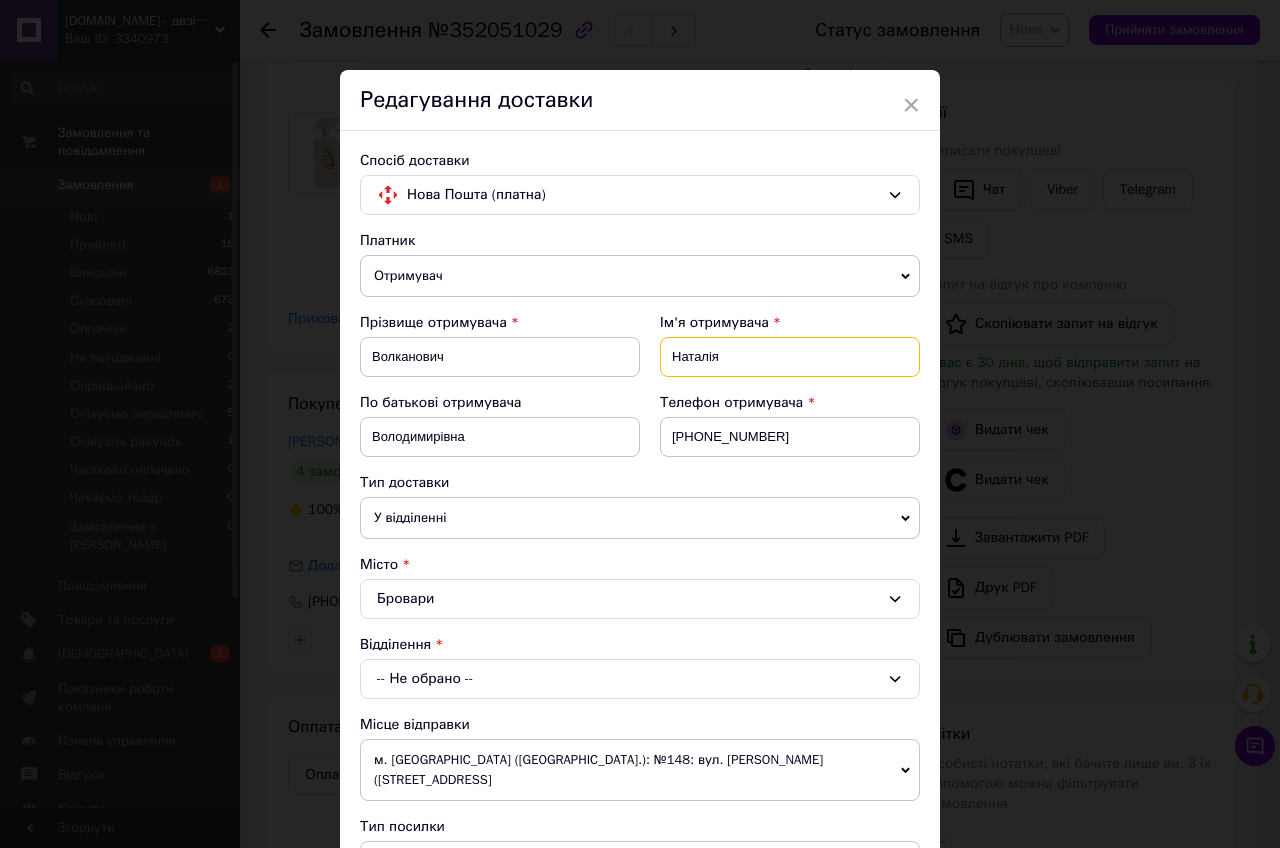 click on "Наталія" at bounding box center (790, 357) 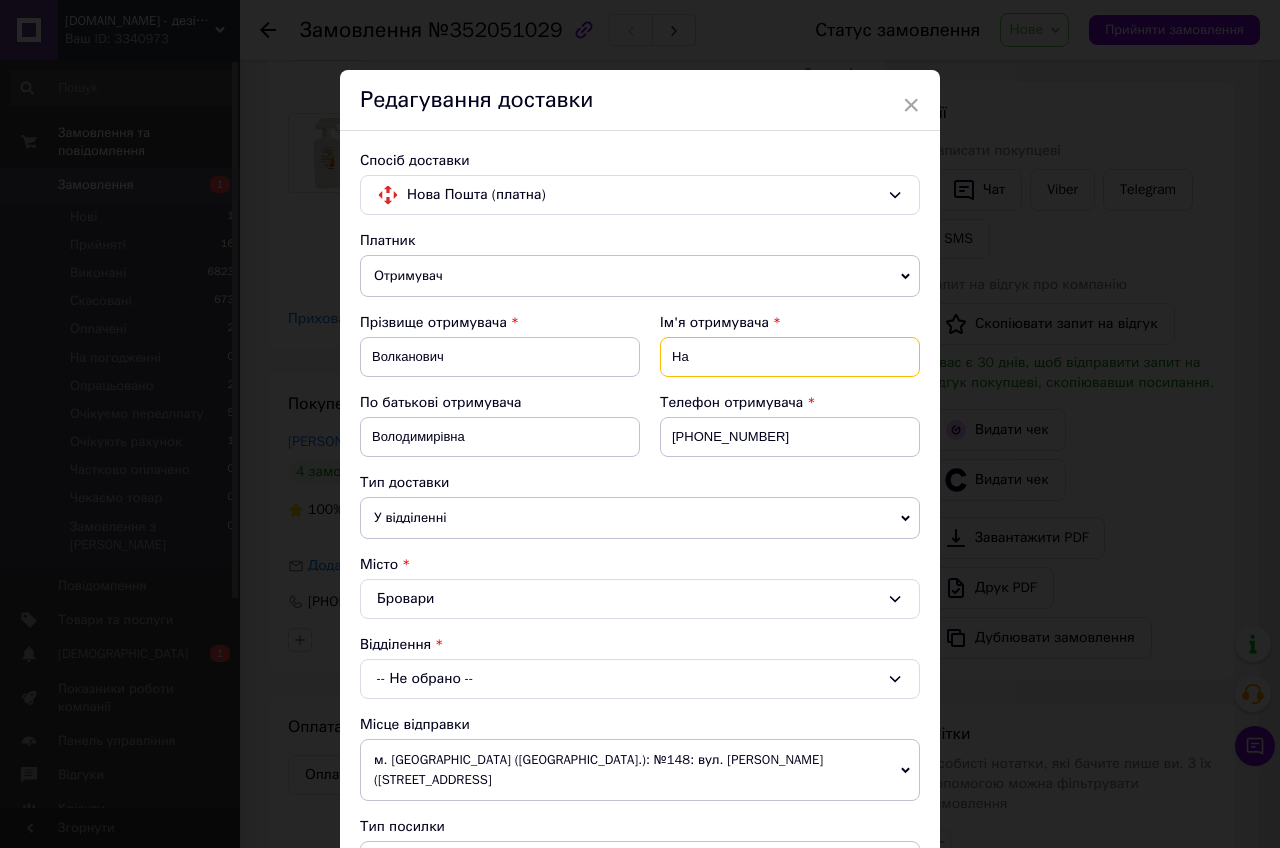 type on "Н" 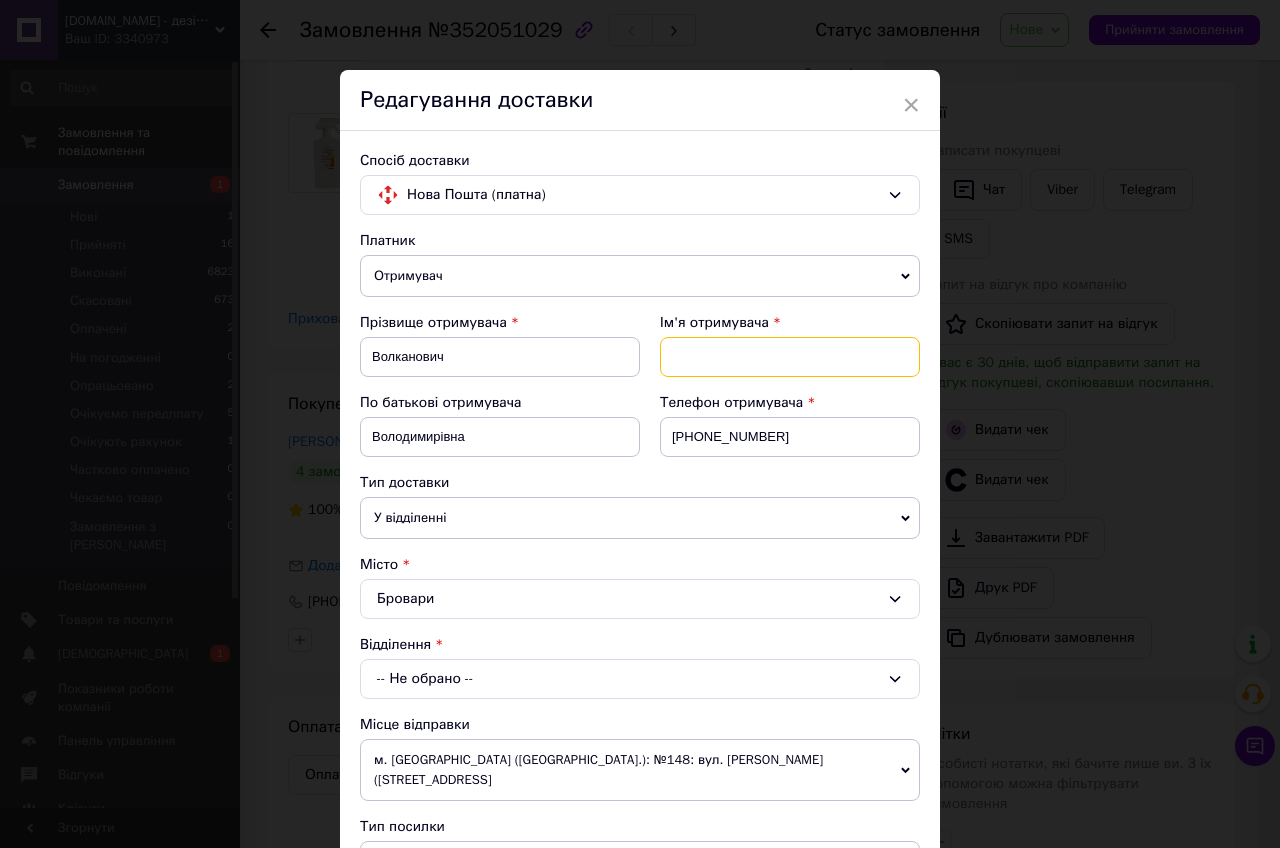 type on "Ю" 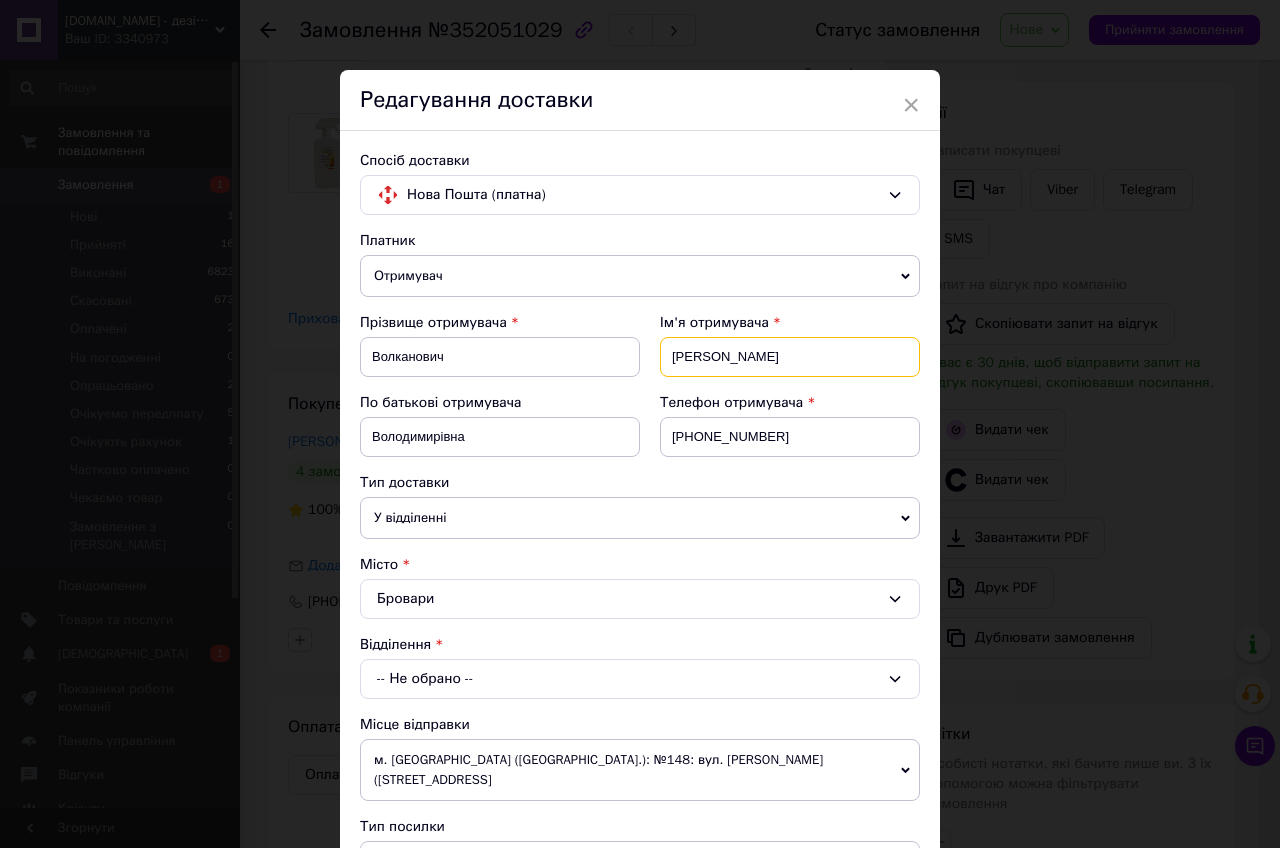 type on "Богдан" 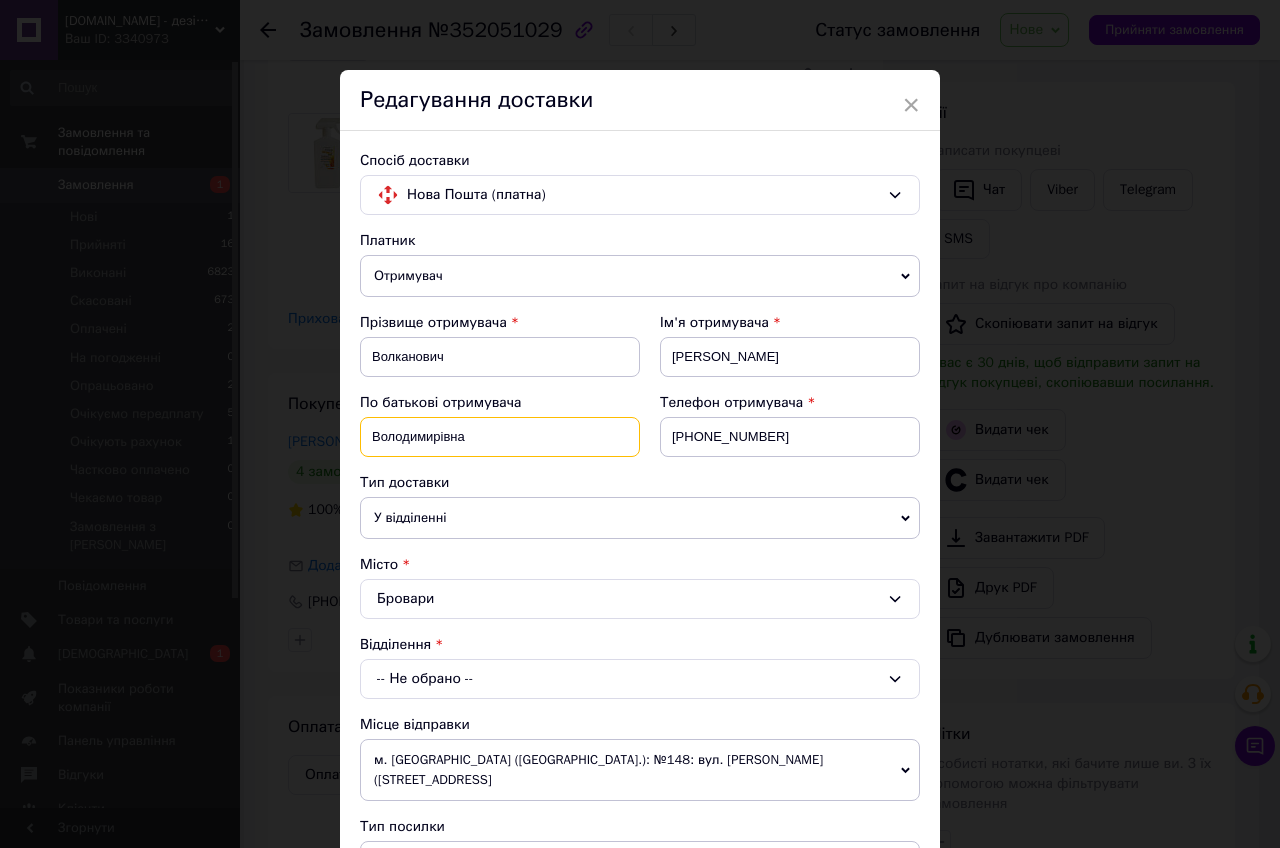 click on "Володимирівна" at bounding box center (500, 437) 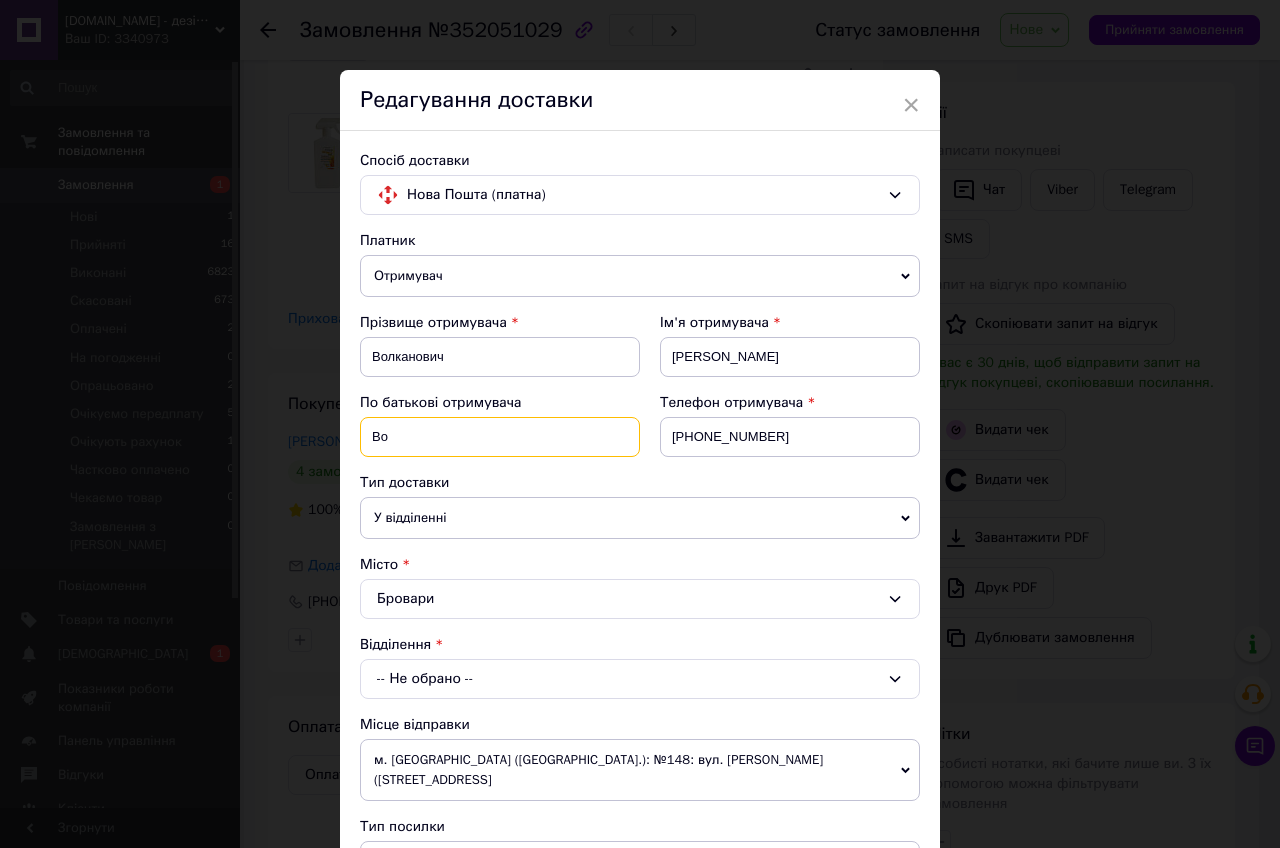 type on "В" 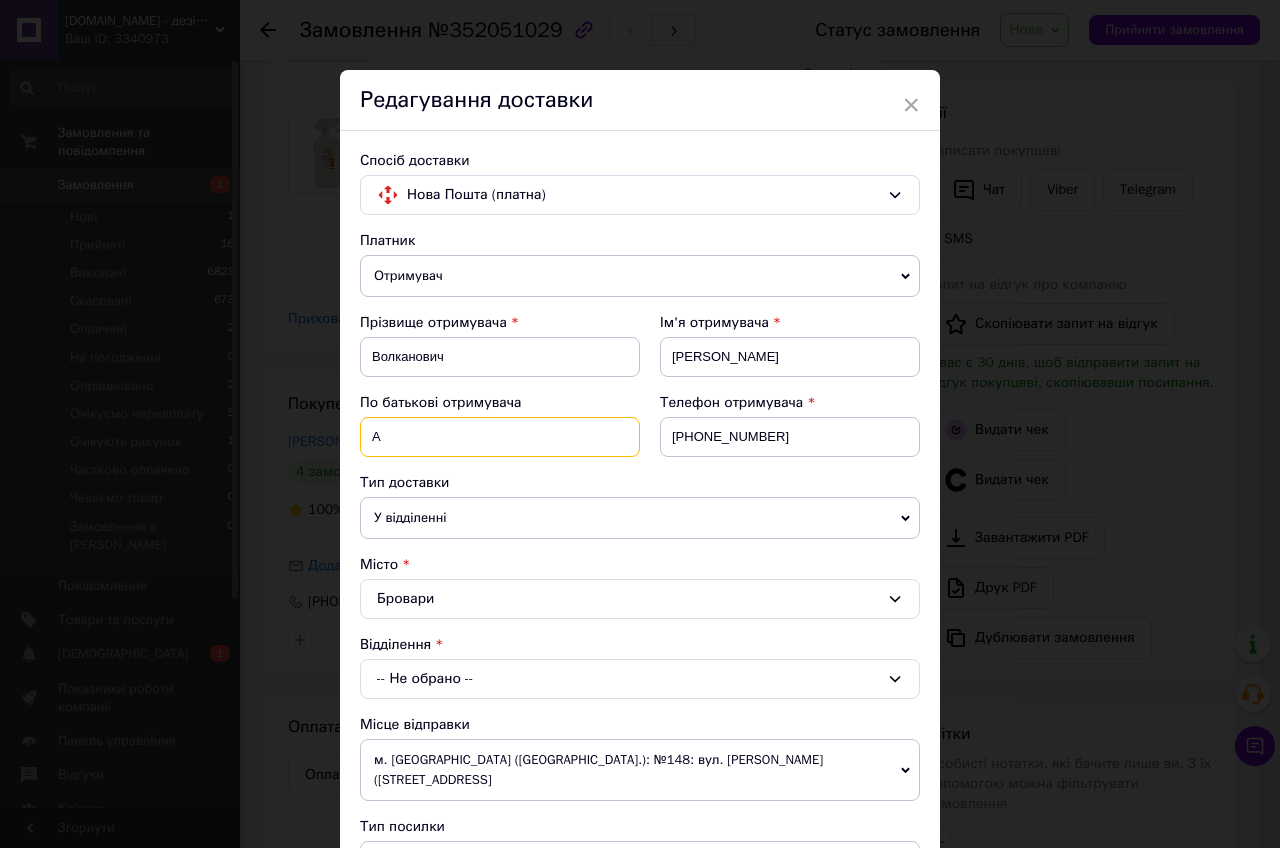 type on "А" 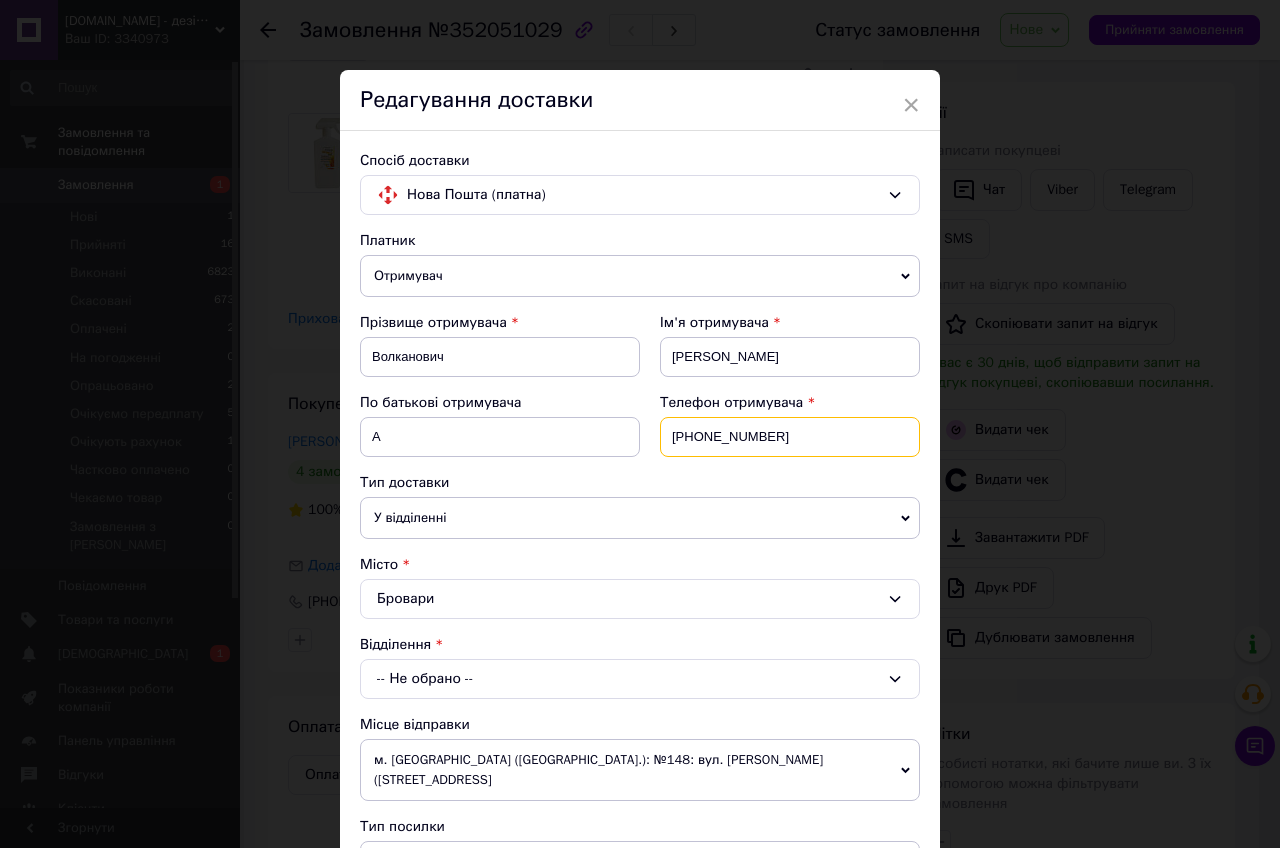 click on "+380960551111" at bounding box center (790, 437) 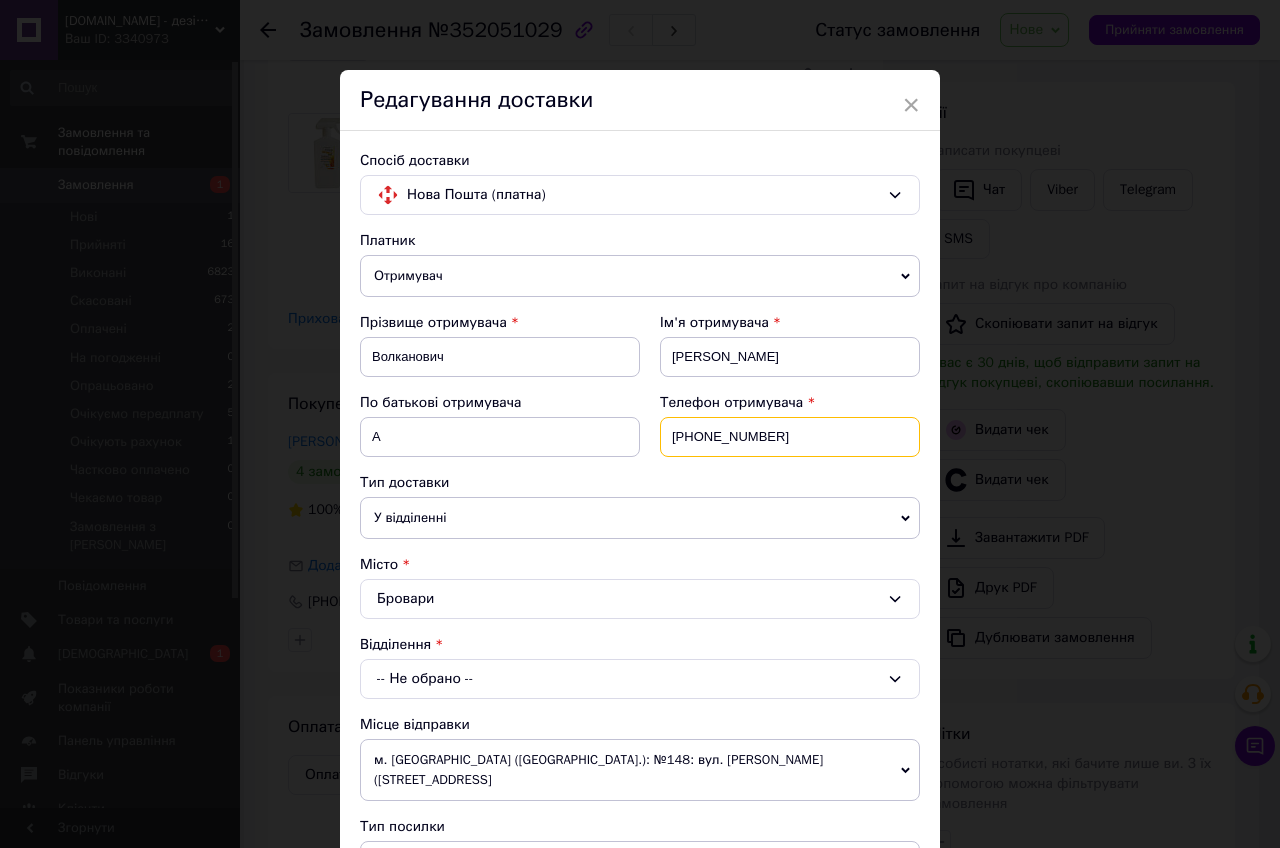 drag, startPoint x: 802, startPoint y: 436, endPoint x: 692, endPoint y: 433, distance: 110.0409 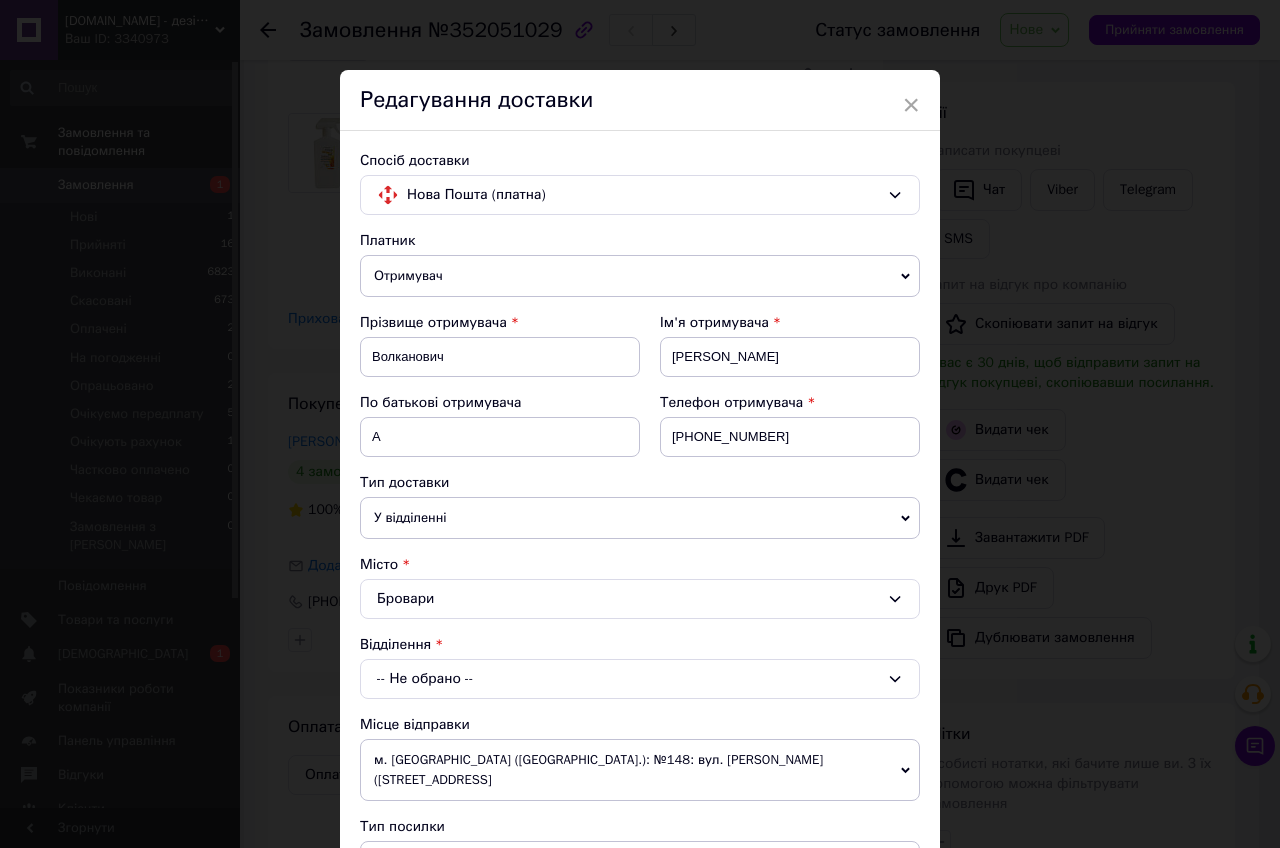 click on "Бровари" at bounding box center [640, 599] 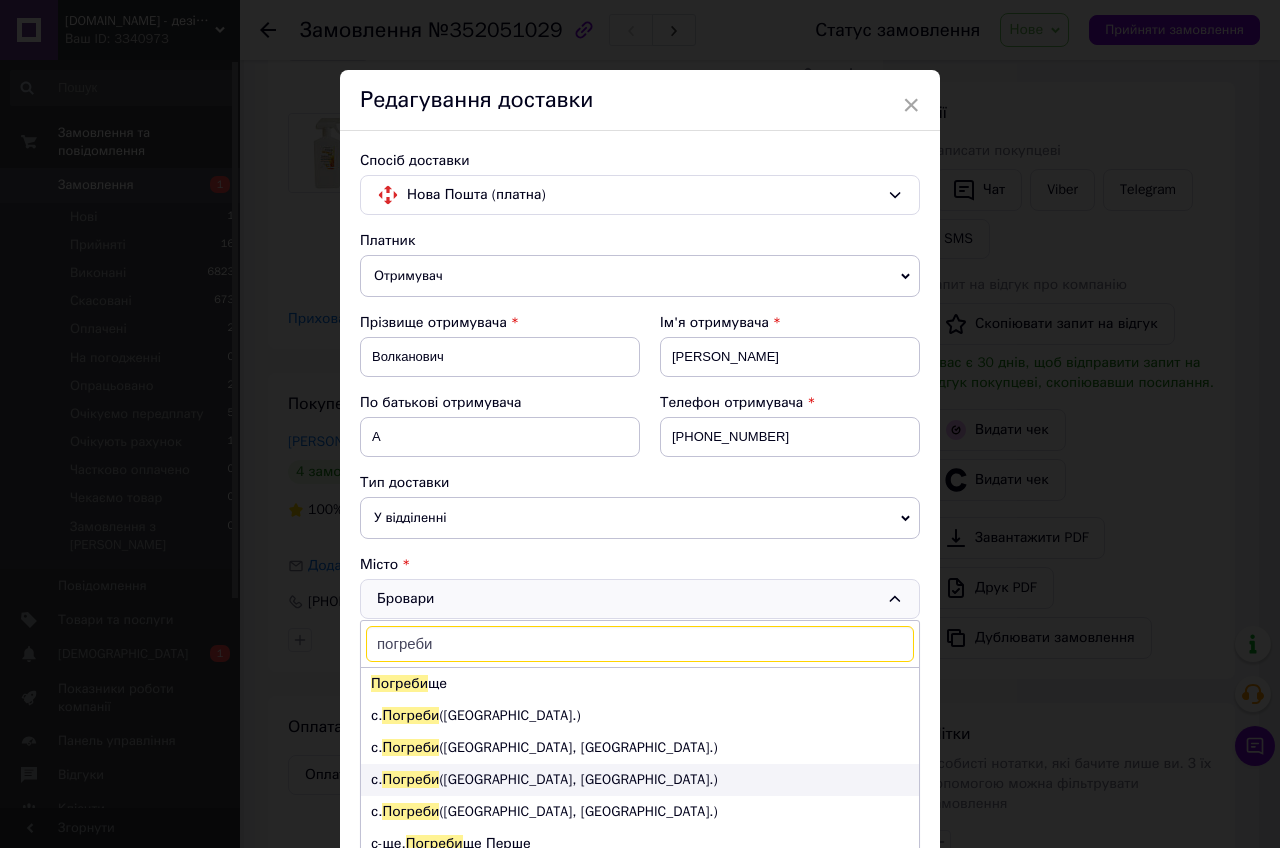 type on "погреби" 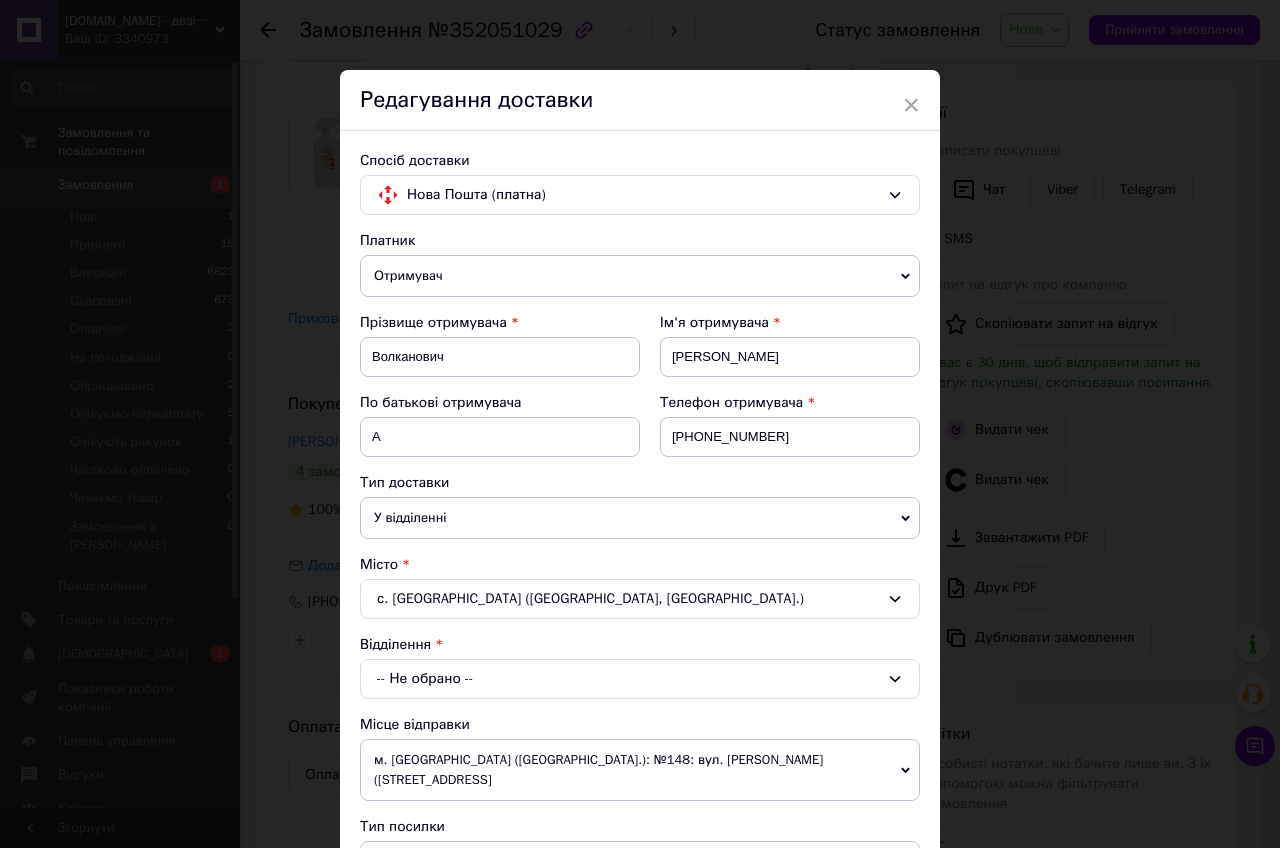 click on "-- Не обрано --" at bounding box center [640, 679] 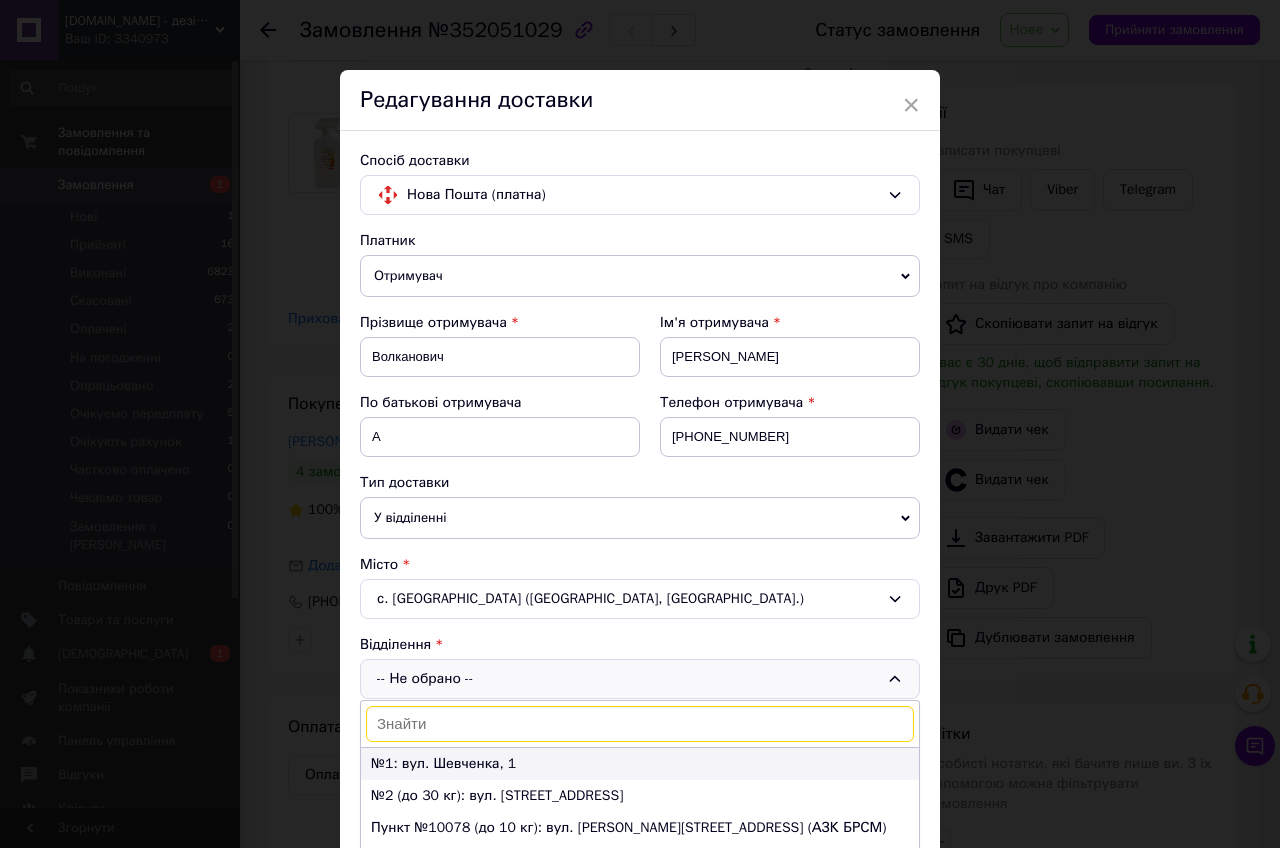 click on "№1: вул. Шевченка, 1" at bounding box center [640, 764] 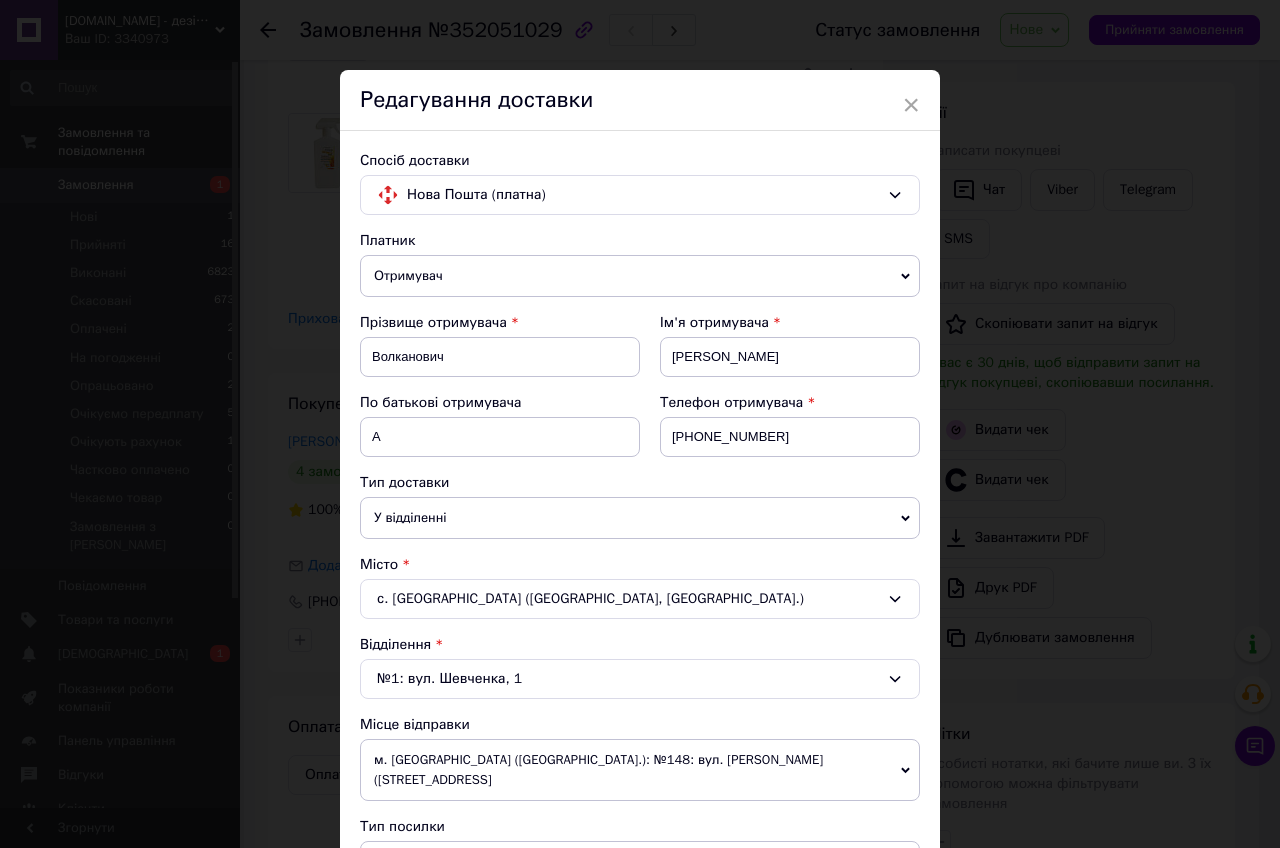 click on "Місце відправки" at bounding box center (640, 725) 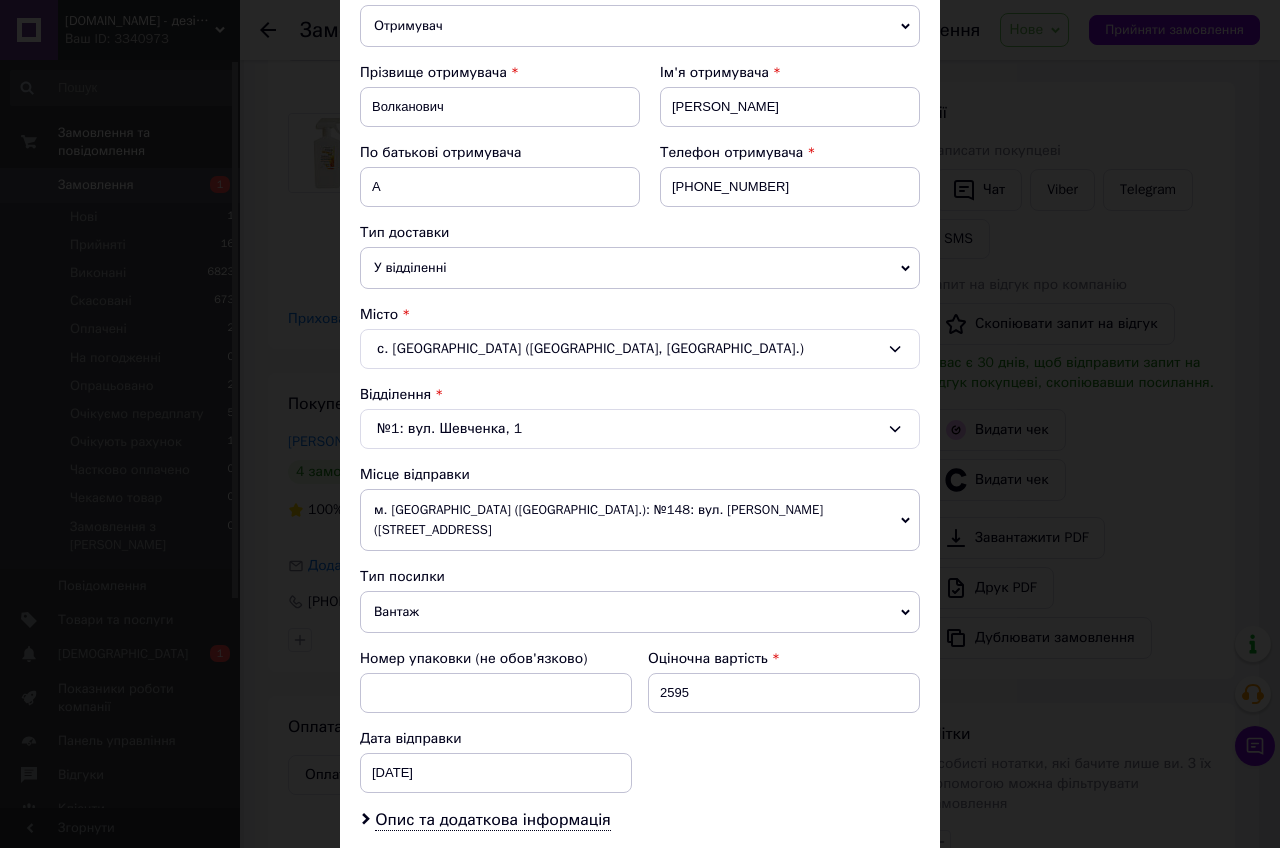 scroll, scrollTop: 375, scrollLeft: 0, axis: vertical 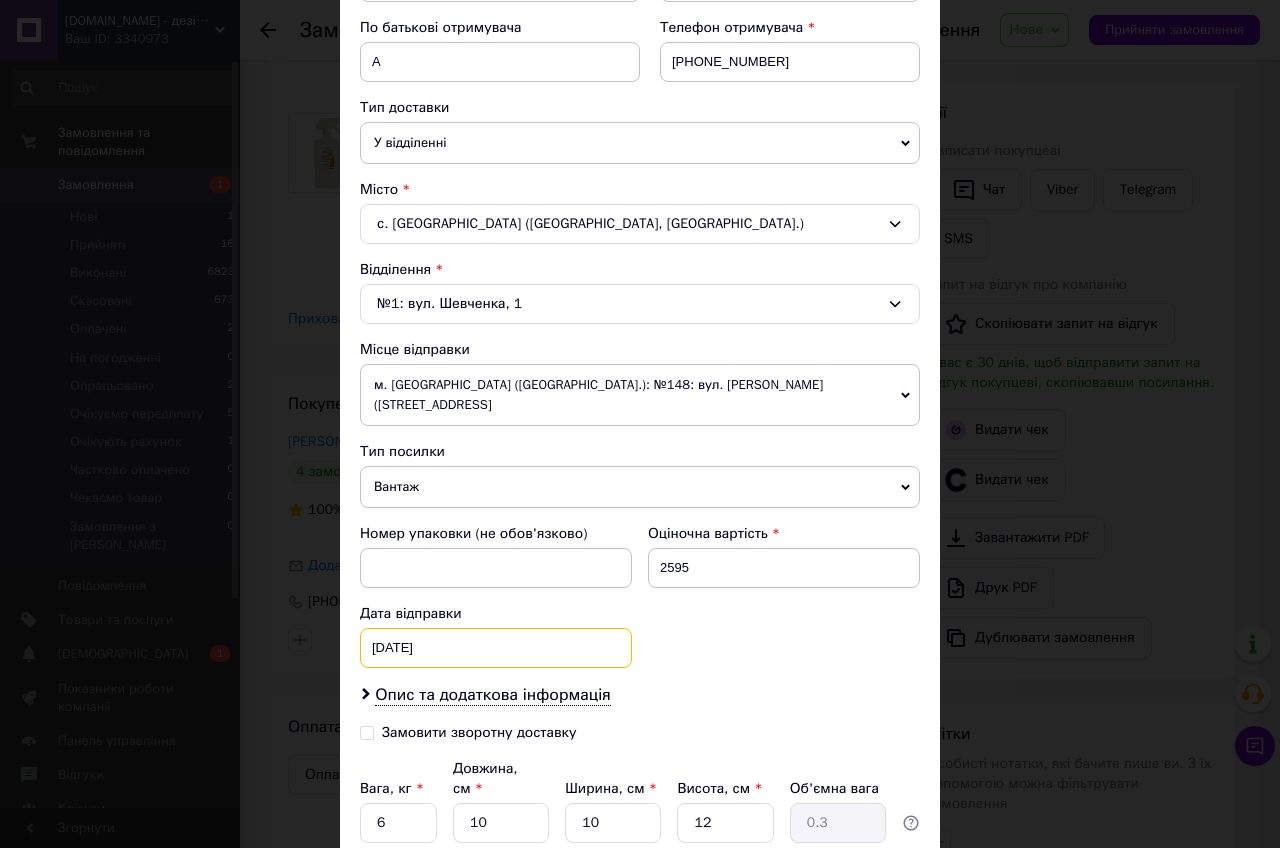 click on "05.05.2023 < 2023 > < Май > Пн Вт Ср Чт Пт Сб Вс 1 2 3 4 5 6 7 8 9 10 11 12 13 14 15 16 17 18 19 20 21 22 23 24 25 26 27 28 29 30 31 1 2 3 4 5 6 7 8 9 10 11" at bounding box center (496, 648) 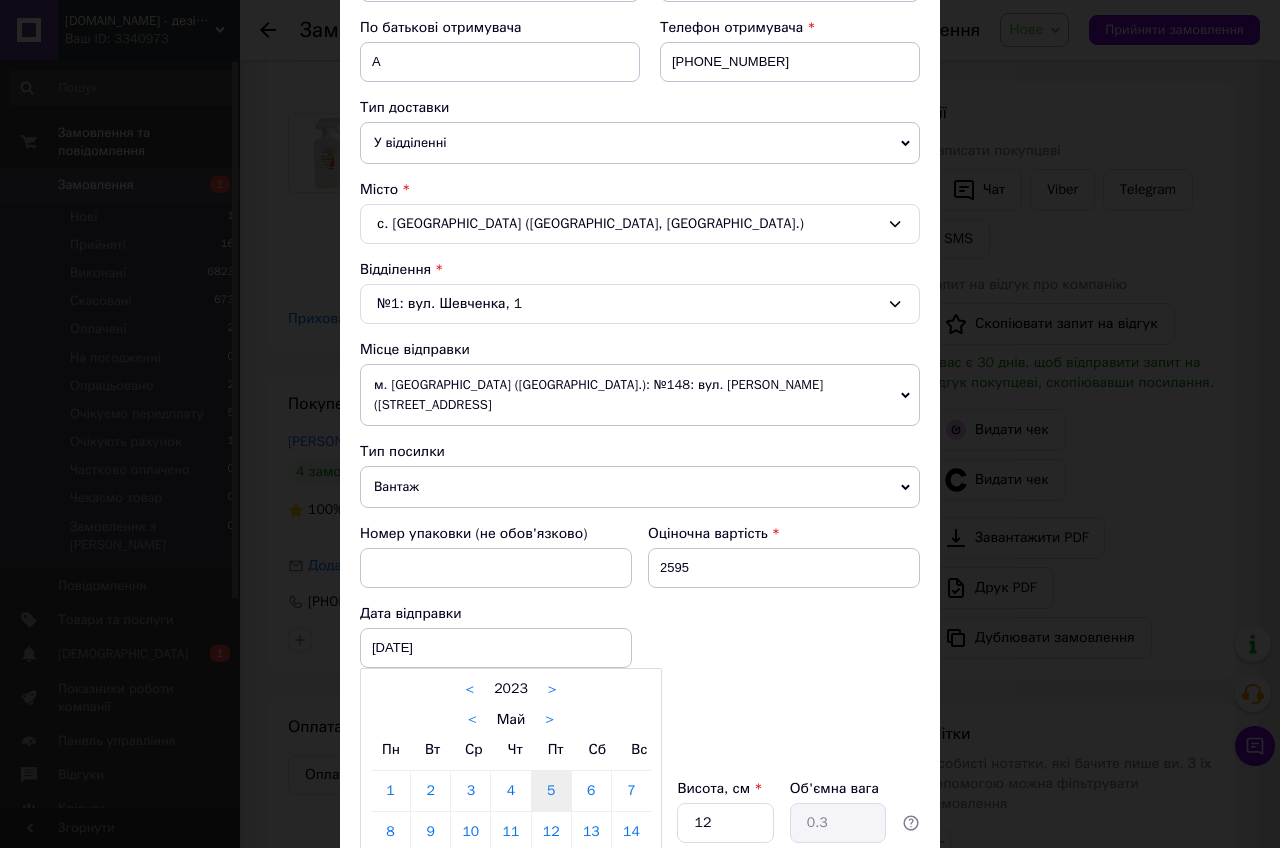 click on ">" at bounding box center [552, 689] 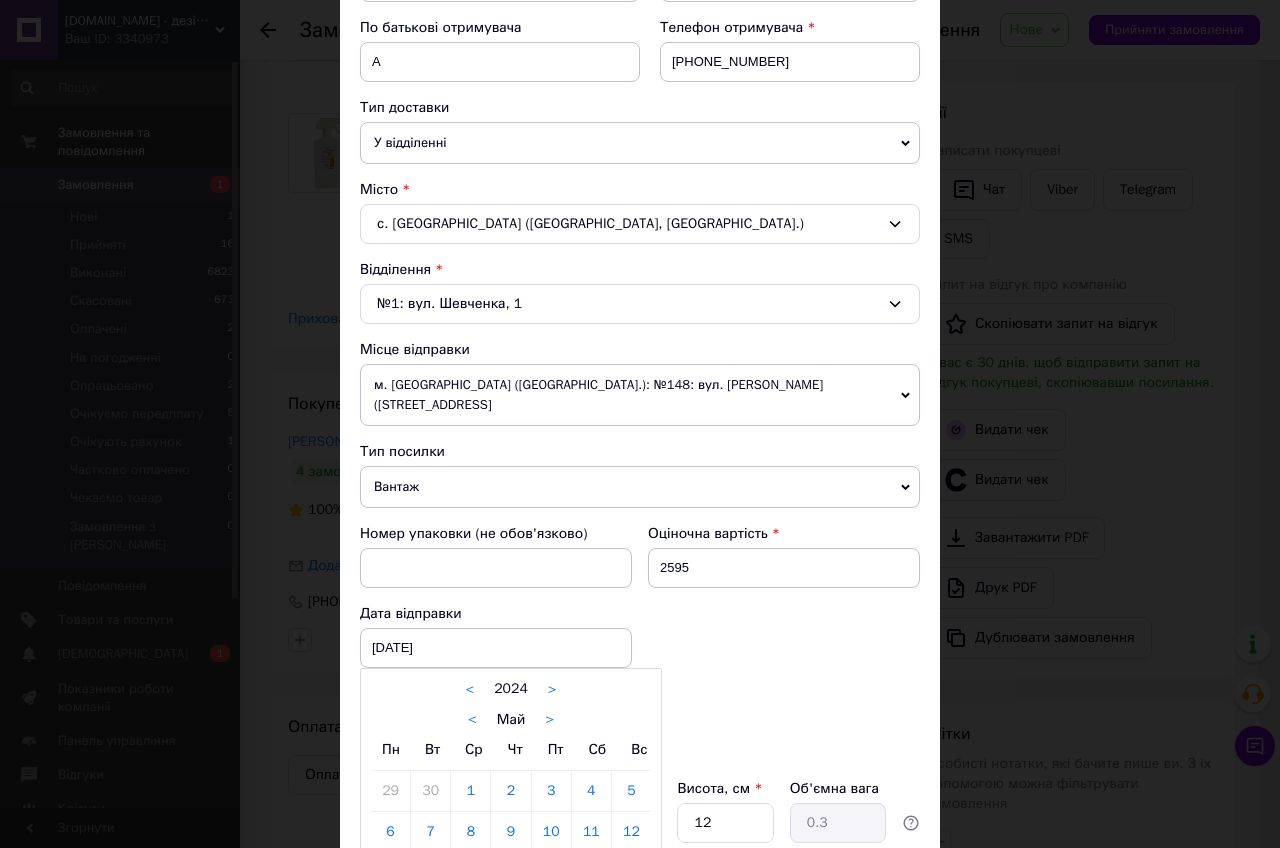 click on ">" at bounding box center (552, 689) 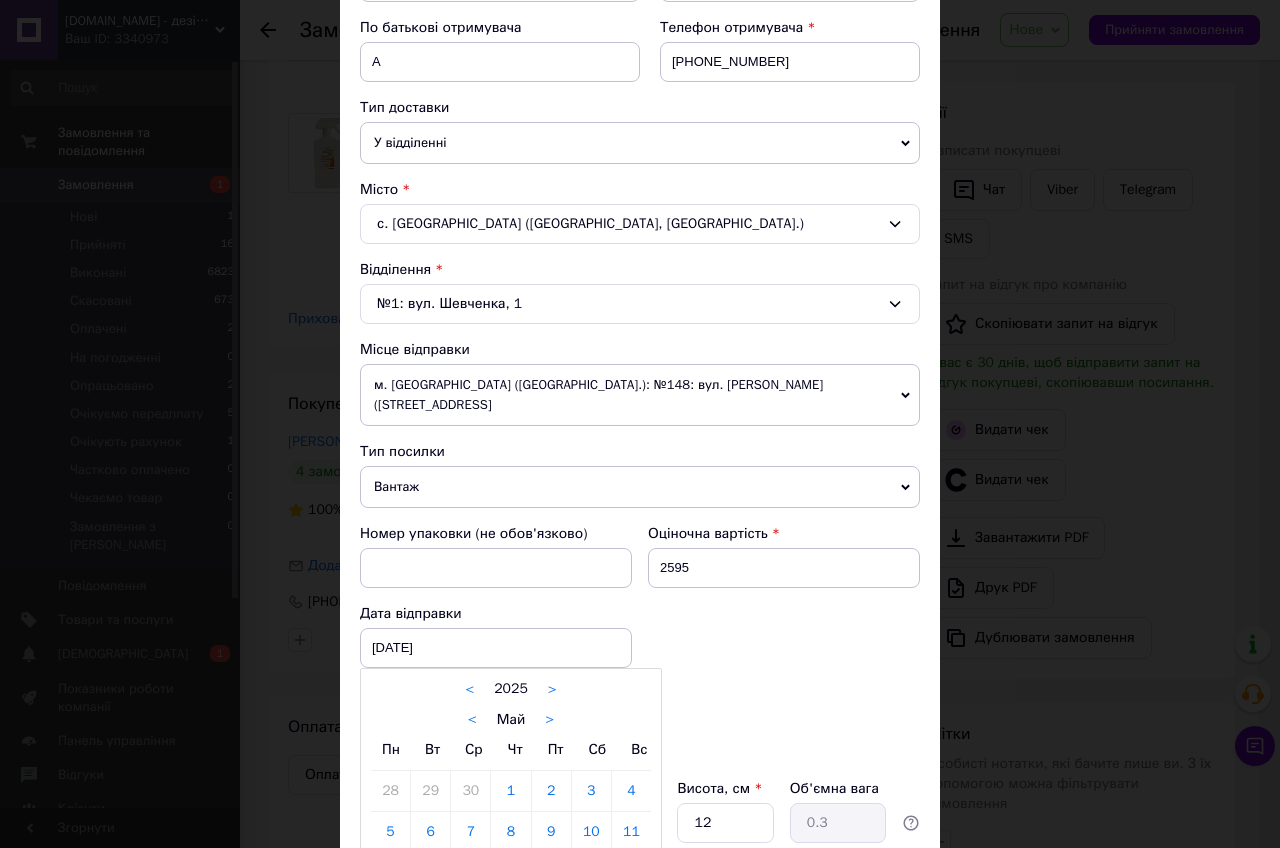 click on "< Май >" at bounding box center [511, 719] 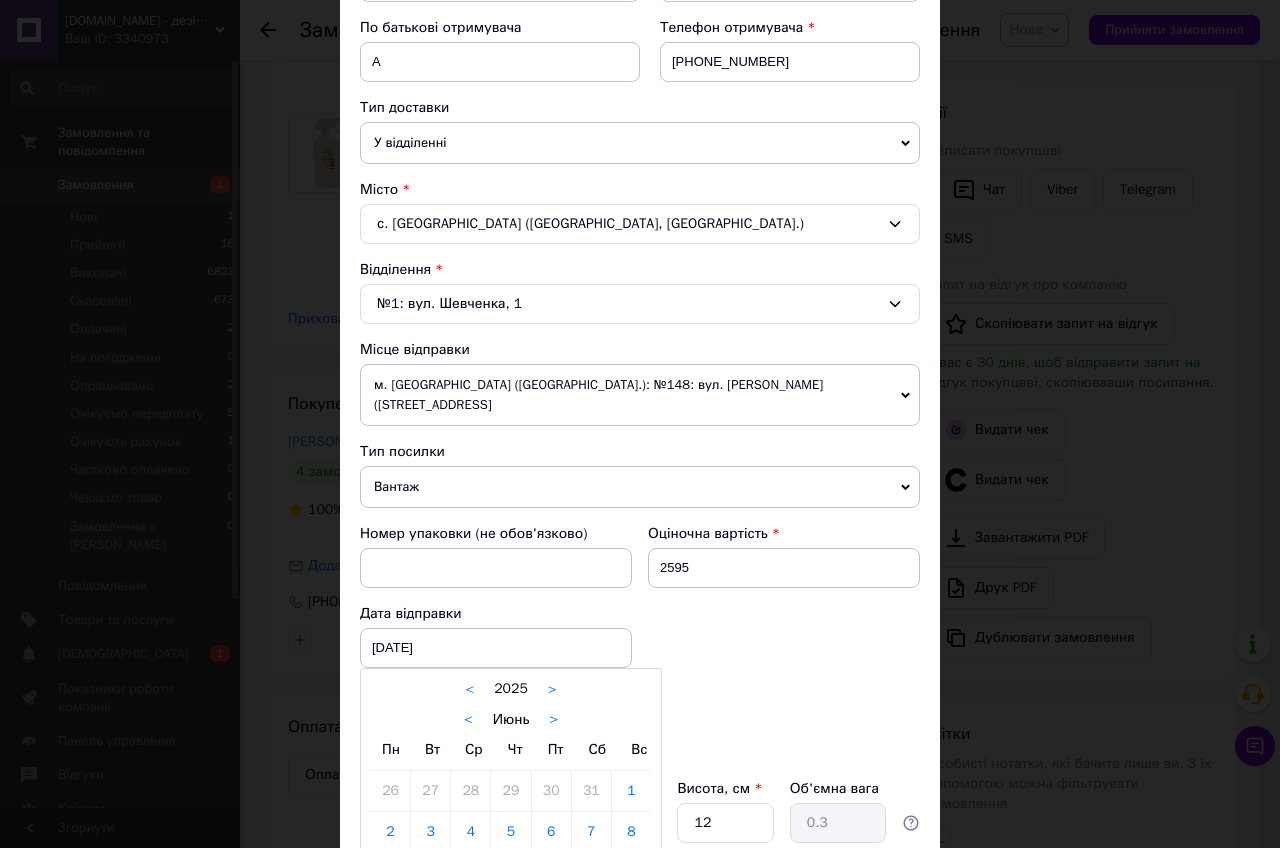 click on ">" at bounding box center (553, 720) 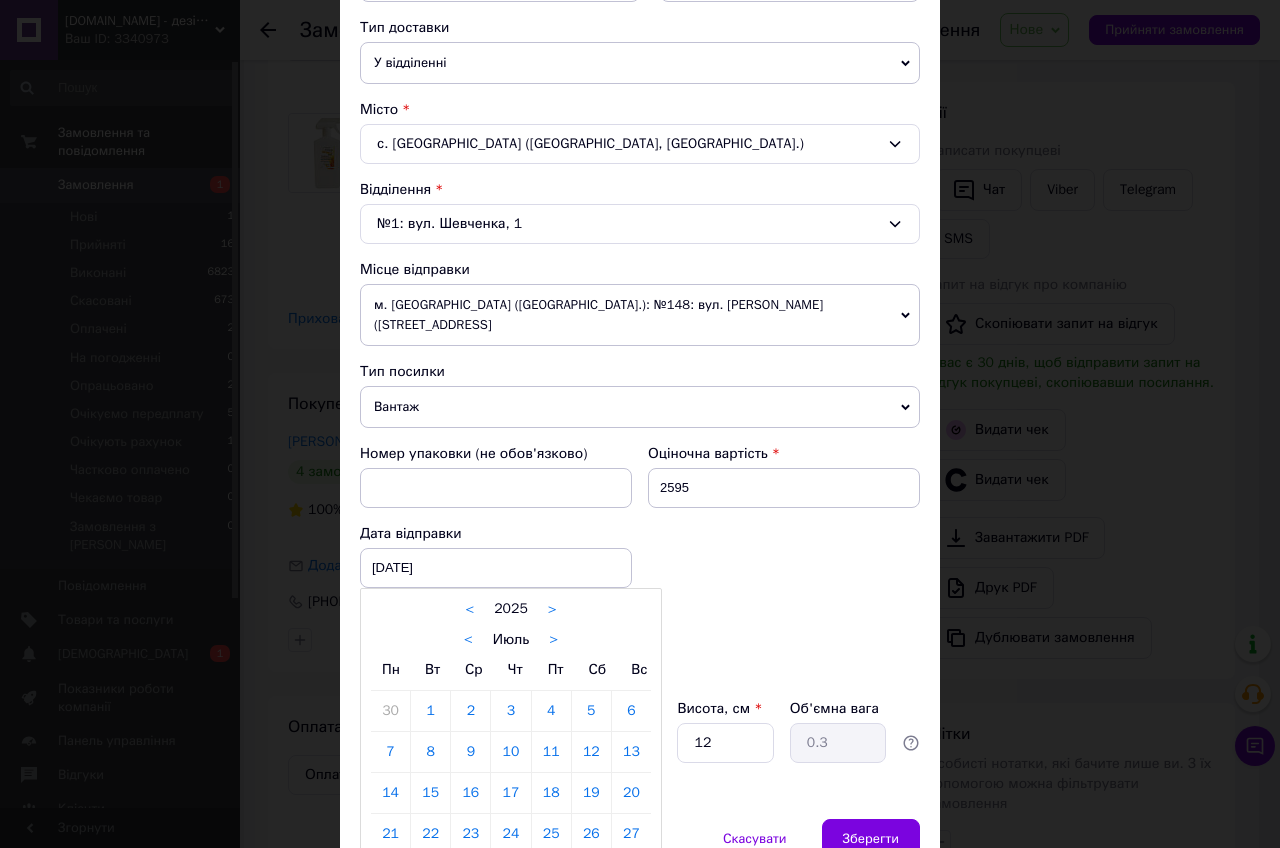 scroll, scrollTop: 545, scrollLeft: 0, axis: vertical 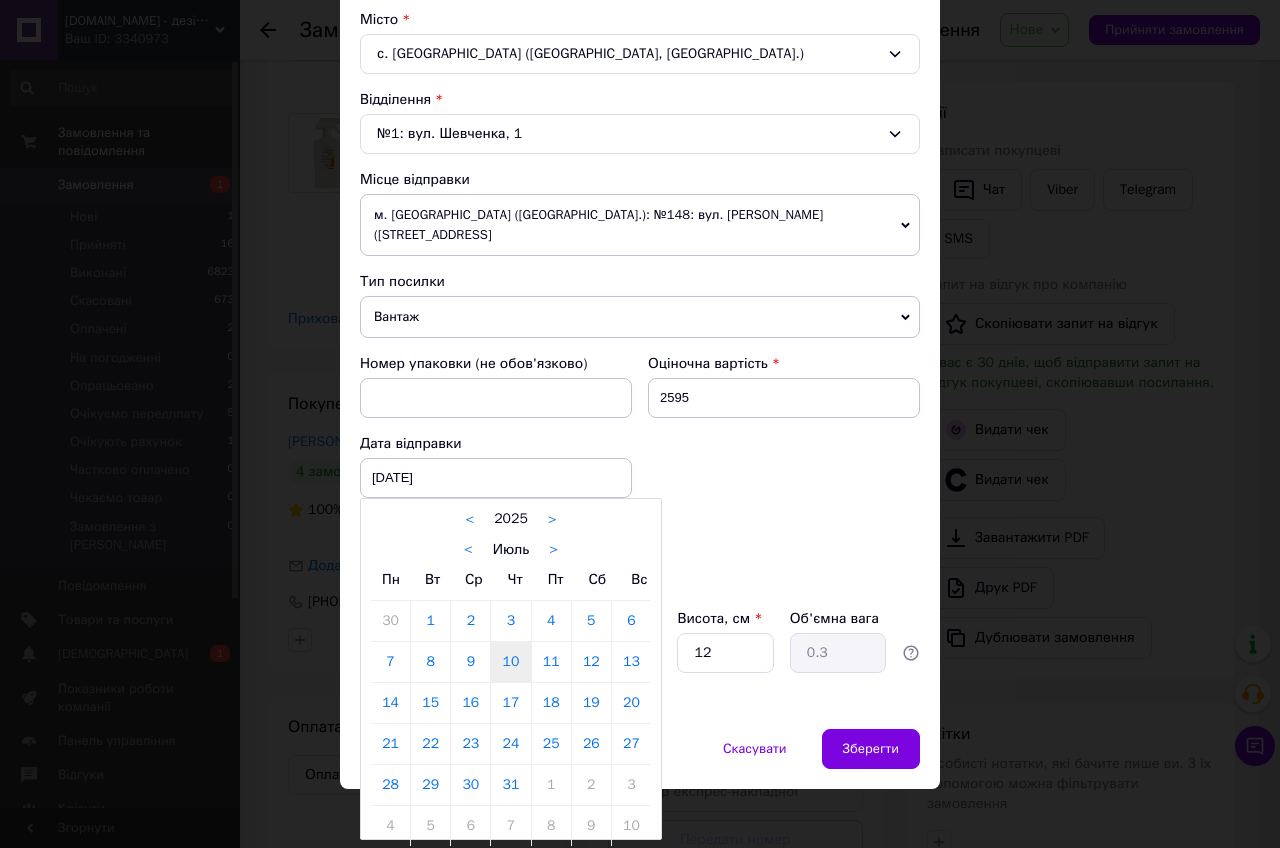 click on "10" at bounding box center [510, 662] 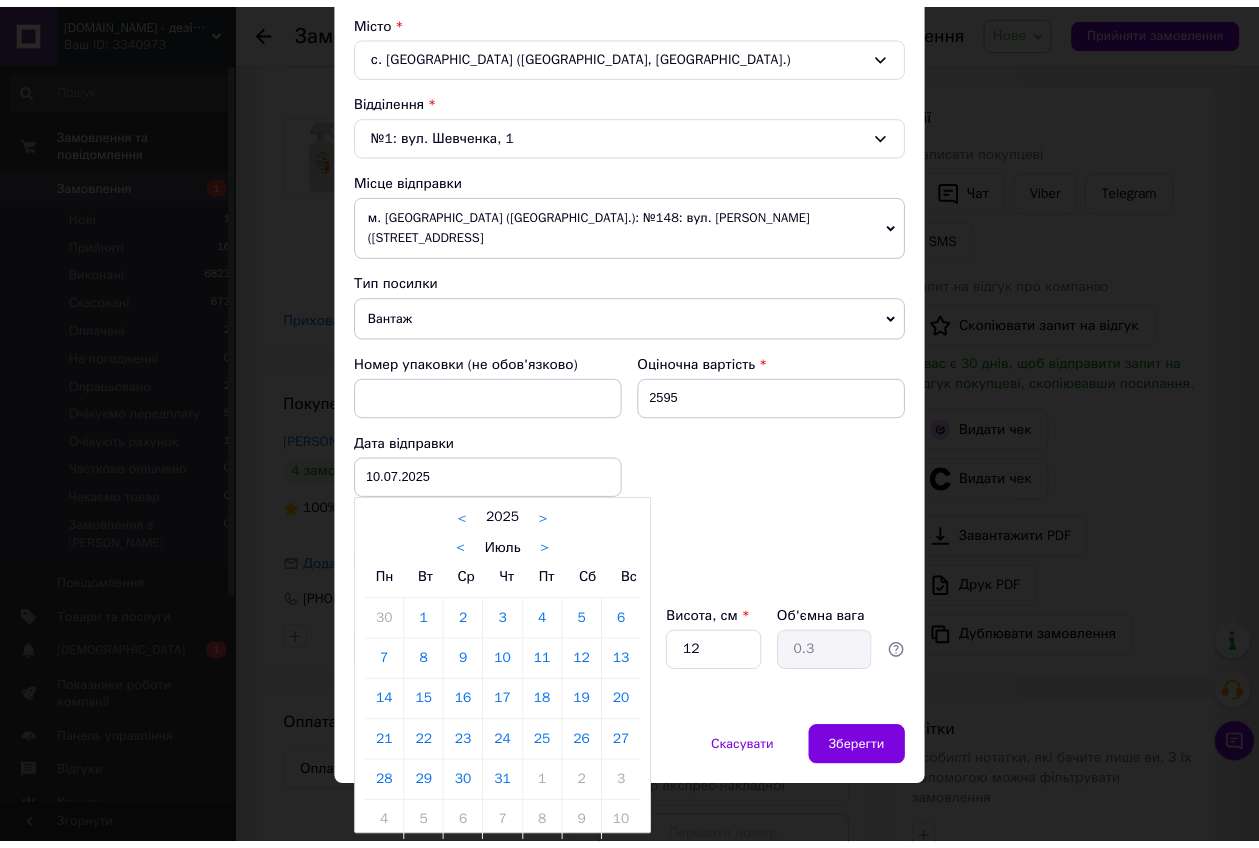 scroll, scrollTop: 536, scrollLeft: 0, axis: vertical 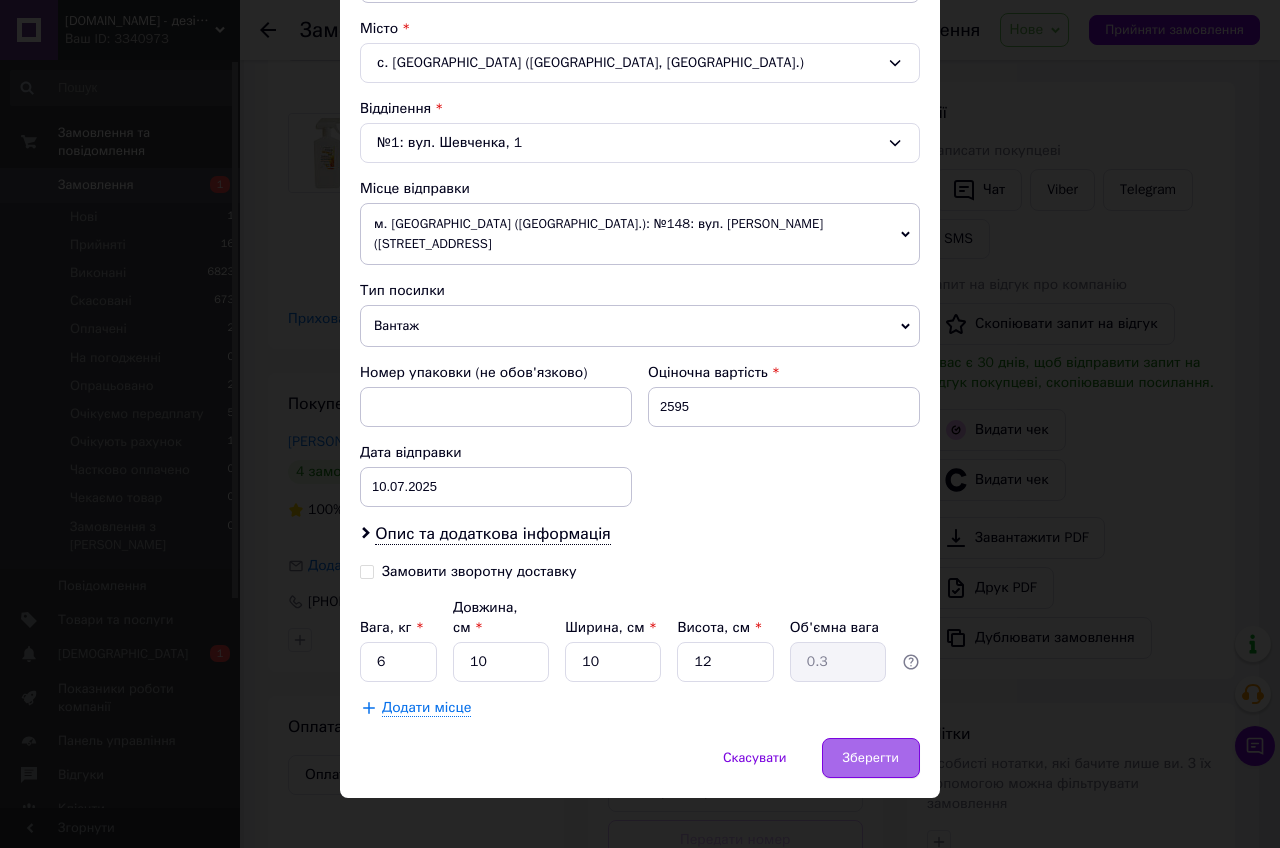 click on "Зберегти" at bounding box center [871, 758] 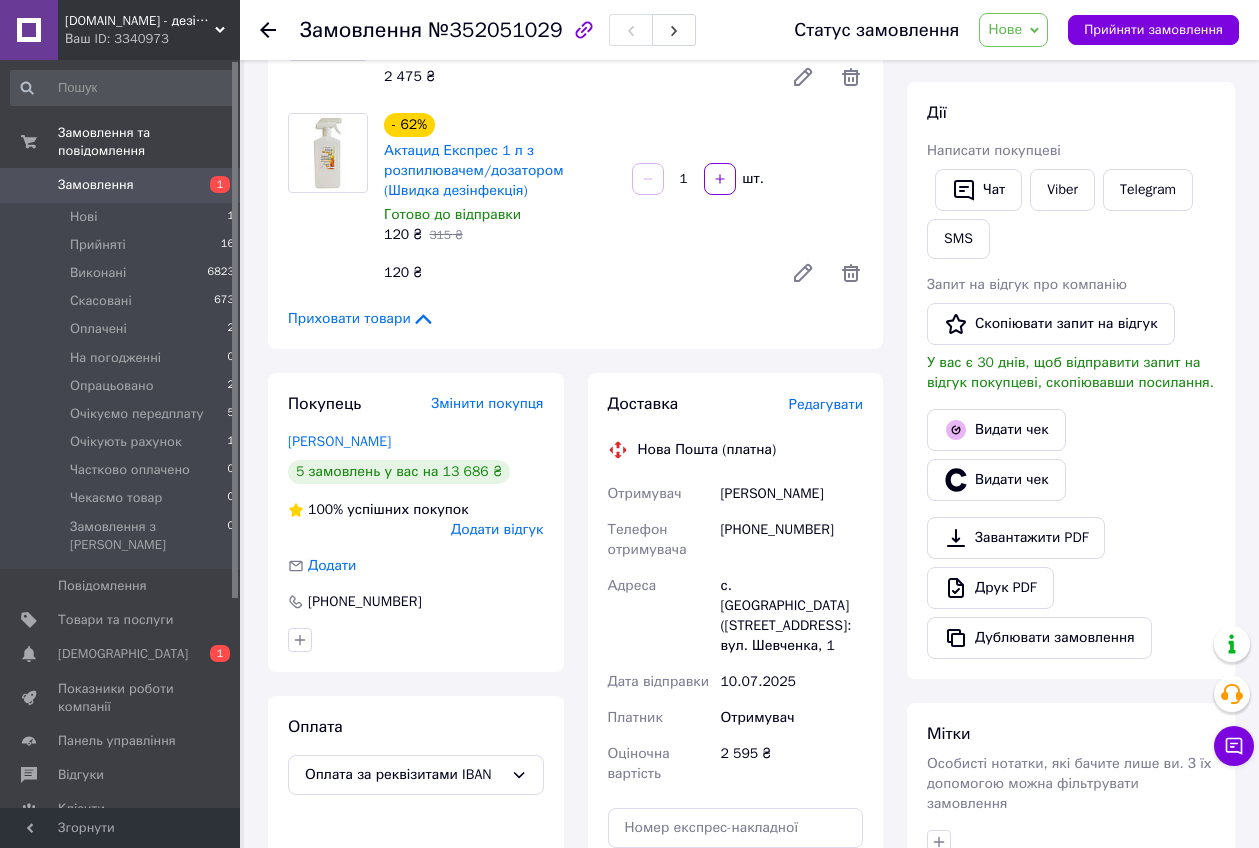 scroll, scrollTop: 500, scrollLeft: 0, axis: vertical 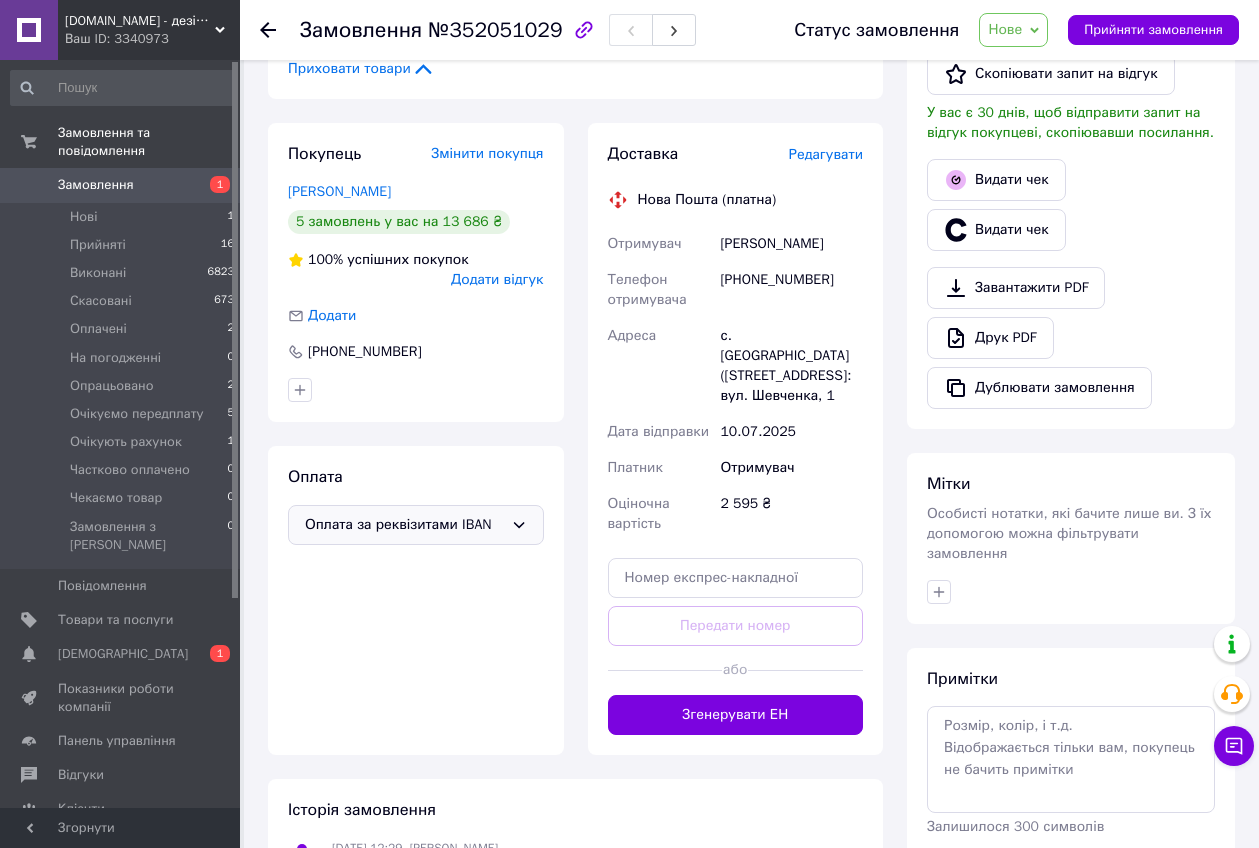 click 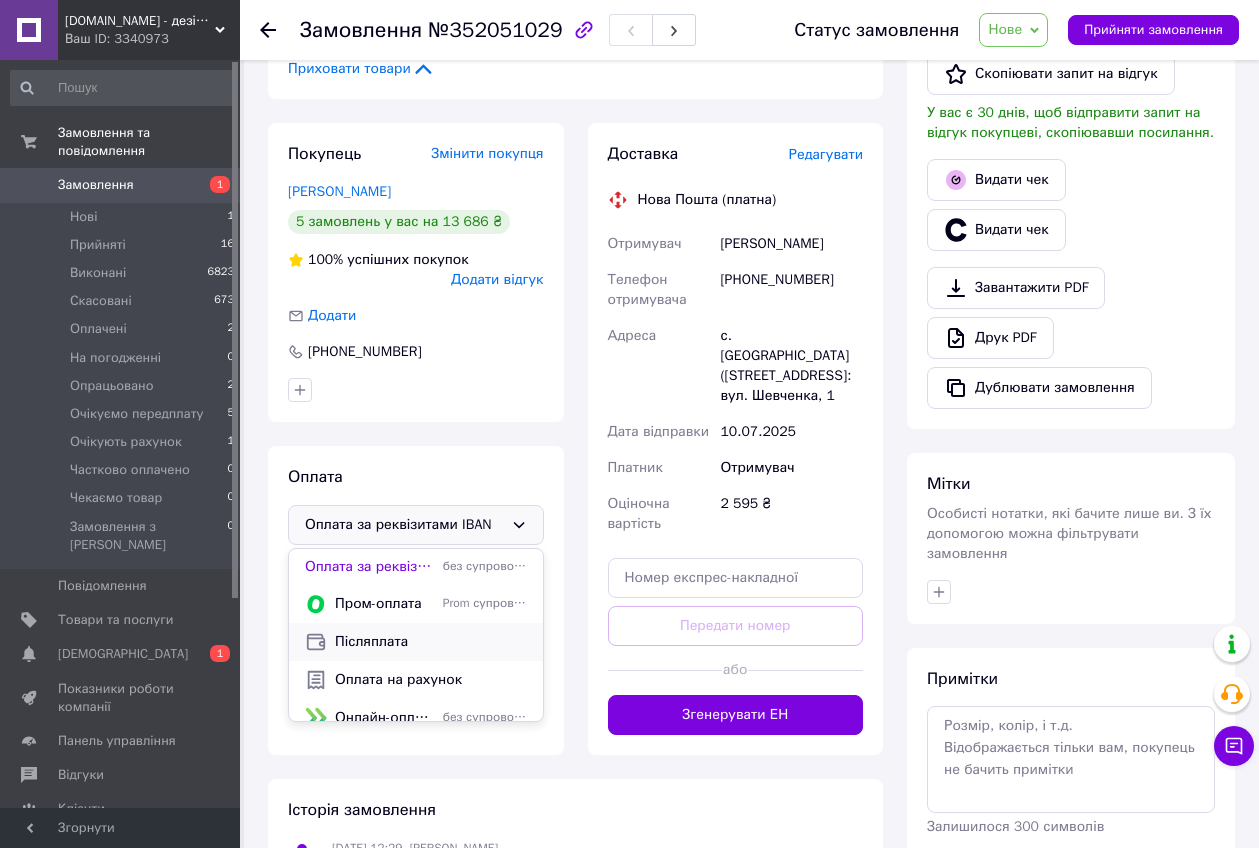 click on "Післяплата" at bounding box center [431, 642] 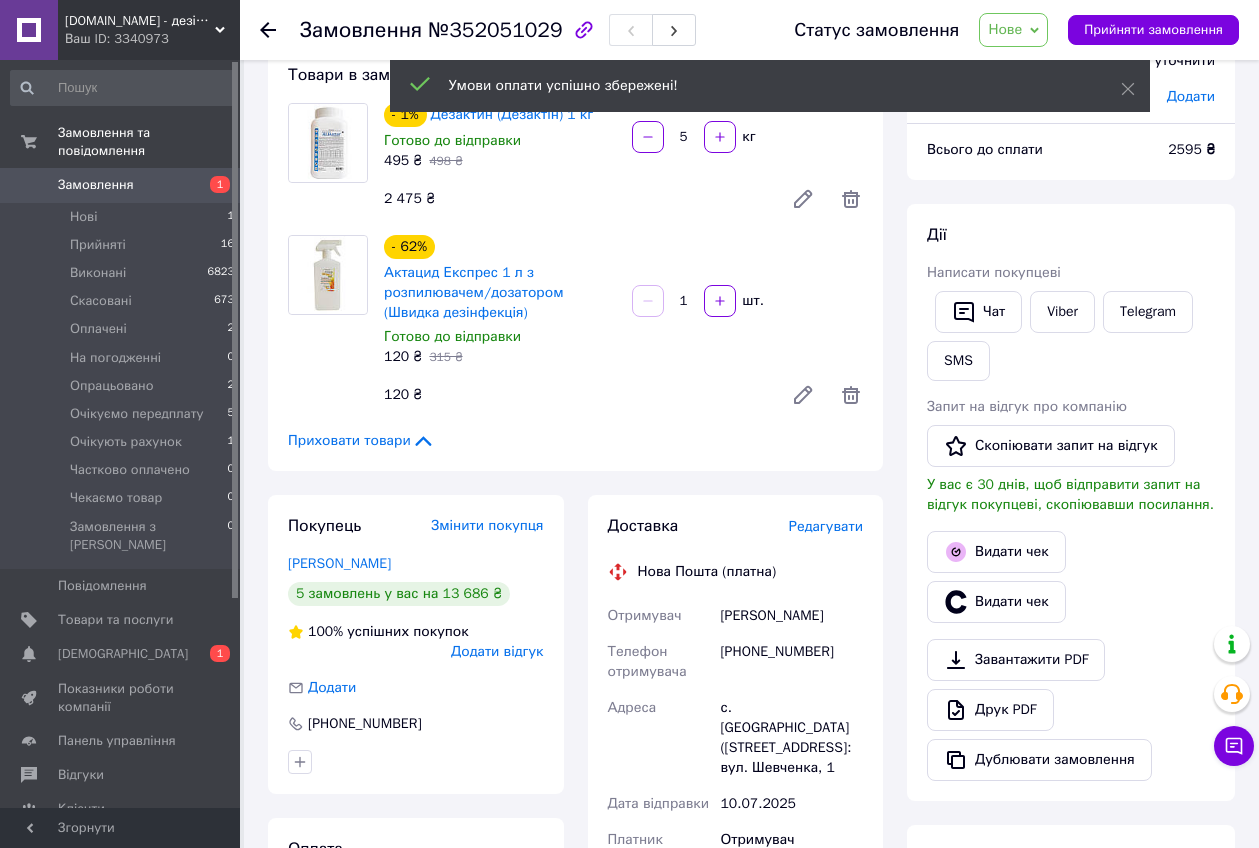 scroll, scrollTop: 125, scrollLeft: 0, axis: vertical 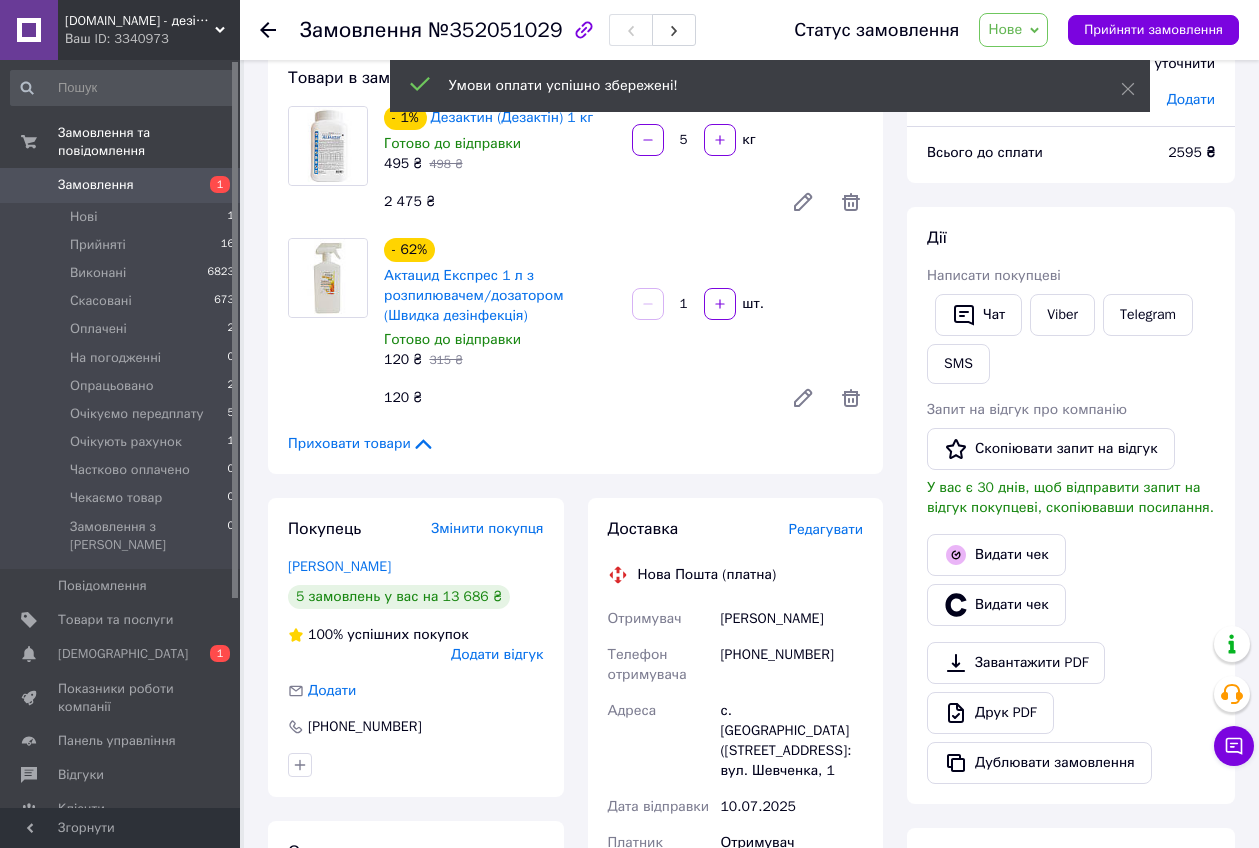 click 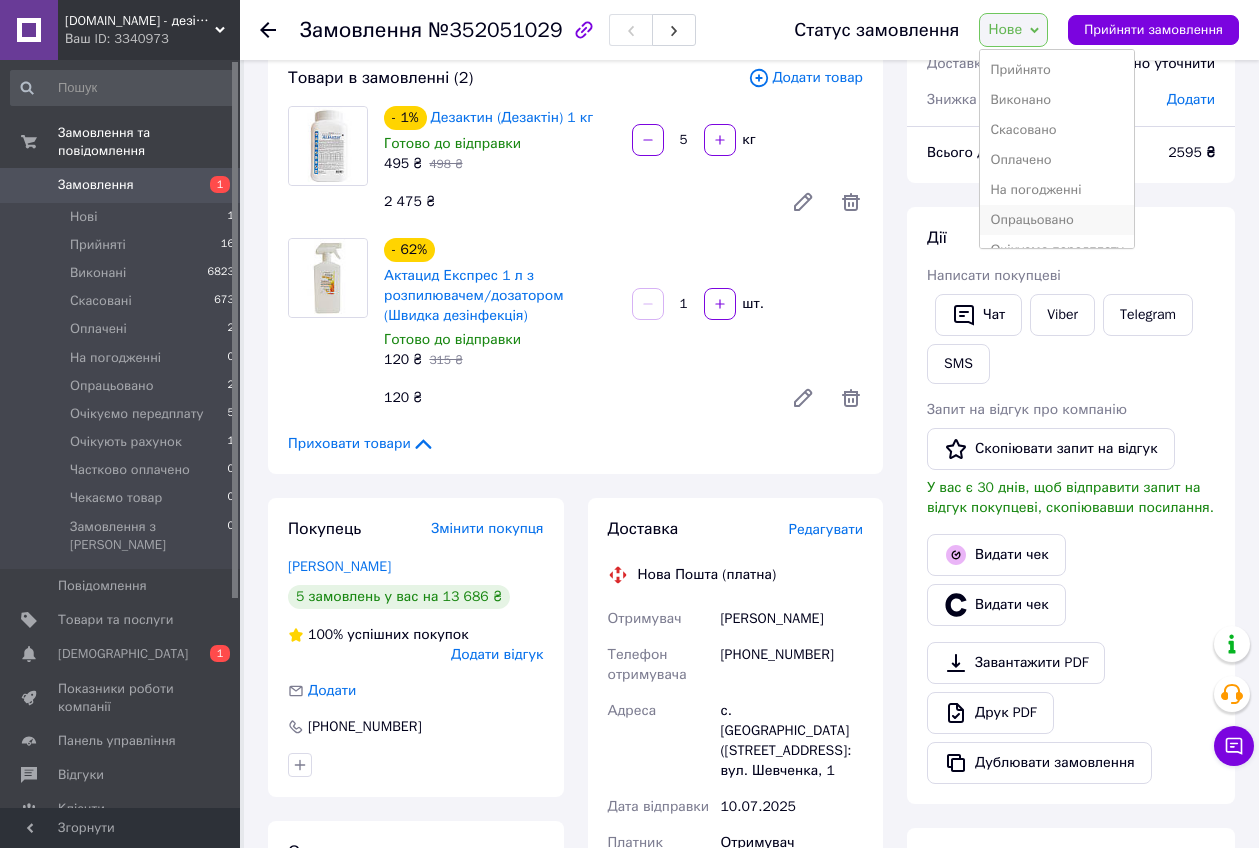 click on "Опрацьовано" at bounding box center [1057, 220] 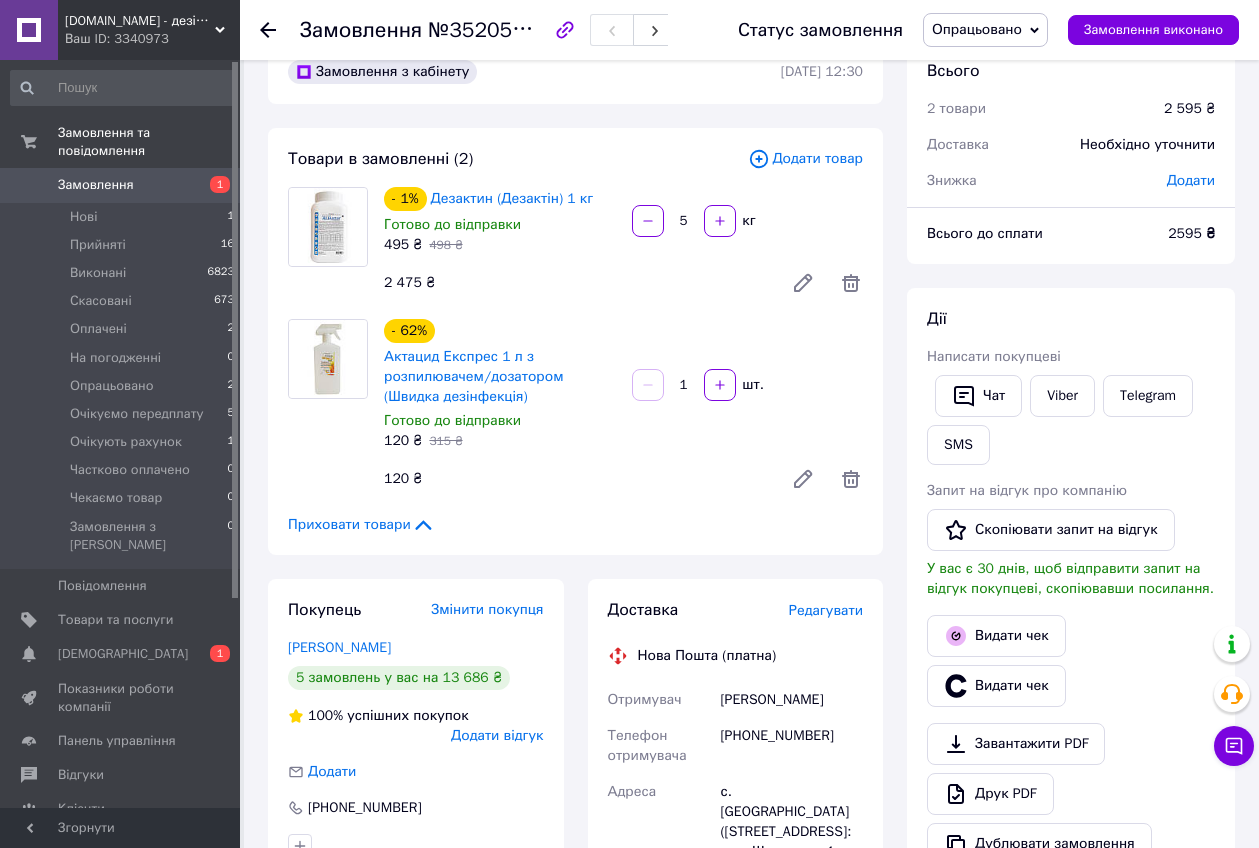 scroll, scrollTop: 0, scrollLeft: 0, axis: both 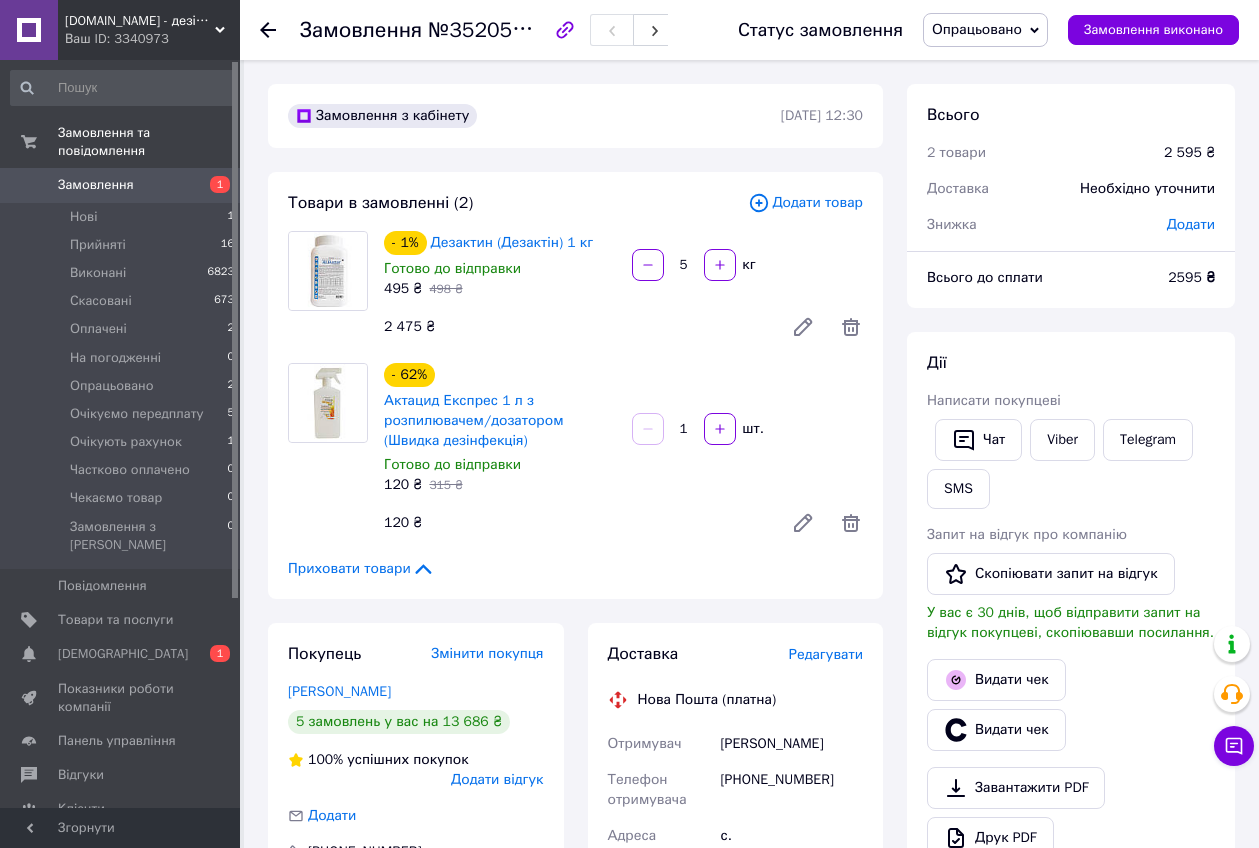 click 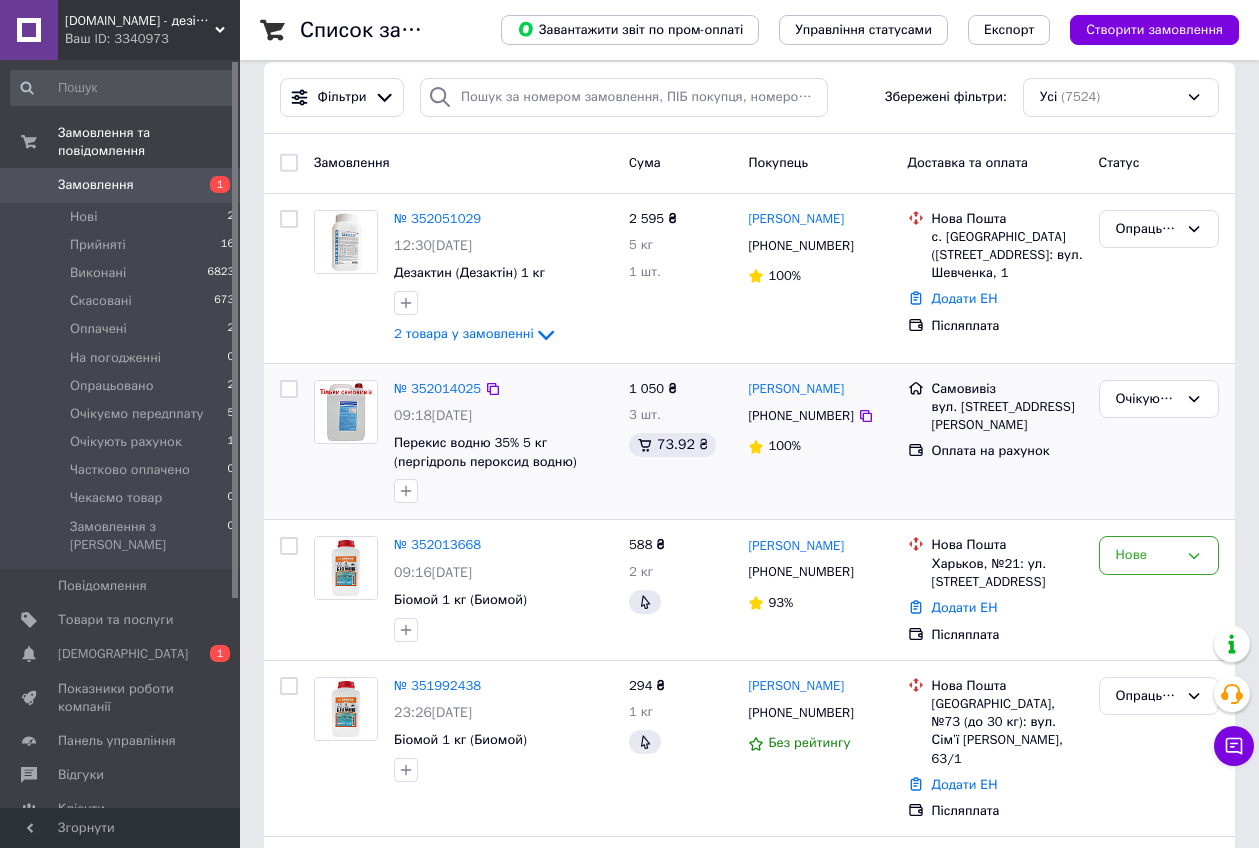 scroll, scrollTop: 0, scrollLeft: 0, axis: both 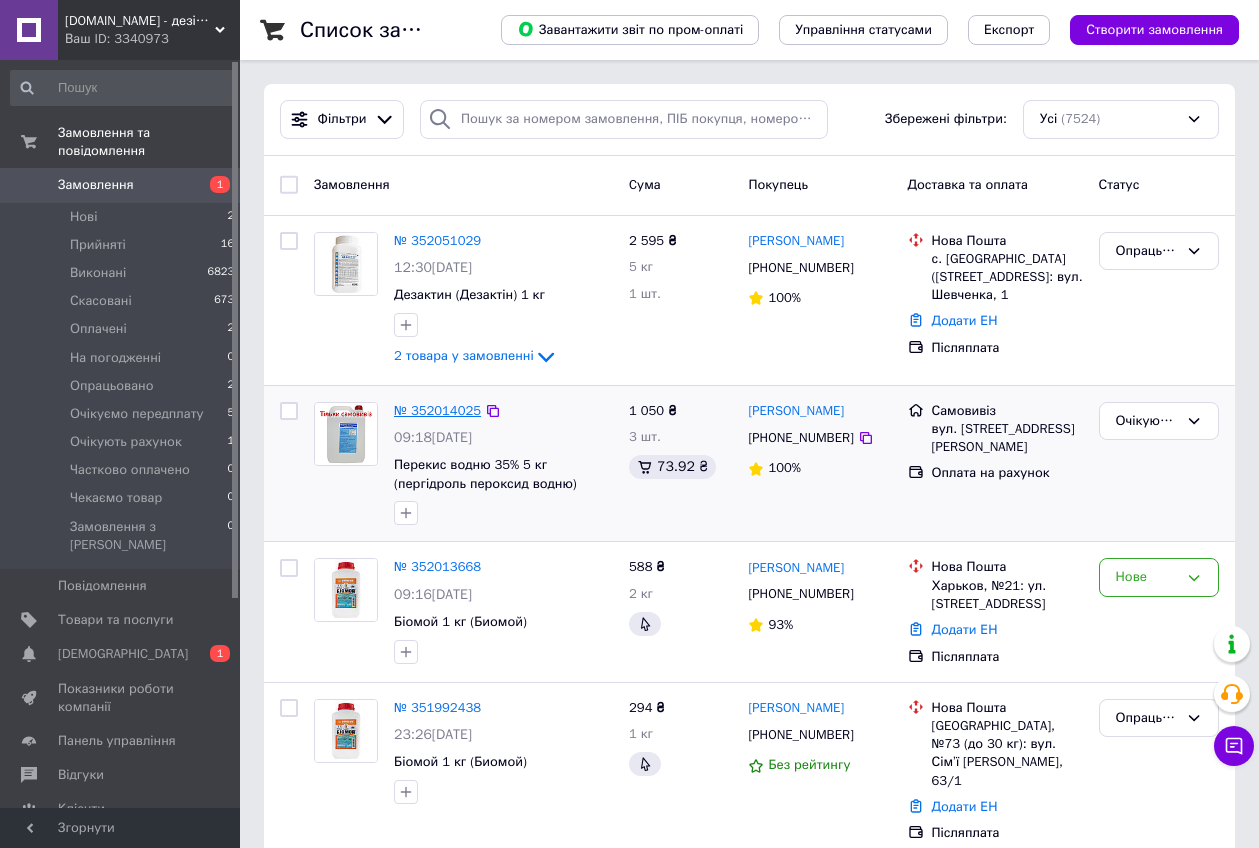 click on "№ 352014025" at bounding box center (437, 410) 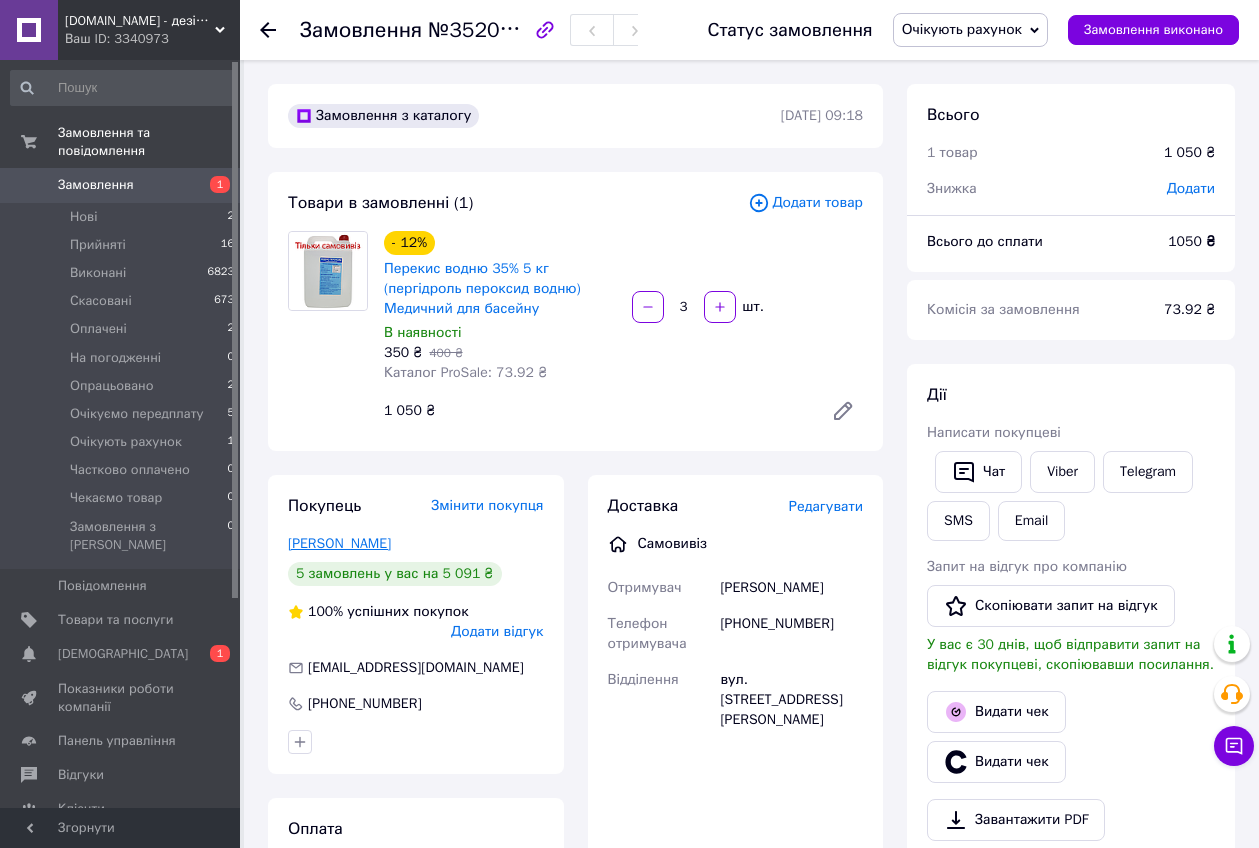 click on "Кульчицкий Александр" at bounding box center (339, 543) 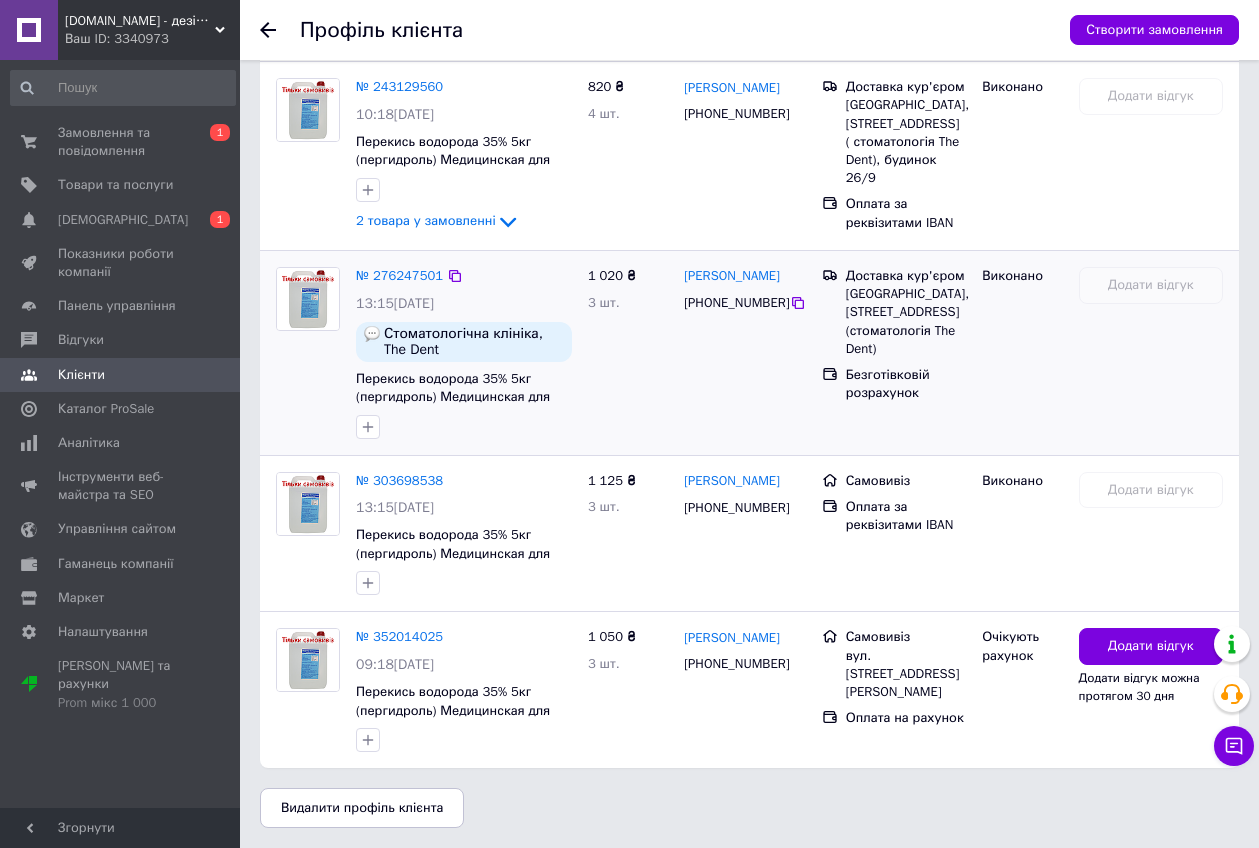 scroll, scrollTop: 793, scrollLeft: 0, axis: vertical 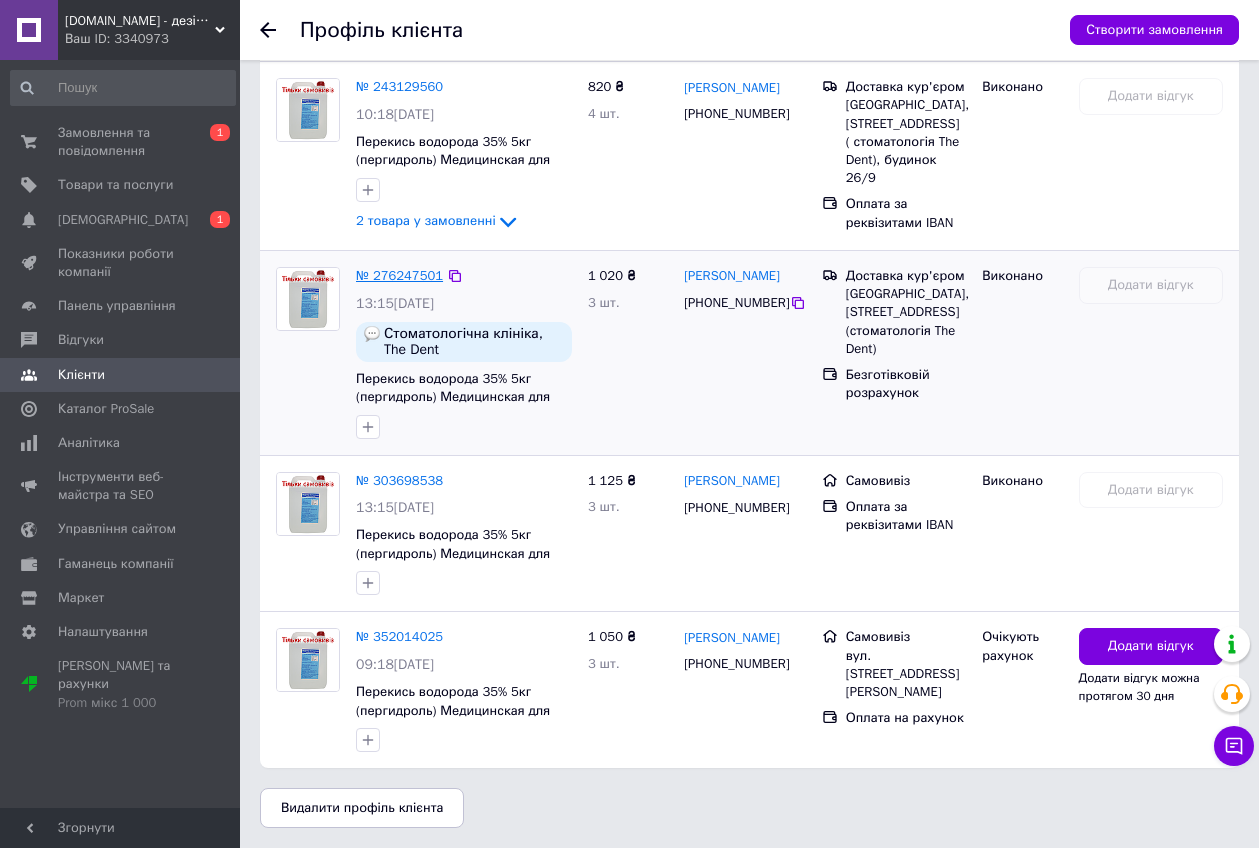 click on "№ 276247501" at bounding box center [399, 275] 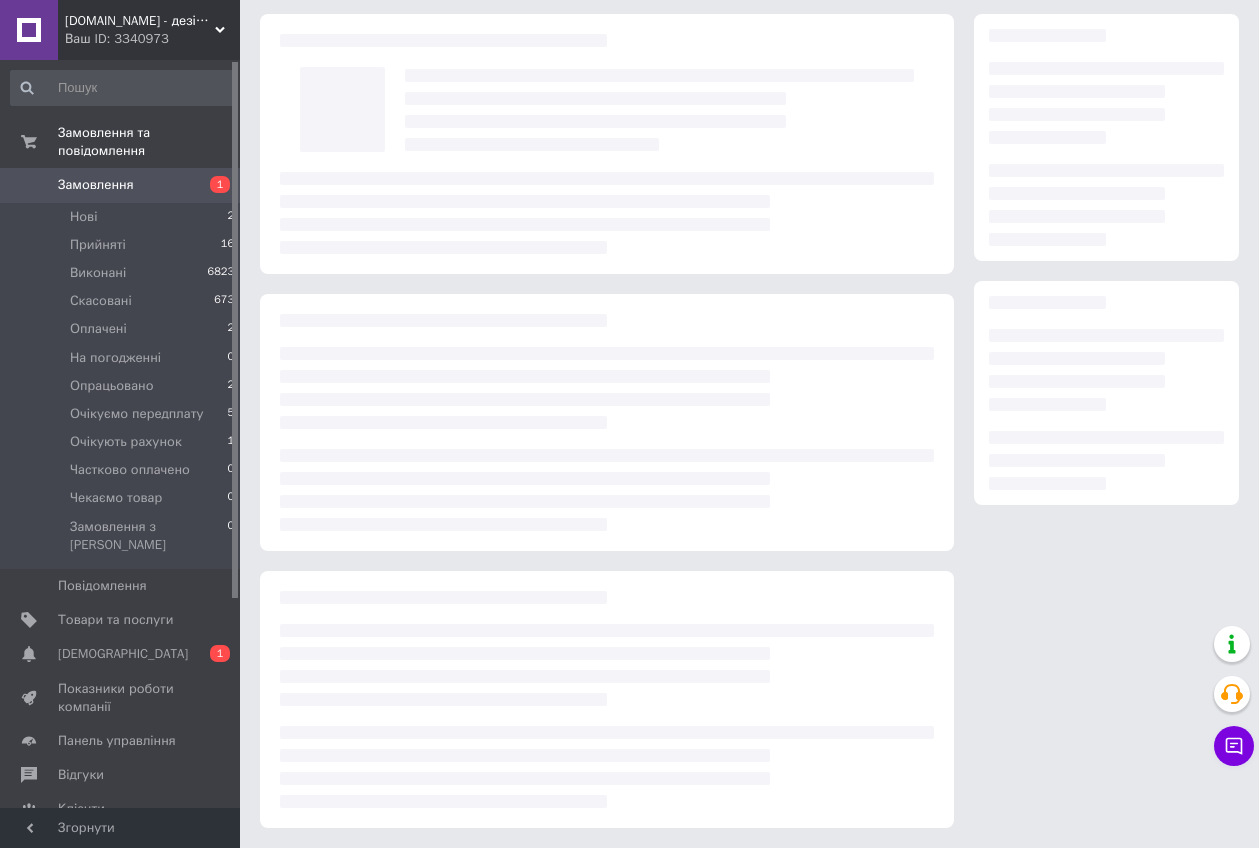 scroll, scrollTop: 0, scrollLeft: 0, axis: both 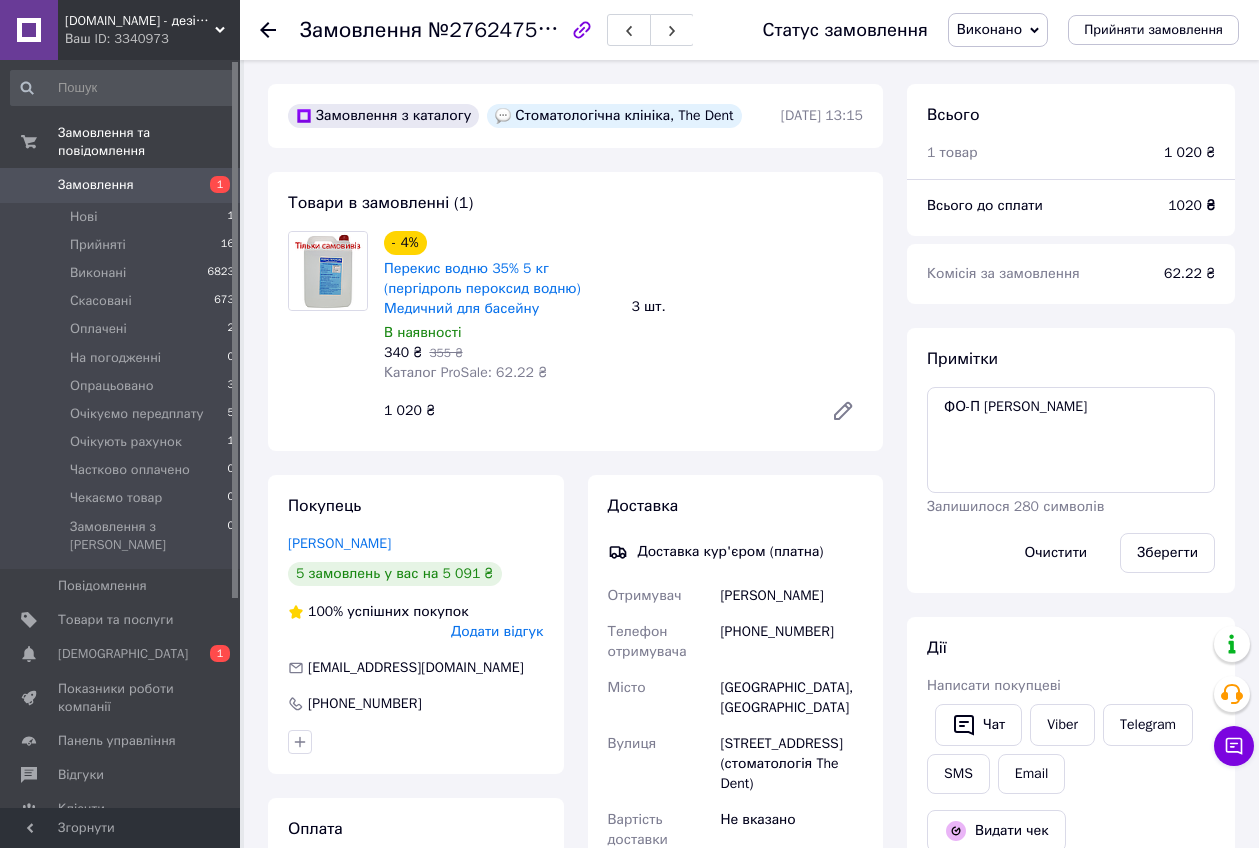click 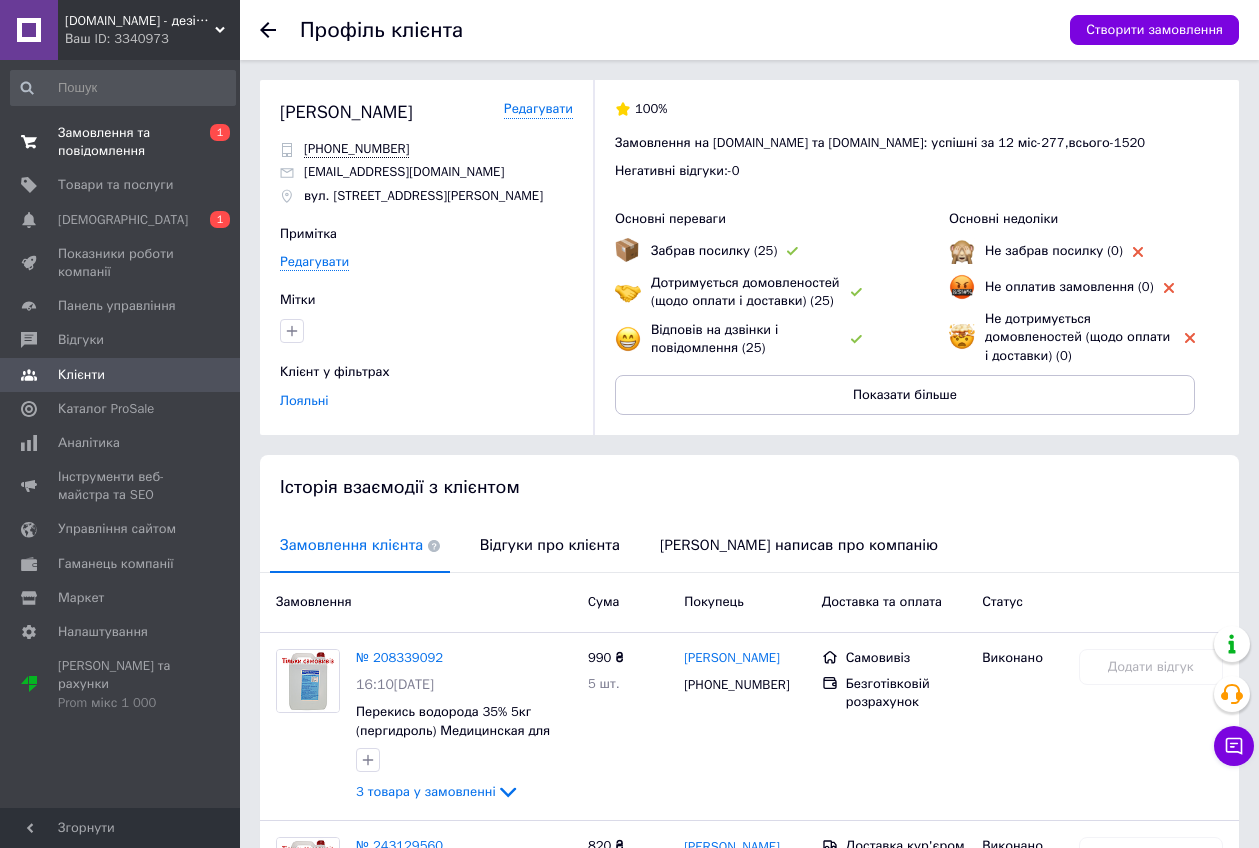 click on "Замовлення та повідомлення" at bounding box center [121, 142] 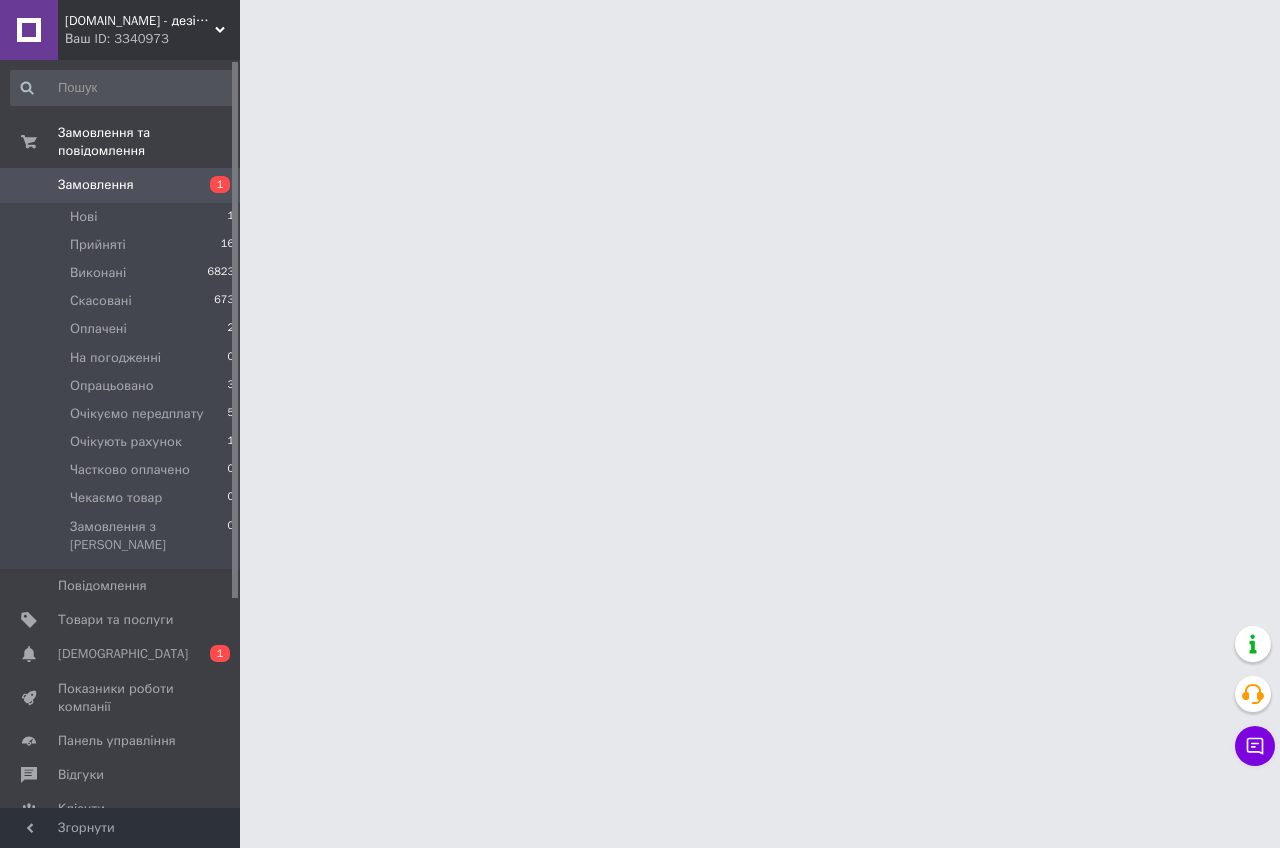 click on "Замовлення" at bounding box center [96, 185] 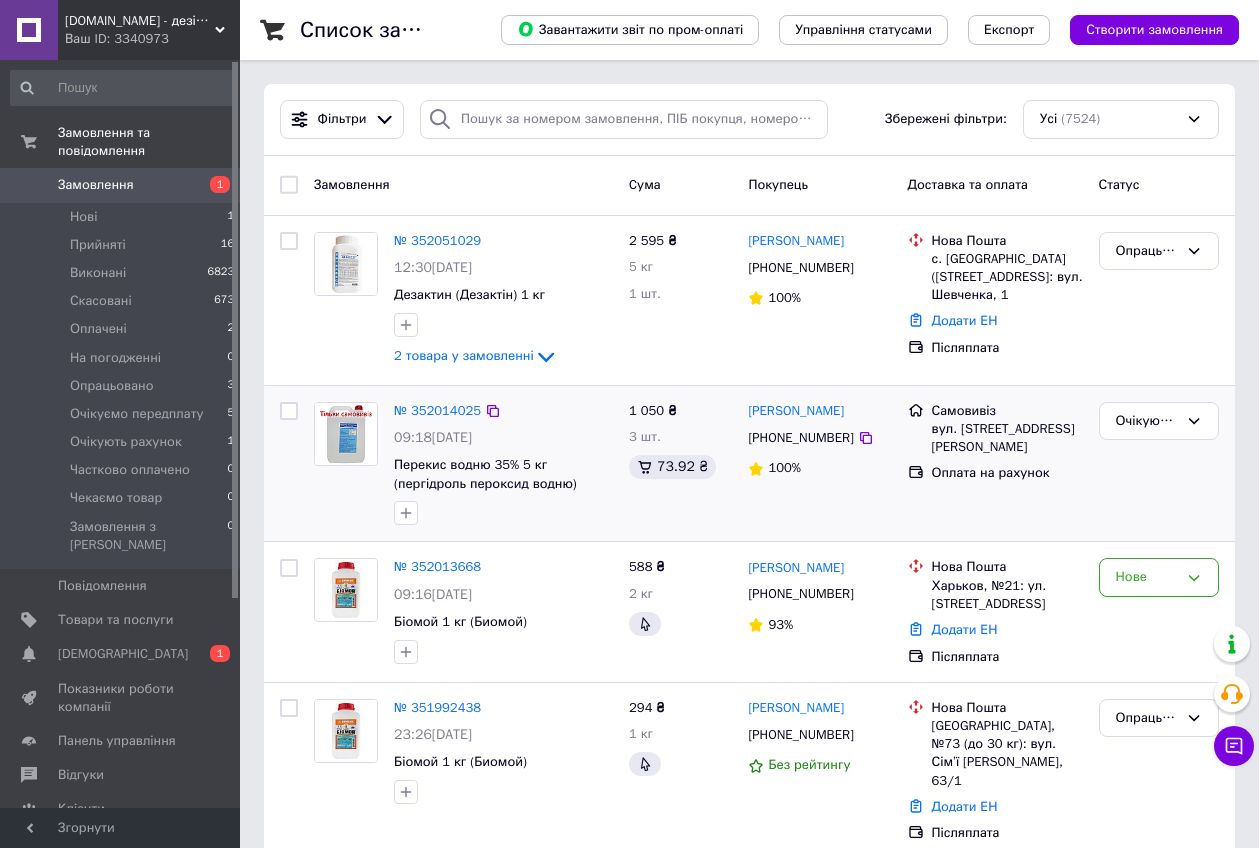 scroll, scrollTop: 125, scrollLeft: 0, axis: vertical 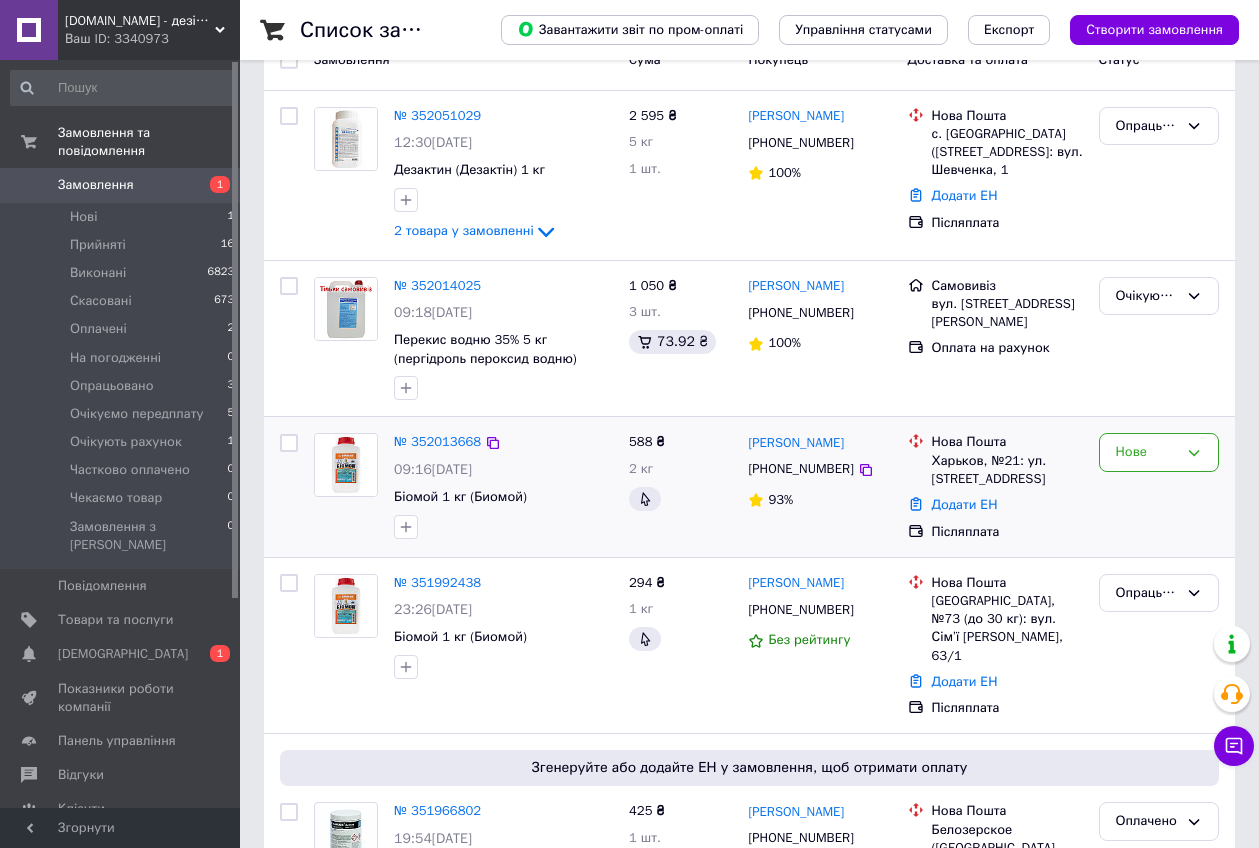 click on "№ 352013668" at bounding box center (437, 442) 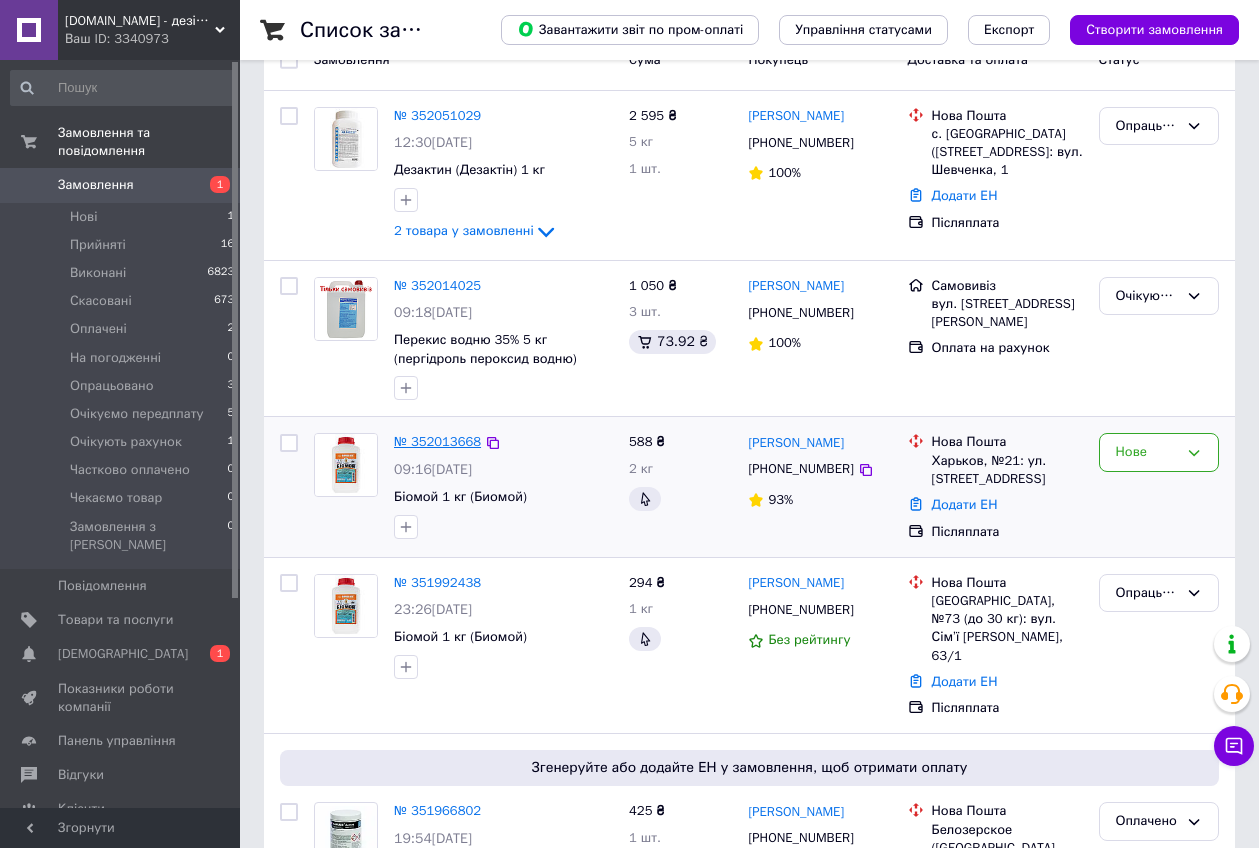 click on "№ 352013668" at bounding box center [437, 441] 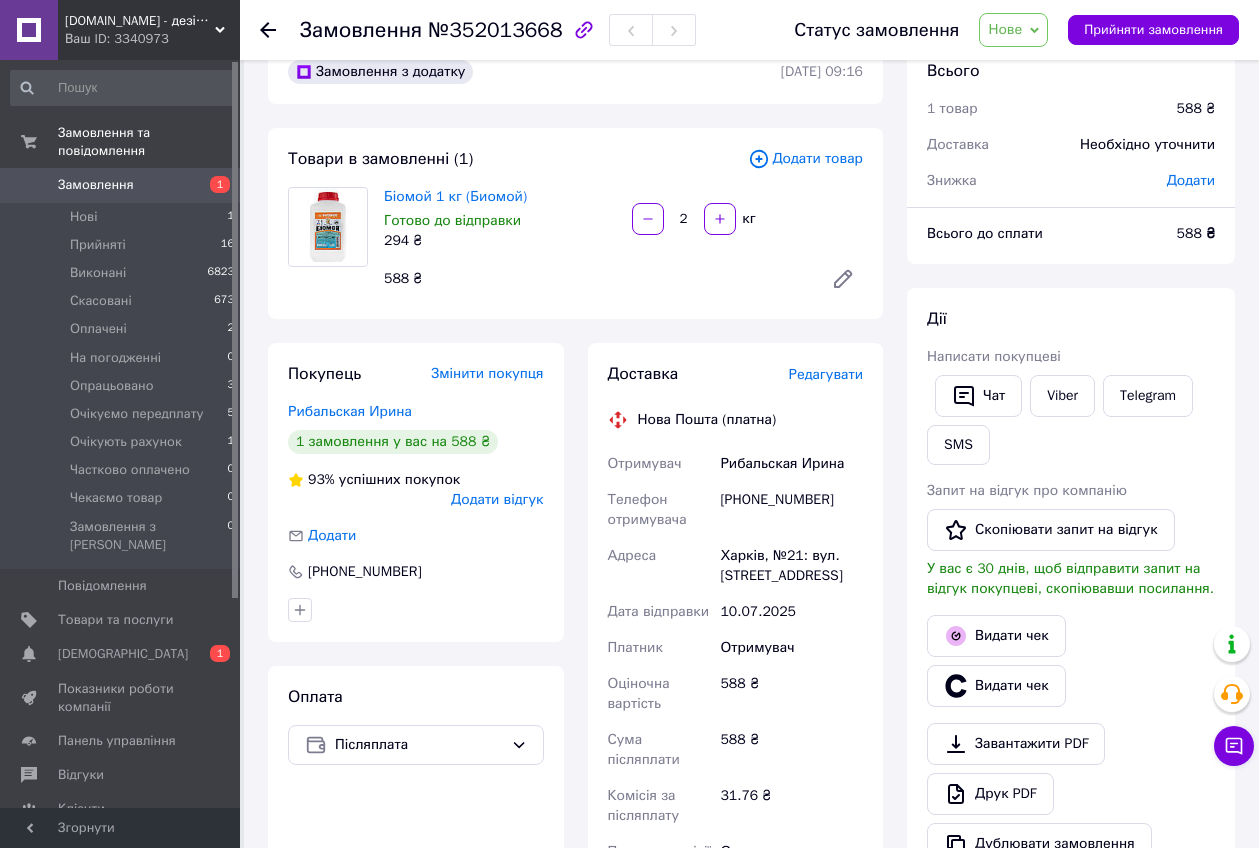 scroll, scrollTop: 0, scrollLeft: 0, axis: both 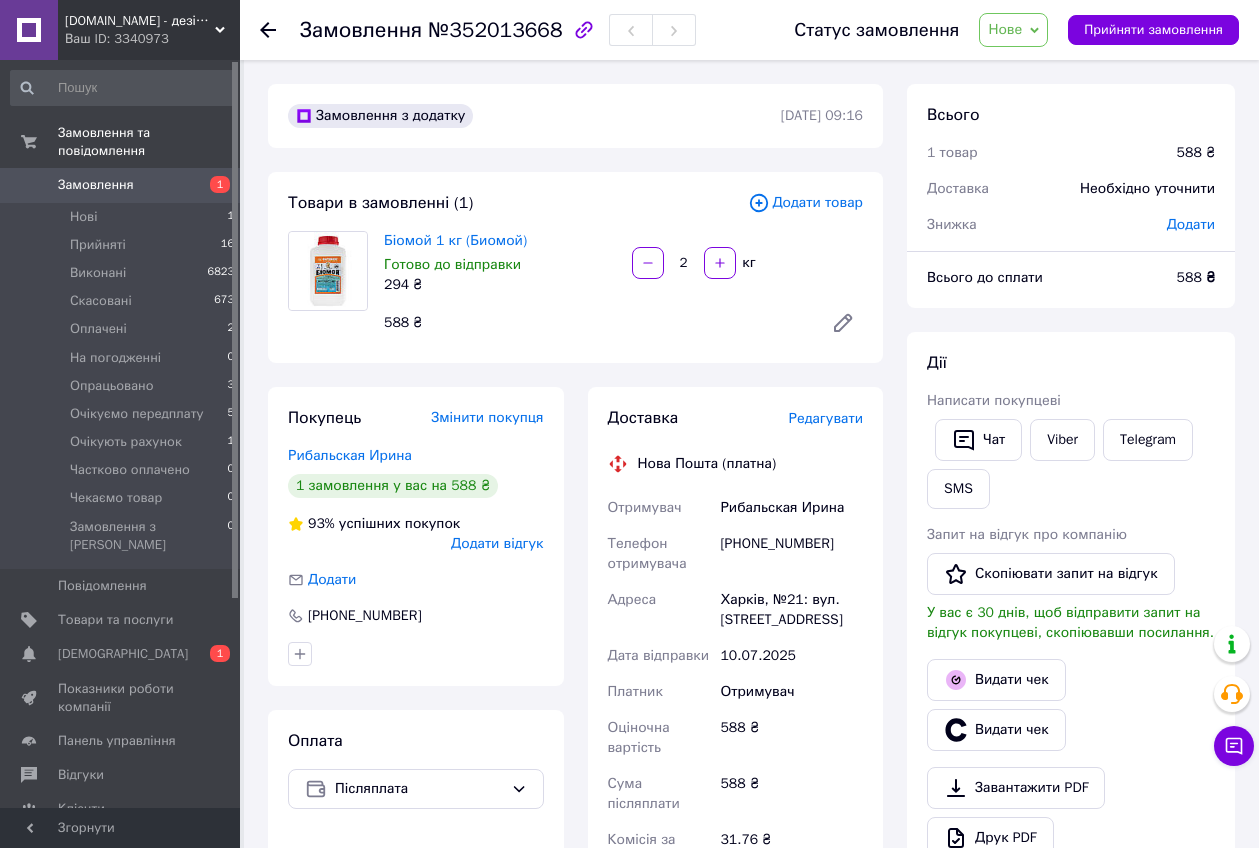 click on "Нове" at bounding box center (1013, 30) 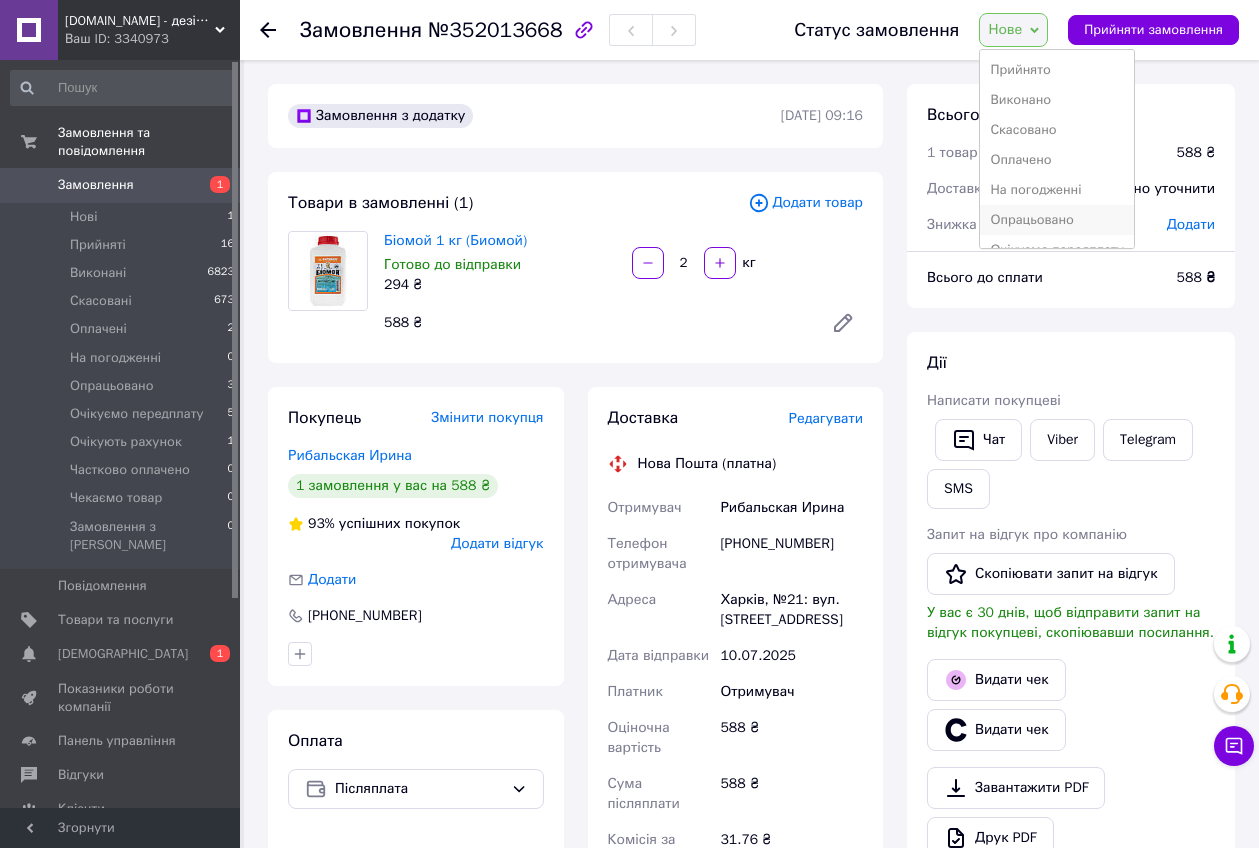 click on "Опрацьовано" at bounding box center [1057, 220] 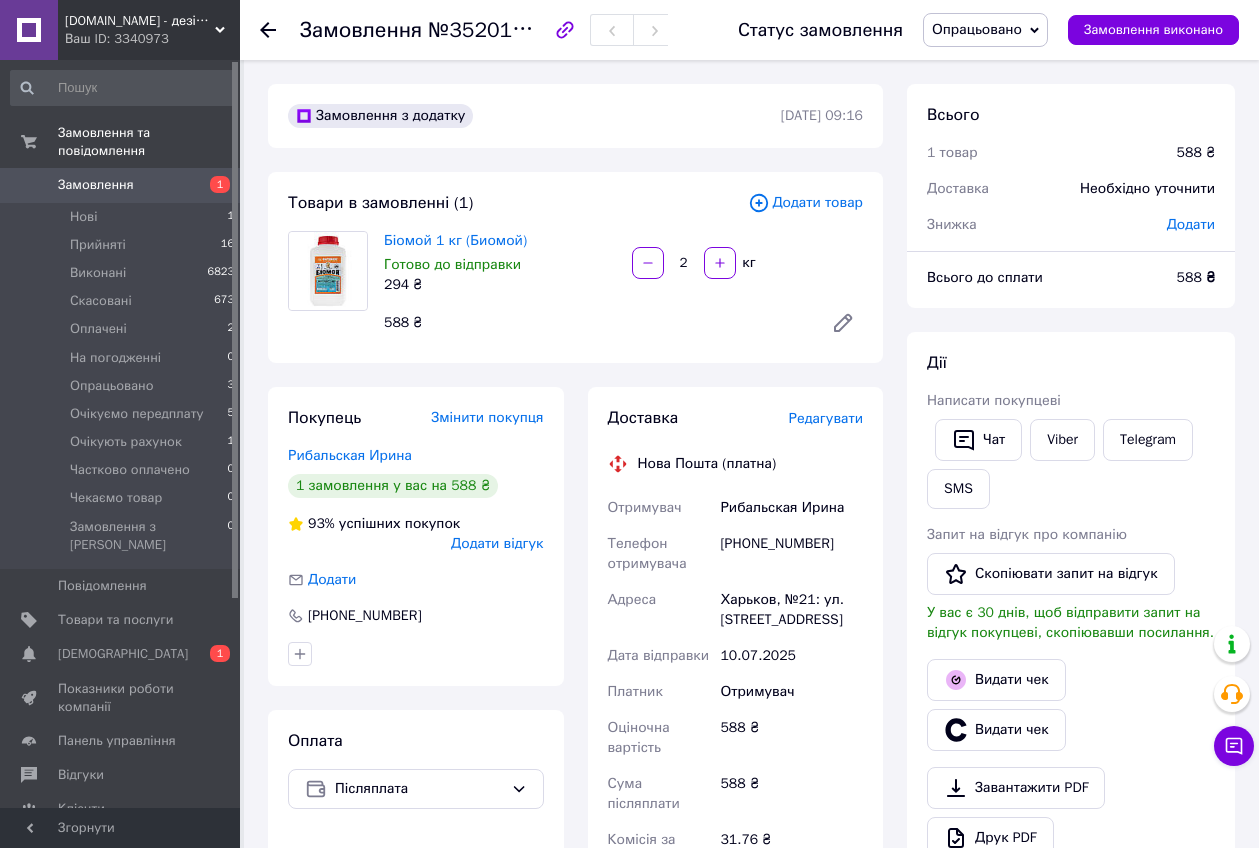 click 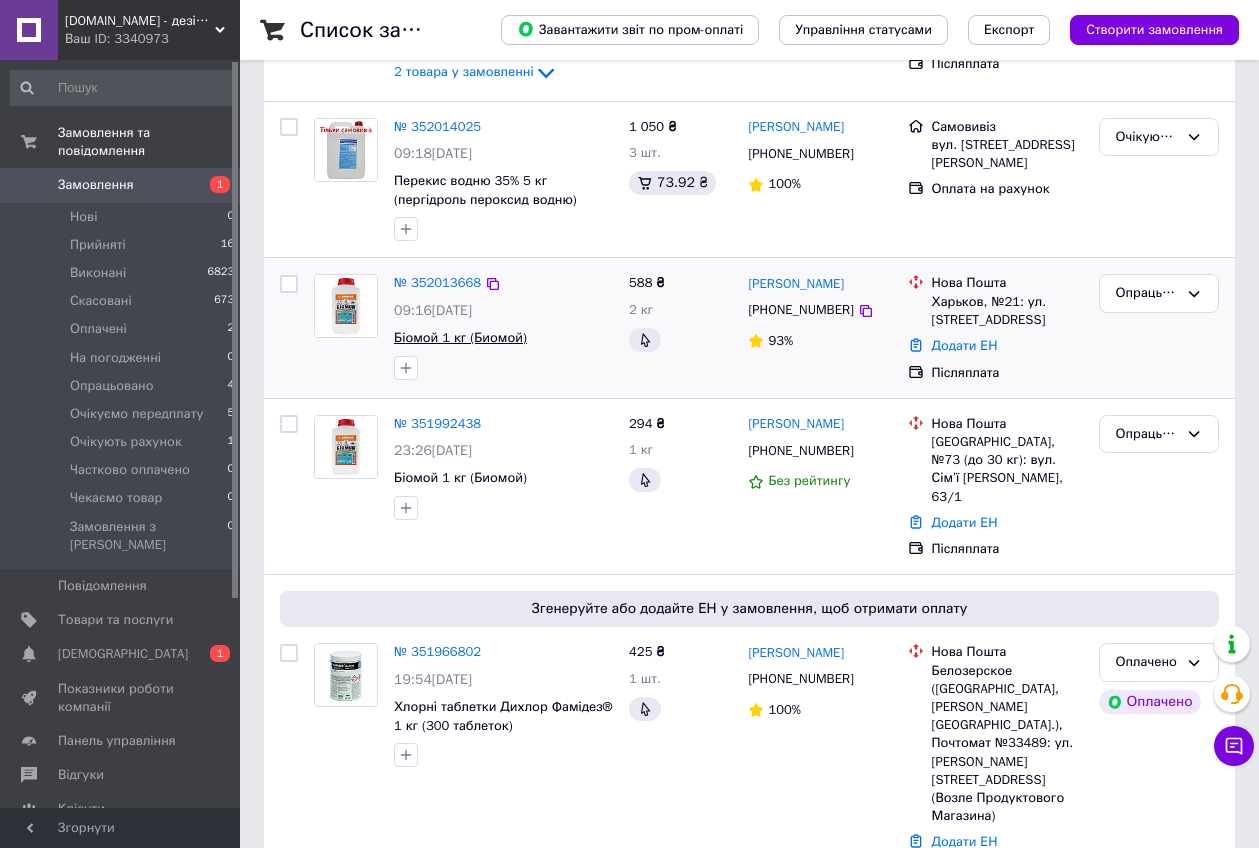 scroll, scrollTop: 0, scrollLeft: 0, axis: both 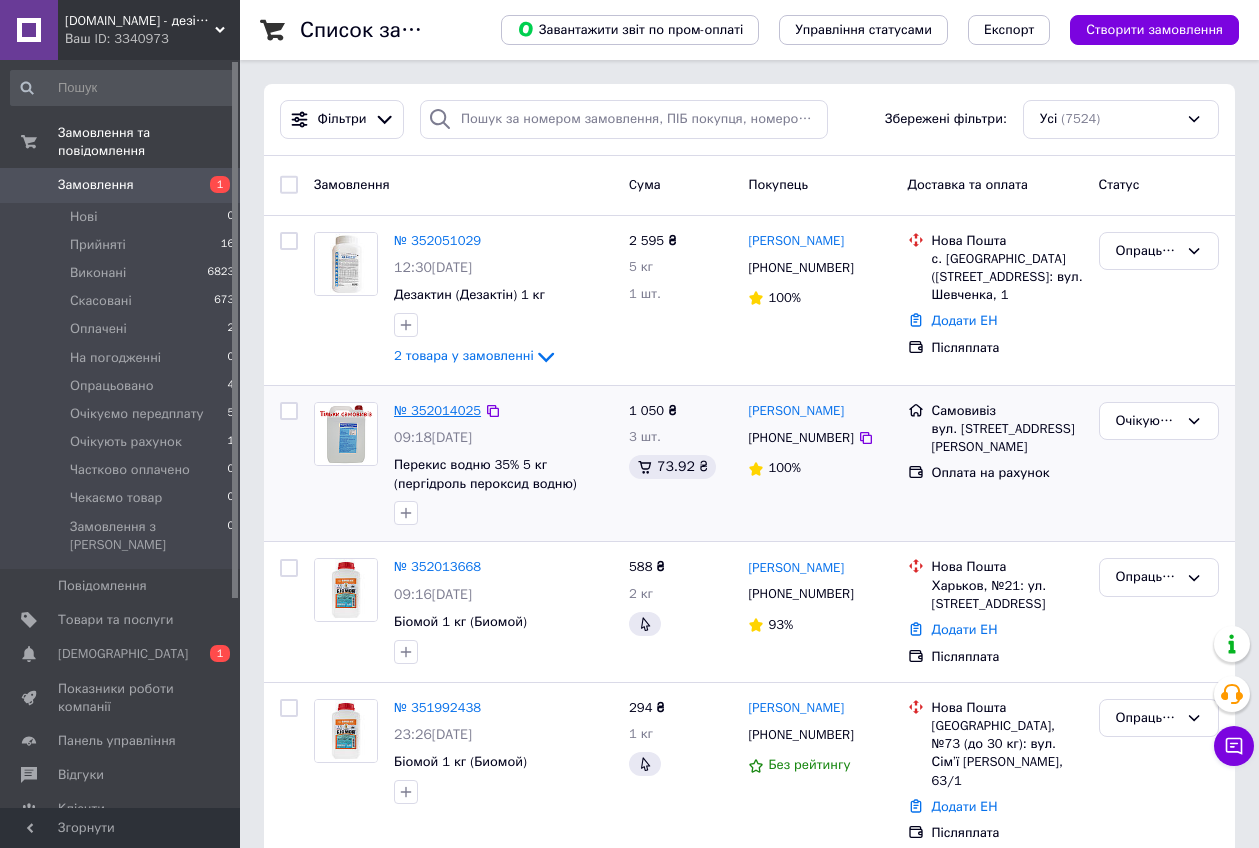 click on "№ 352014025" at bounding box center [437, 410] 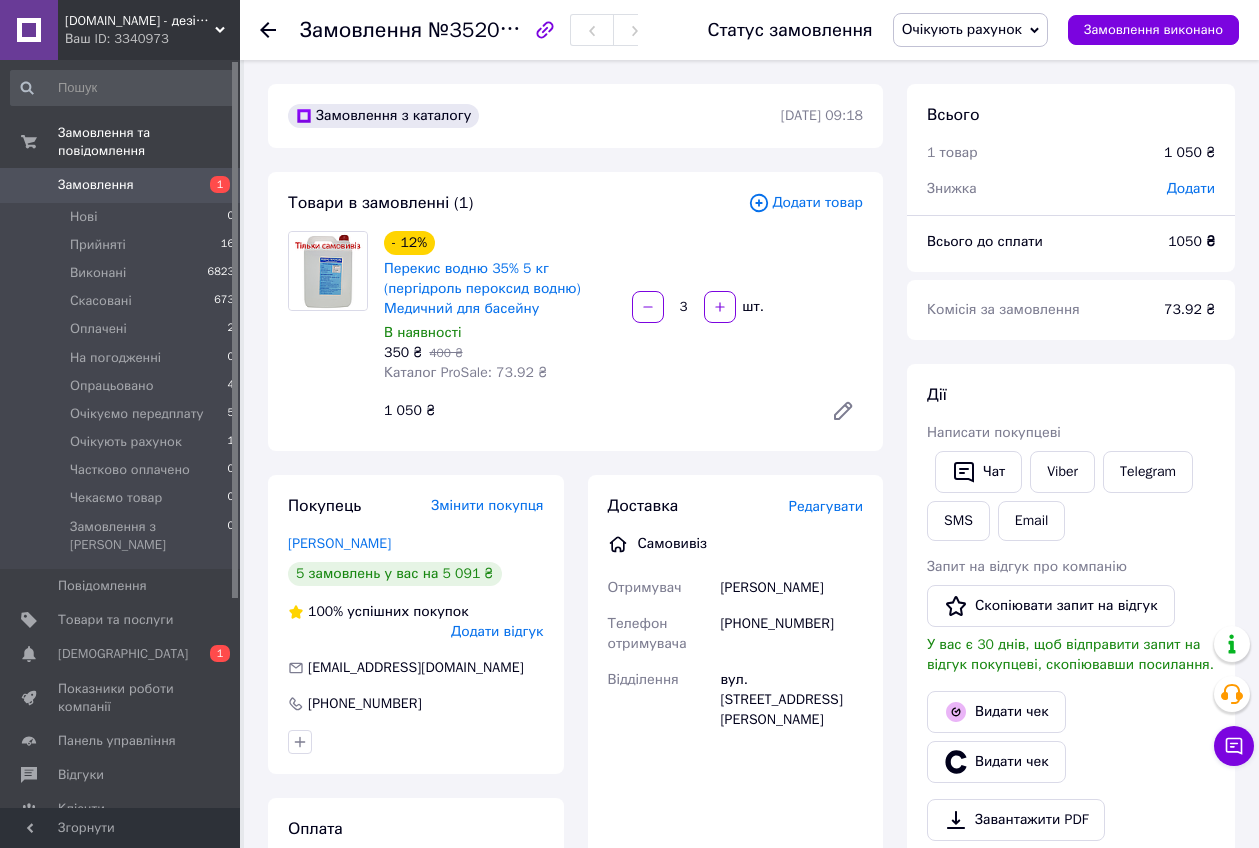 click on "Очікують рахунок" at bounding box center [970, 30] 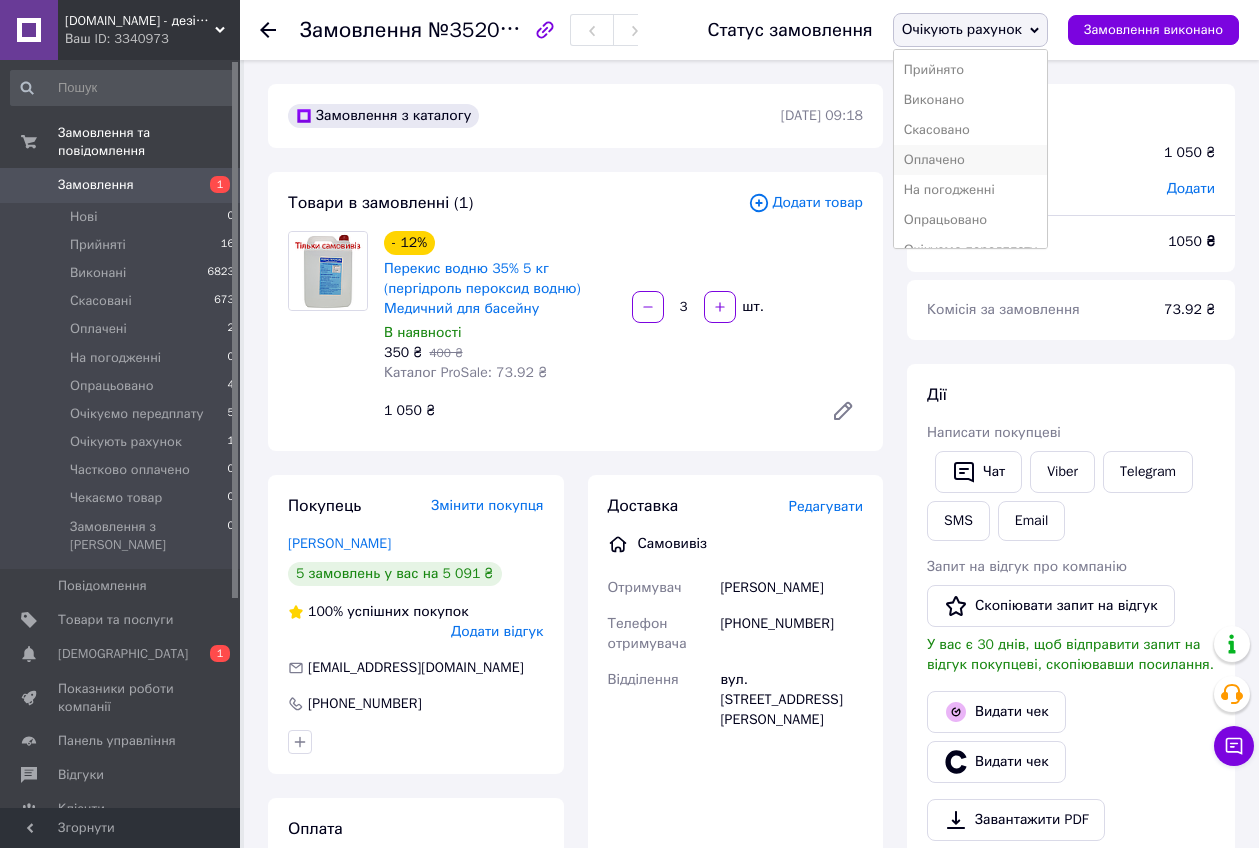 scroll, scrollTop: 82, scrollLeft: 0, axis: vertical 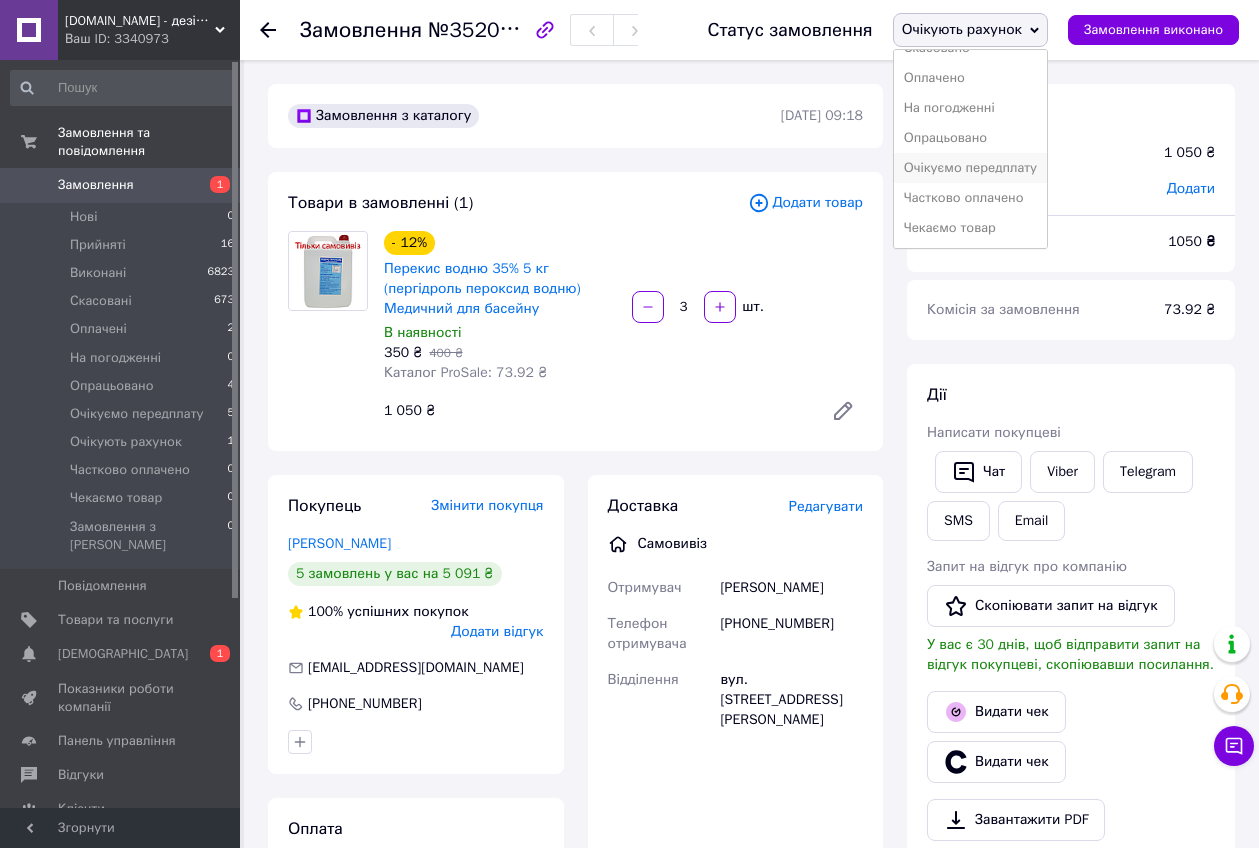 click on "Очікуємо передплату" at bounding box center (971, 168) 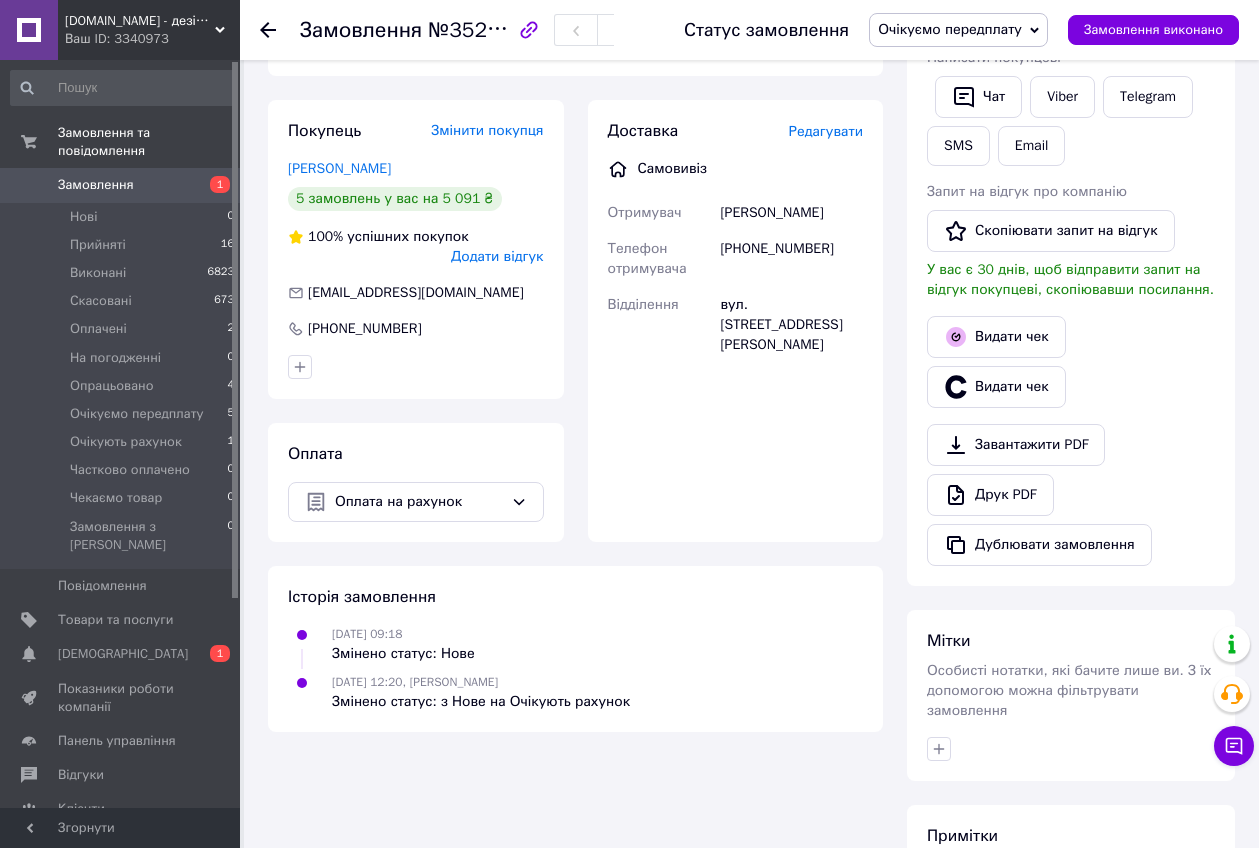 scroll, scrollTop: 601, scrollLeft: 0, axis: vertical 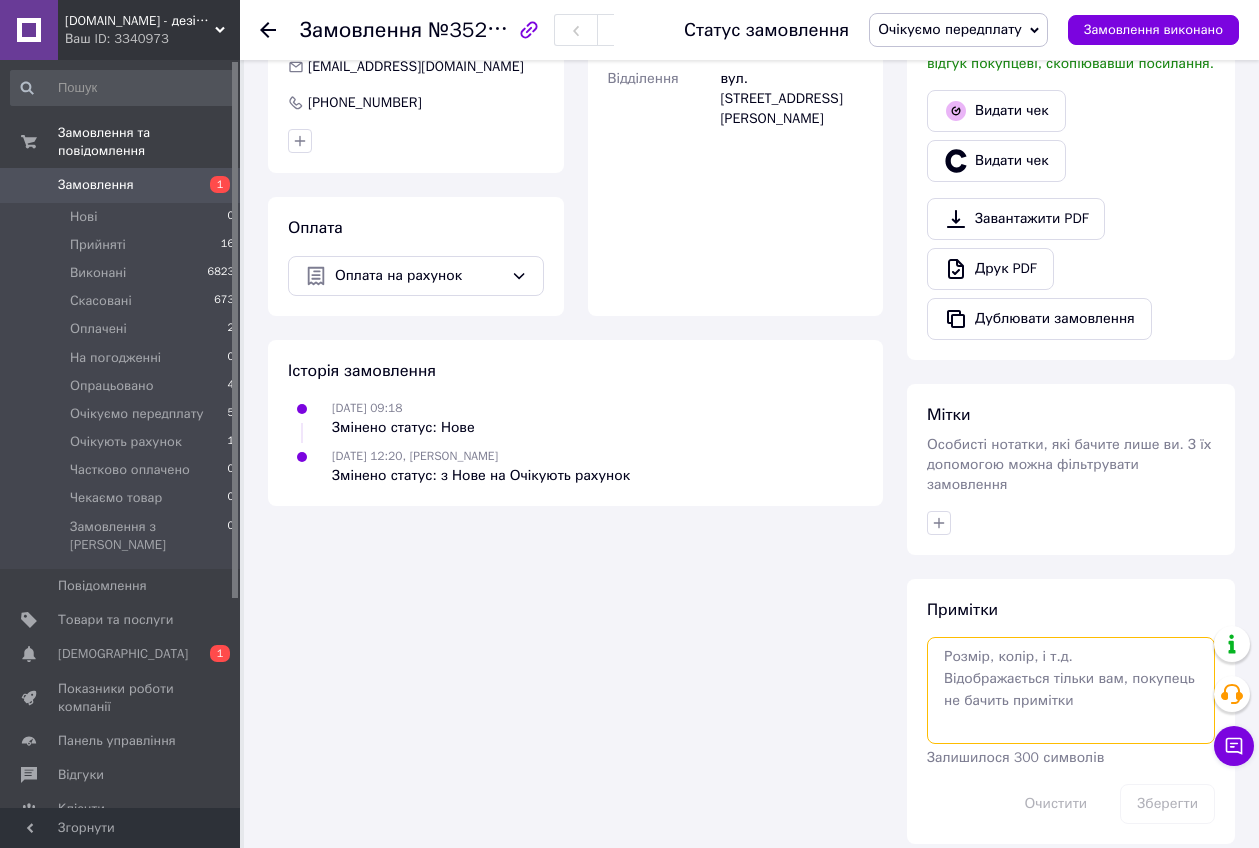 click at bounding box center [1071, 690] 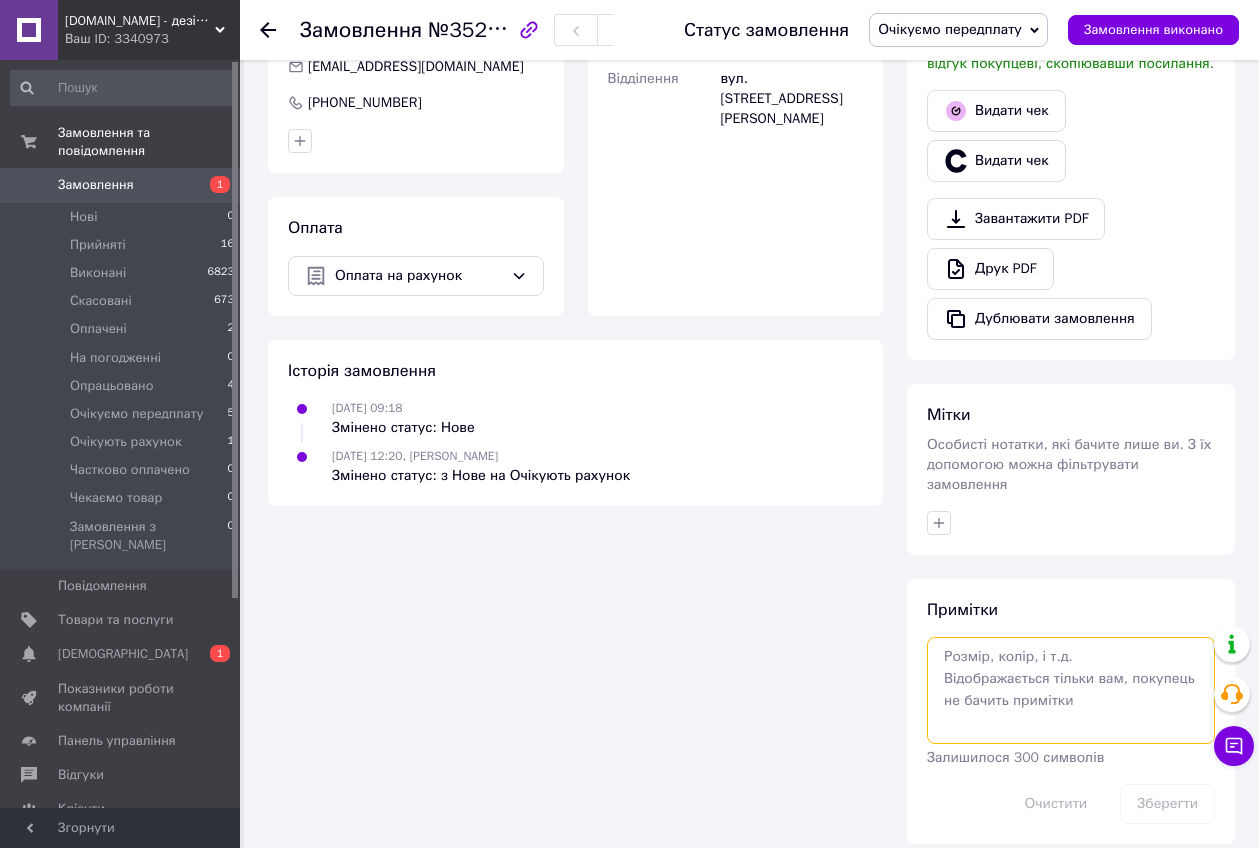 paste on "Кульчицька Д.О. ФОП" 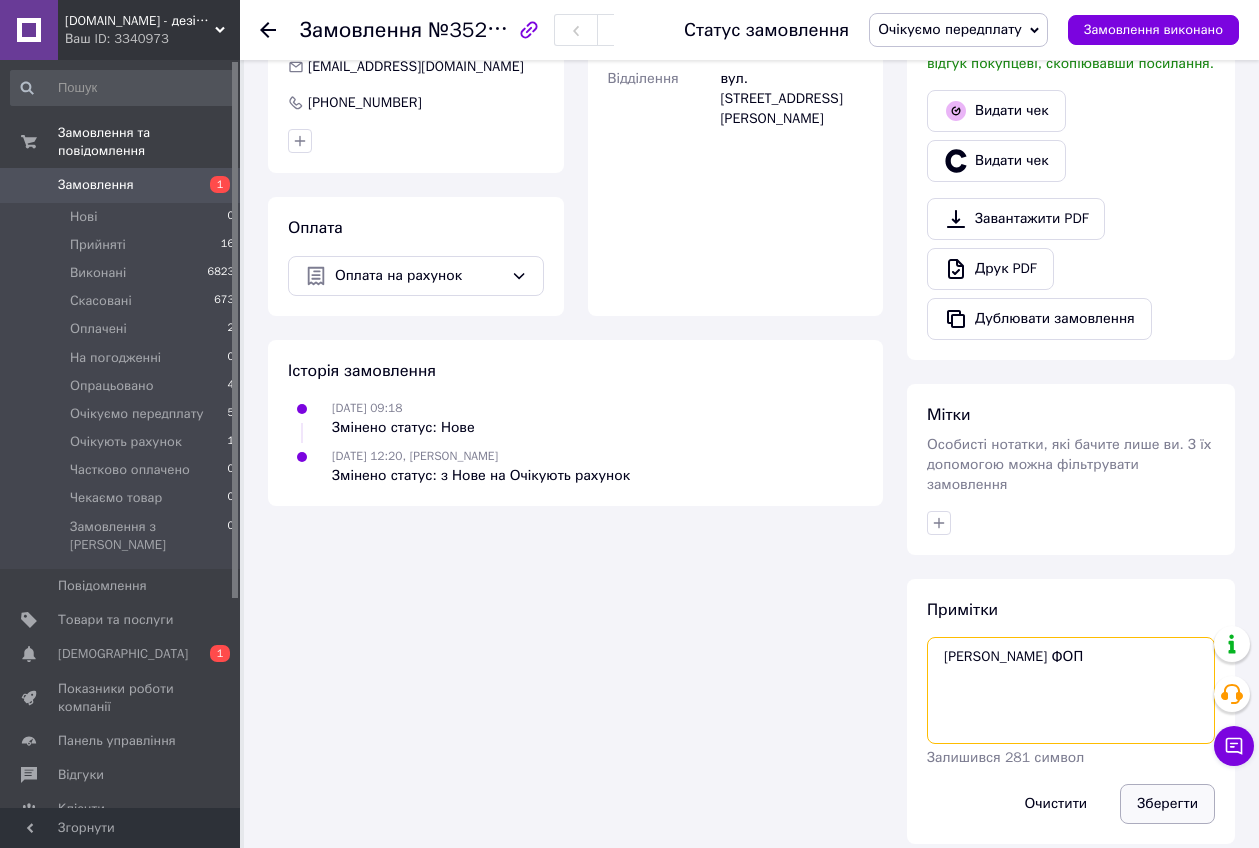 type on "Кульчицька Д.О. ФОП" 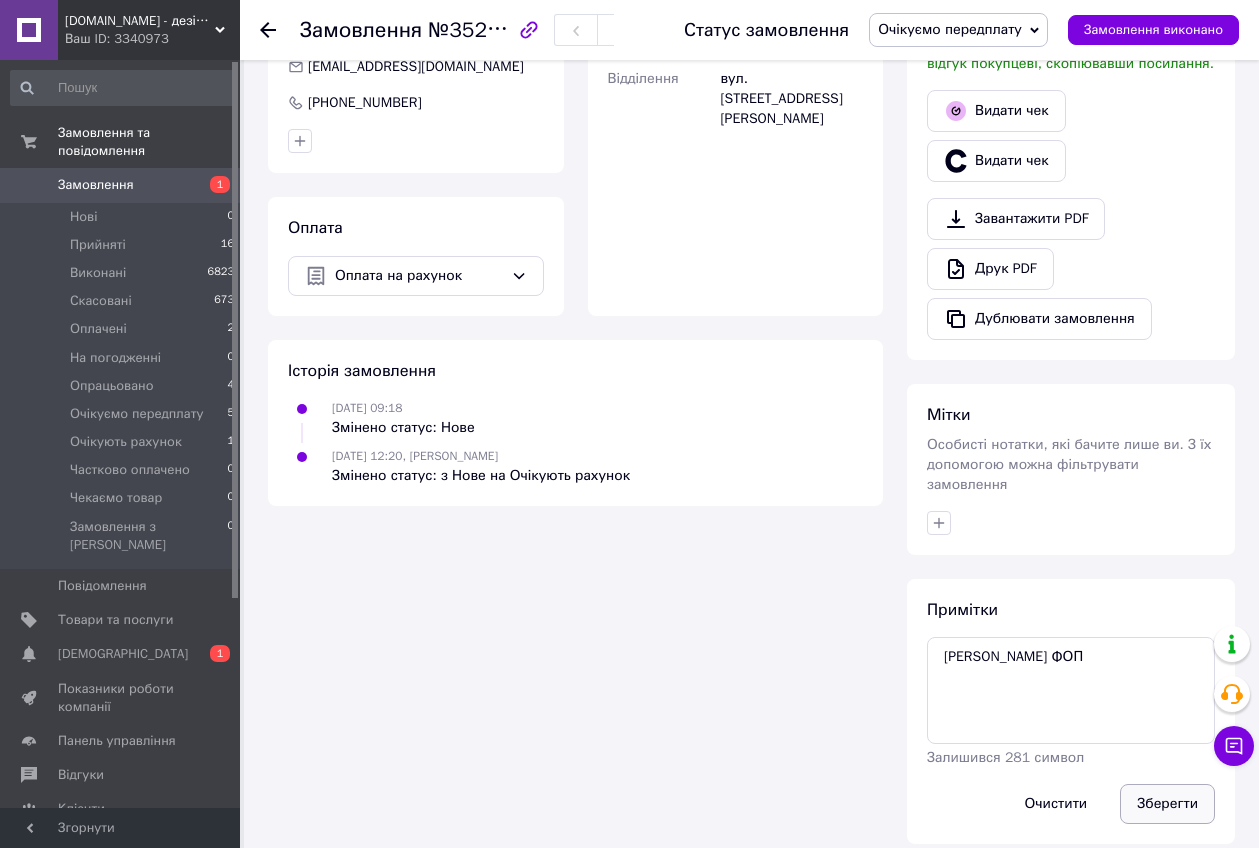 click on "Зберегти" at bounding box center (1167, 804) 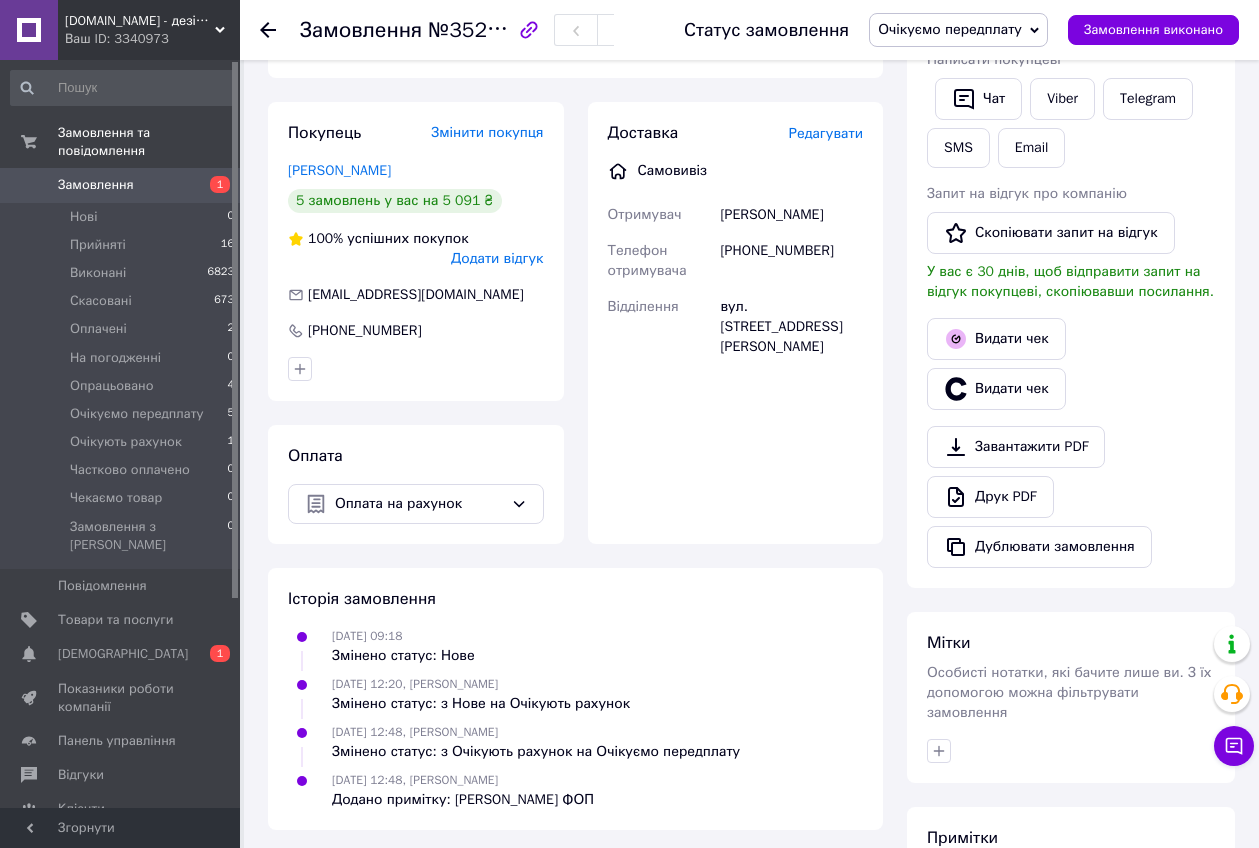 scroll, scrollTop: 0, scrollLeft: 0, axis: both 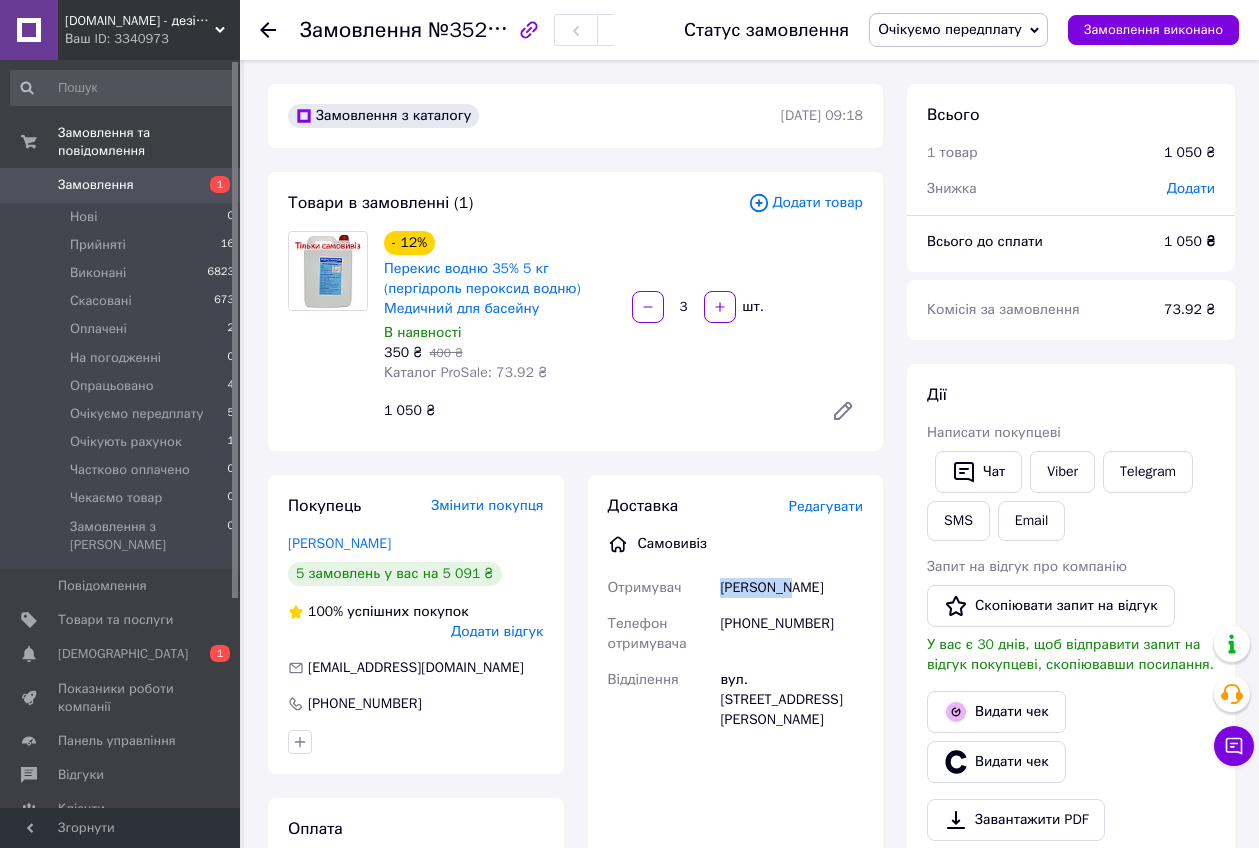drag, startPoint x: 720, startPoint y: 589, endPoint x: 832, endPoint y: 586, distance: 112.04017 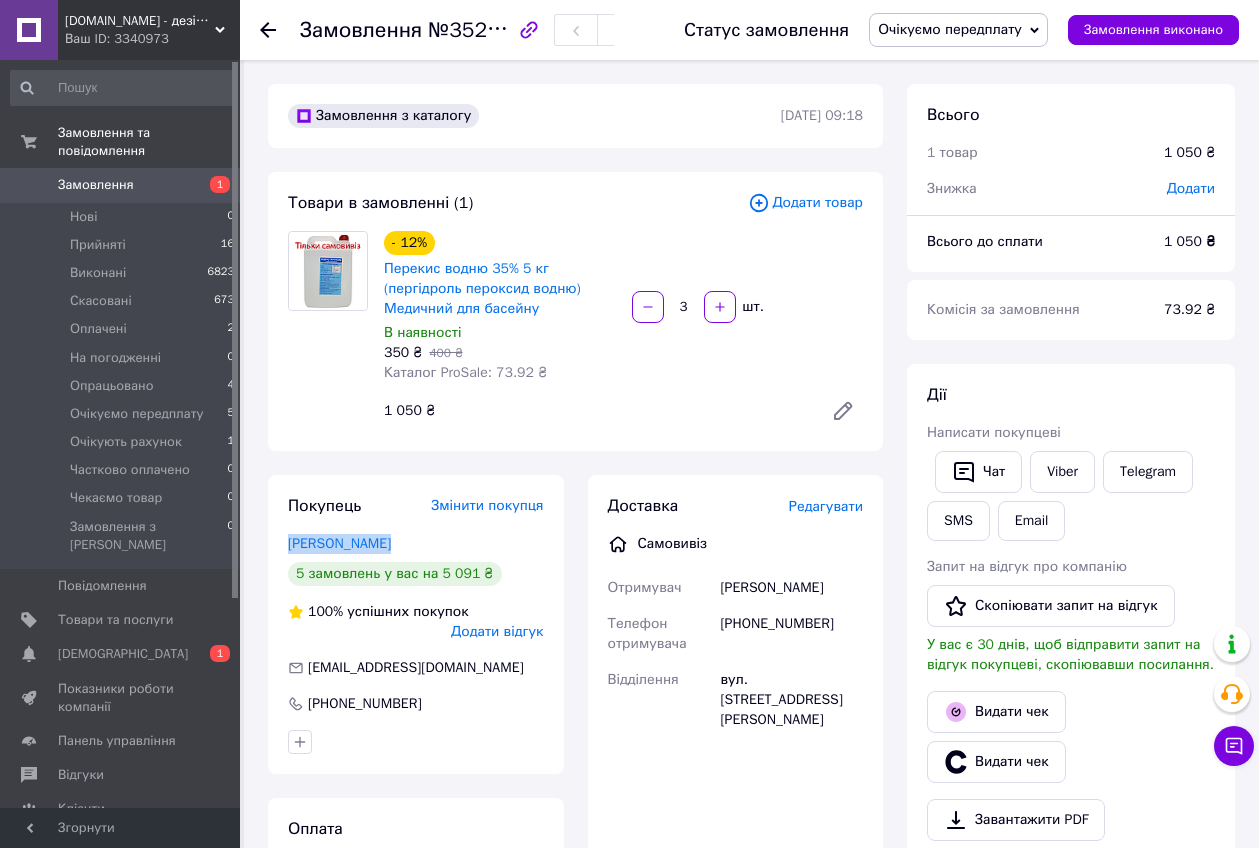drag, startPoint x: 284, startPoint y: 536, endPoint x: 476, endPoint y: 556, distance: 193.03885 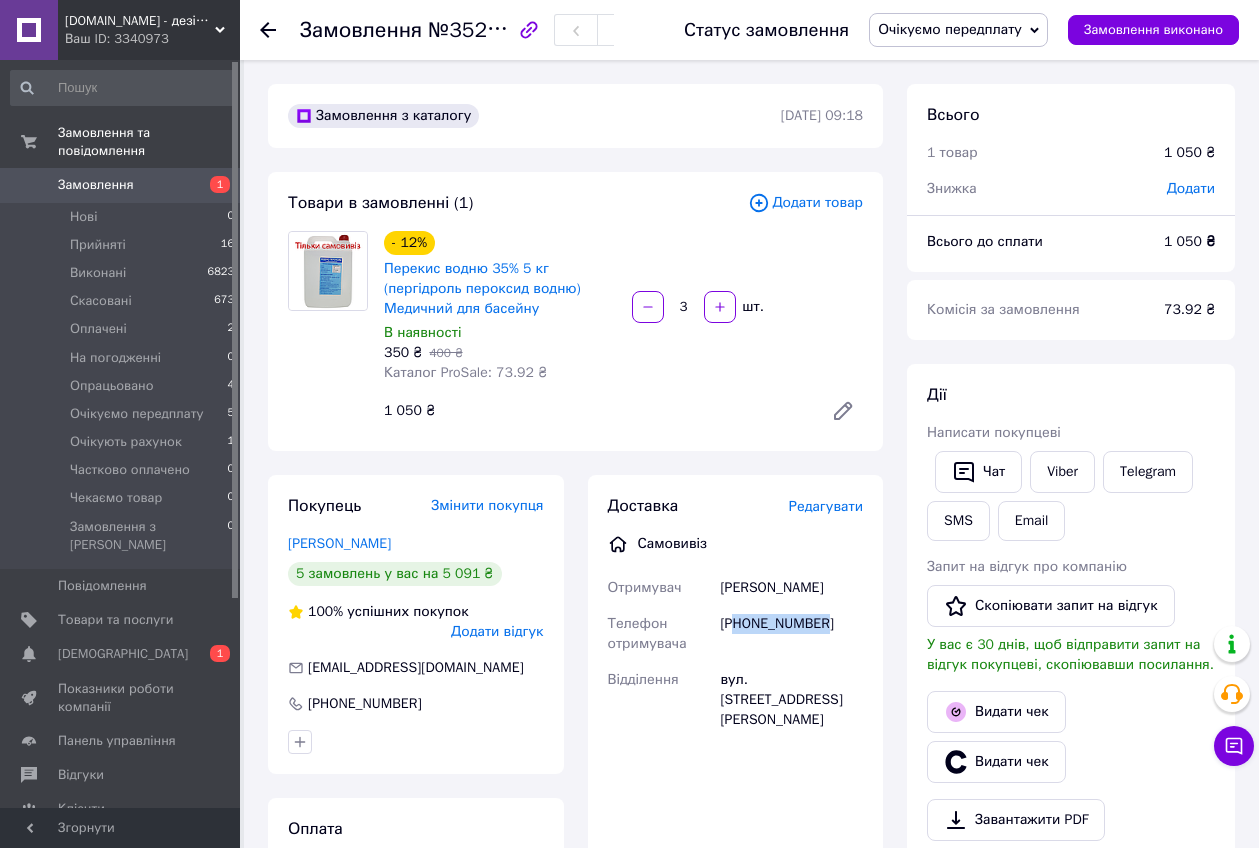 drag, startPoint x: 734, startPoint y: 624, endPoint x: 838, endPoint y: 606, distance: 105.546196 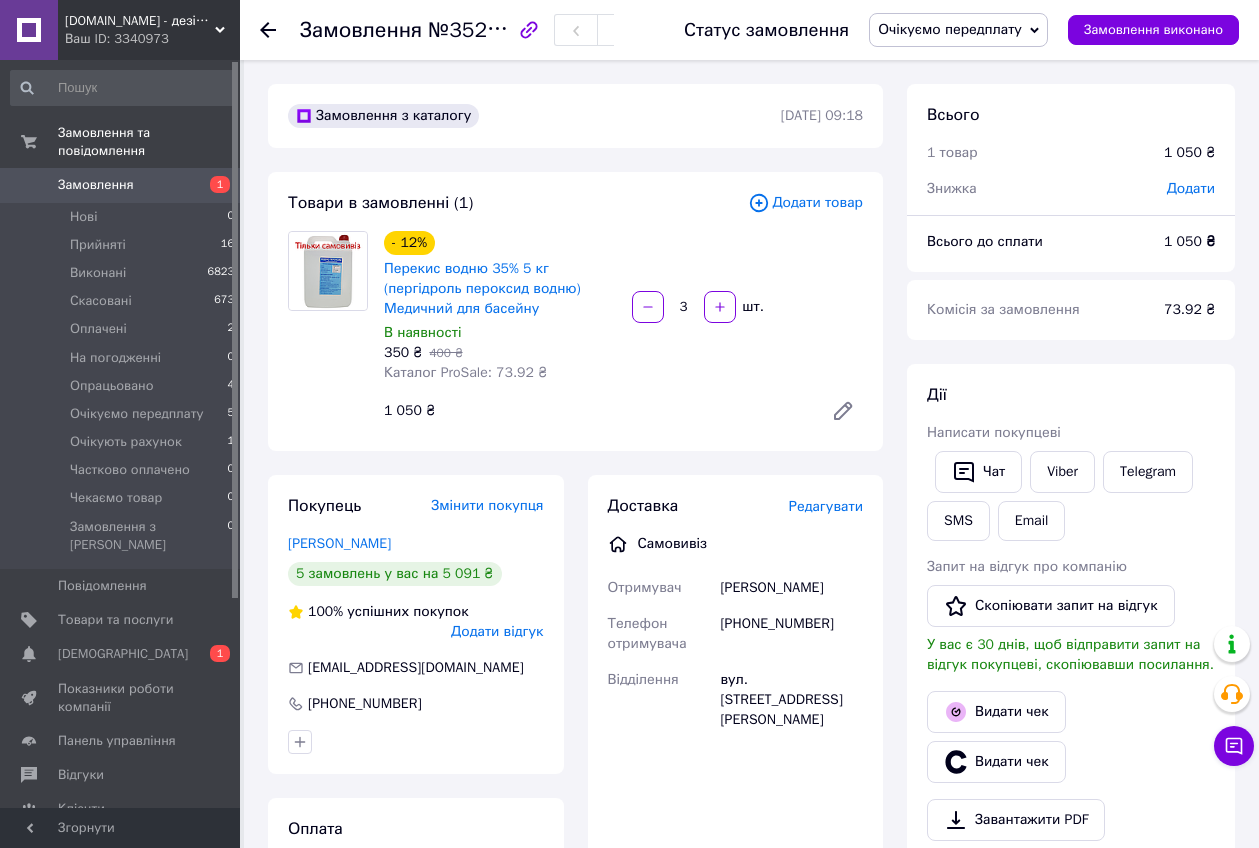 click 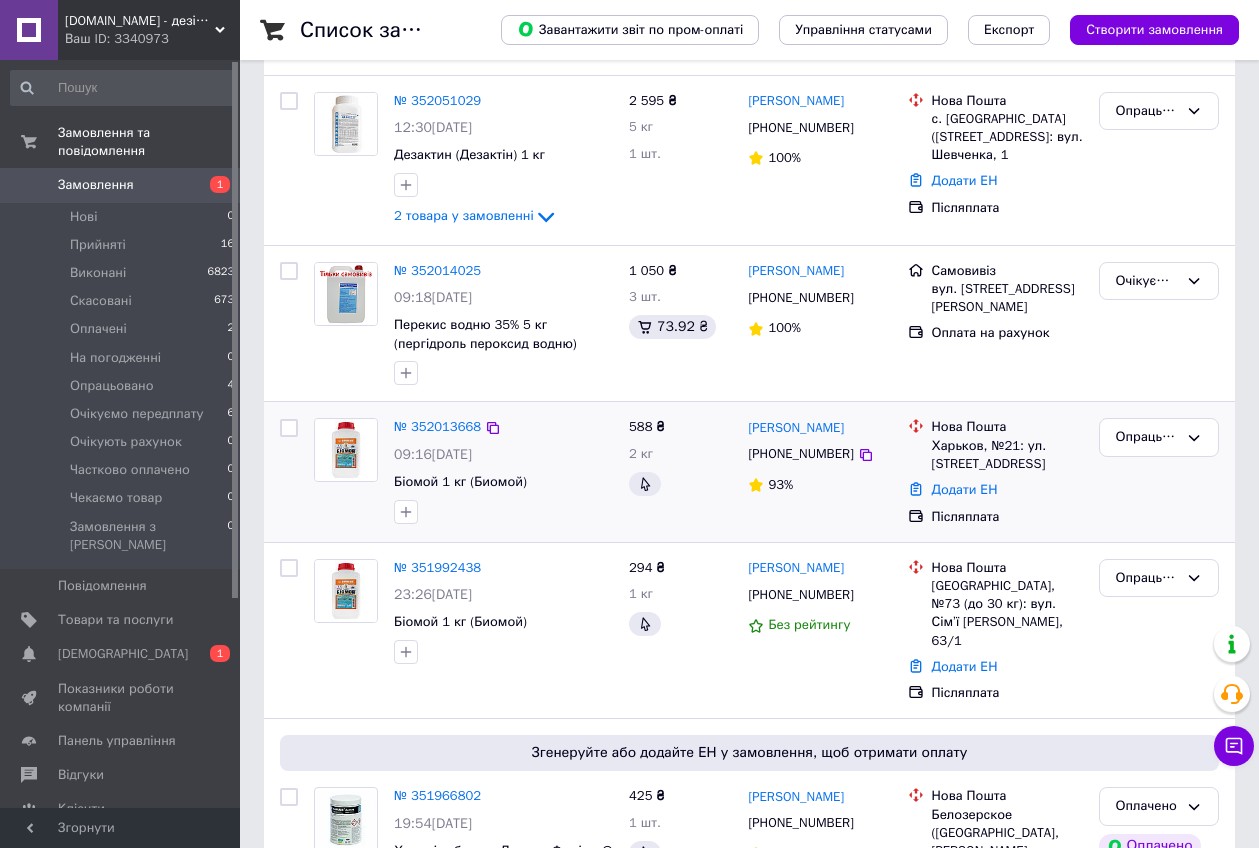 scroll, scrollTop: 375, scrollLeft: 0, axis: vertical 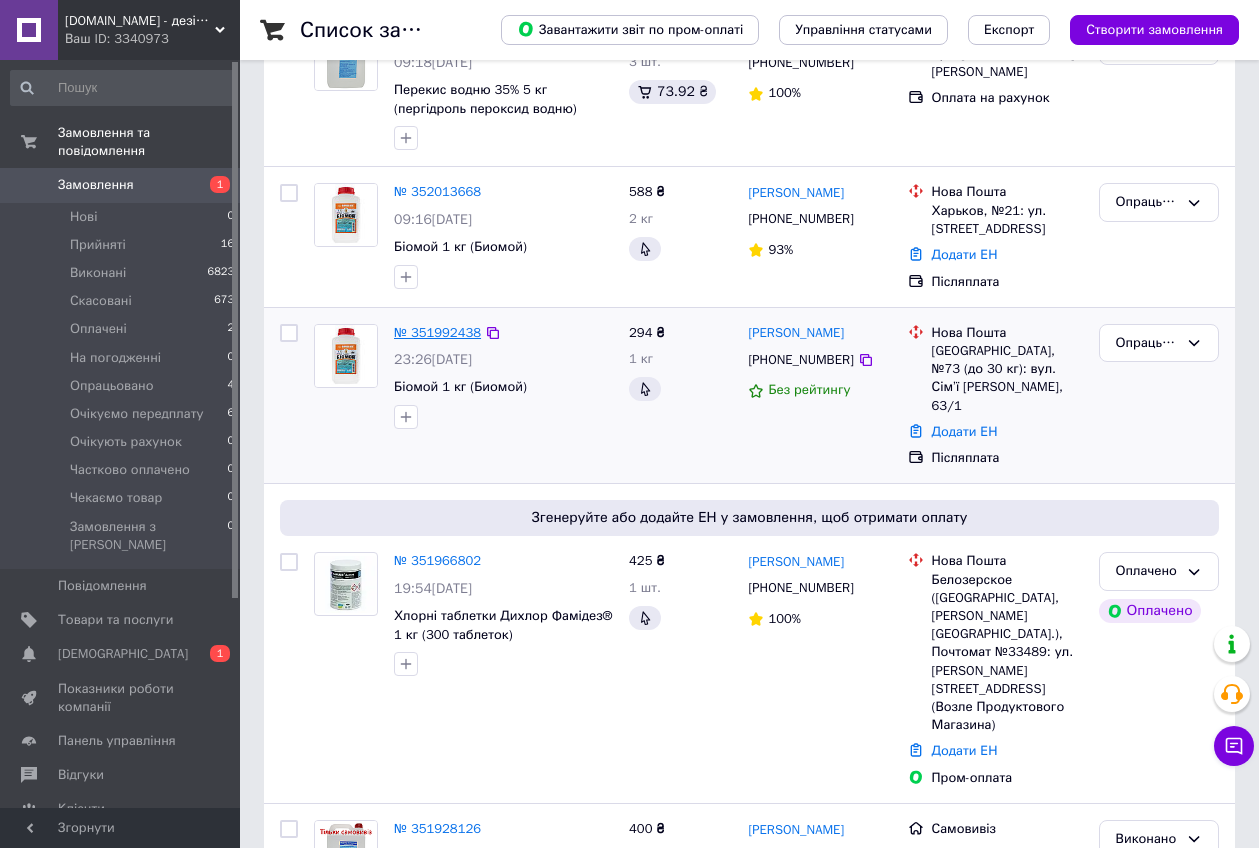 click on "№ 351992438" at bounding box center [437, 332] 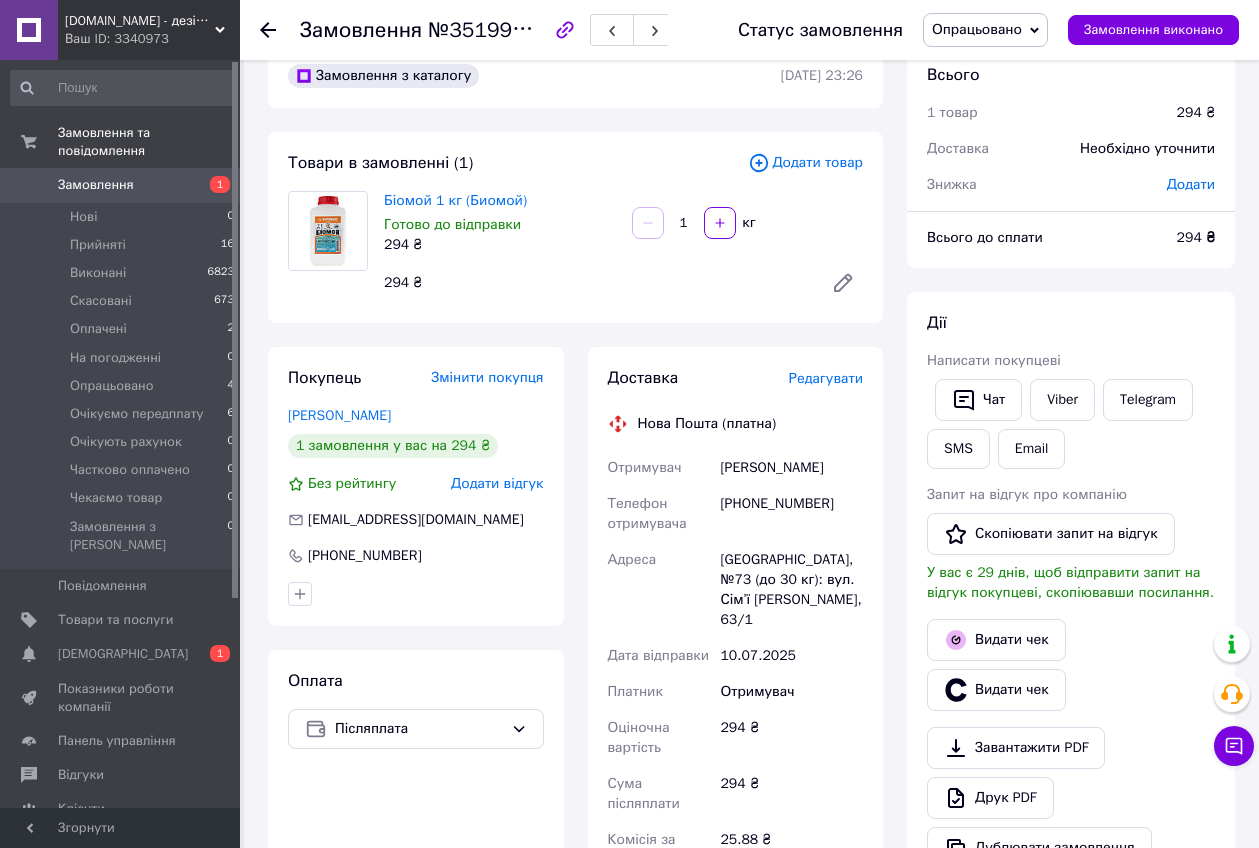 scroll, scrollTop: 0, scrollLeft: 0, axis: both 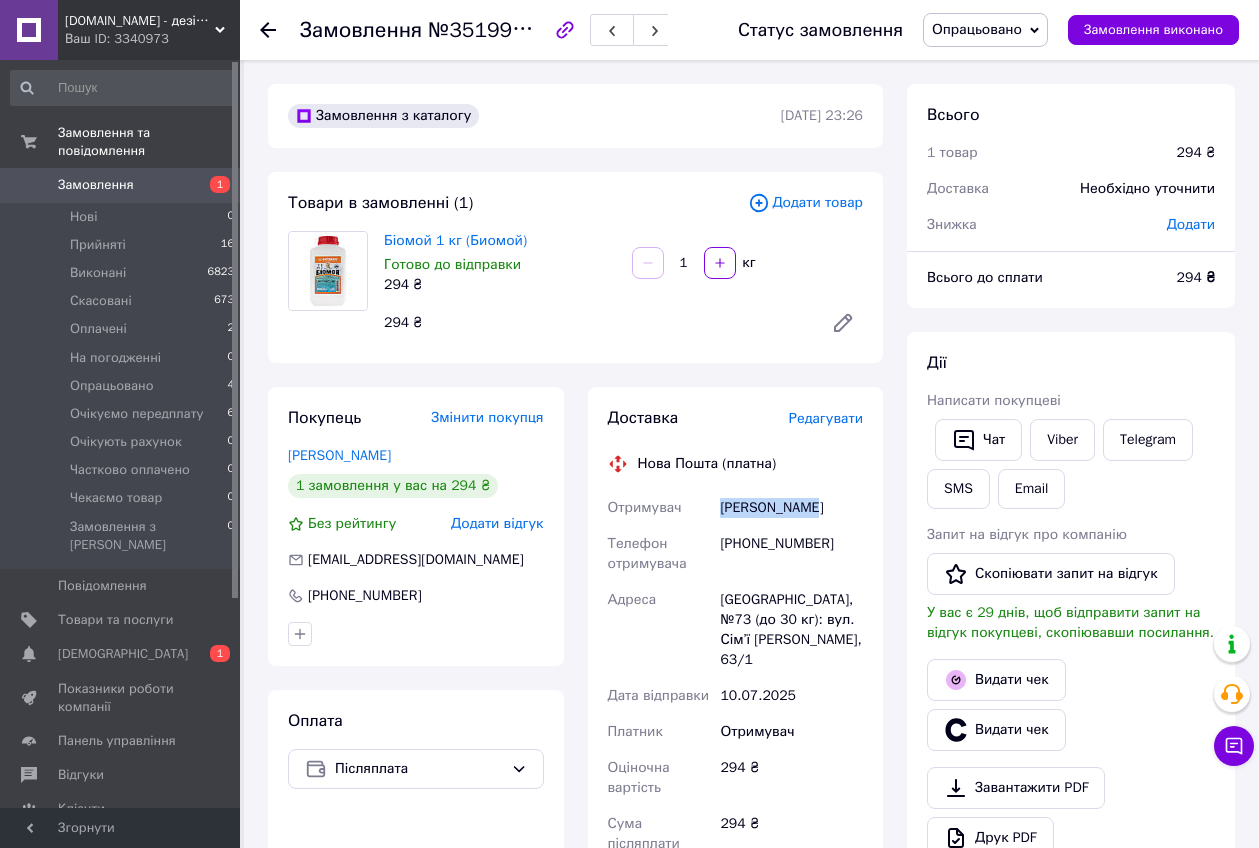 drag, startPoint x: 706, startPoint y: 500, endPoint x: 879, endPoint y: 501, distance: 173.00288 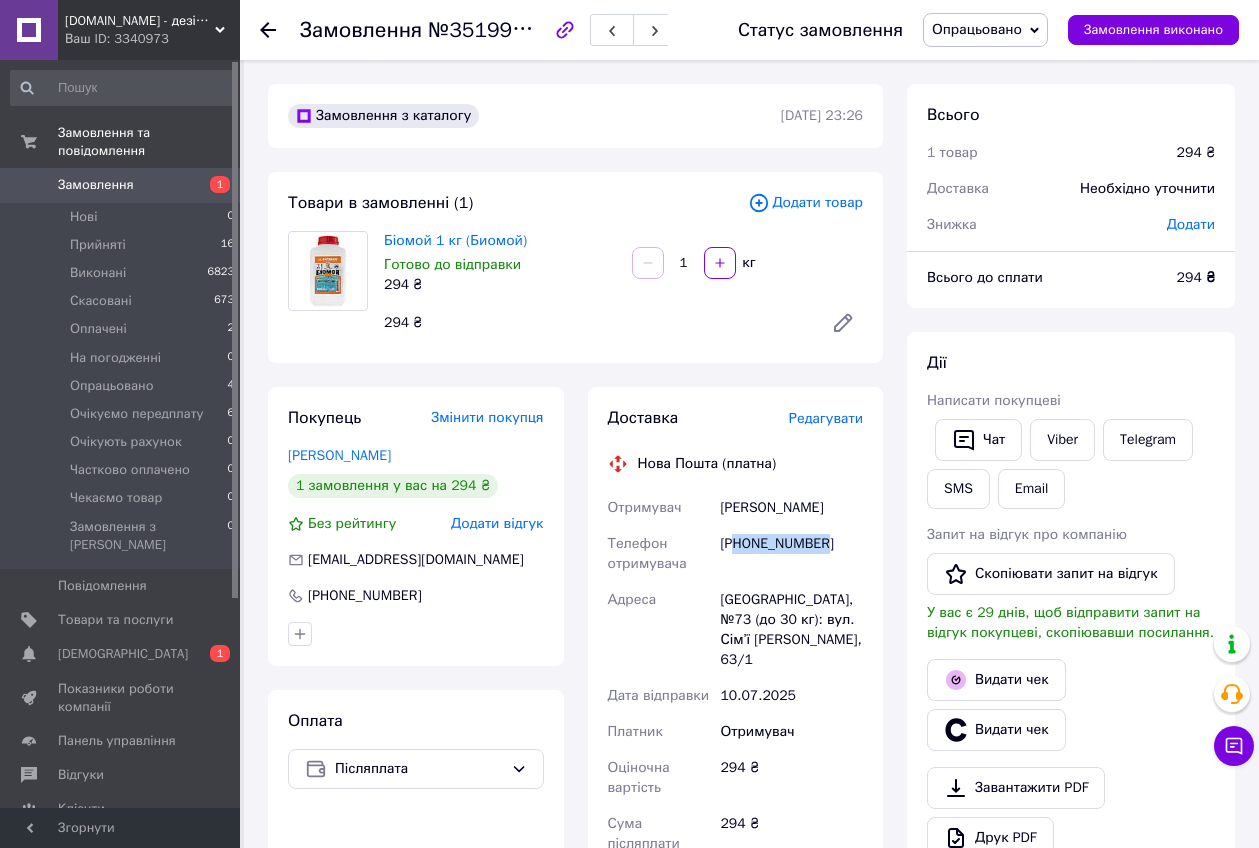 drag, startPoint x: 737, startPoint y: 542, endPoint x: 839, endPoint y: 548, distance: 102.176315 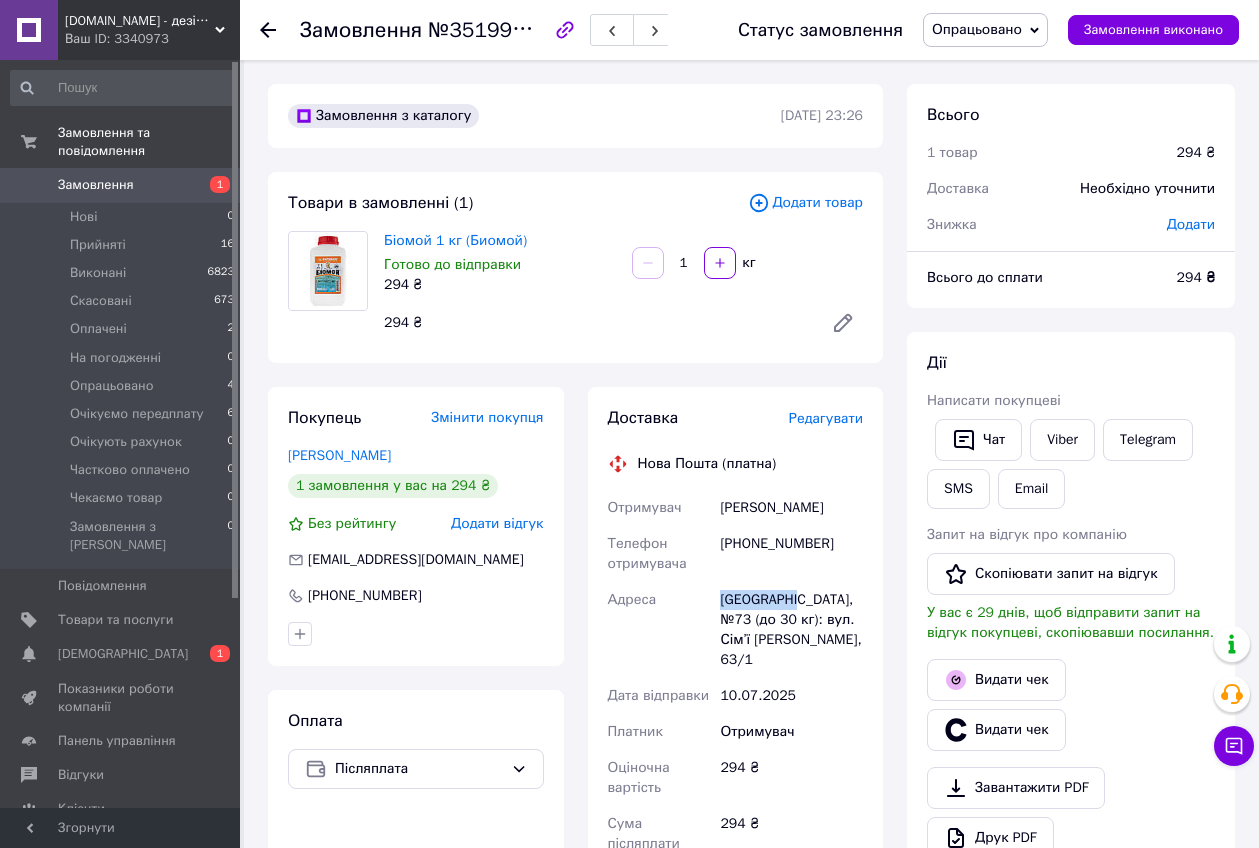 drag, startPoint x: 703, startPoint y: 596, endPoint x: 796, endPoint y: 599, distance: 93.04838 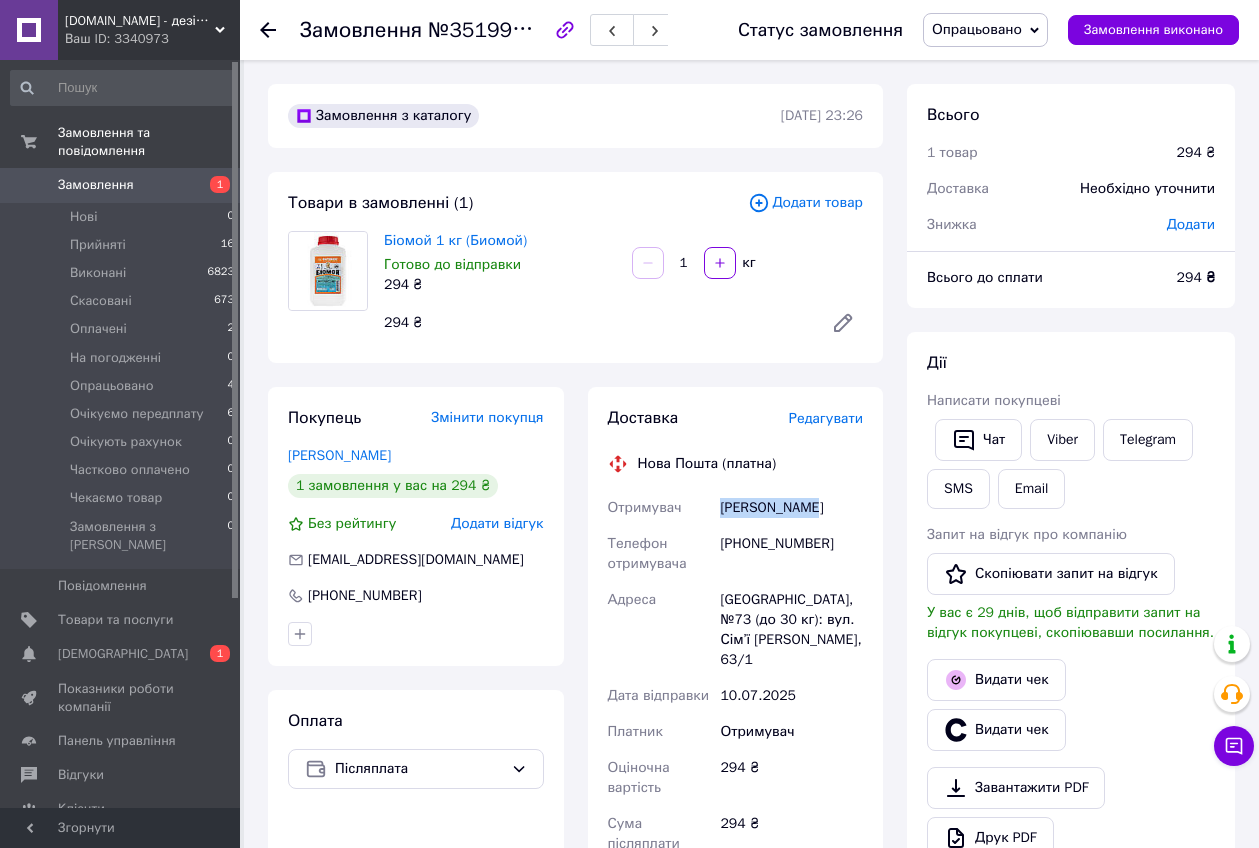 drag, startPoint x: 703, startPoint y: 509, endPoint x: 839, endPoint y: 503, distance: 136.1323 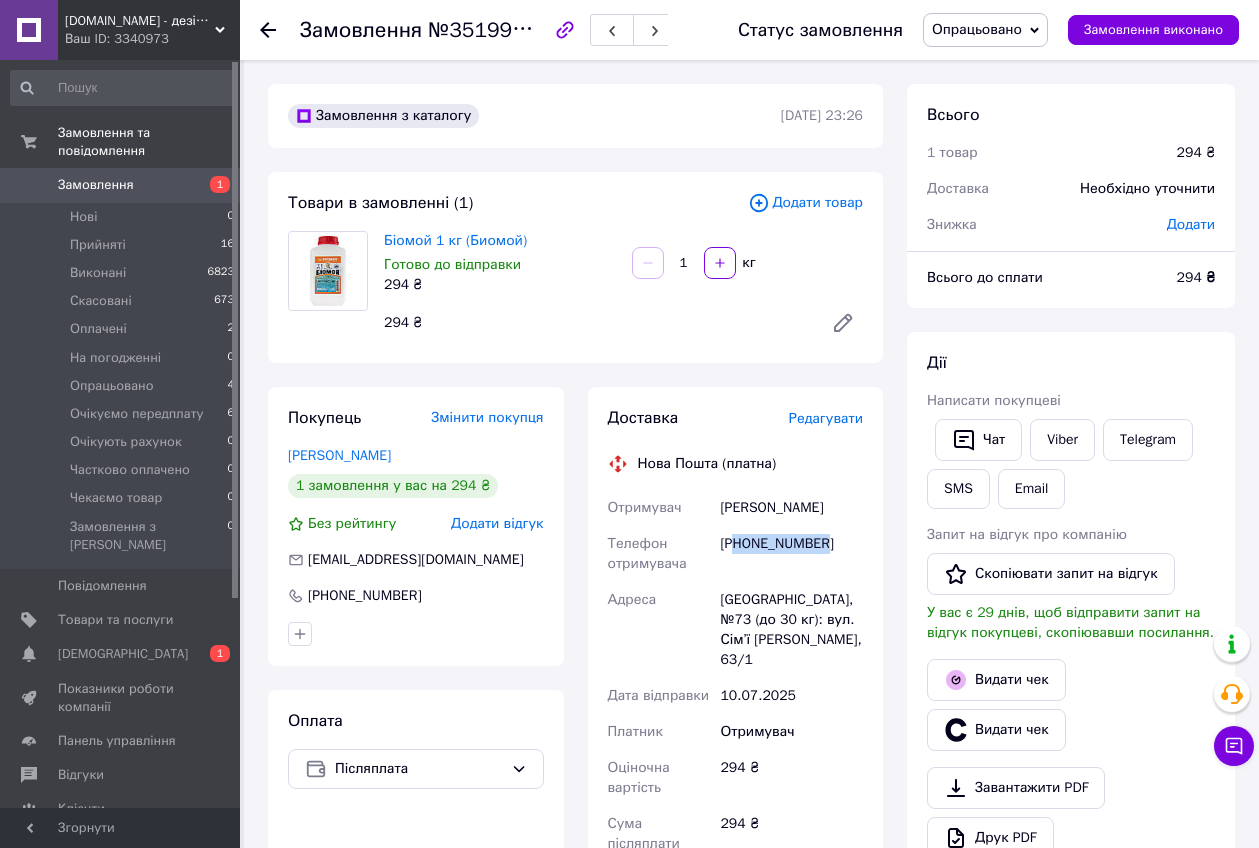 drag, startPoint x: 739, startPoint y: 542, endPoint x: 841, endPoint y: 551, distance: 102.396286 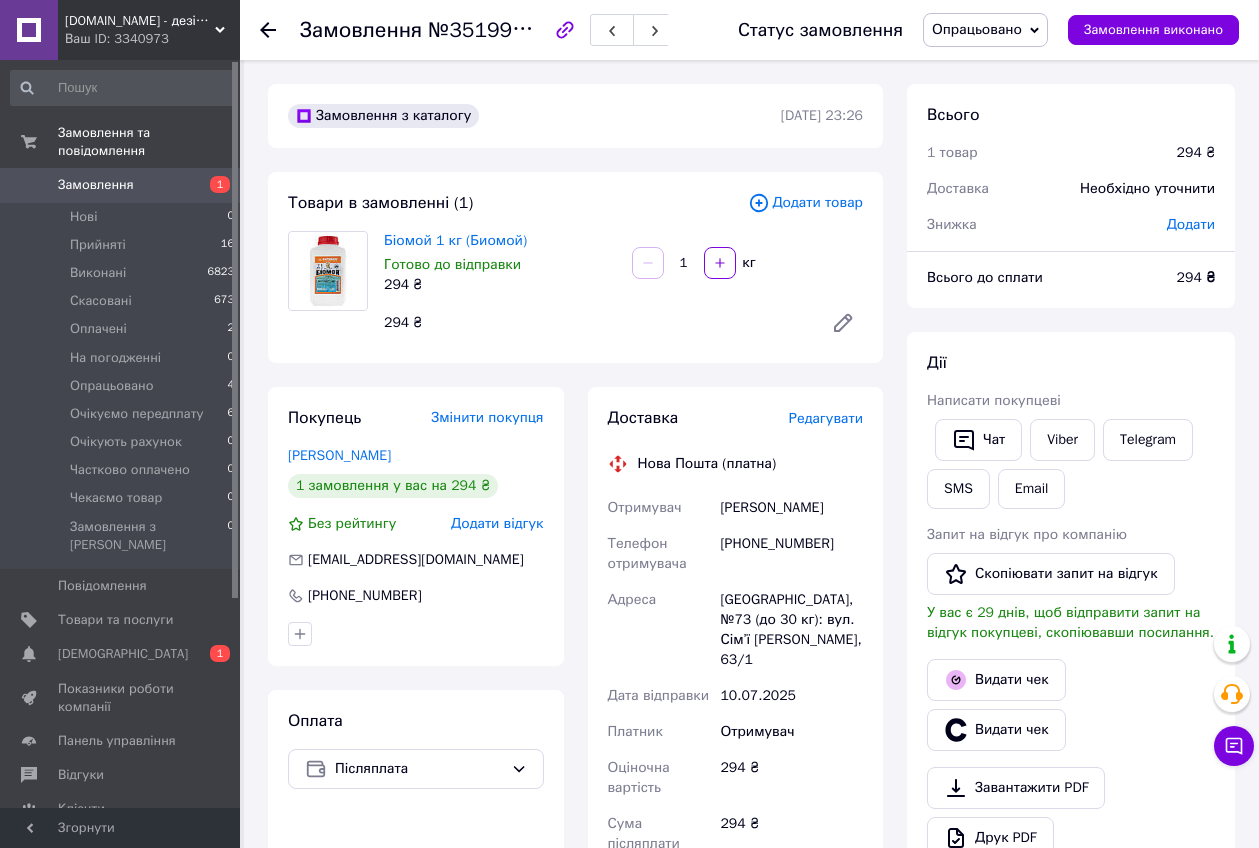 click on "[PERSON_NAME]" at bounding box center (791, 508) 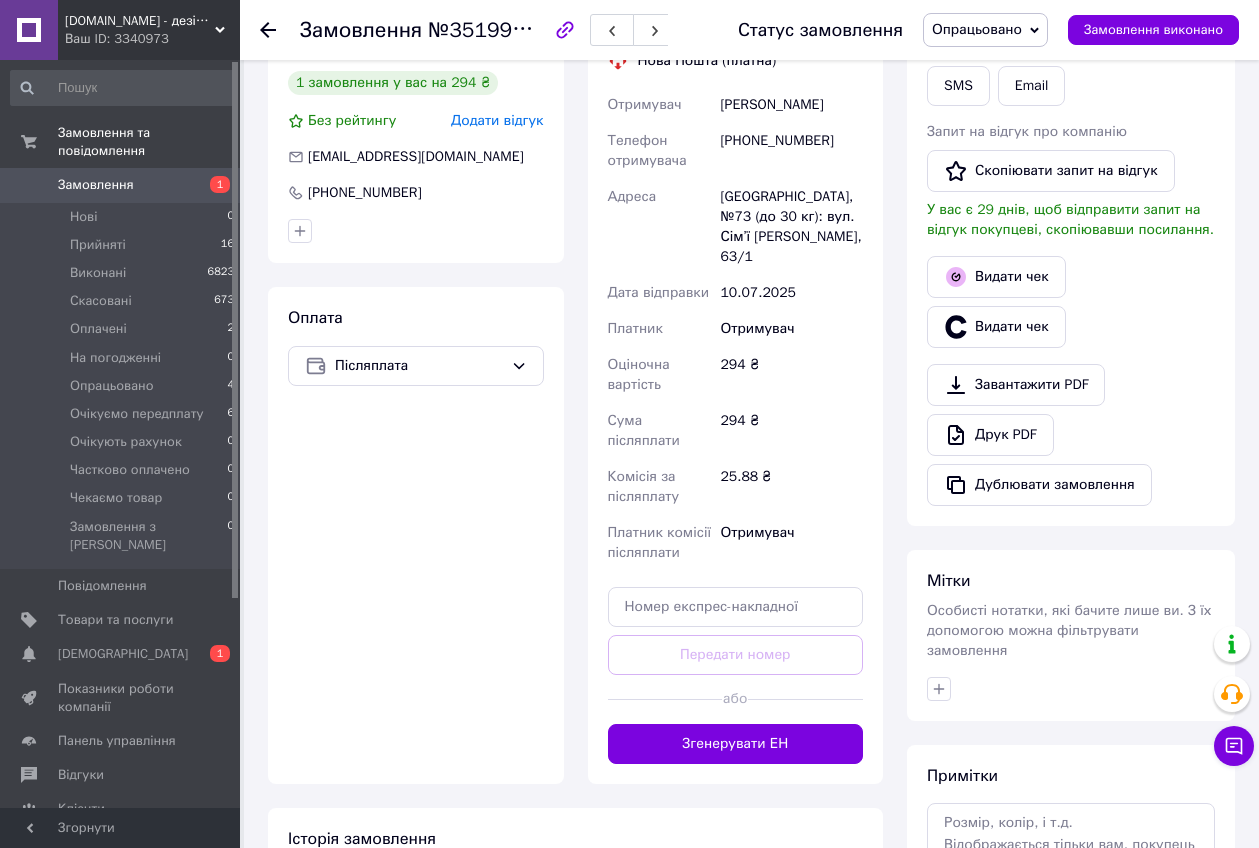 scroll, scrollTop: 500, scrollLeft: 0, axis: vertical 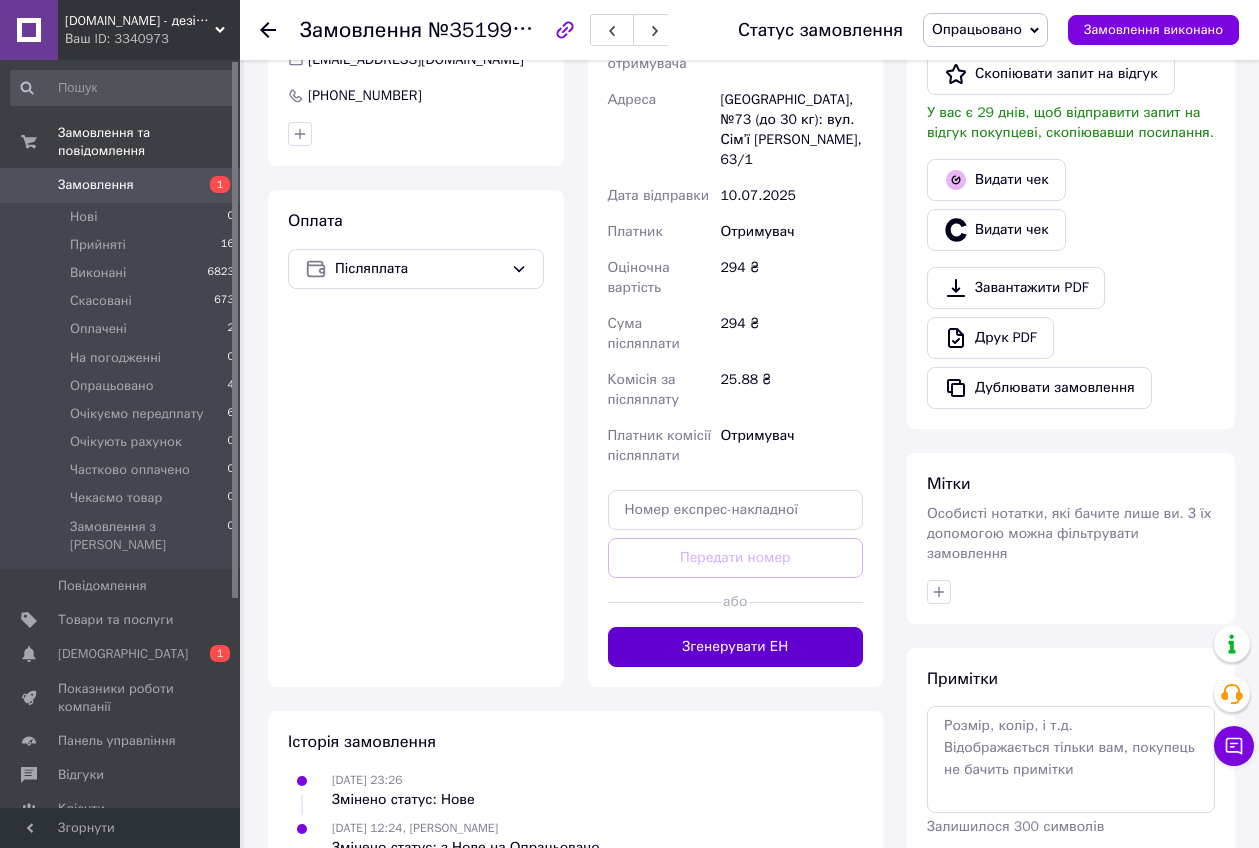 click on "Згенерувати ЕН" at bounding box center (736, 647) 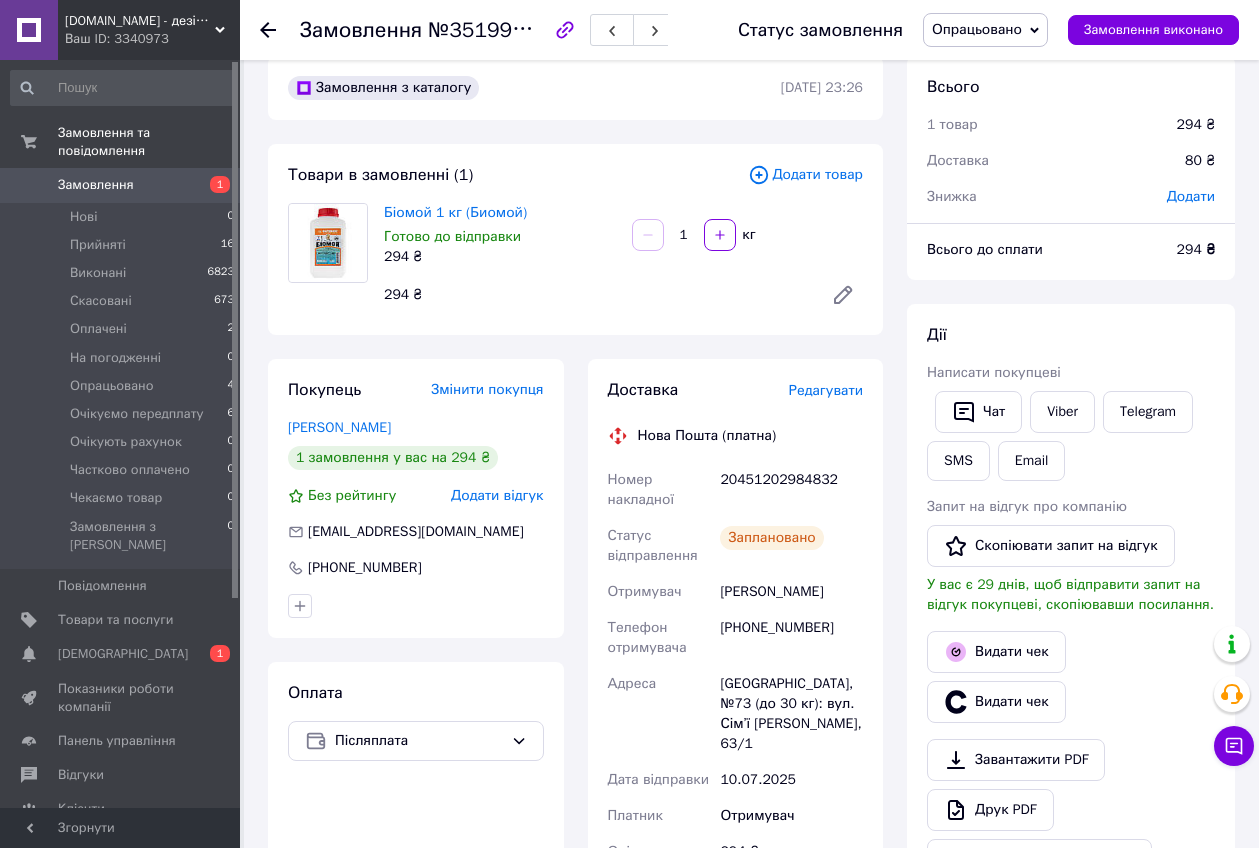 scroll, scrollTop: 0, scrollLeft: 0, axis: both 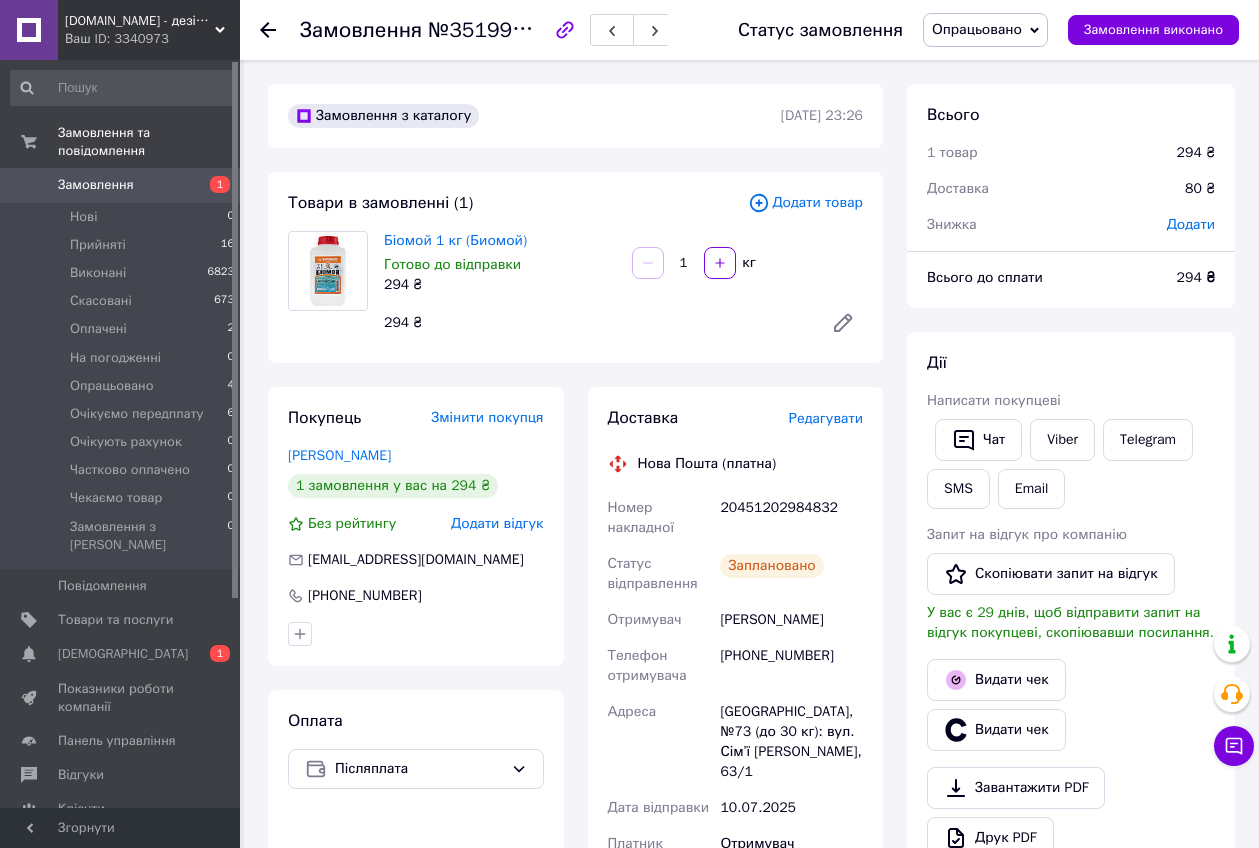 click 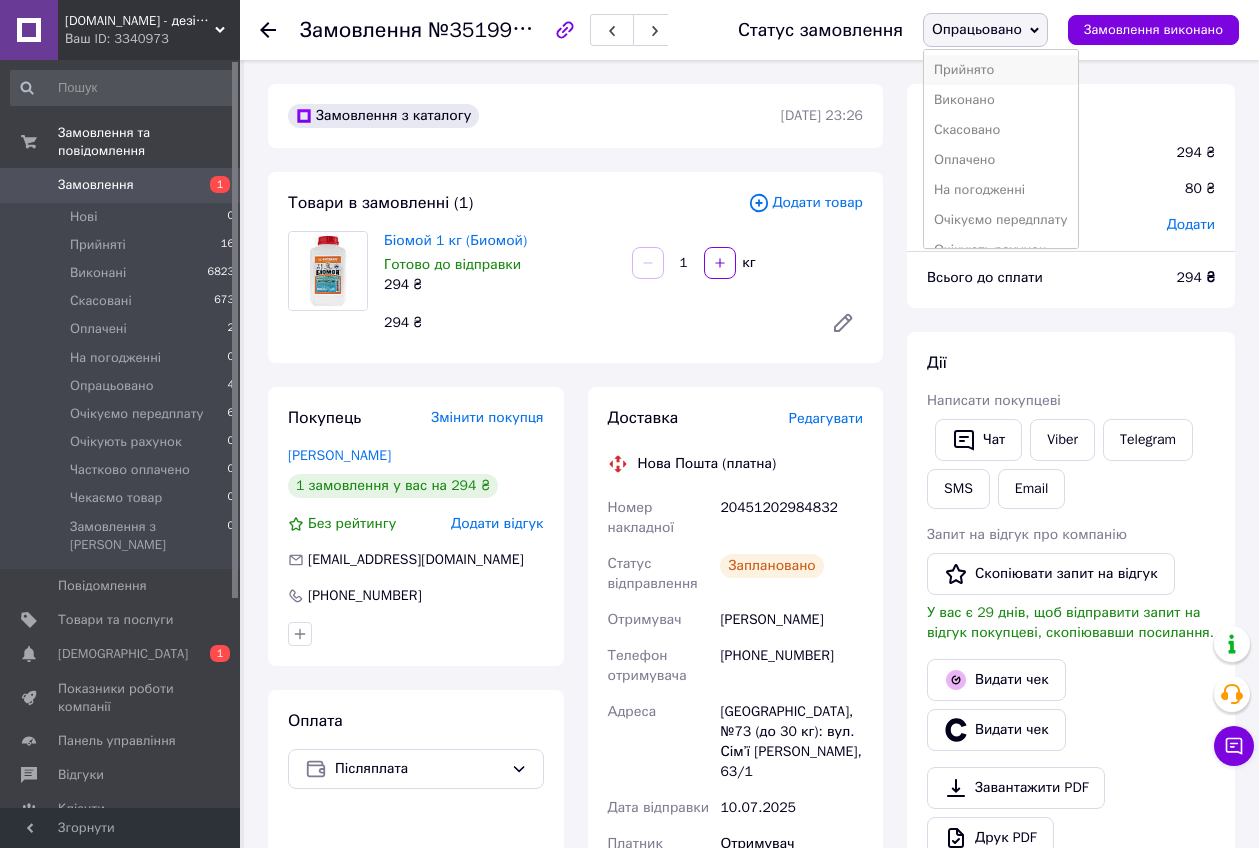 click on "Прийнято" at bounding box center (1001, 70) 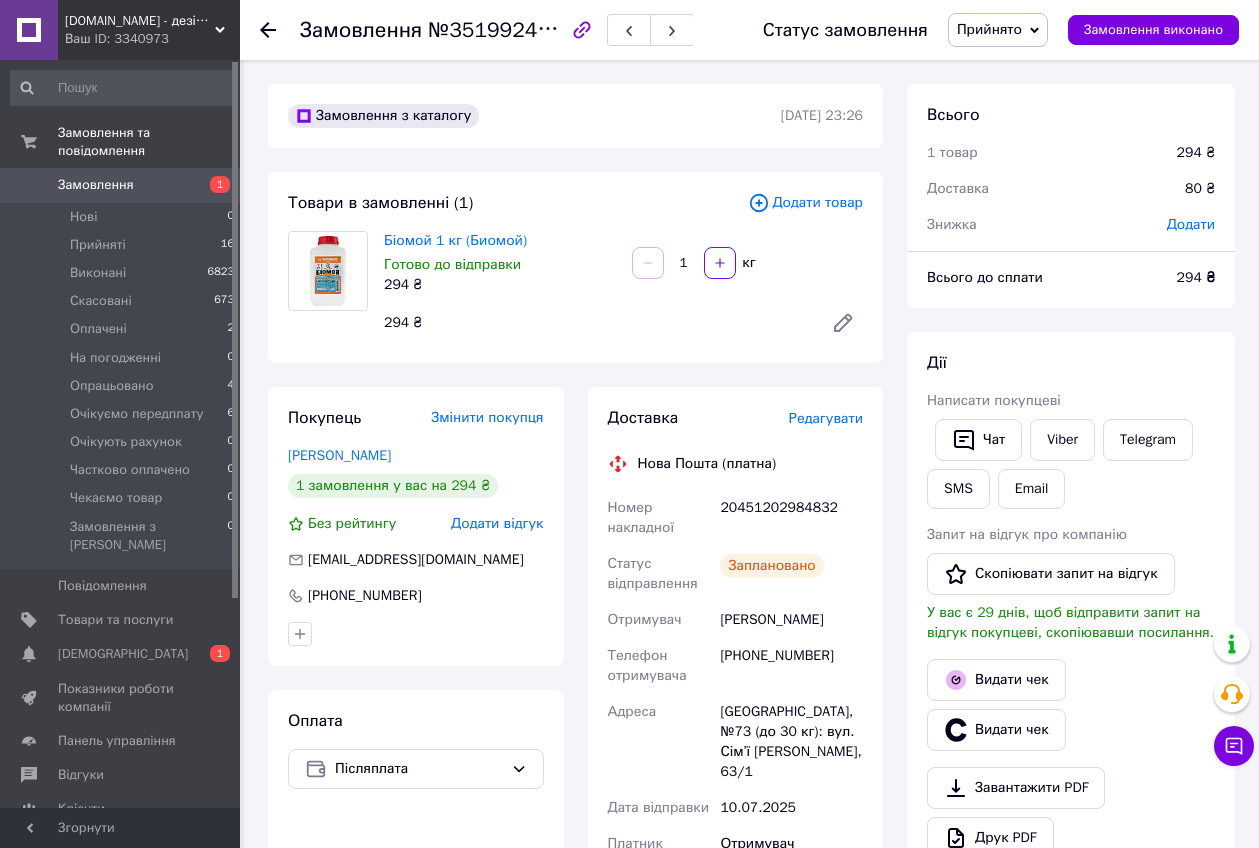 click on "Замовлення №351992438 Статус замовлення Прийнято Виконано Скасовано Оплачено На погодженні Опрацьовано Очікуємо передплату Очікують рахунок Частково оплачено Чекаємо товар Замовлення виконано" at bounding box center (749, 30) 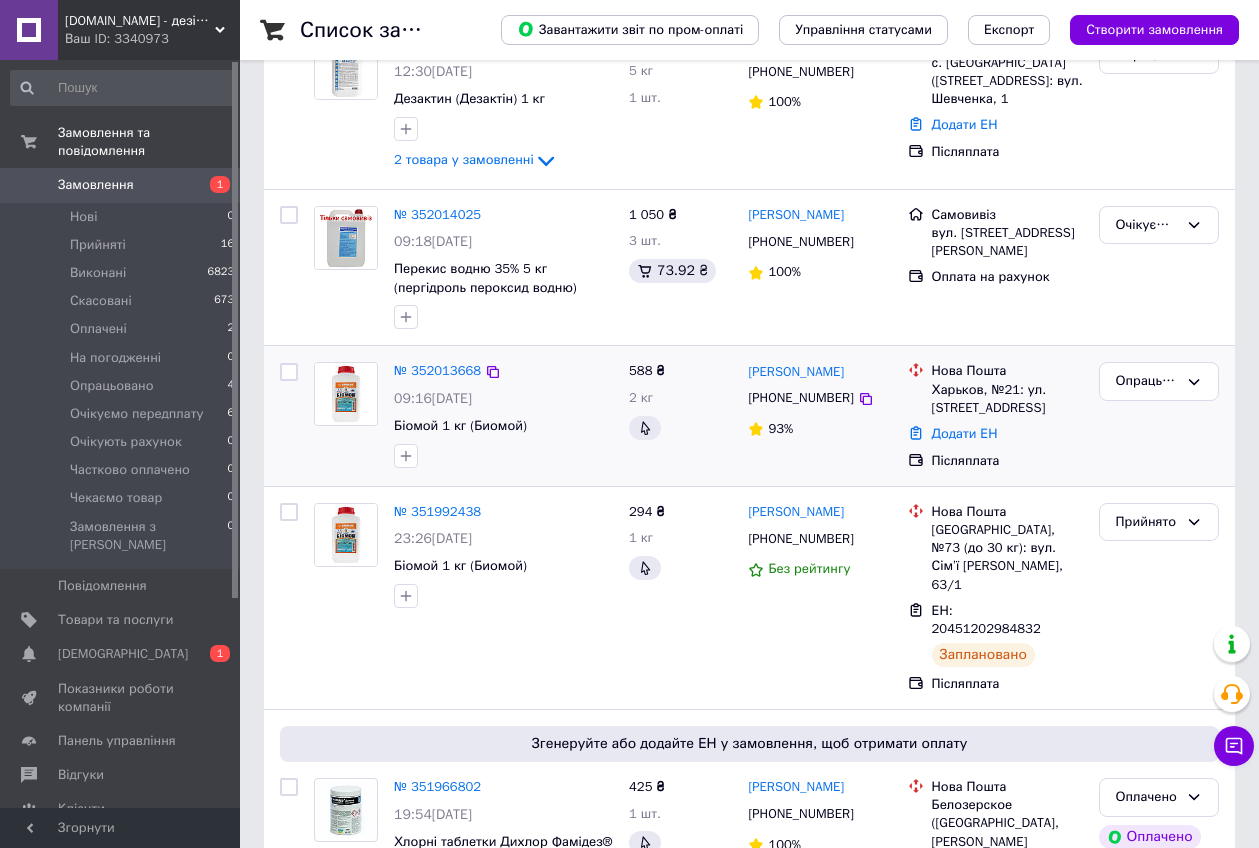 scroll, scrollTop: 250, scrollLeft: 0, axis: vertical 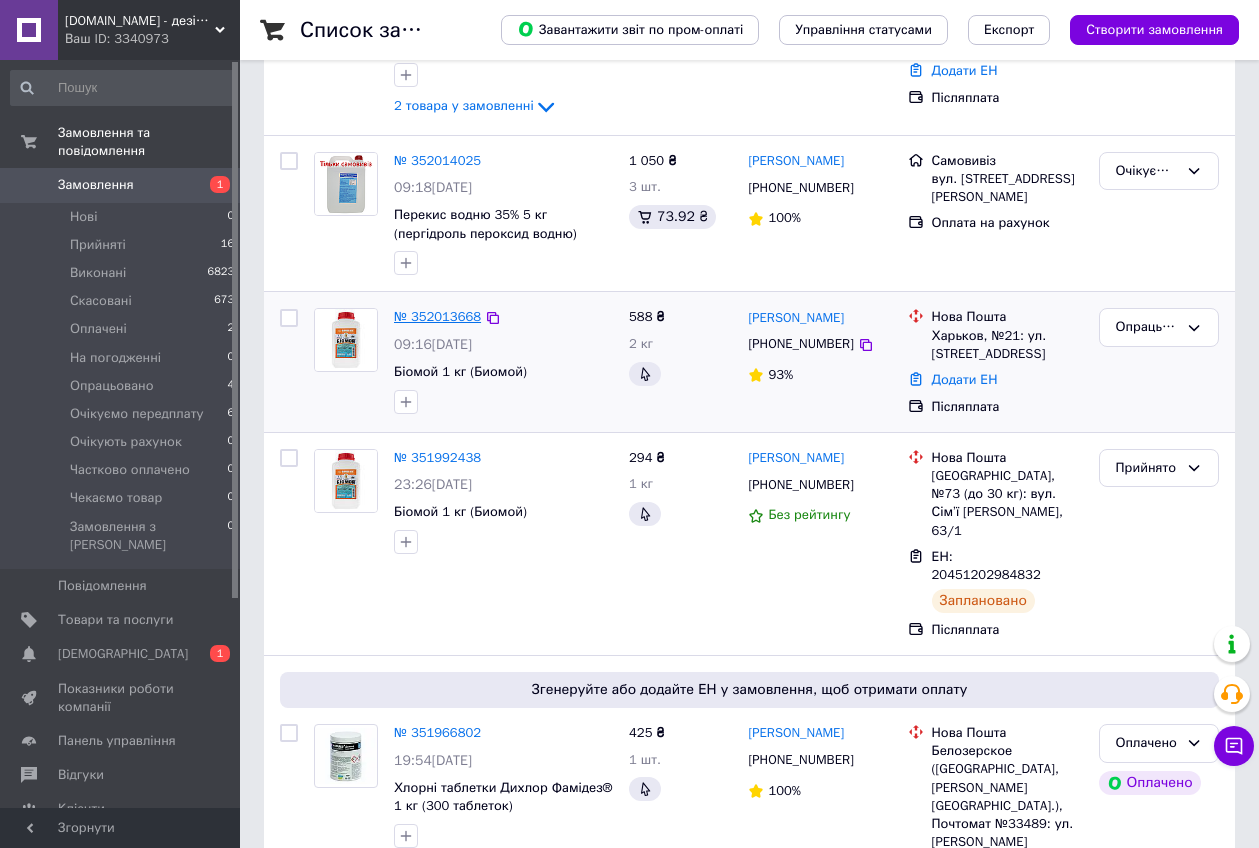 click on "№ 352013668" at bounding box center [437, 316] 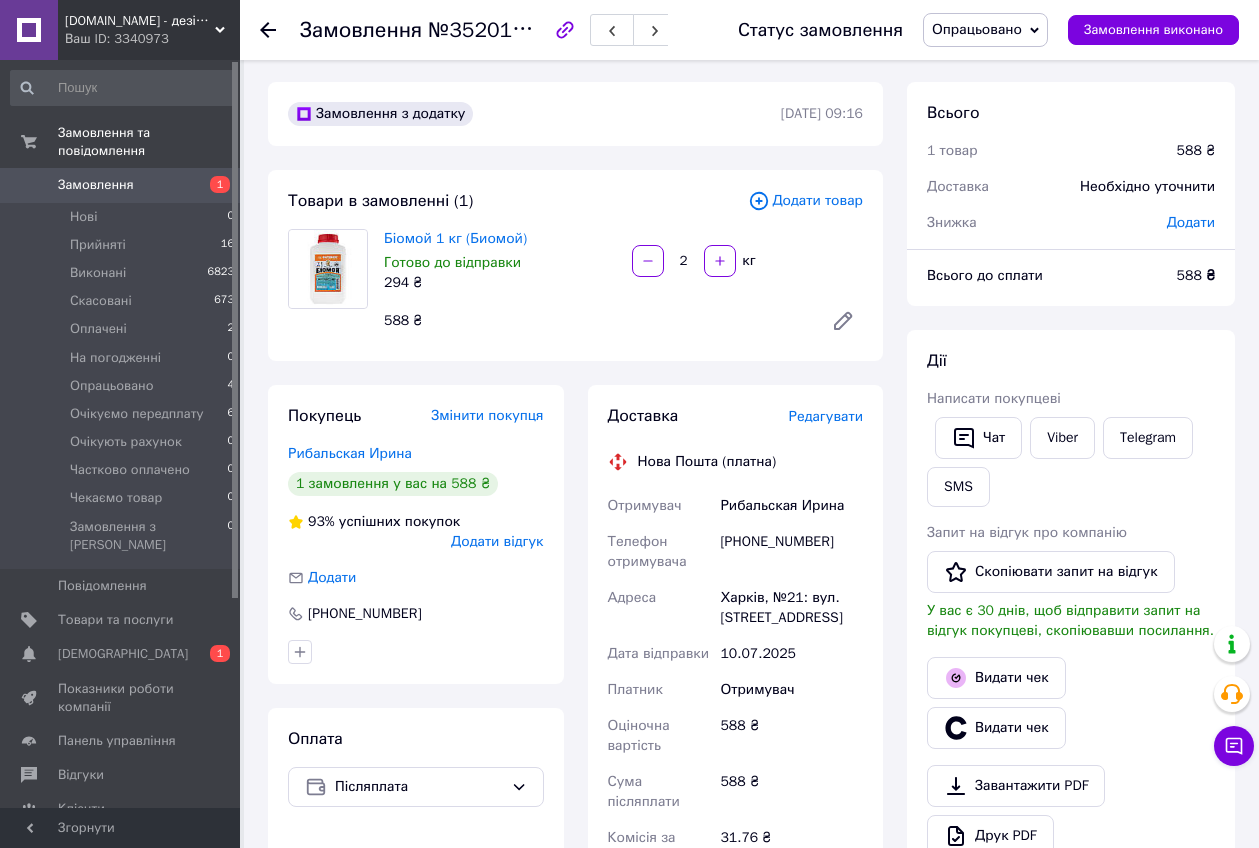 scroll, scrollTop: 0, scrollLeft: 0, axis: both 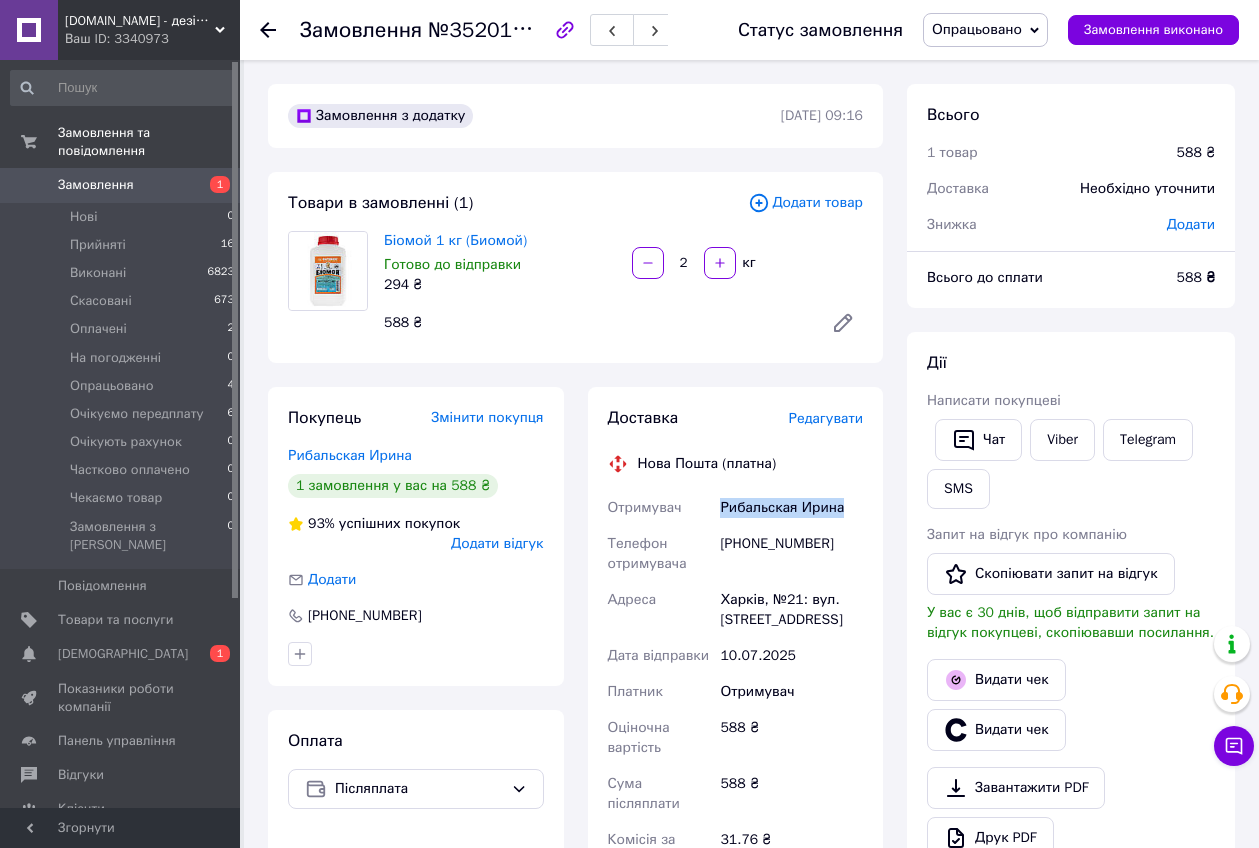 drag, startPoint x: 708, startPoint y: 502, endPoint x: 850, endPoint y: 523, distance: 143.54442 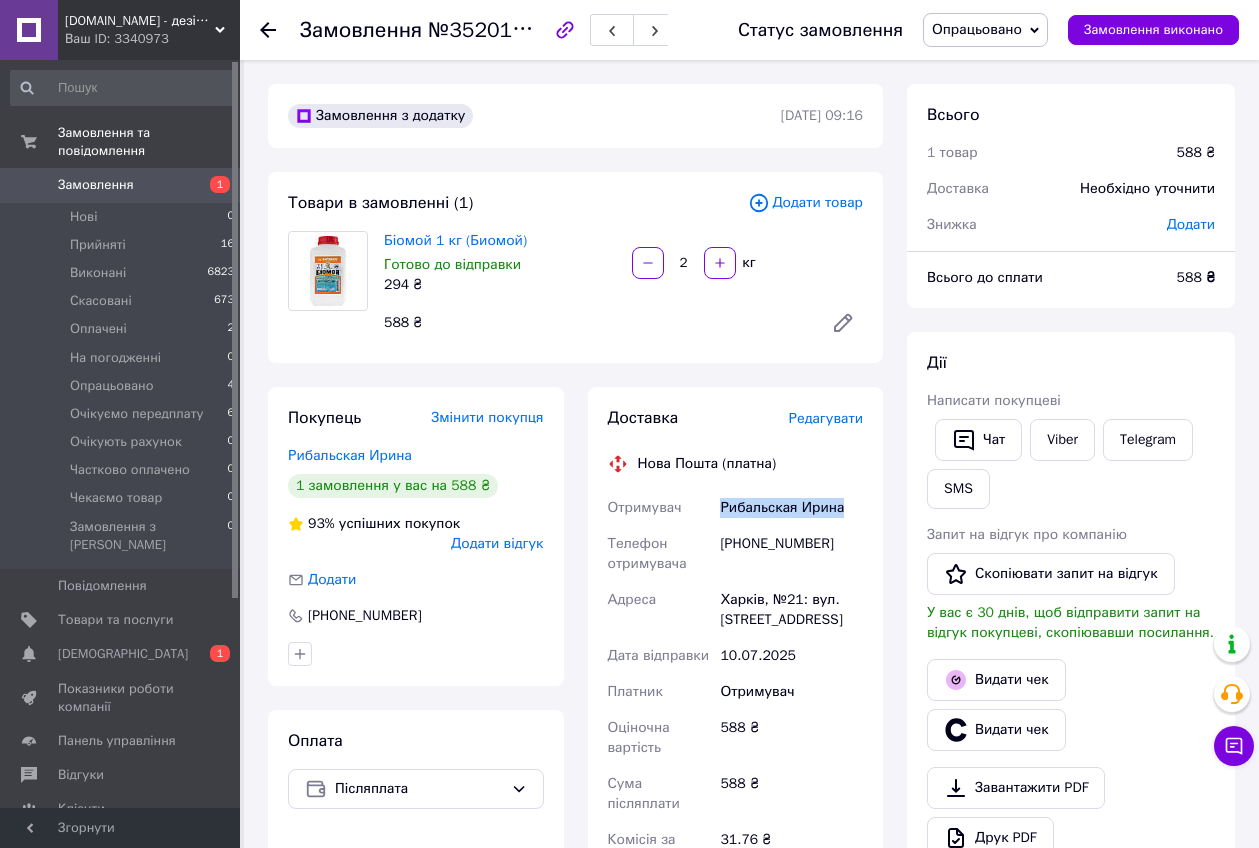 copy on "Отримувач Рибальская Ирина" 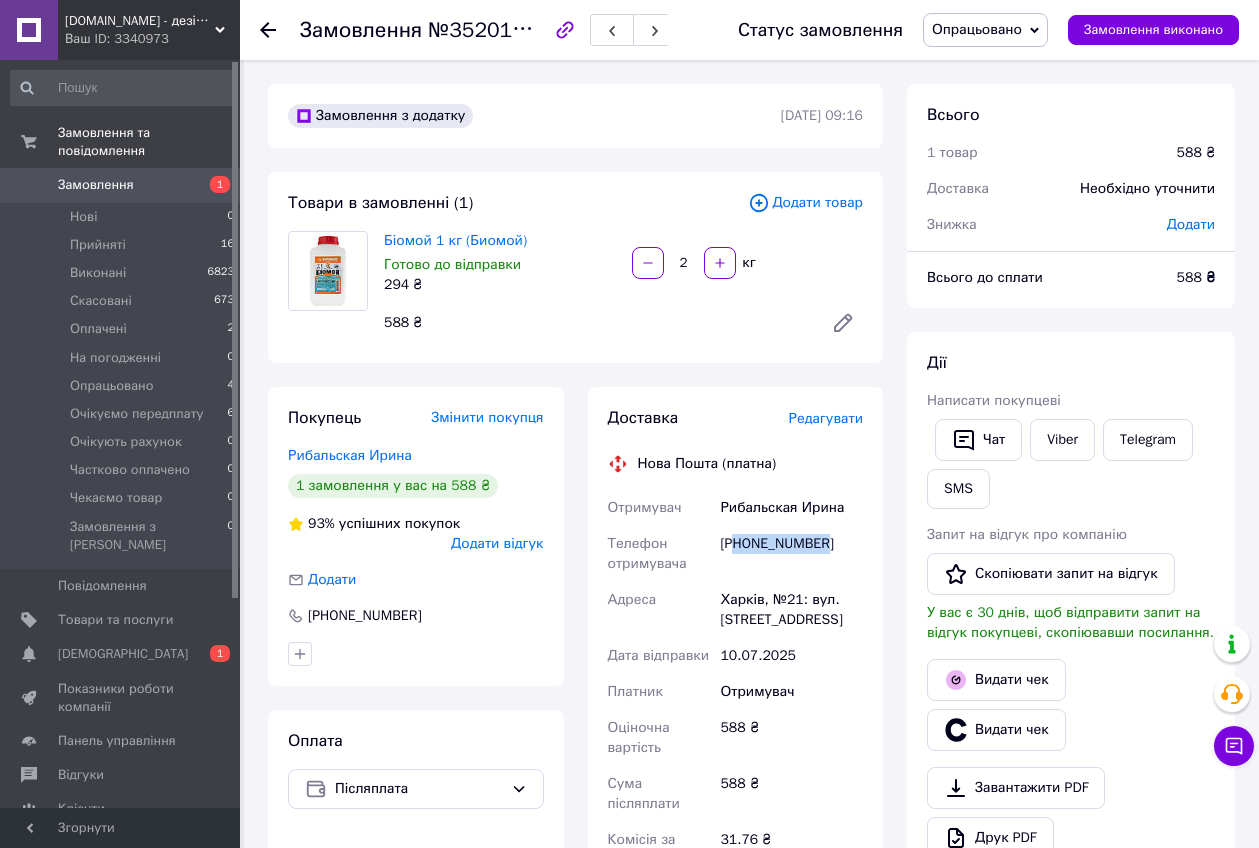 drag, startPoint x: 737, startPoint y: 543, endPoint x: 840, endPoint y: 536, distance: 103.23759 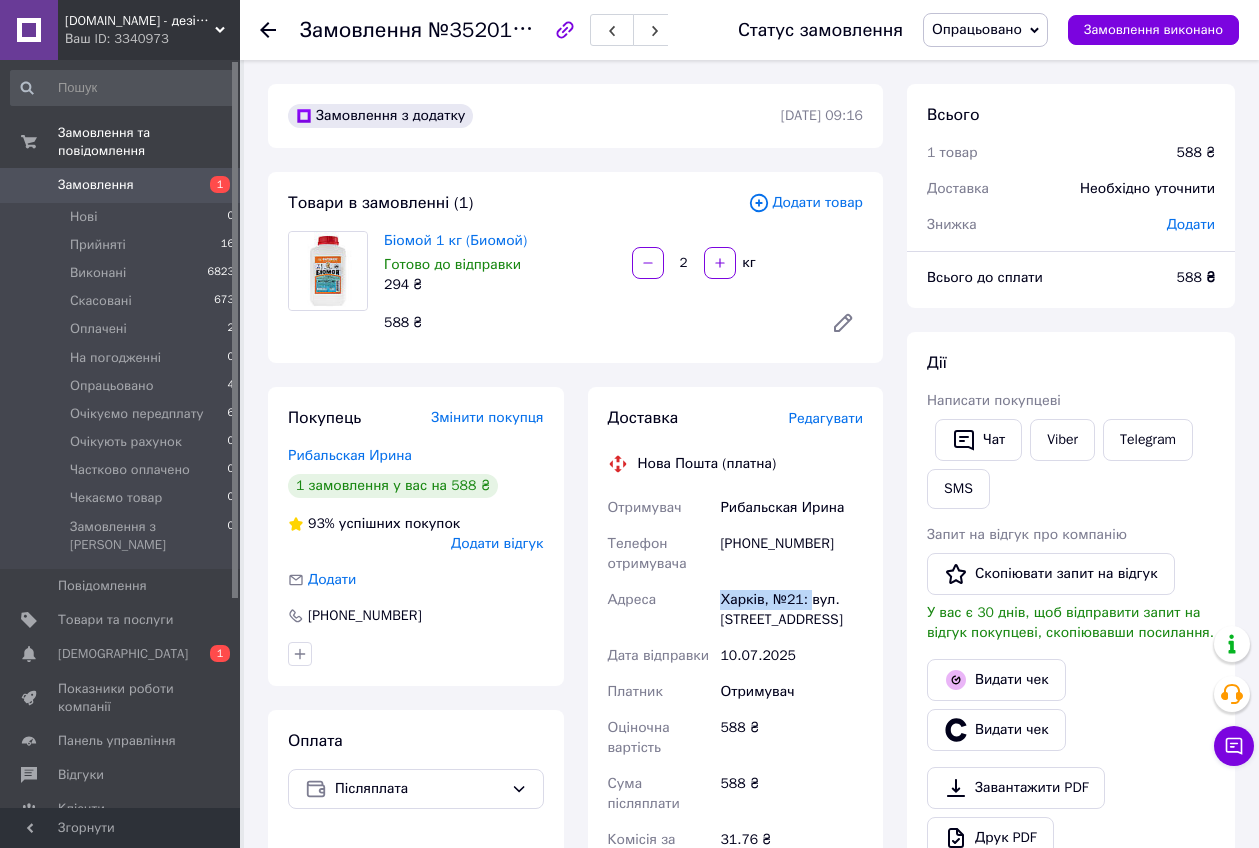 drag, startPoint x: 711, startPoint y: 595, endPoint x: 806, endPoint y: 598, distance: 95.047356 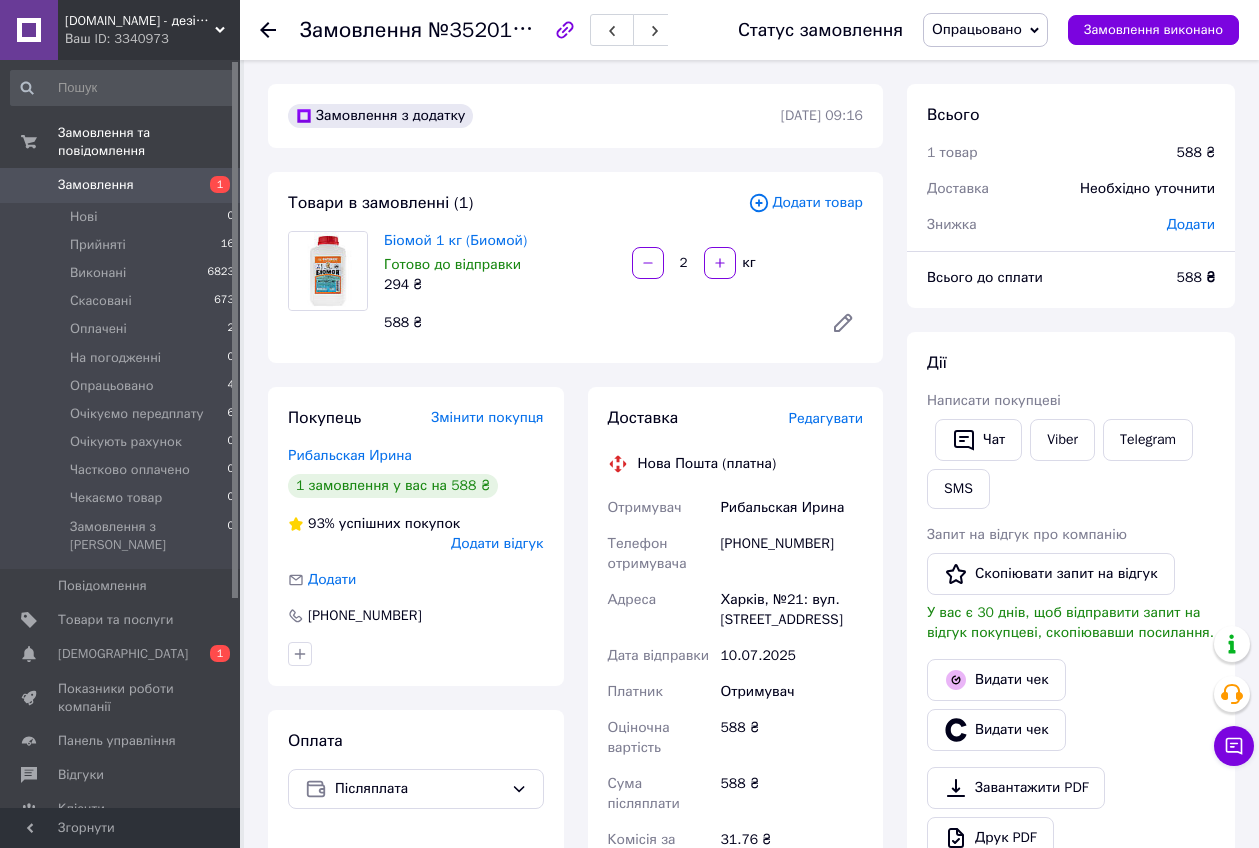 click on "10.07.2025" at bounding box center (791, 656) 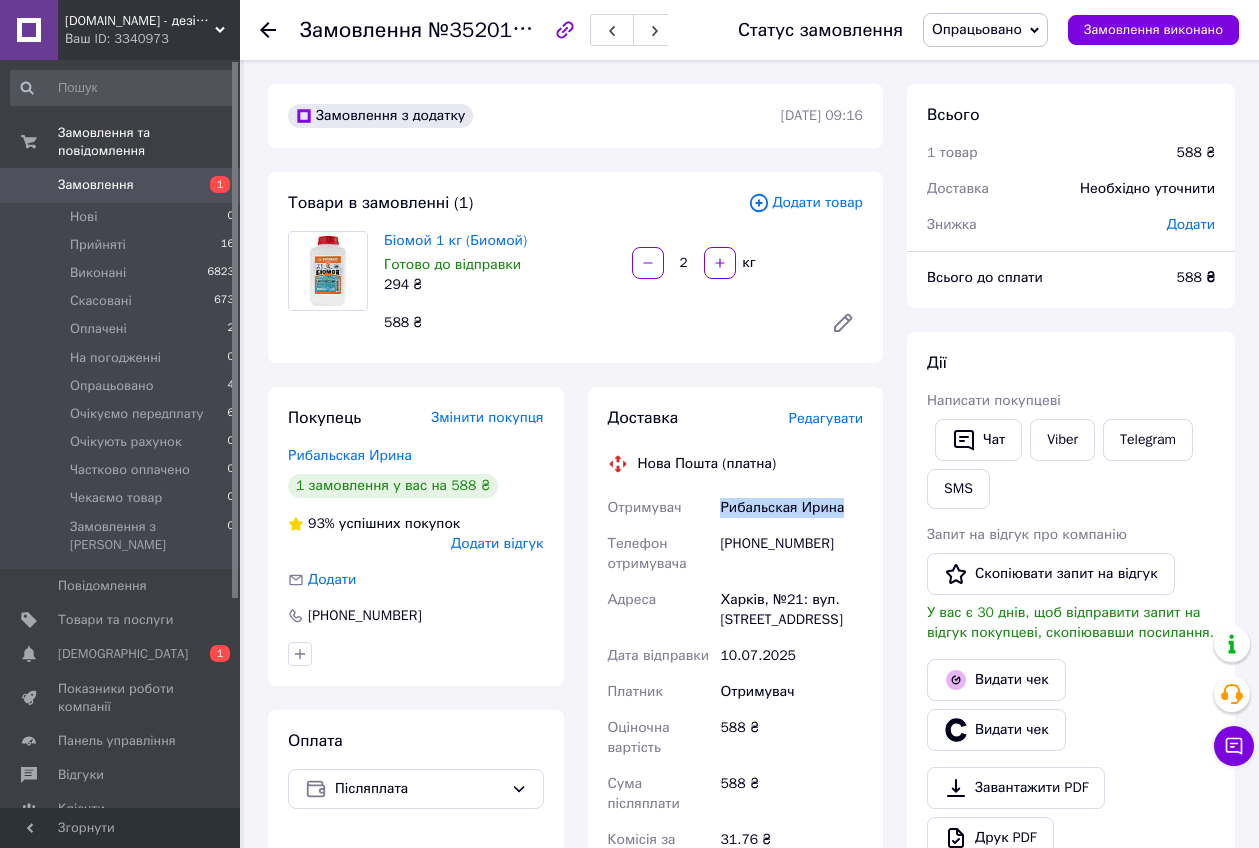 drag, startPoint x: 711, startPoint y: 499, endPoint x: 852, endPoint y: 505, distance: 141.12761 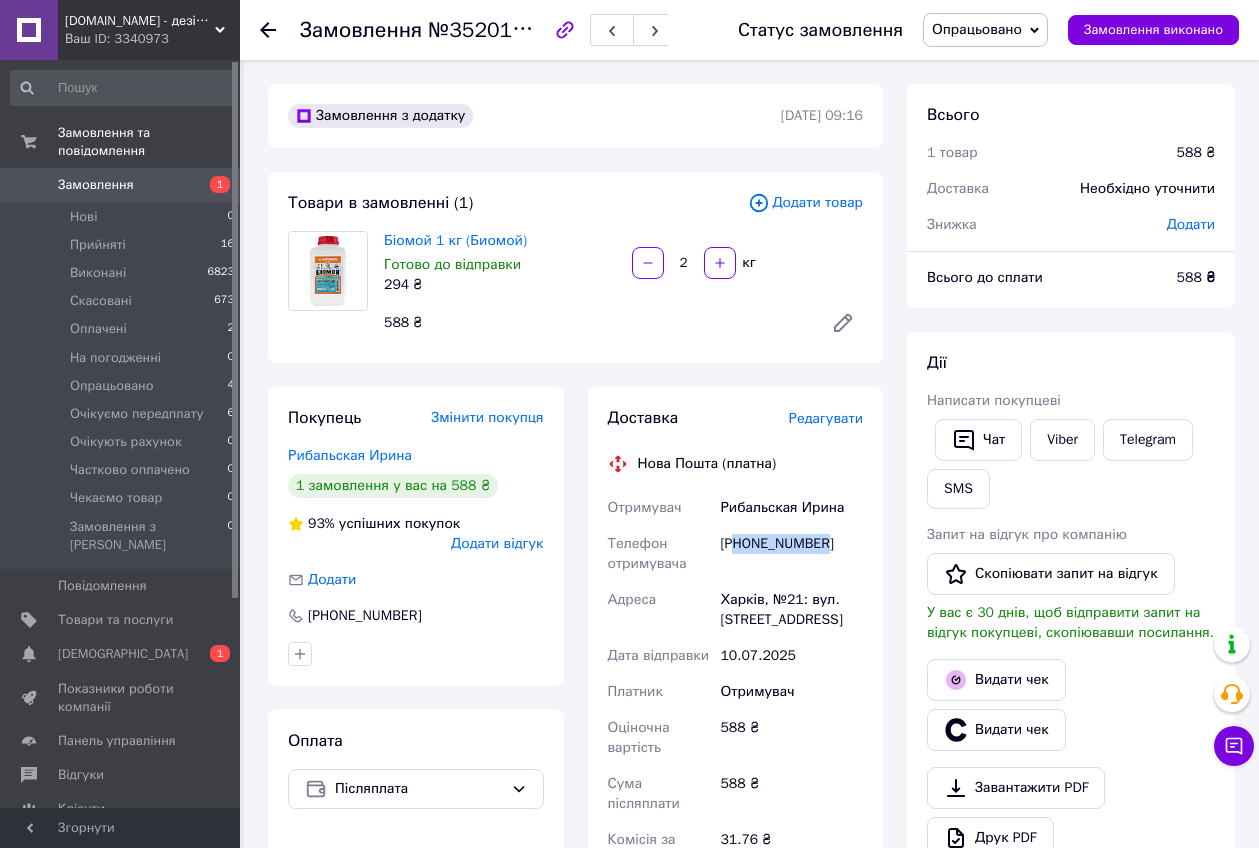 drag, startPoint x: 741, startPoint y: 545, endPoint x: 847, endPoint y: 548, distance: 106.04244 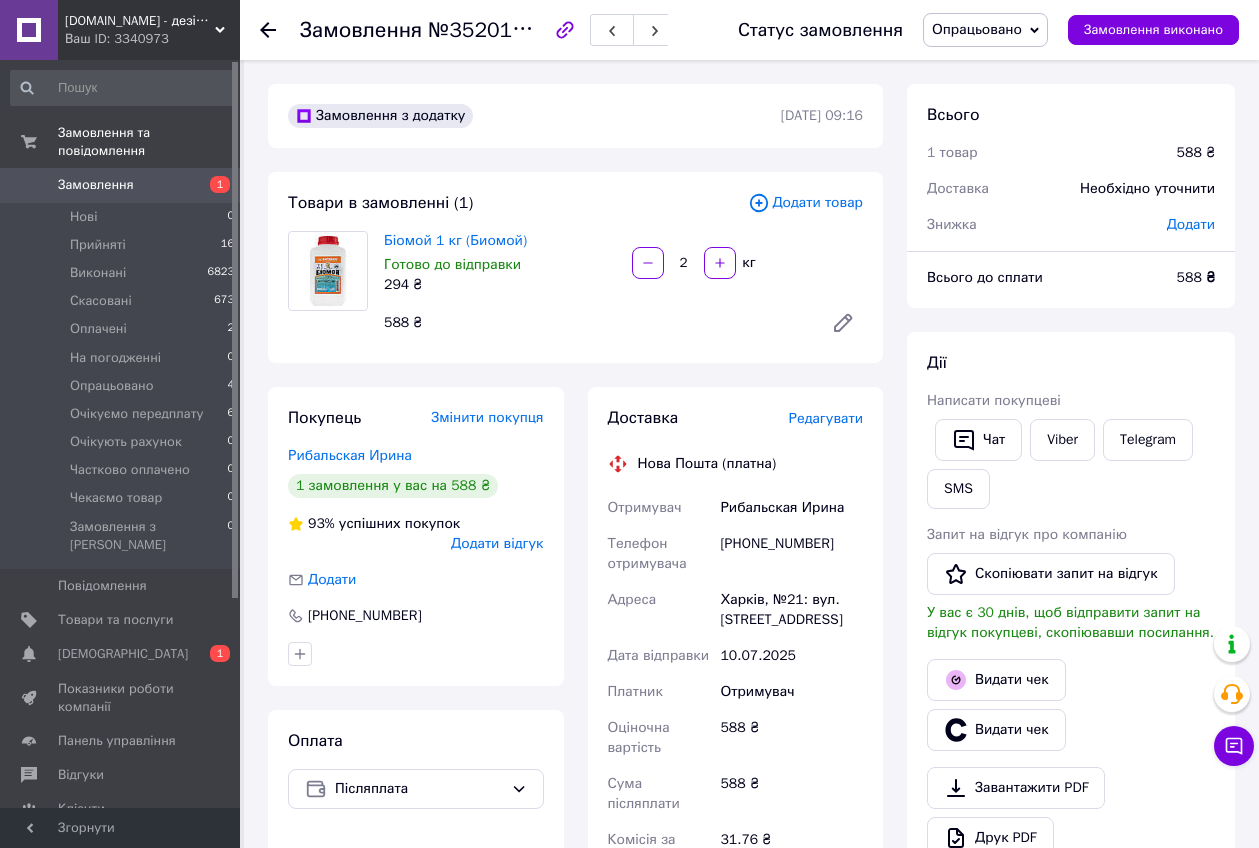 click on "Доставка Редагувати Нова Пошта (платна) Отримувач Рибальская Ирина Телефон отримувача +380994298086 Адреса Харків, №21: вул. Академіка Проскури, 1 Дата відправки 10.07.2025 Платник Отримувач Оціночна вартість 588 ₴ Сума післяплати 588 ₴ Комісія за післяплату 31.76 ₴ Платник комісії післяплати Отримувач Передати номер або Згенерувати ЕН Платник Отримувач Відправник Прізвище отримувача Рибальская Ім'я отримувача Ирина По батькові отримувача Телефон отримувача +380994298086 Тип доставки У відділенні Кур'єром В поштоматі Місто Харків Відділення Місце відправки Тип посилки" at bounding box center [736, 767] 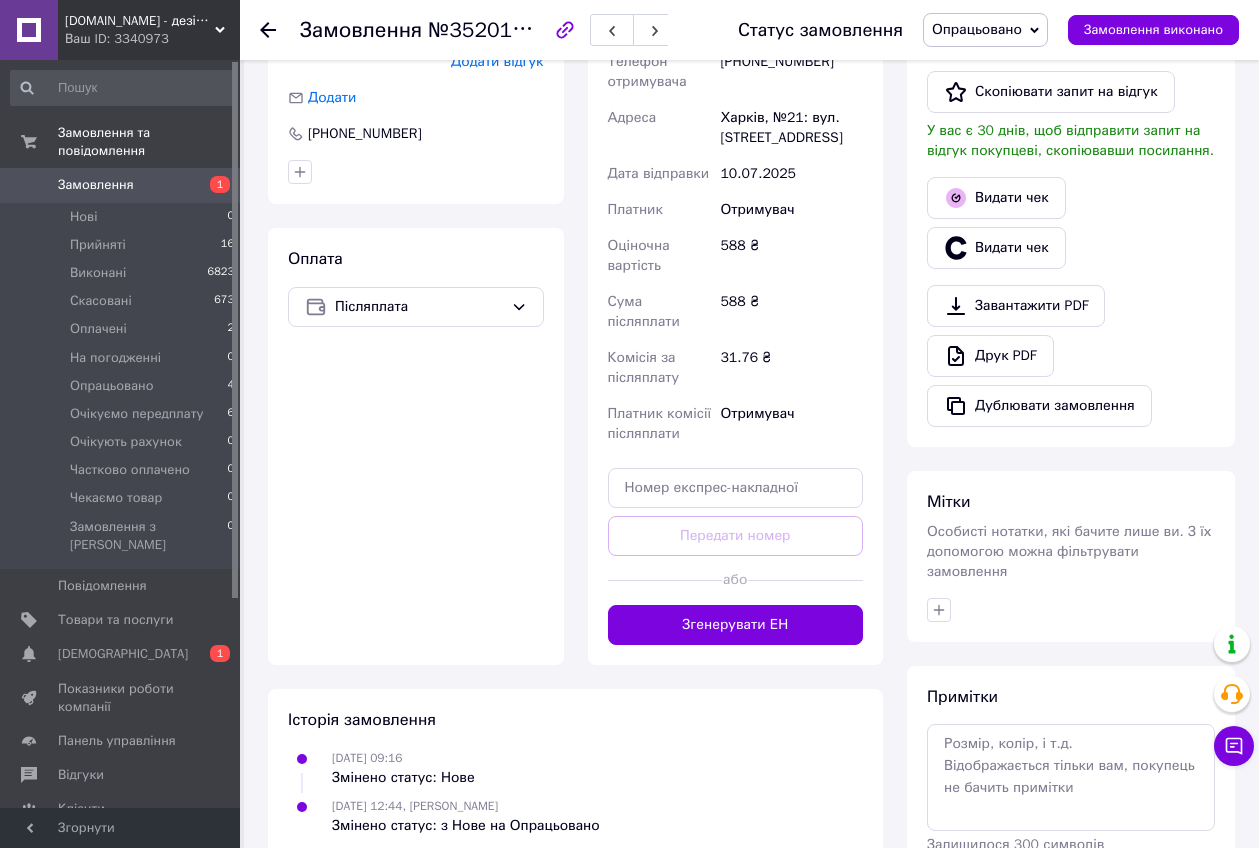 scroll, scrollTop: 500, scrollLeft: 0, axis: vertical 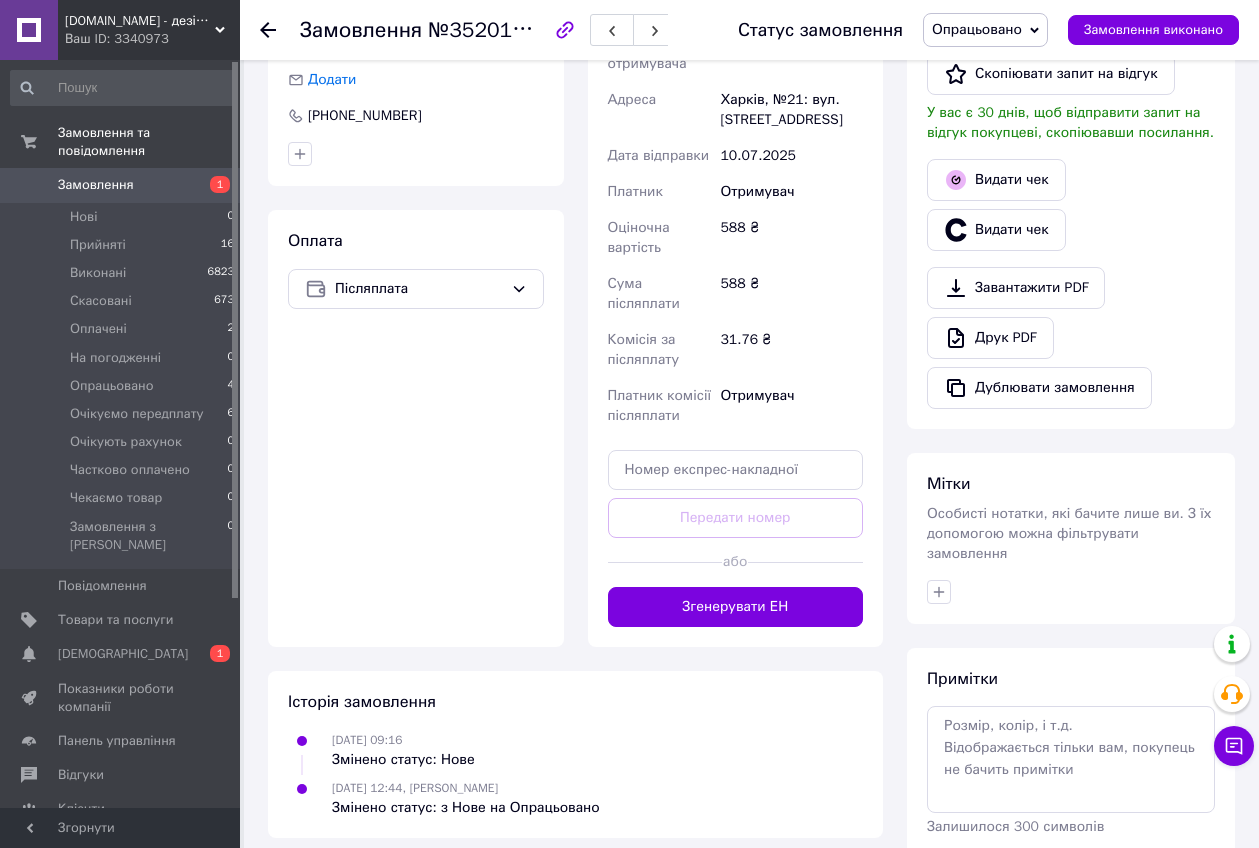 click on "Згенерувати ЕН" at bounding box center [736, 607] 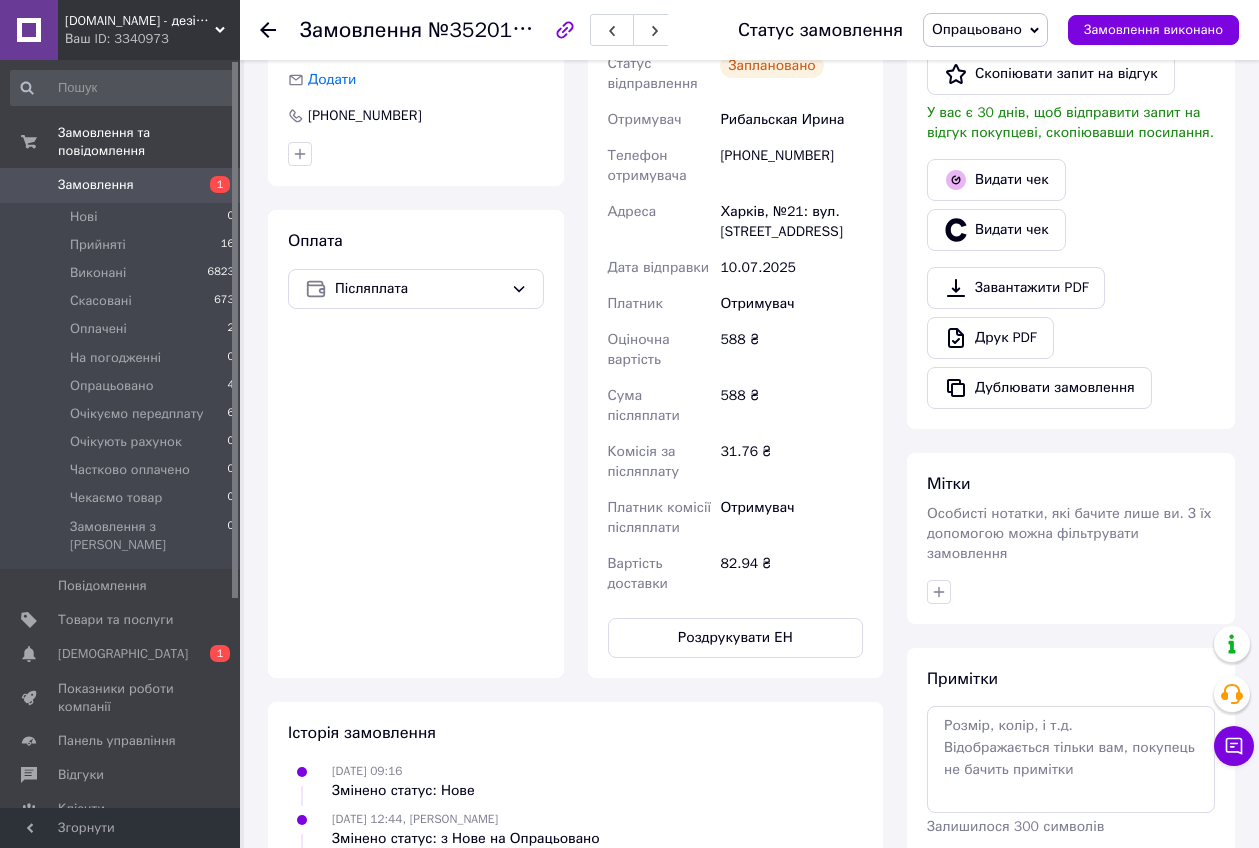click 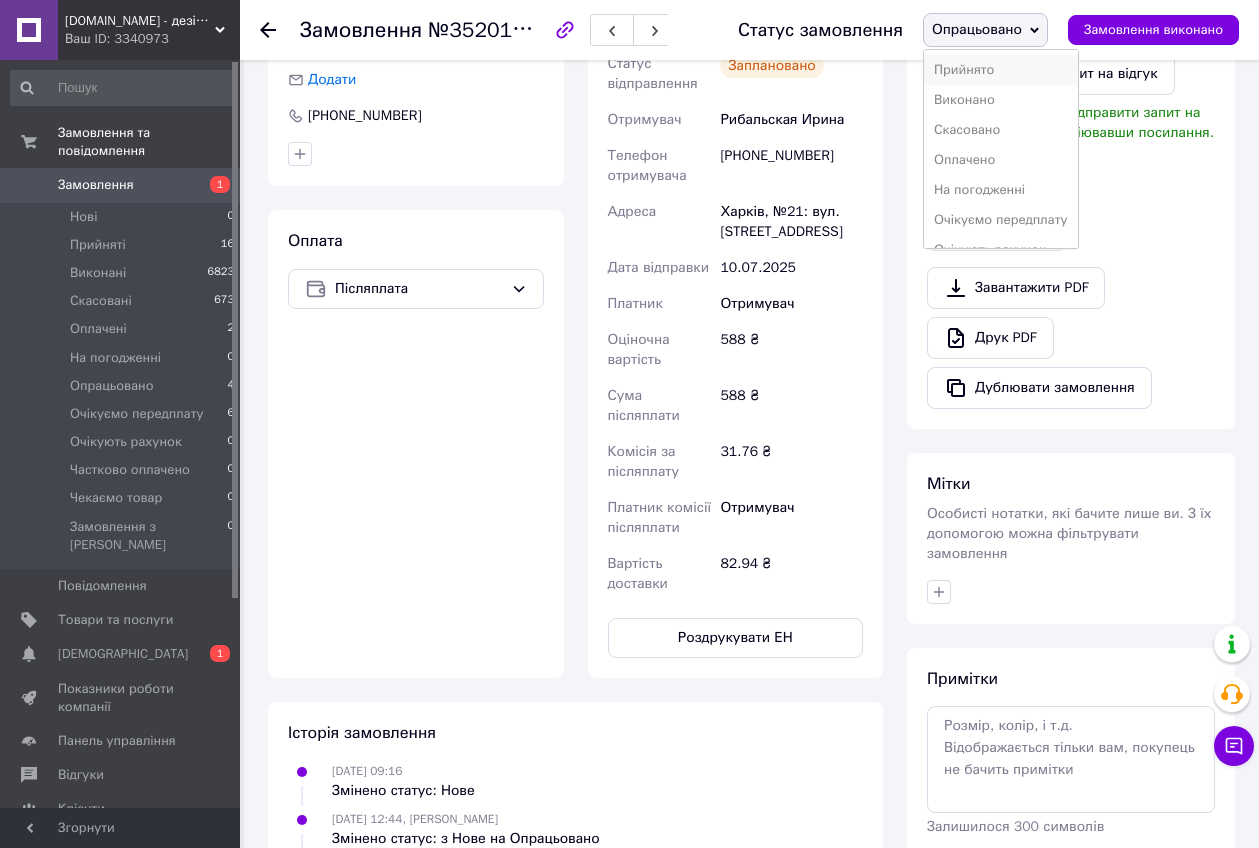 click on "Прийнято" at bounding box center [1001, 70] 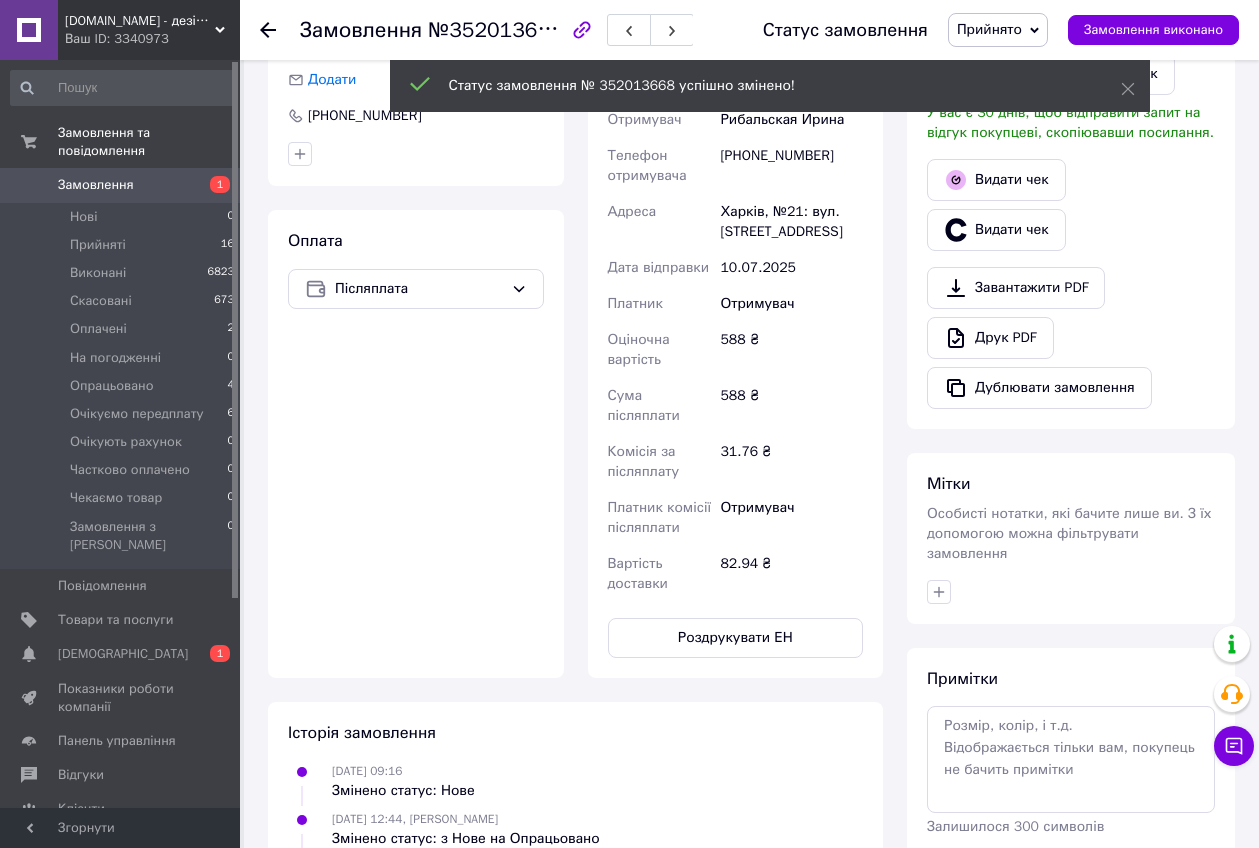 click 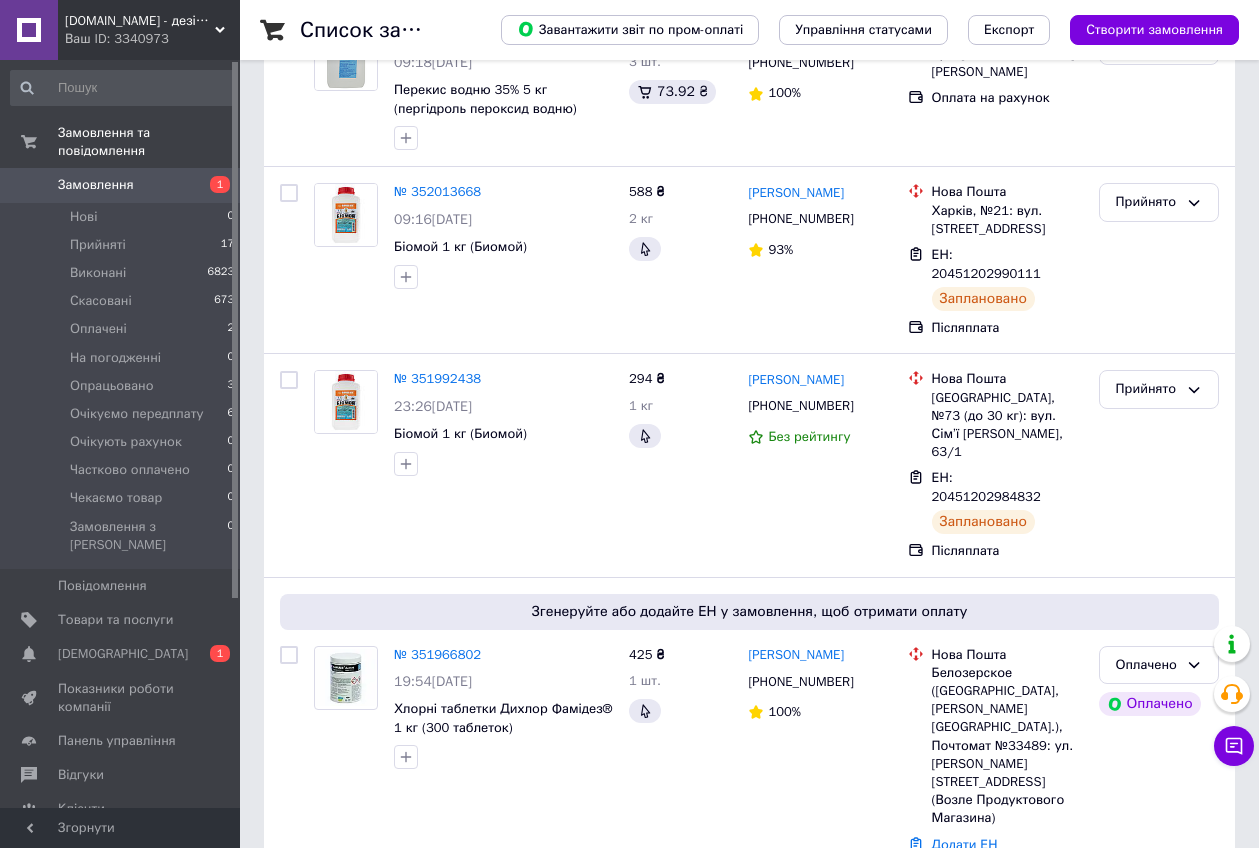 scroll, scrollTop: 0, scrollLeft: 0, axis: both 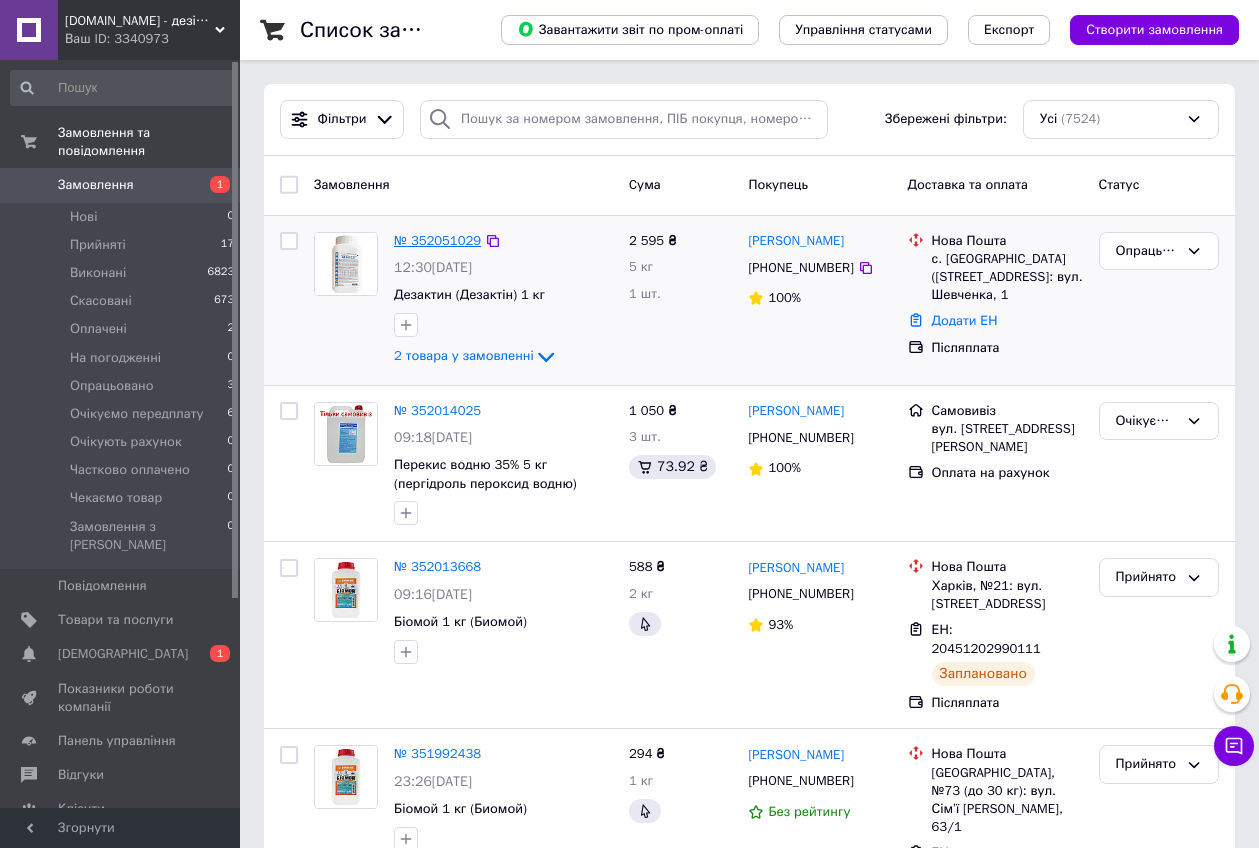 click on "№ 352051029" at bounding box center [437, 240] 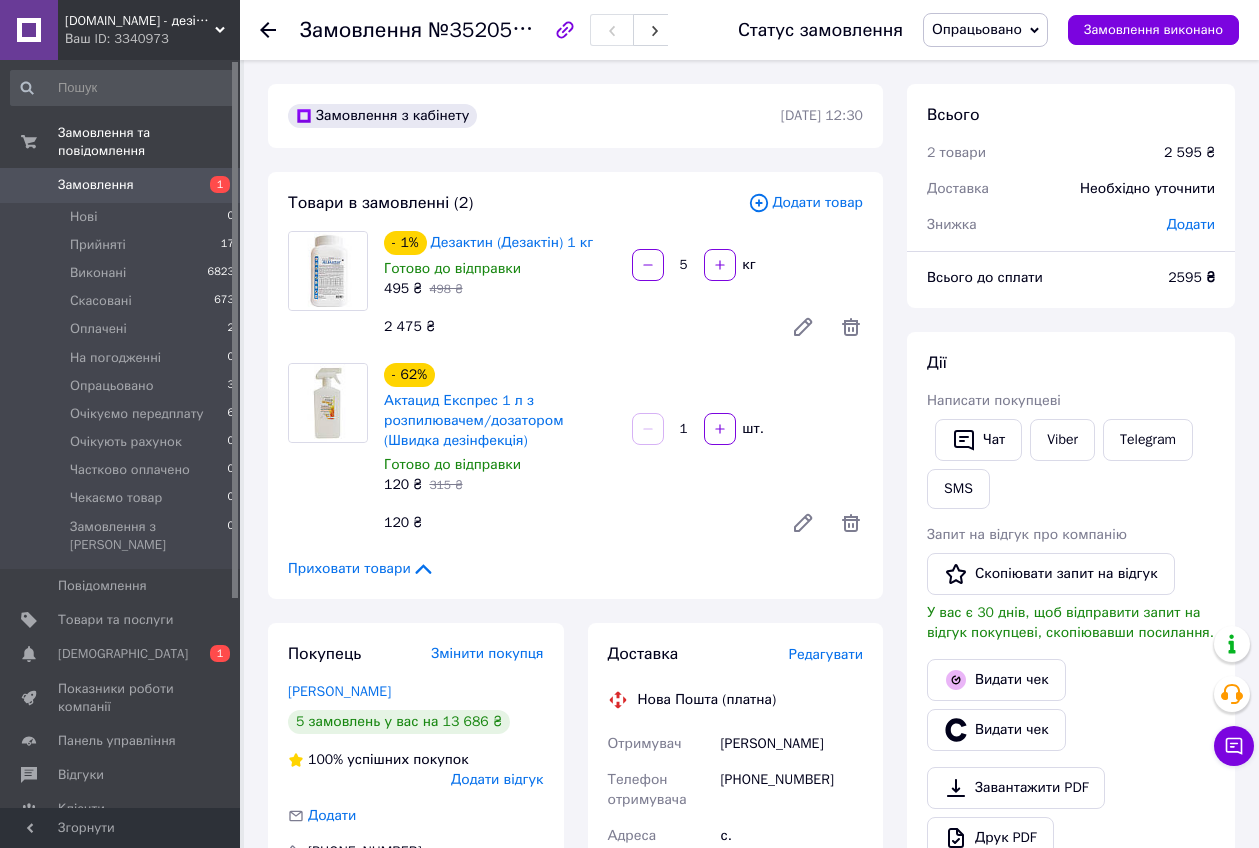 scroll, scrollTop: 125, scrollLeft: 0, axis: vertical 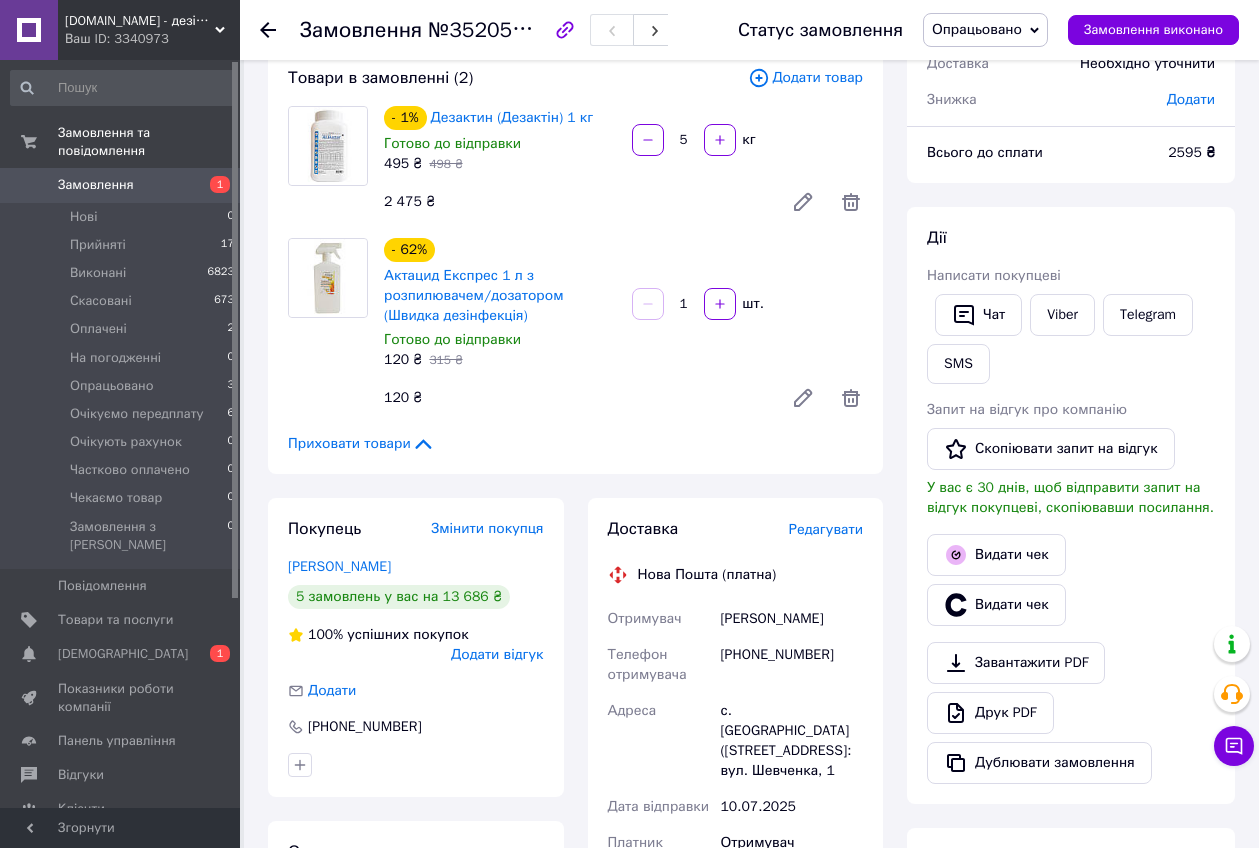 drag, startPoint x: 711, startPoint y: 615, endPoint x: 841, endPoint y: 629, distance: 130.75168 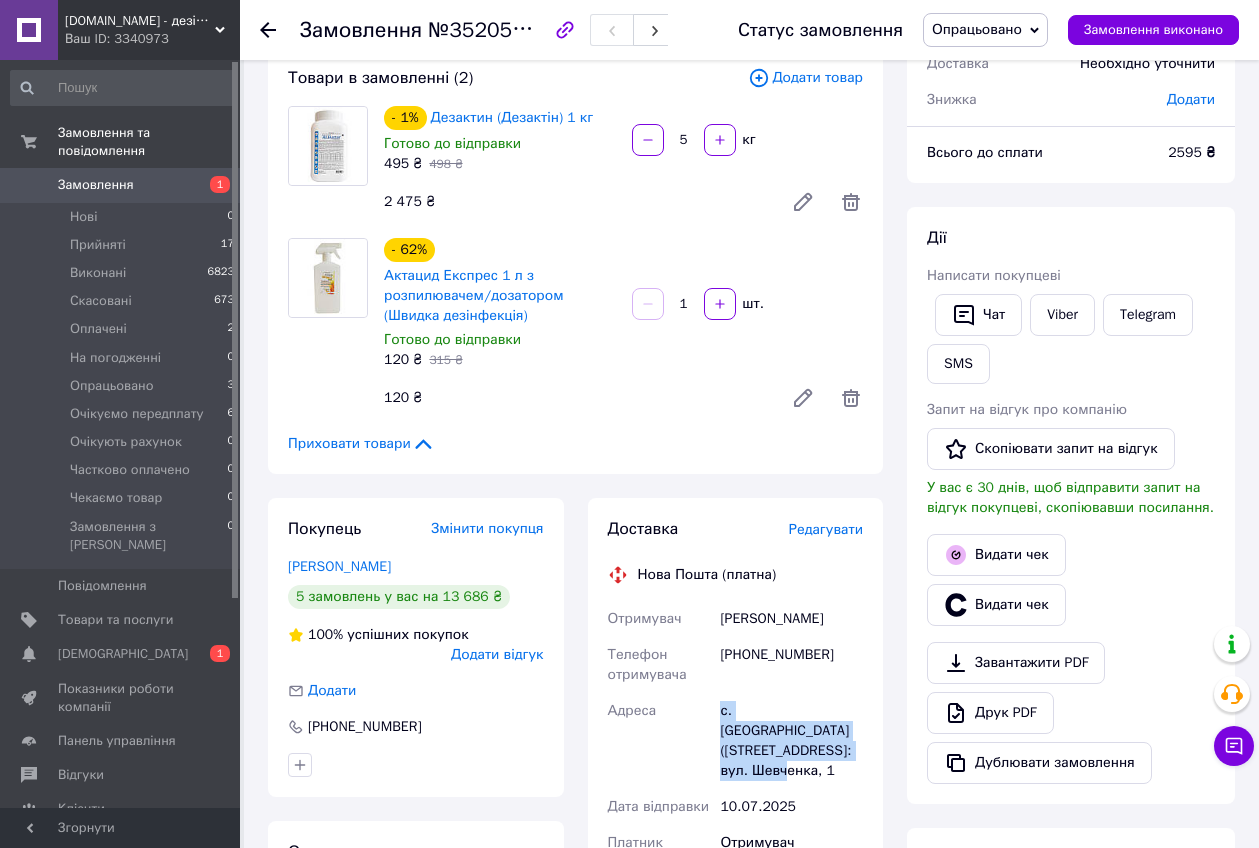 drag, startPoint x: 713, startPoint y: 699, endPoint x: 768, endPoint y: 753, distance: 77.07788 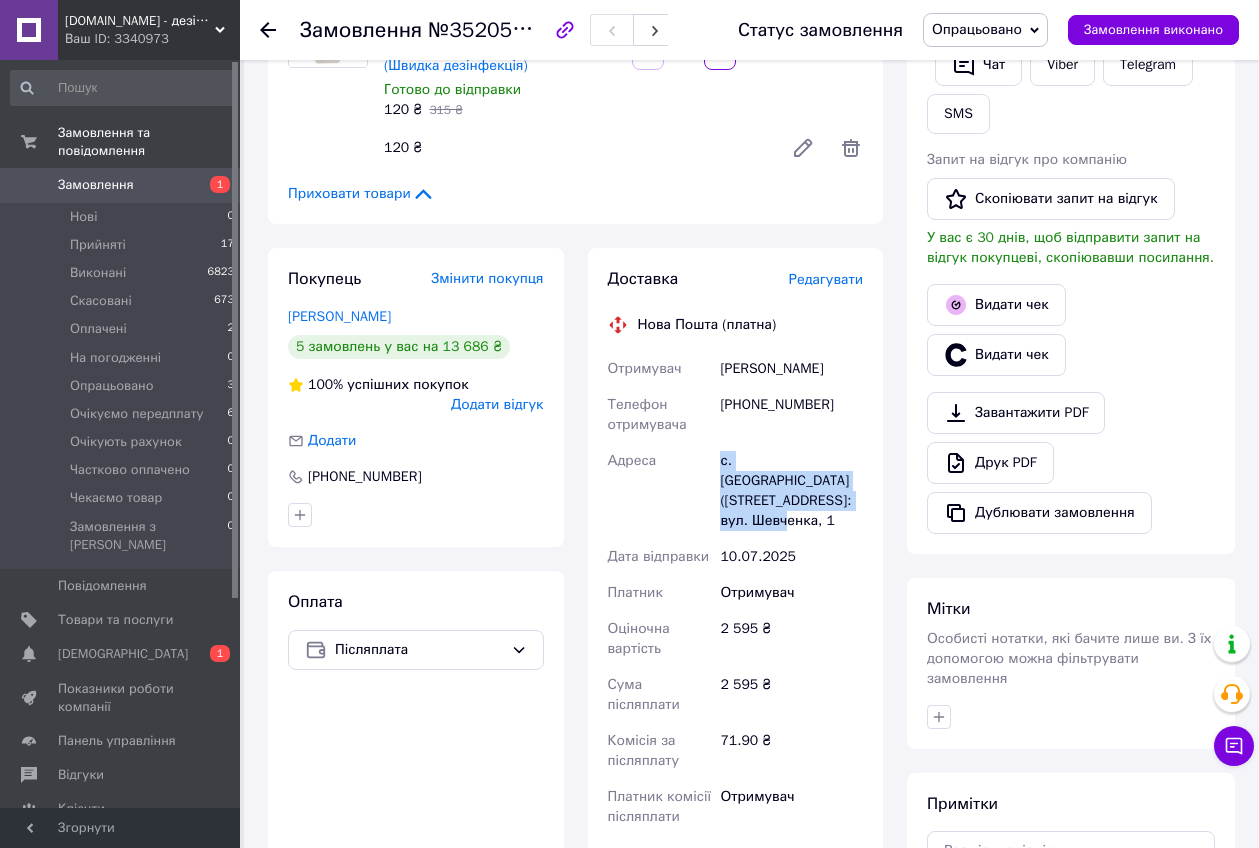 scroll, scrollTop: 250, scrollLeft: 0, axis: vertical 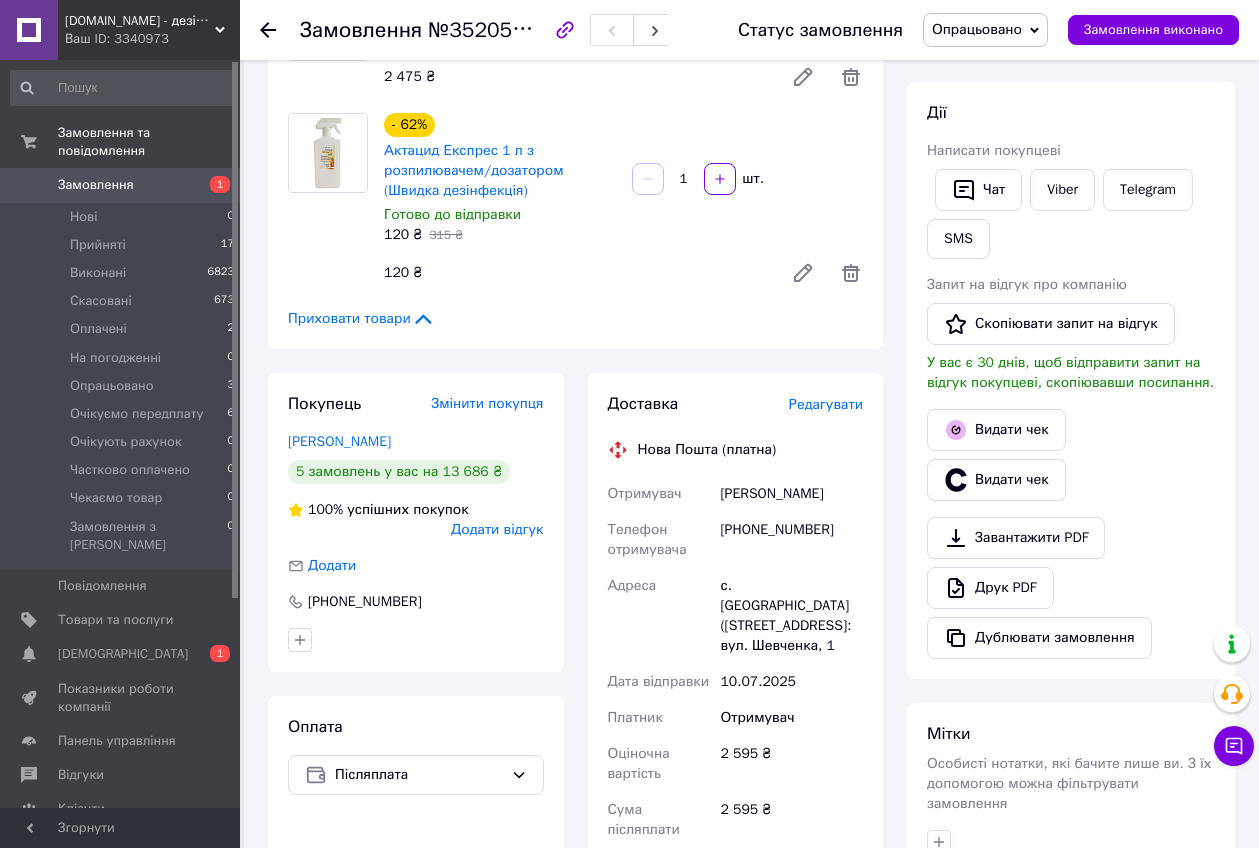 click on "+380984637397" at bounding box center [791, 540] 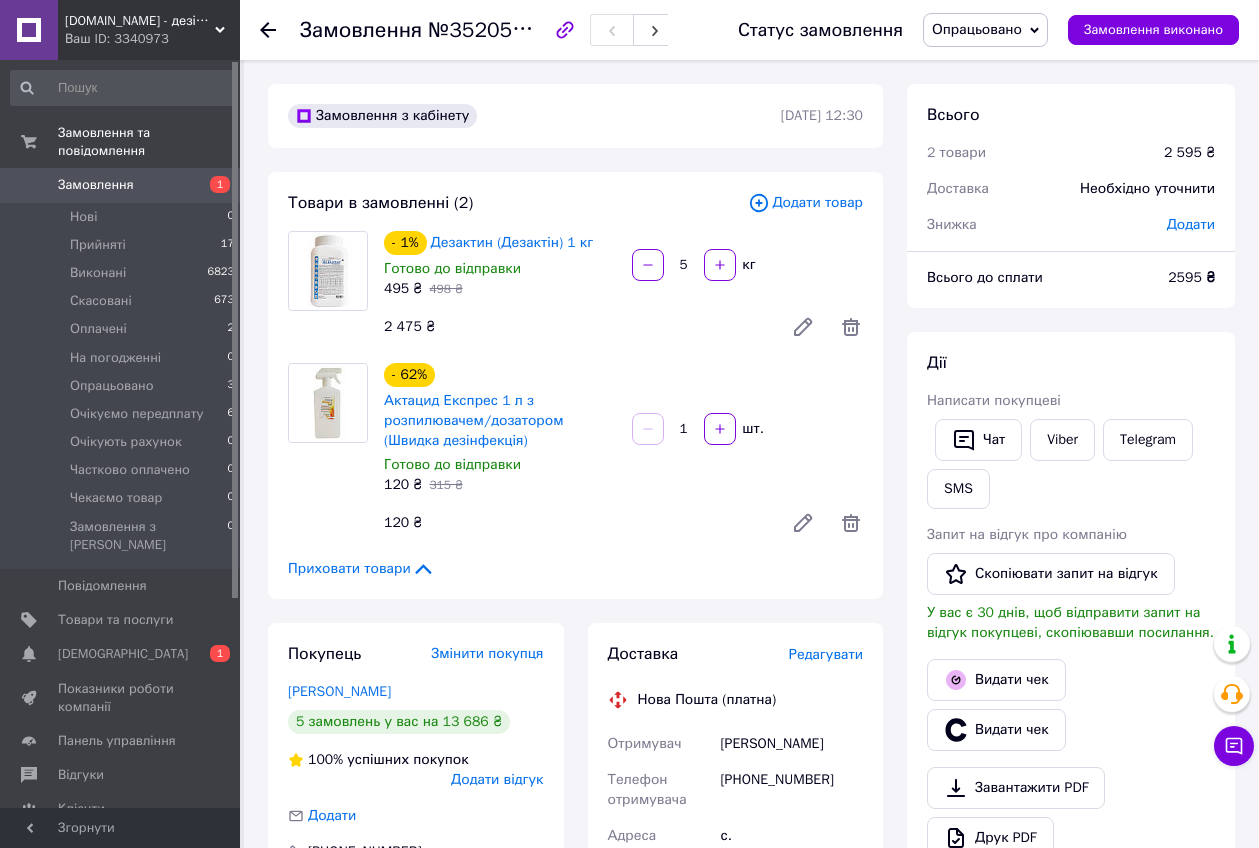 scroll, scrollTop: 250, scrollLeft: 0, axis: vertical 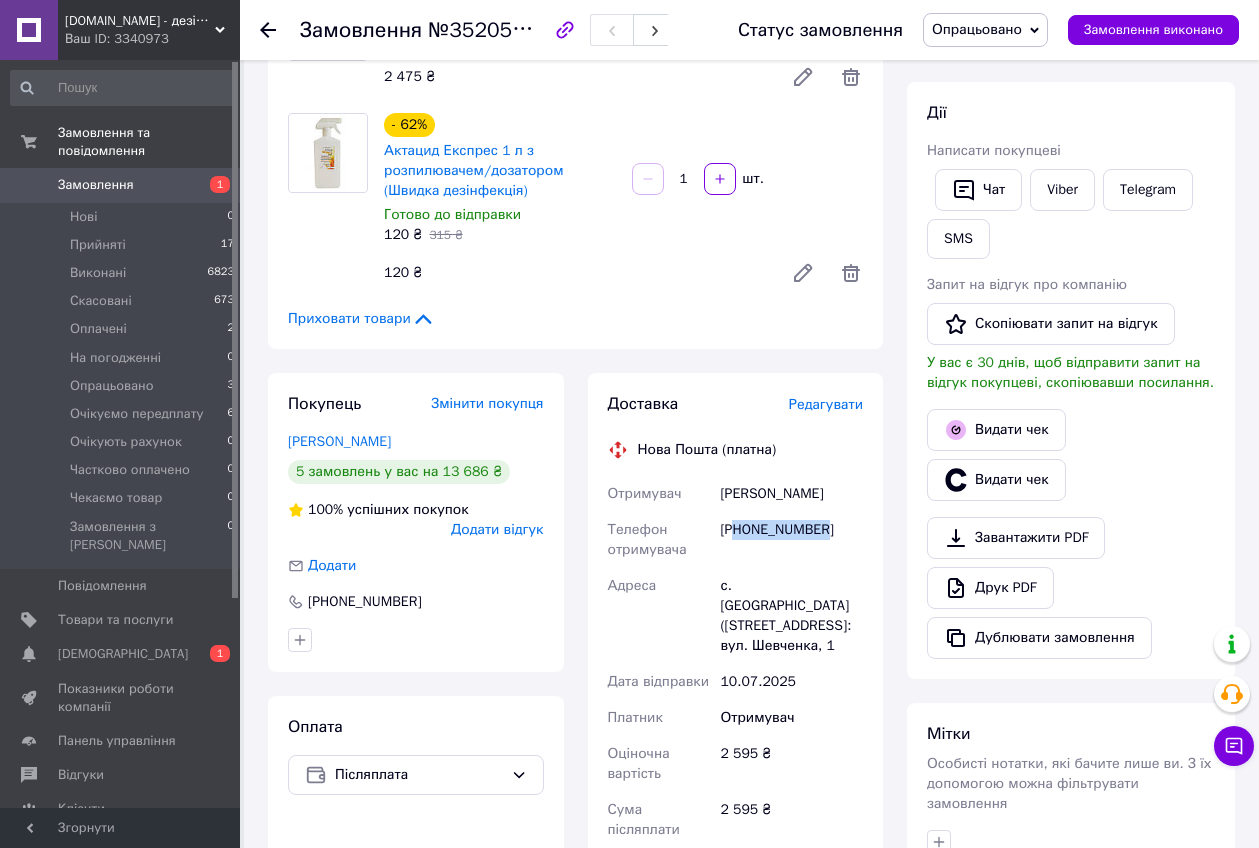 drag, startPoint x: 740, startPoint y: 526, endPoint x: 865, endPoint y: 522, distance: 125.06398 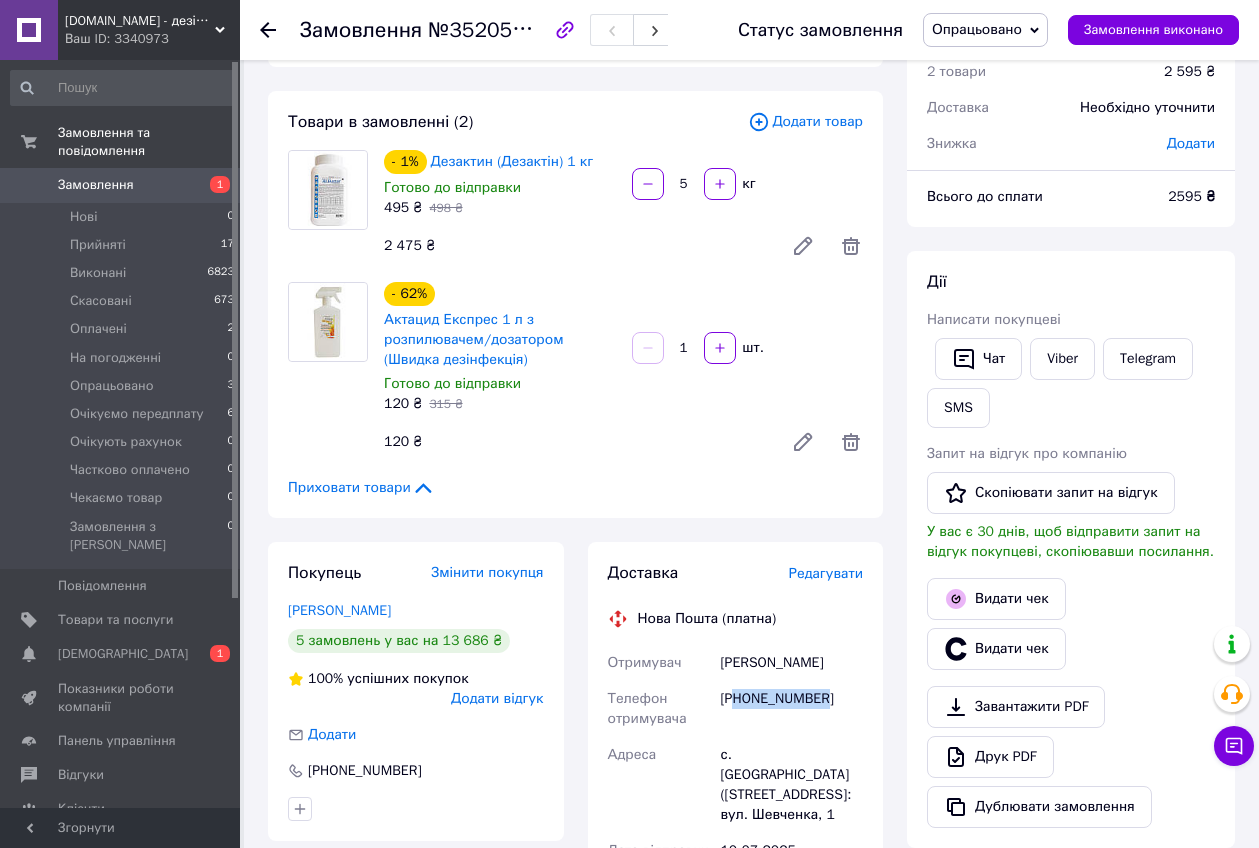 scroll, scrollTop: 250, scrollLeft: 0, axis: vertical 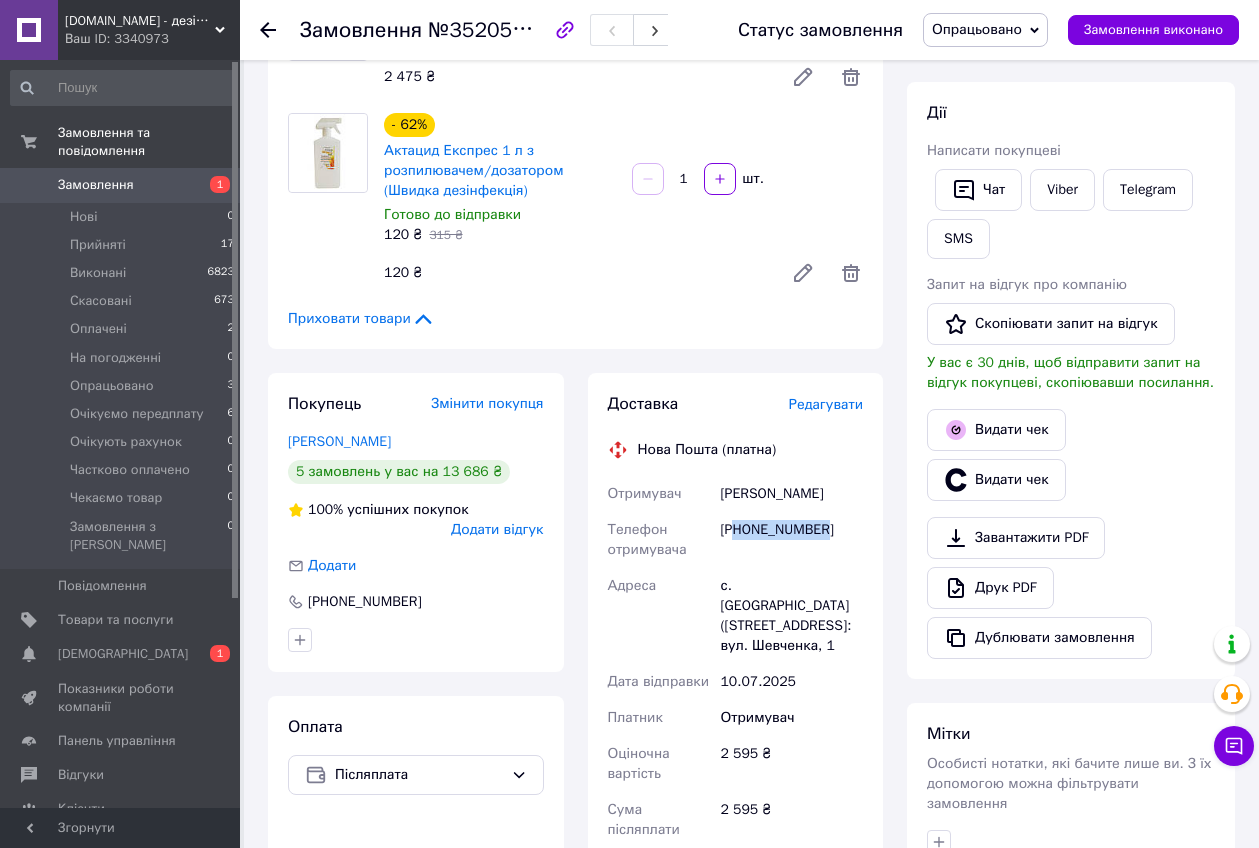 drag, startPoint x: 719, startPoint y: 490, endPoint x: 845, endPoint y: 501, distance: 126.47925 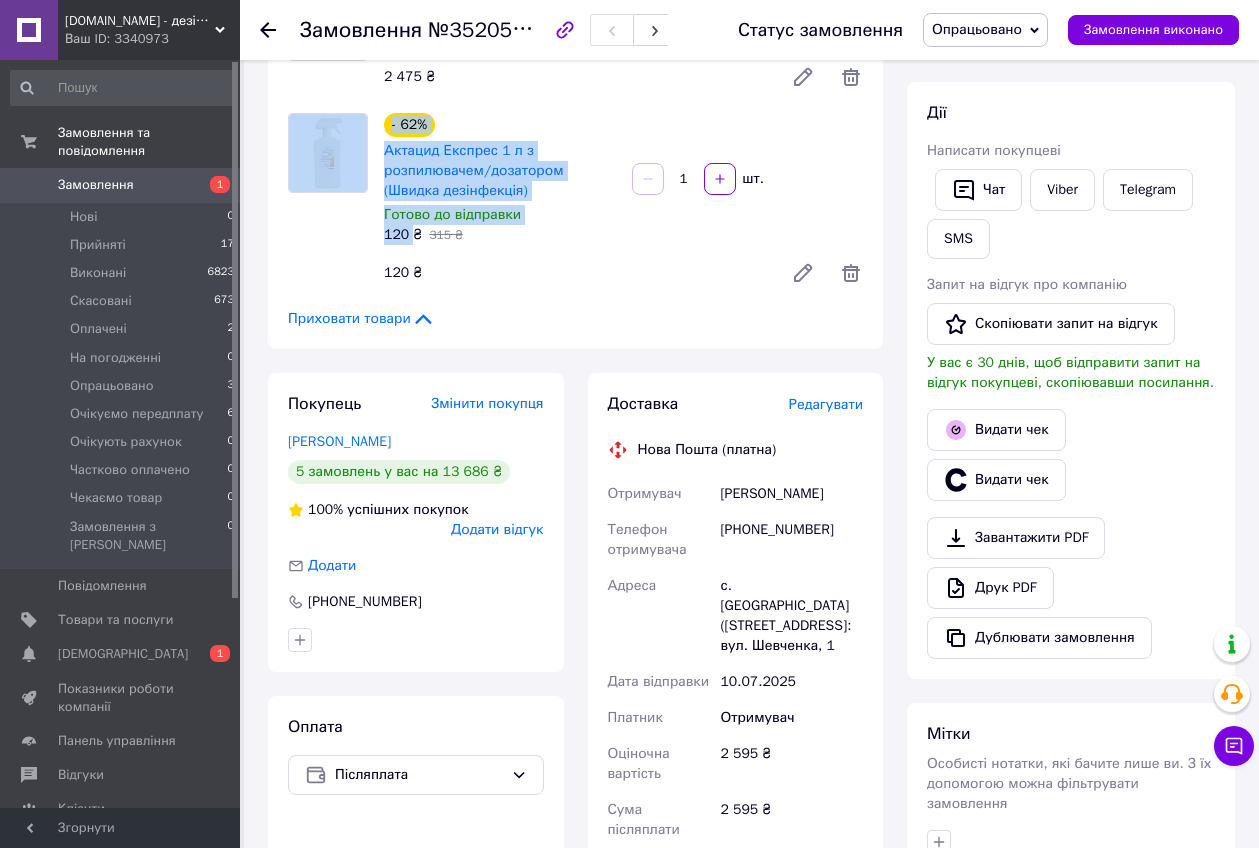 drag, startPoint x: 374, startPoint y: 136, endPoint x: 410, endPoint y: 233, distance: 103.46497 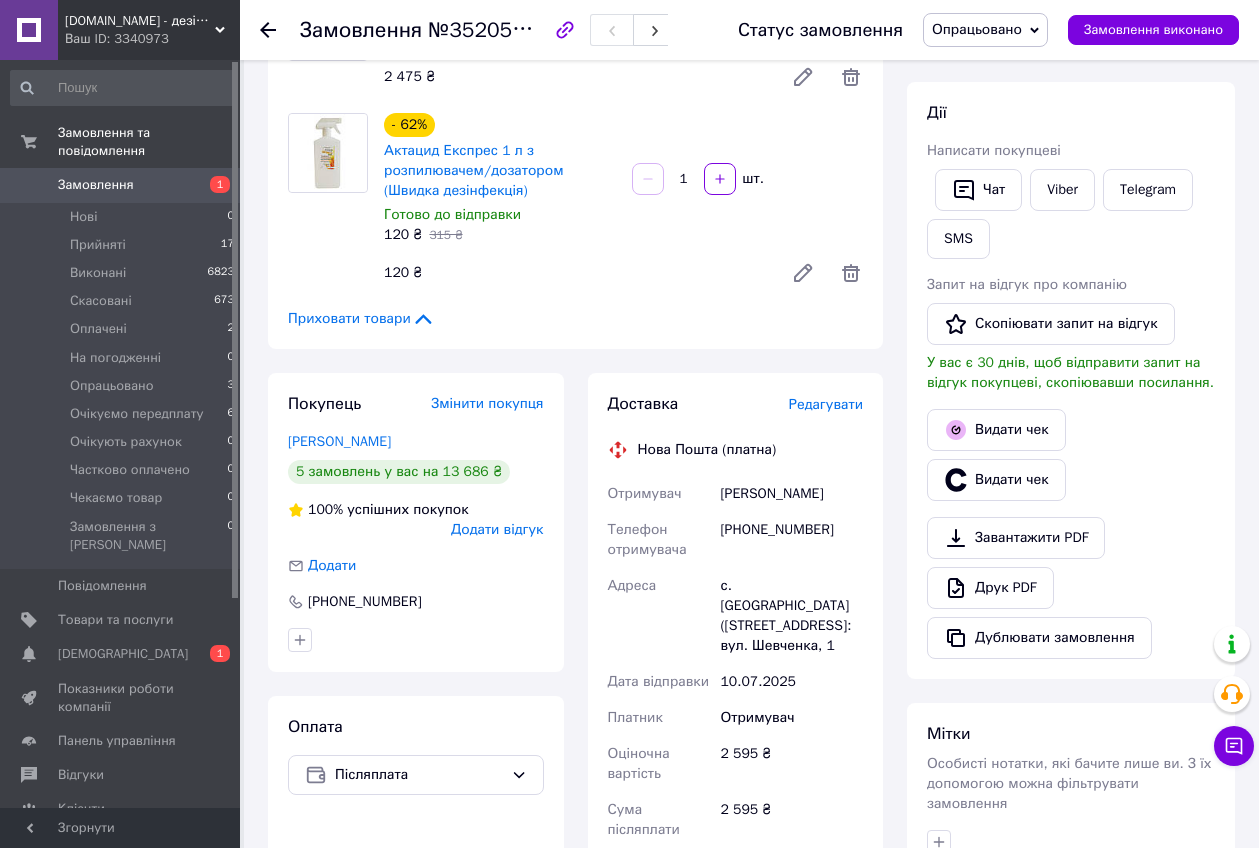 click on "Приховати товари" at bounding box center [575, 319] 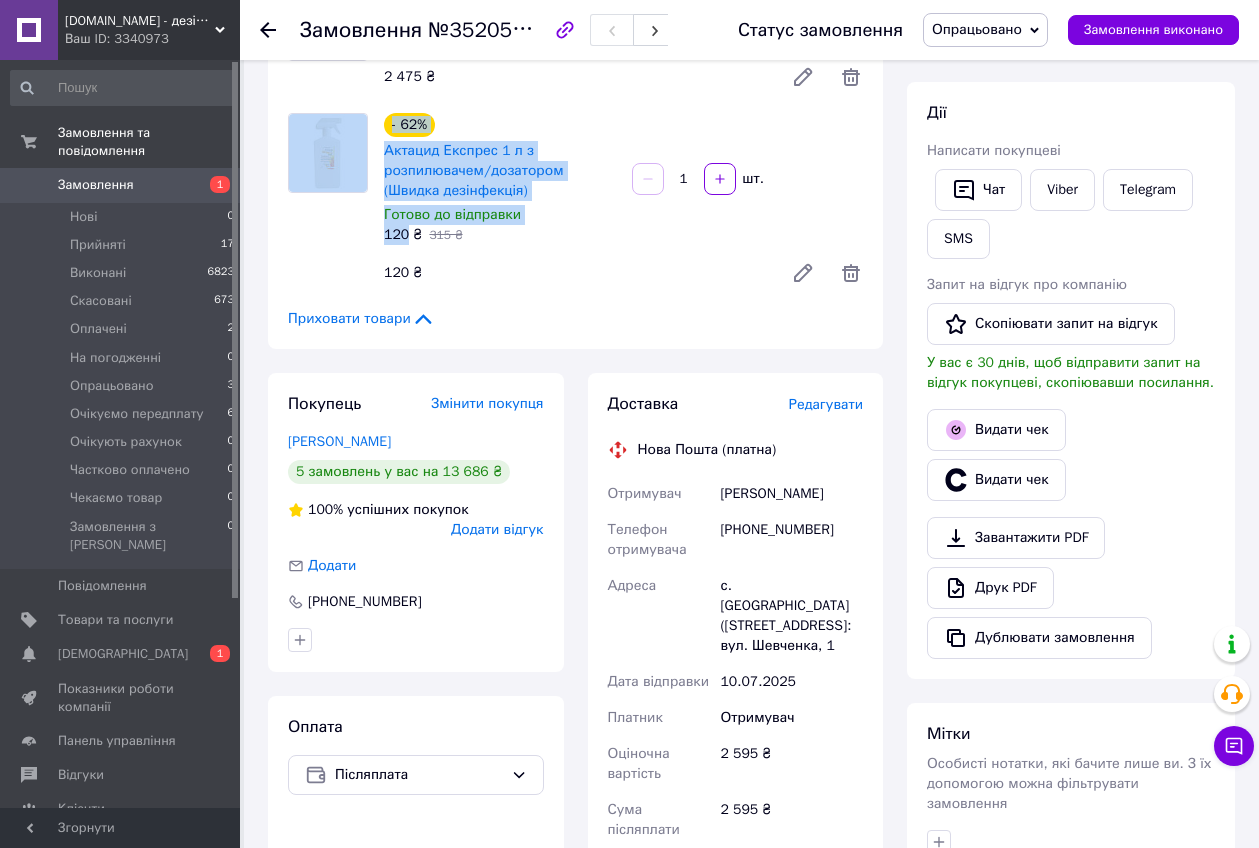 drag, startPoint x: 373, startPoint y: 145, endPoint x: 404, endPoint y: 242, distance: 101.8332 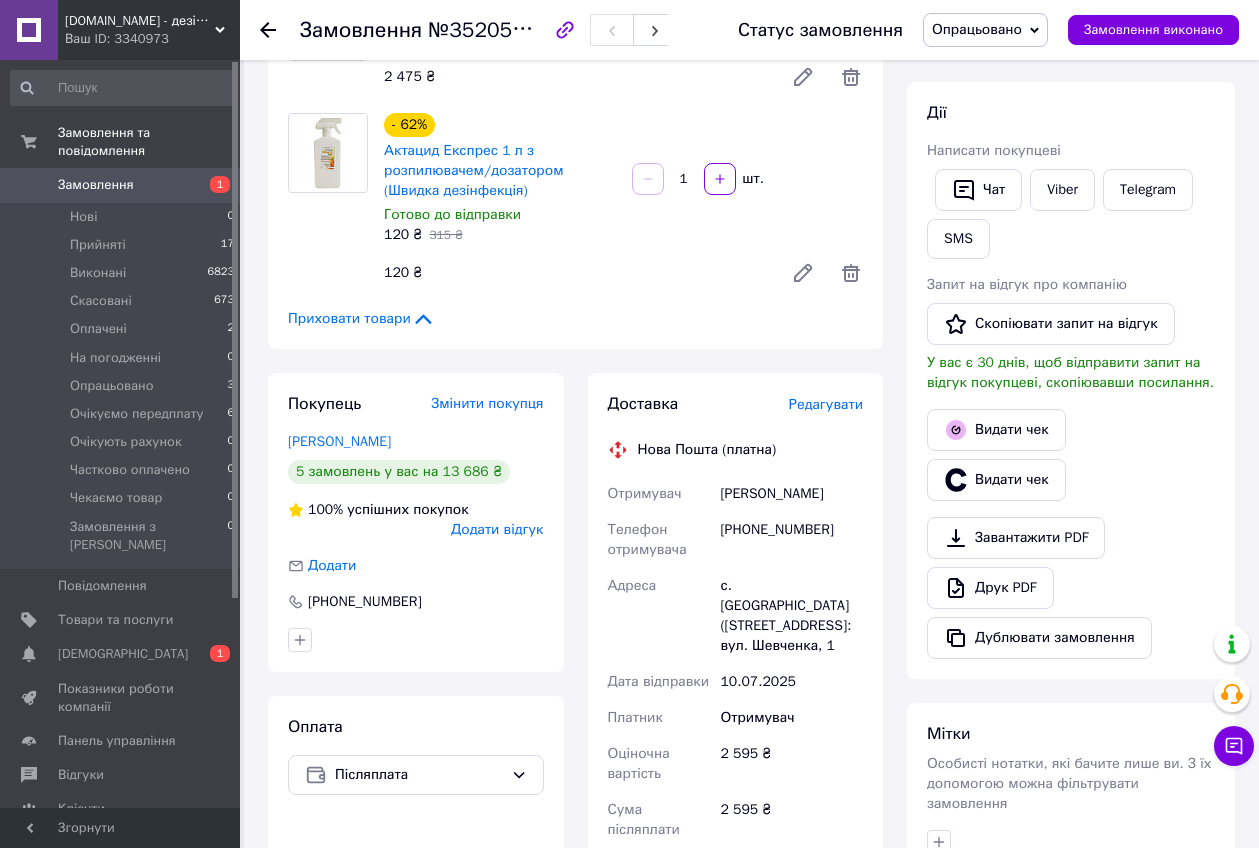 click on "120 ₴" at bounding box center [575, 273] 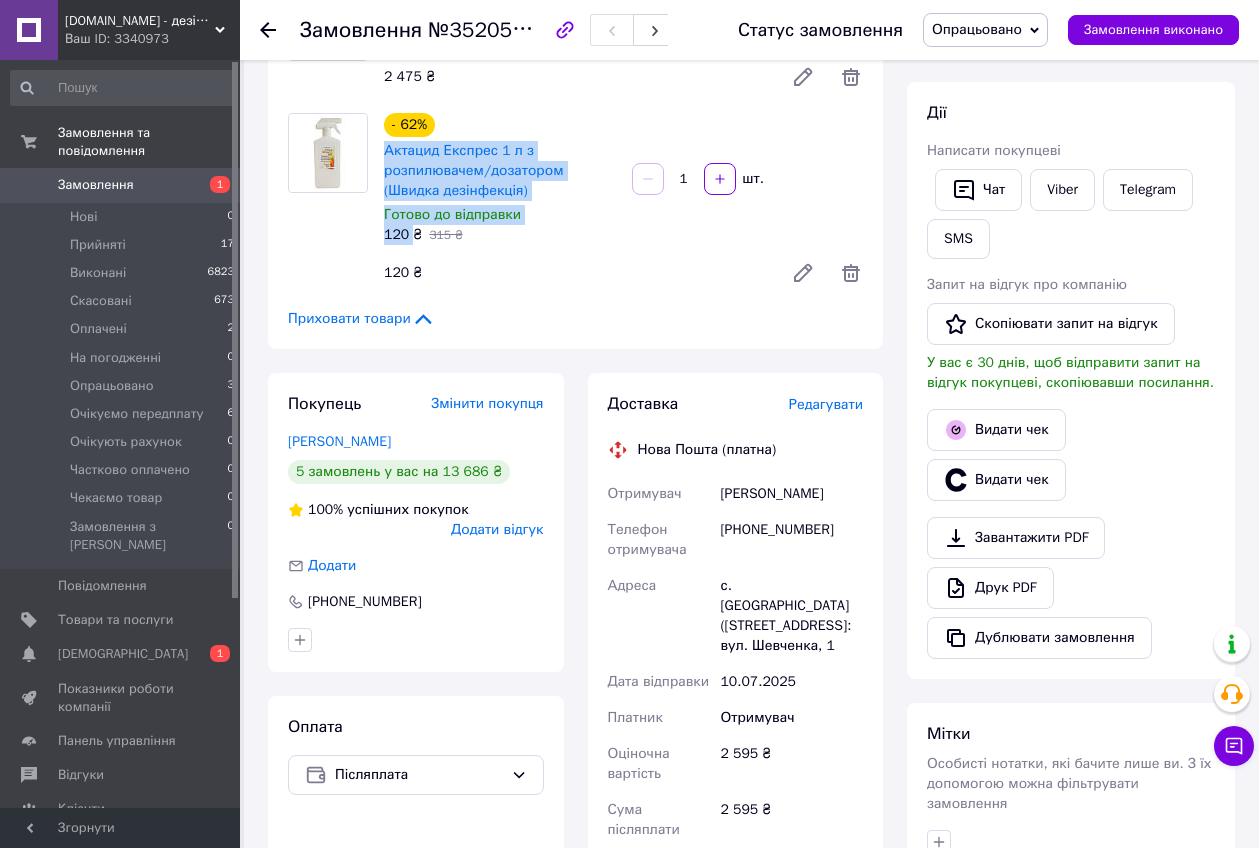 drag, startPoint x: 379, startPoint y: 150, endPoint x: 411, endPoint y: 243, distance: 98.35141 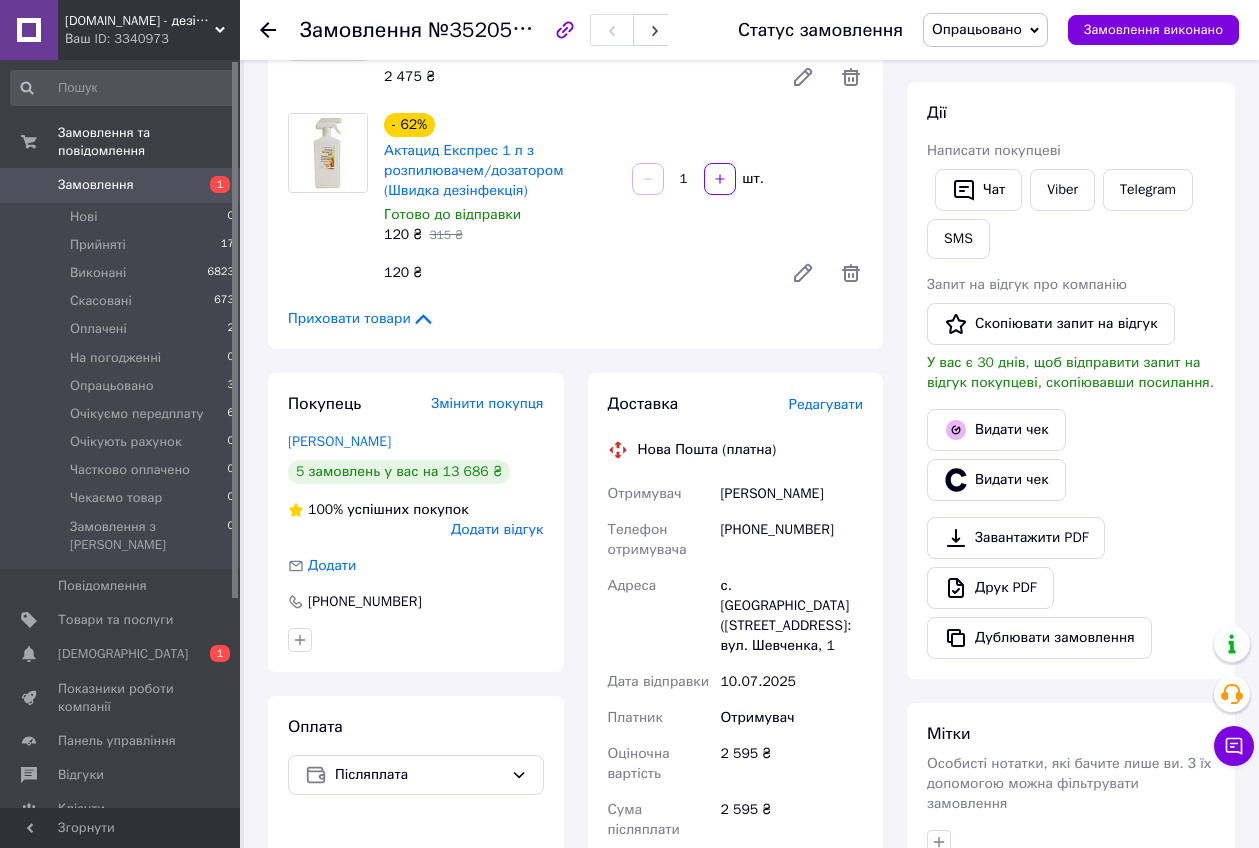 click on "120 ₴" at bounding box center [575, 273] 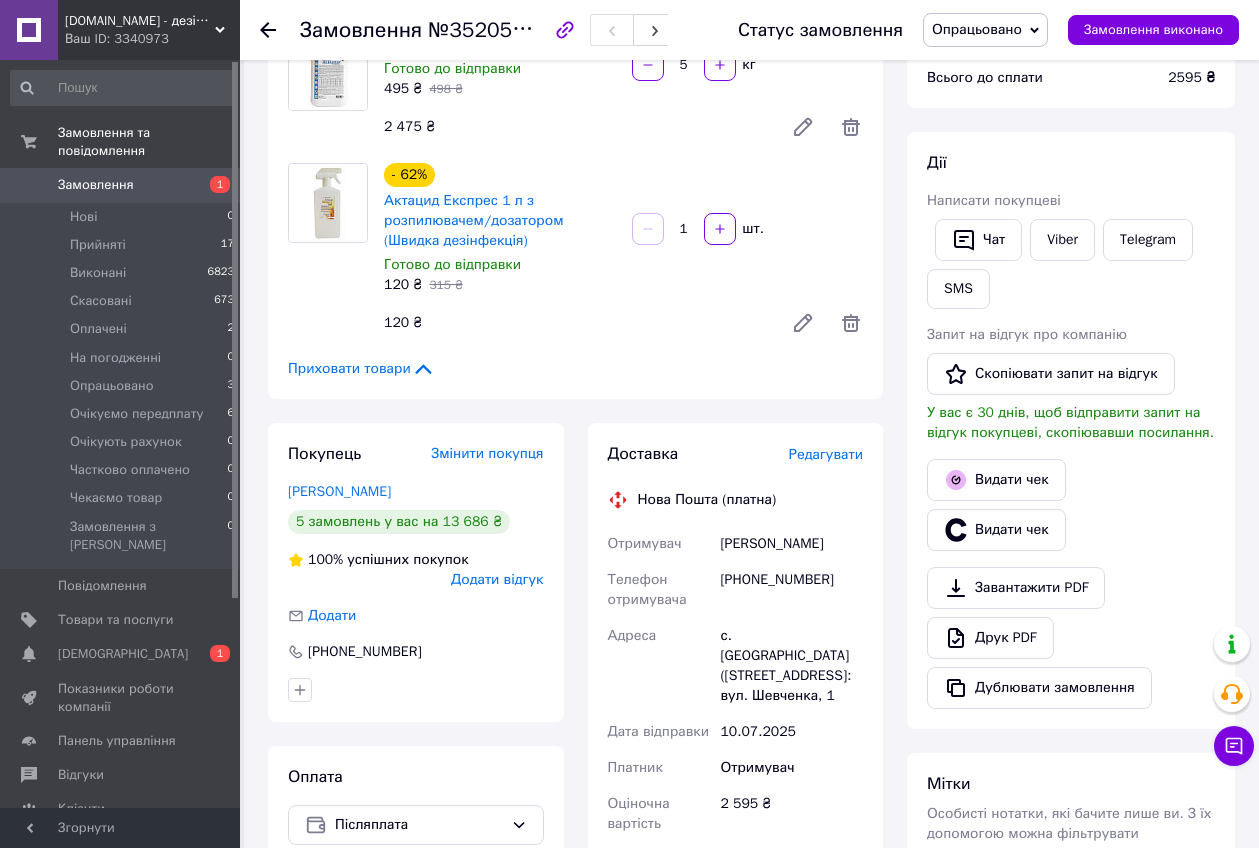 scroll, scrollTop: 0, scrollLeft: 0, axis: both 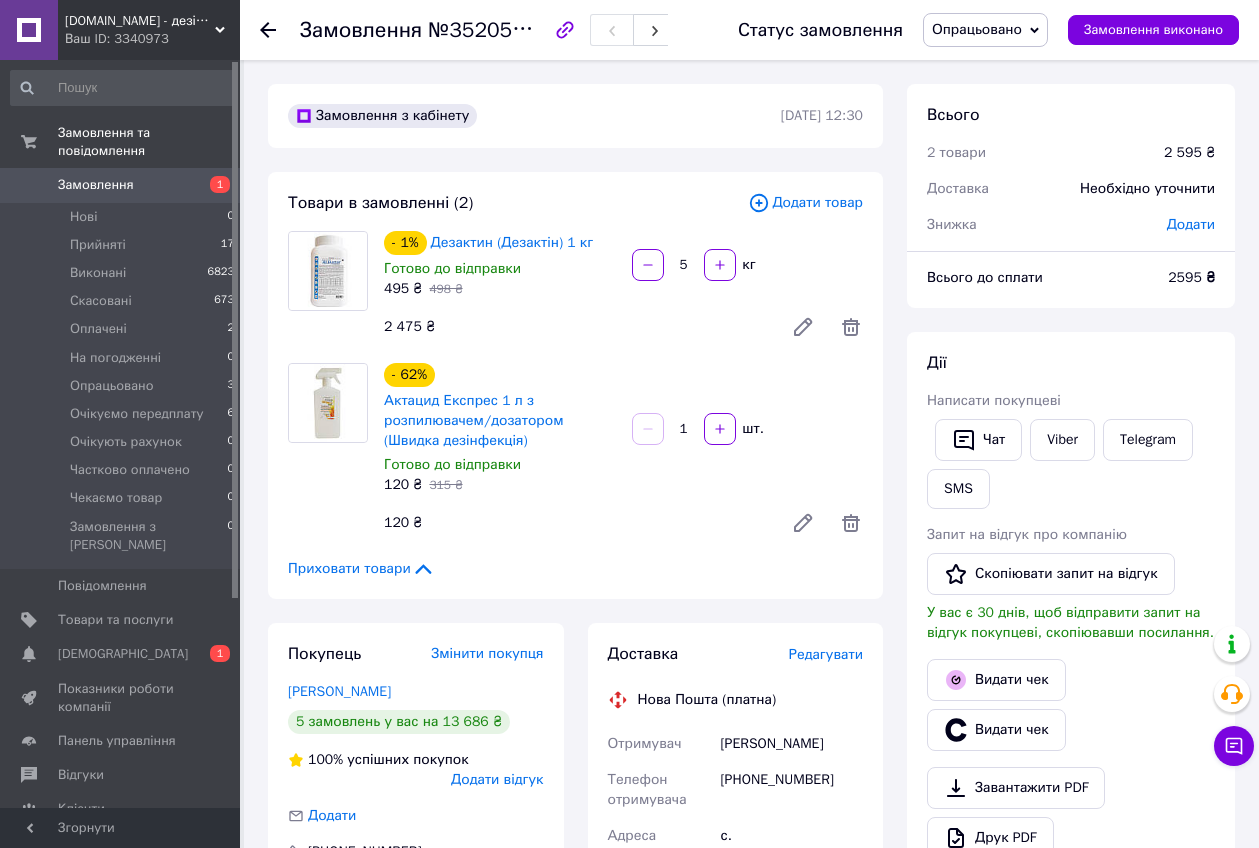 click 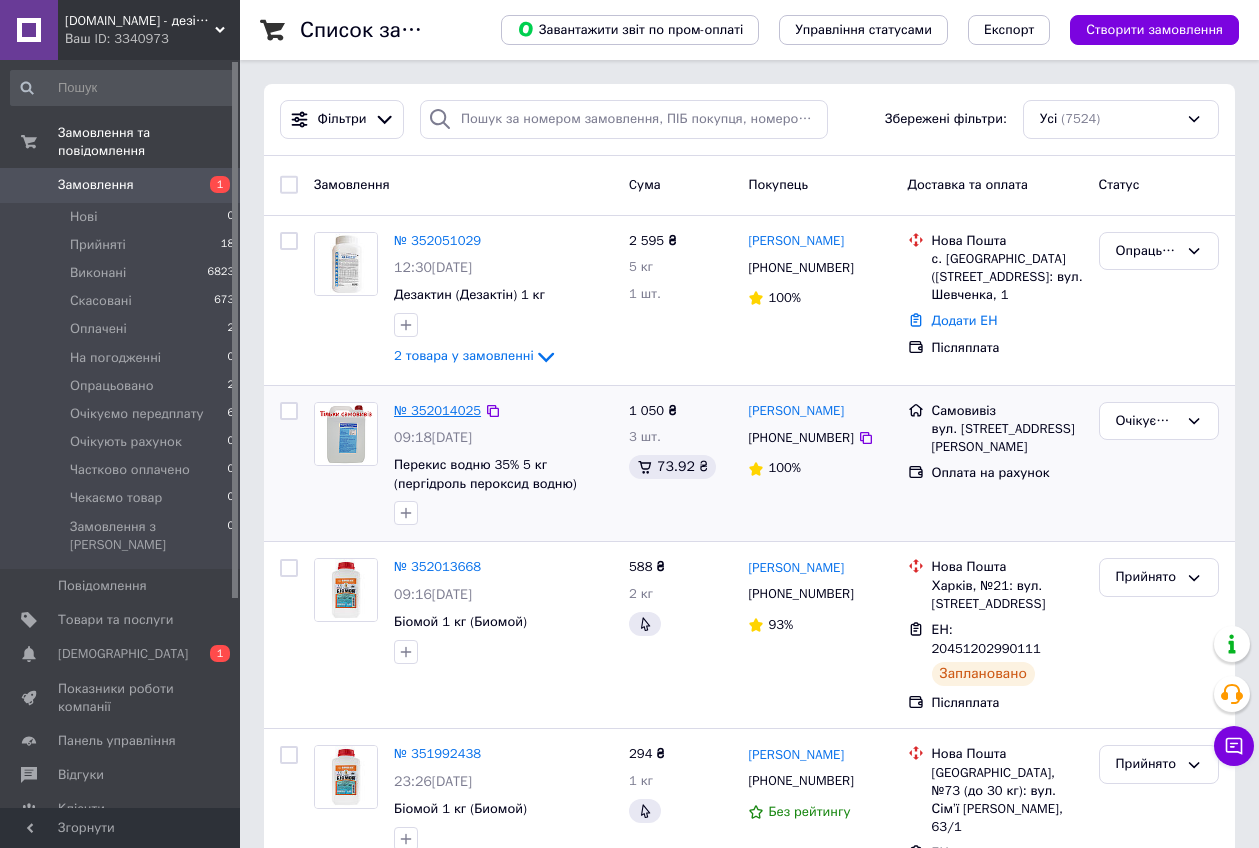 click on "№ 352014025" at bounding box center (437, 410) 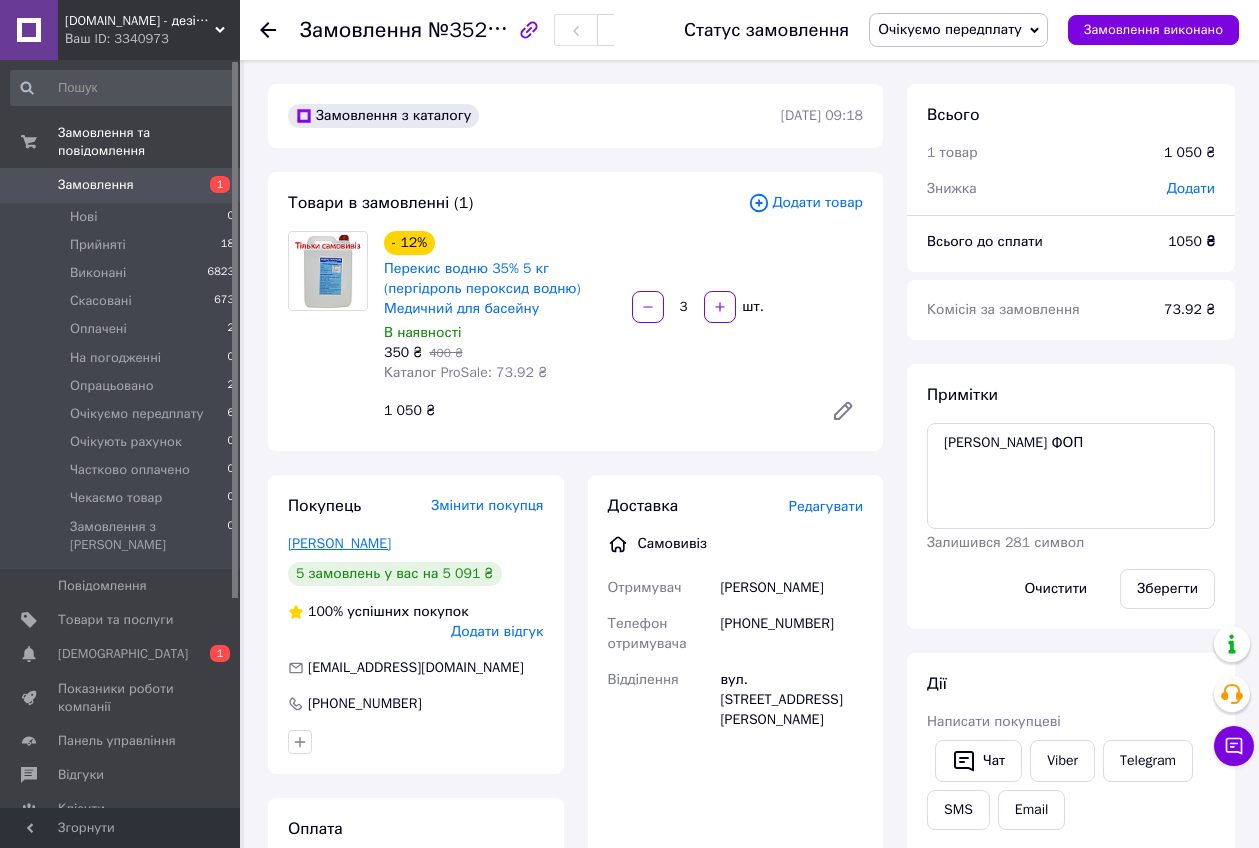 click on "Кульчицкий Александр" at bounding box center [339, 543] 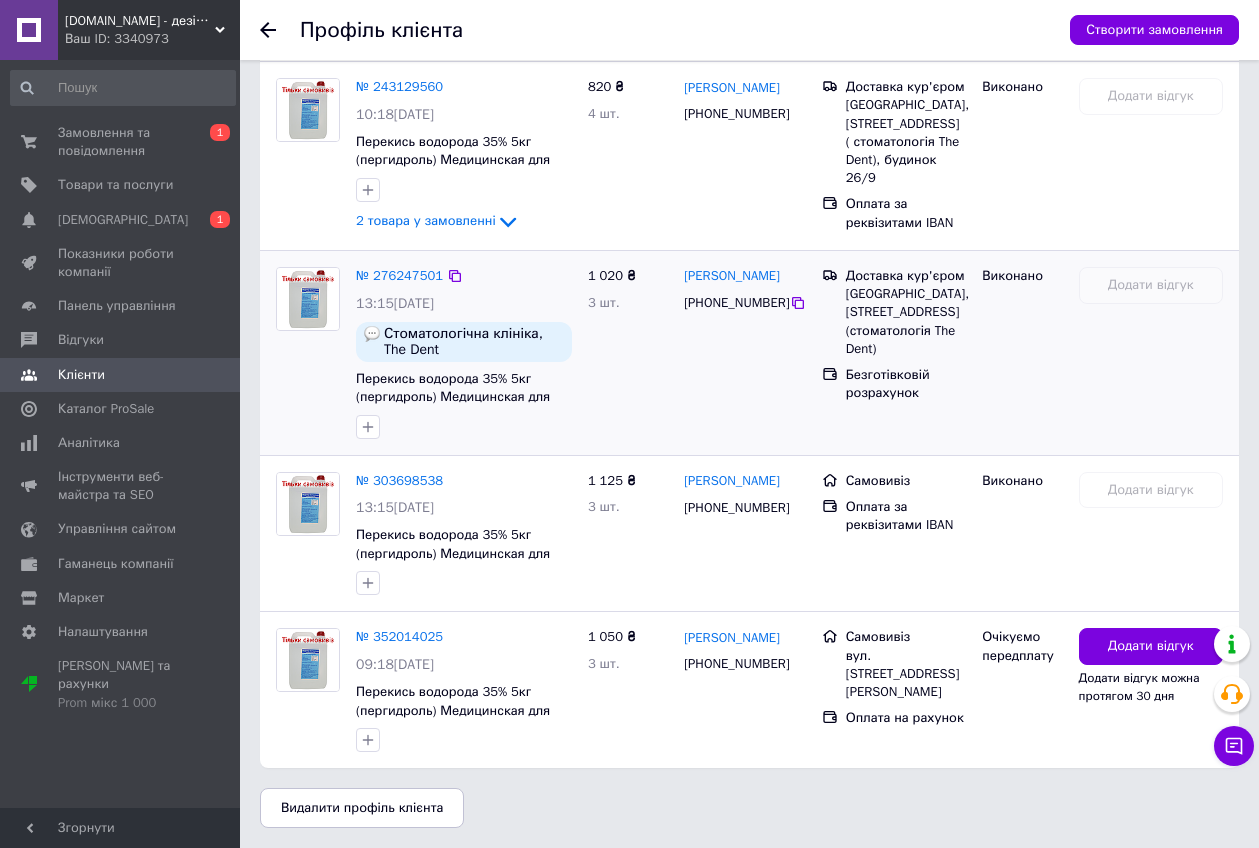 scroll, scrollTop: 793, scrollLeft: 0, axis: vertical 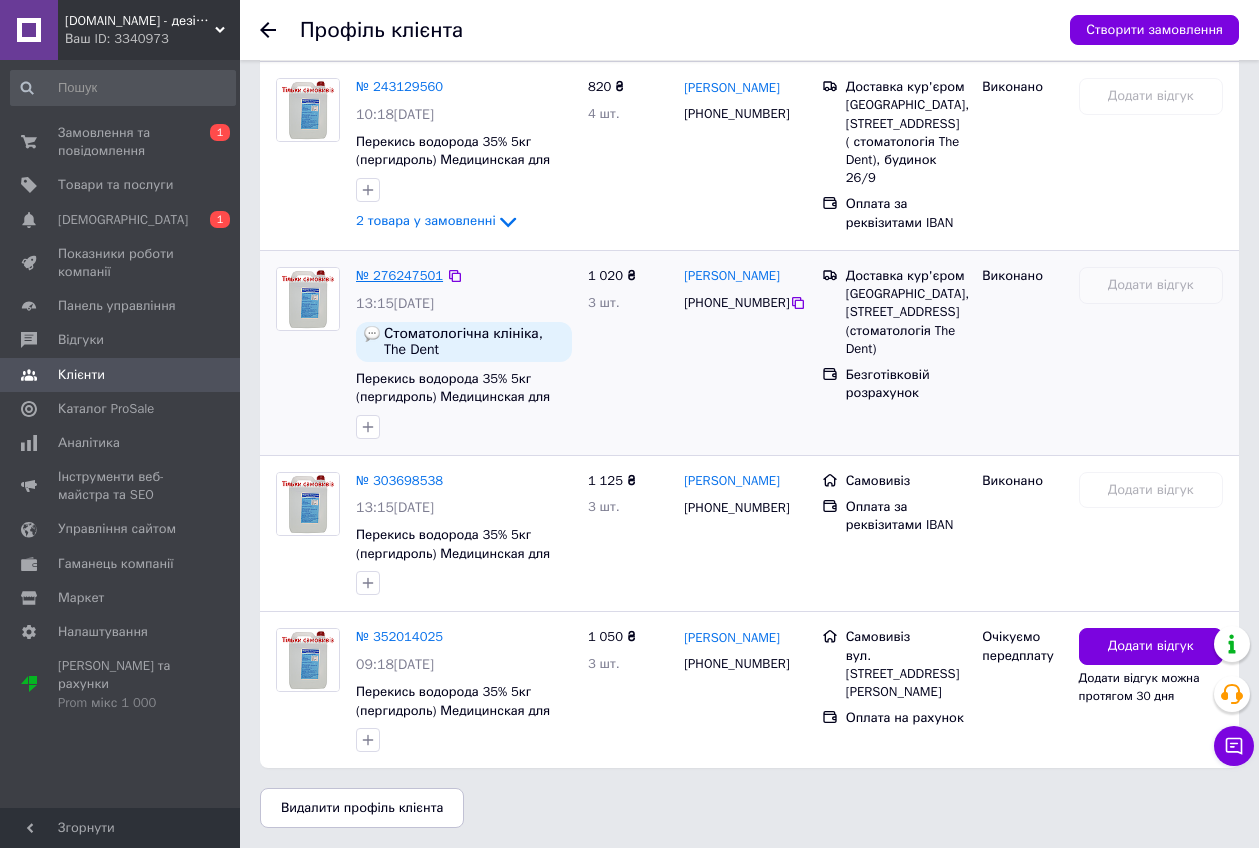click on "№ 276247501" at bounding box center [399, 275] 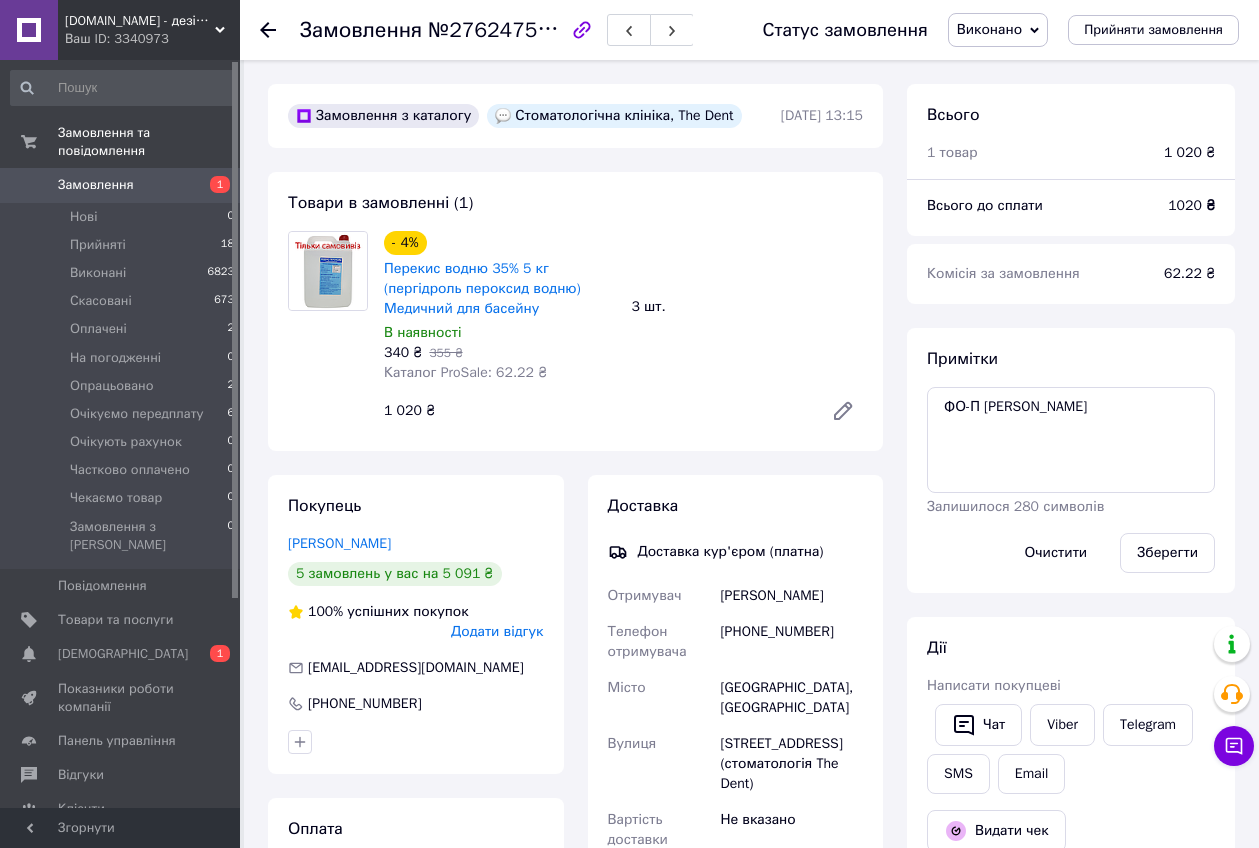 drag, startPoint x: 507, startPoint y: 114, endPoint x: 598, endPoint y: 111, distance: 91.04944 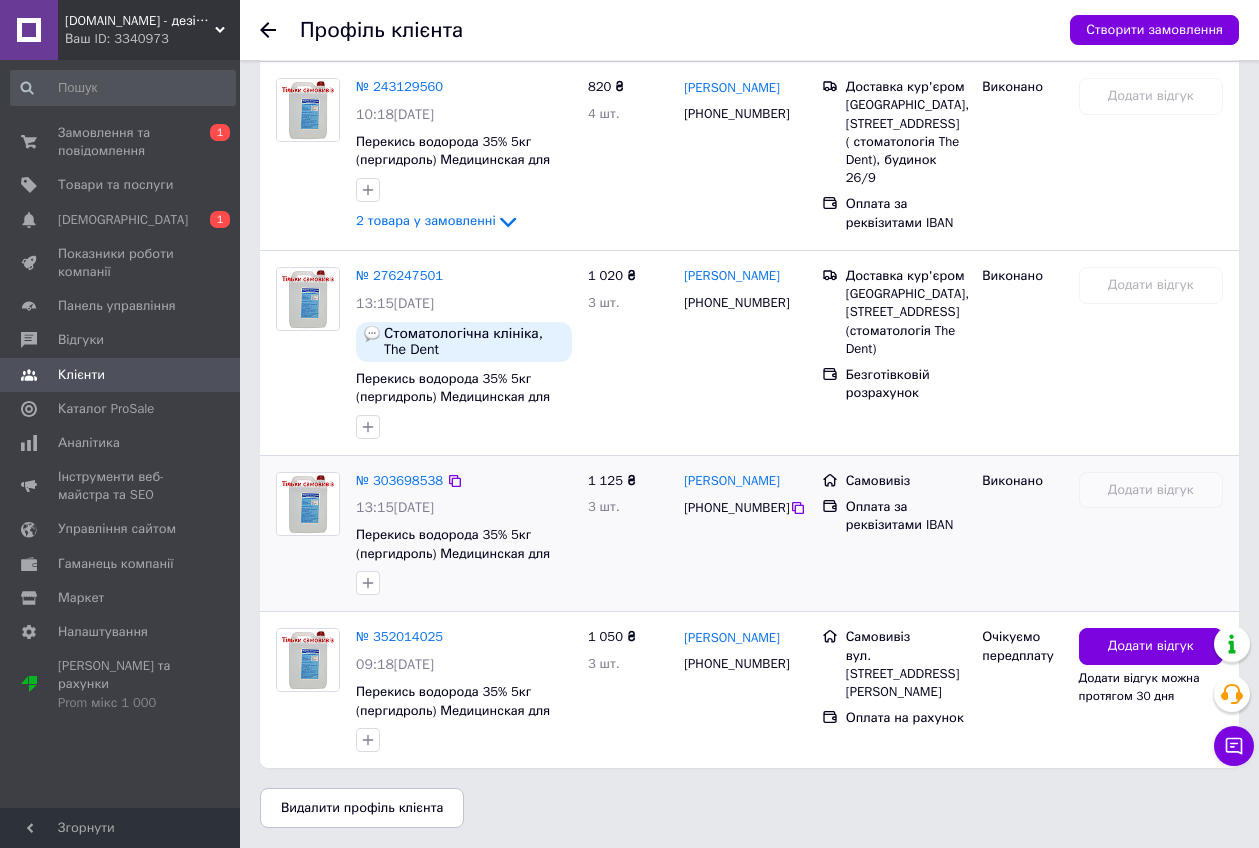 scroll, scrollTop: 43, scrollLeft: 0, axis: vertical 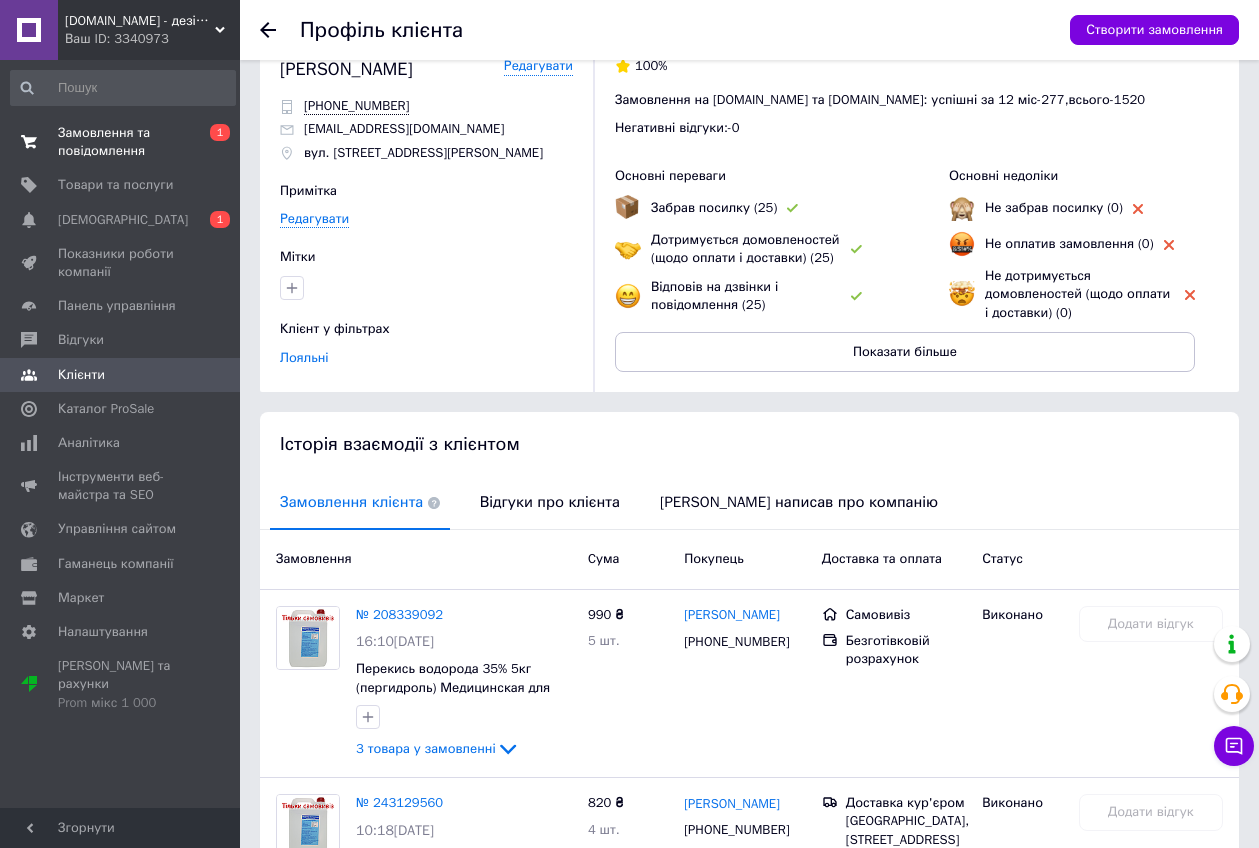 click on "Замовлення та повідомлення" at bounding box center (121, 142) 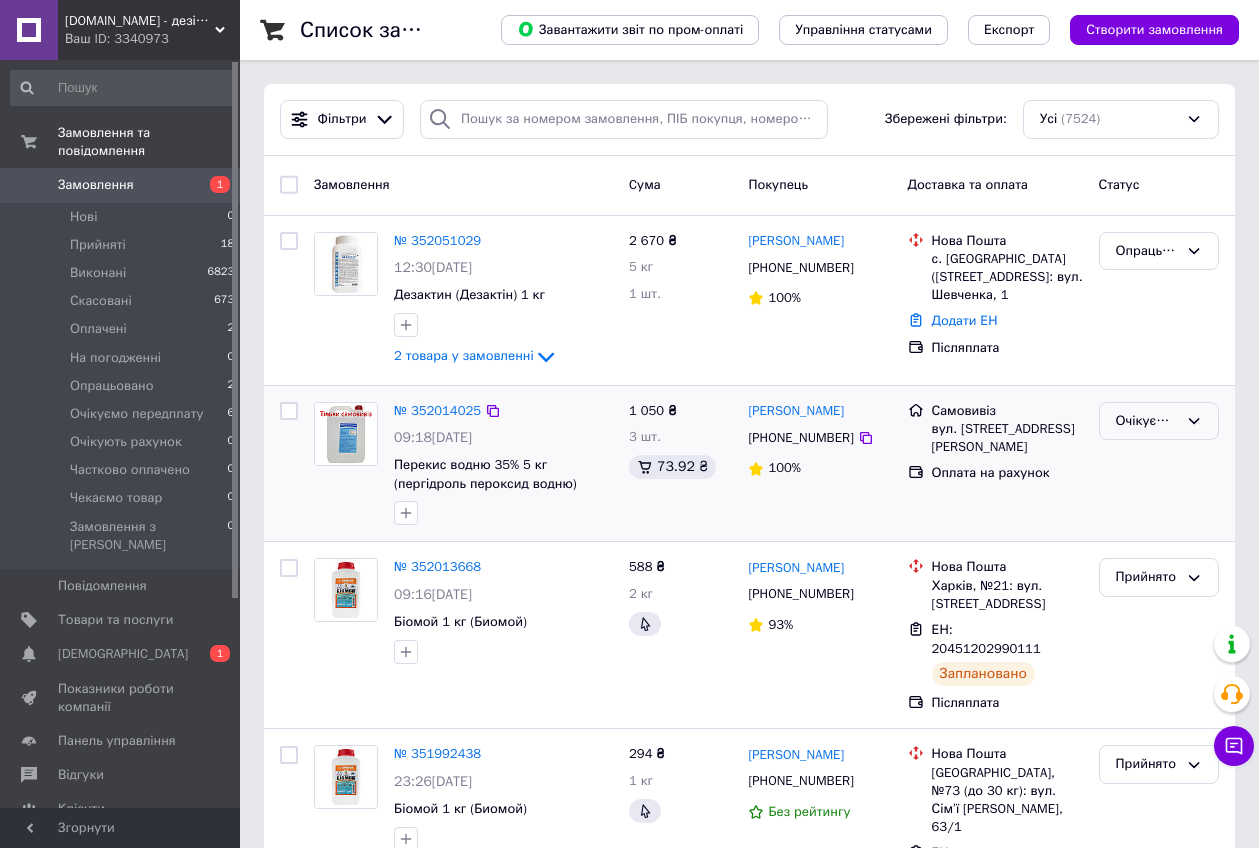 click 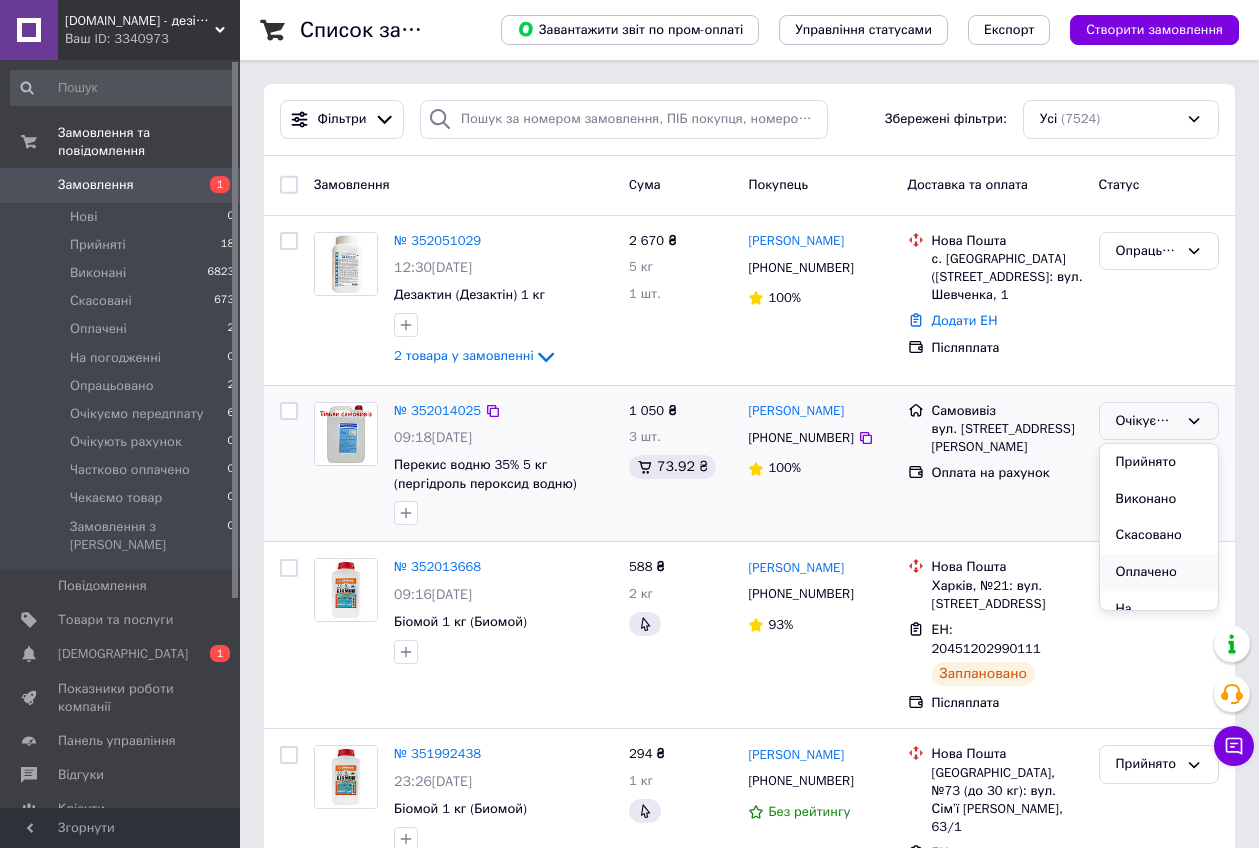 click on "Оплачено" at bounding box center [1159, 572] 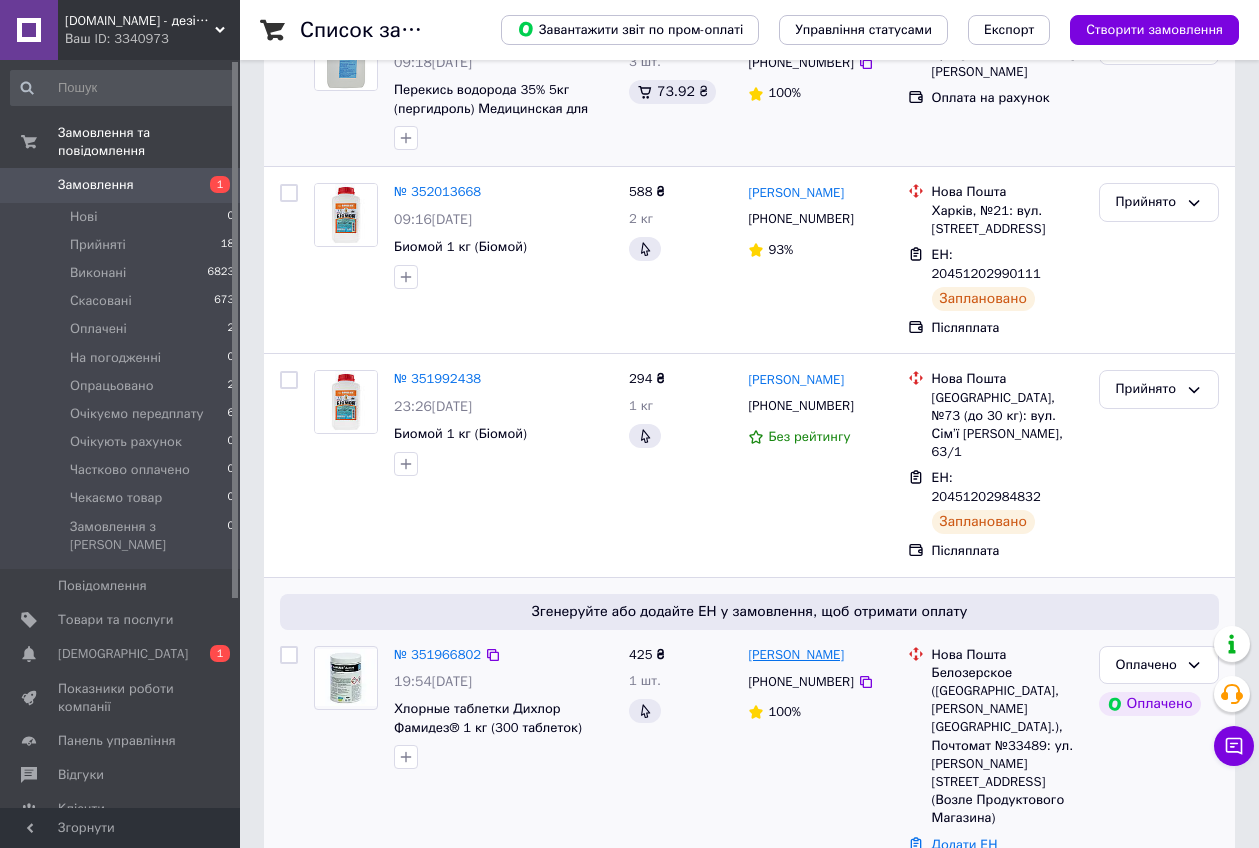 scroll, scrollTop: 0, scrollLeft: 0, axis: both 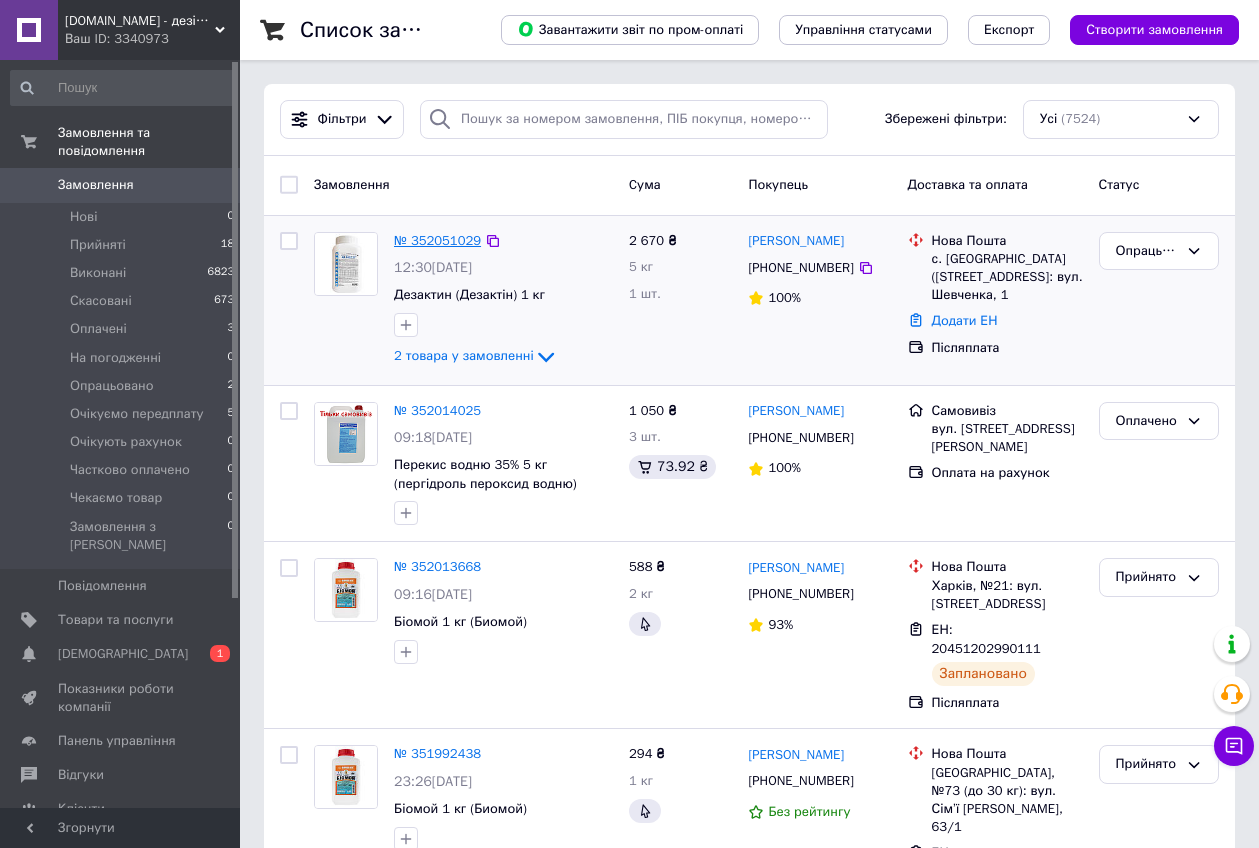 click on "№ 352051029" at bounding box center (437, 240) 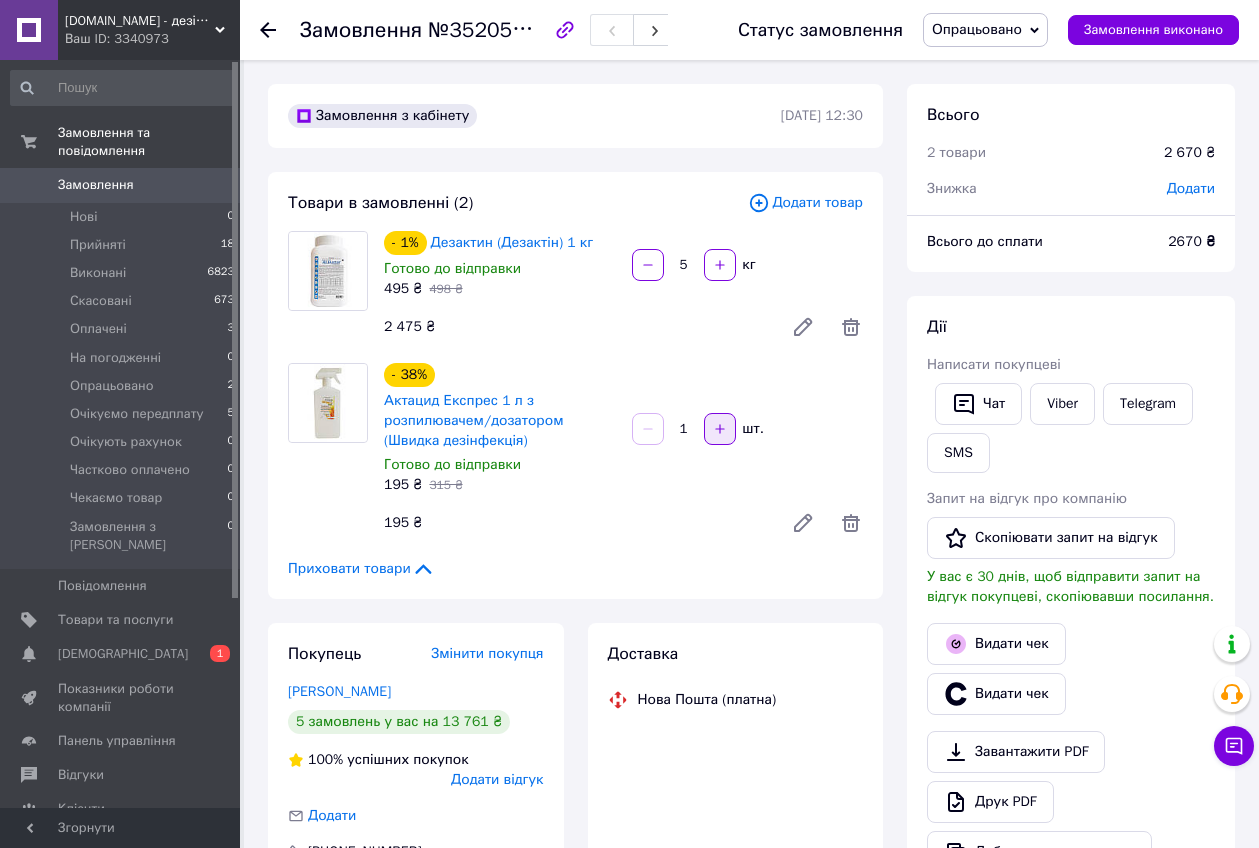 scroll, scrollTop: 168, scrollLeft: 0, axis: vertical 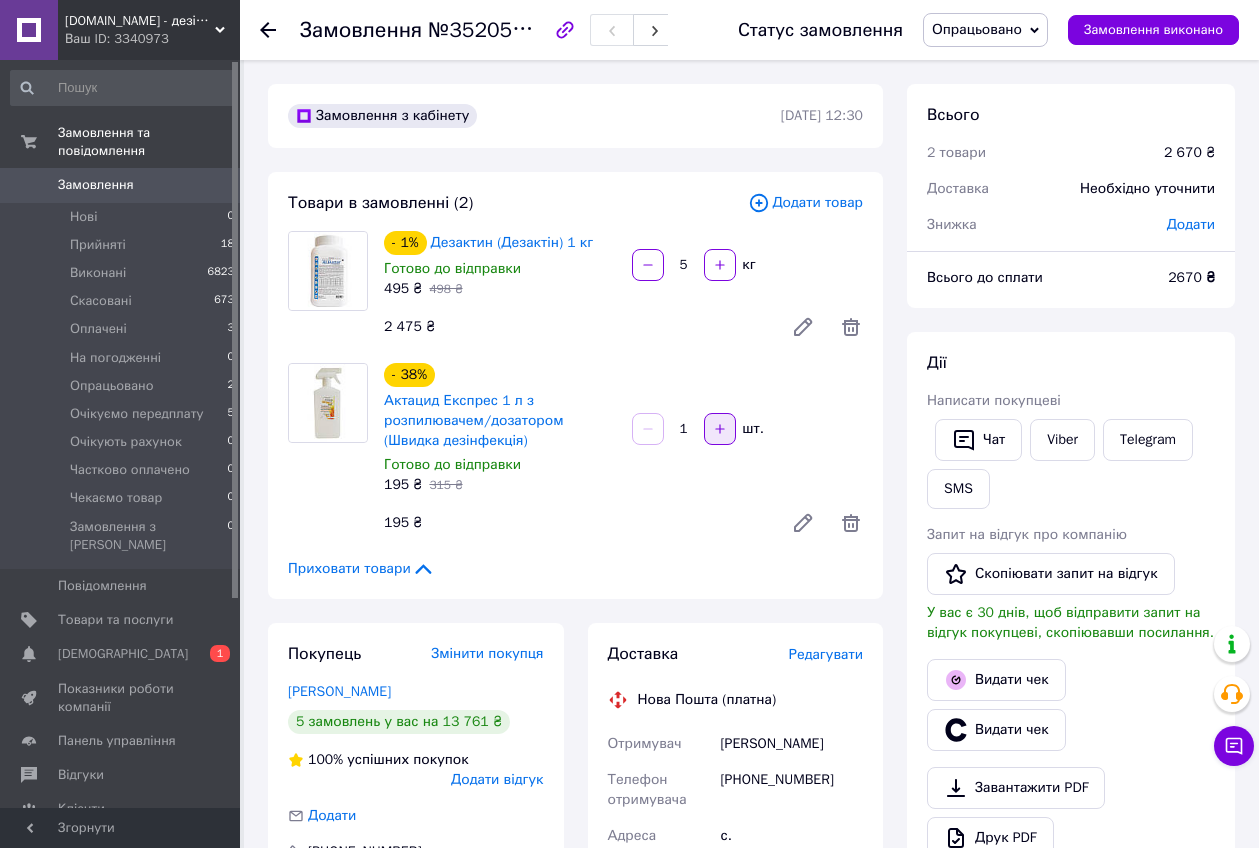 click 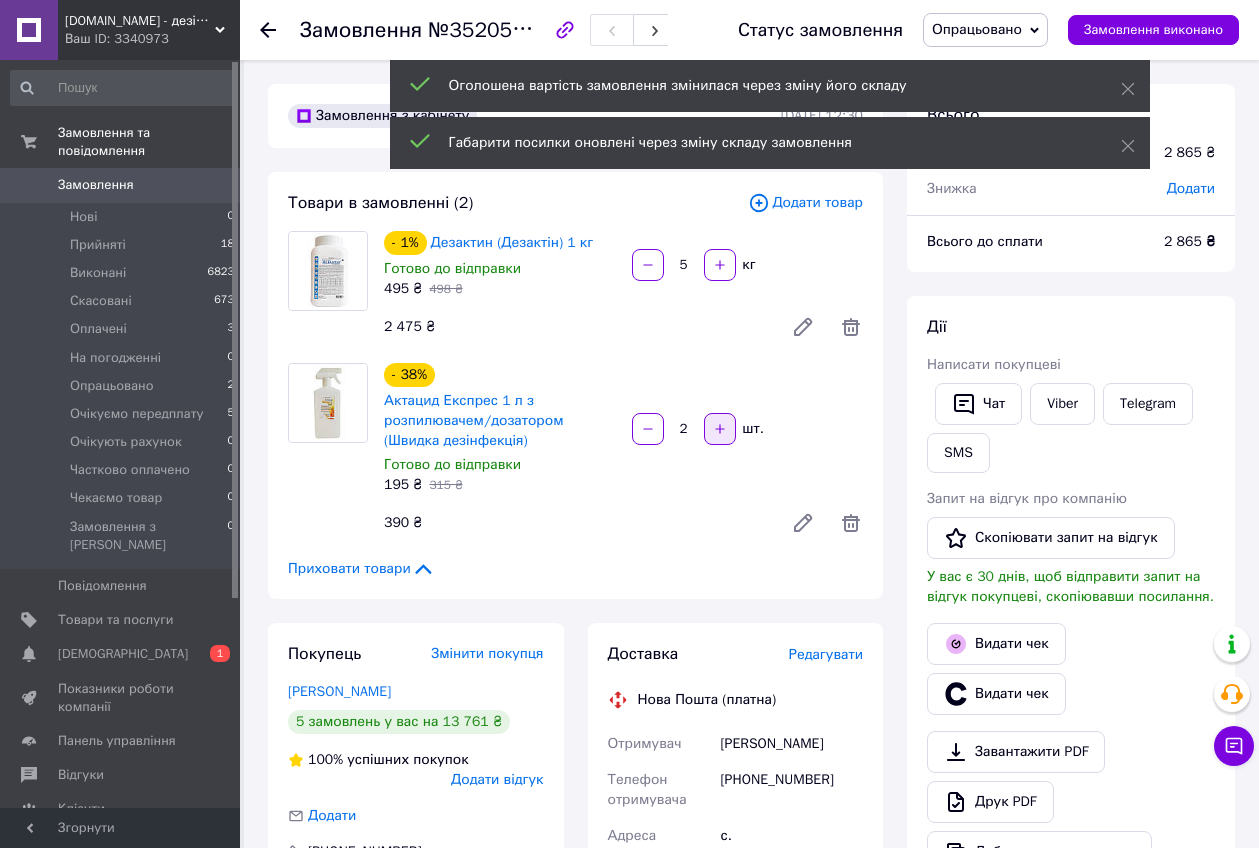 scroll, scrollTop: 284, scrollLeft: 0, axis: vertical 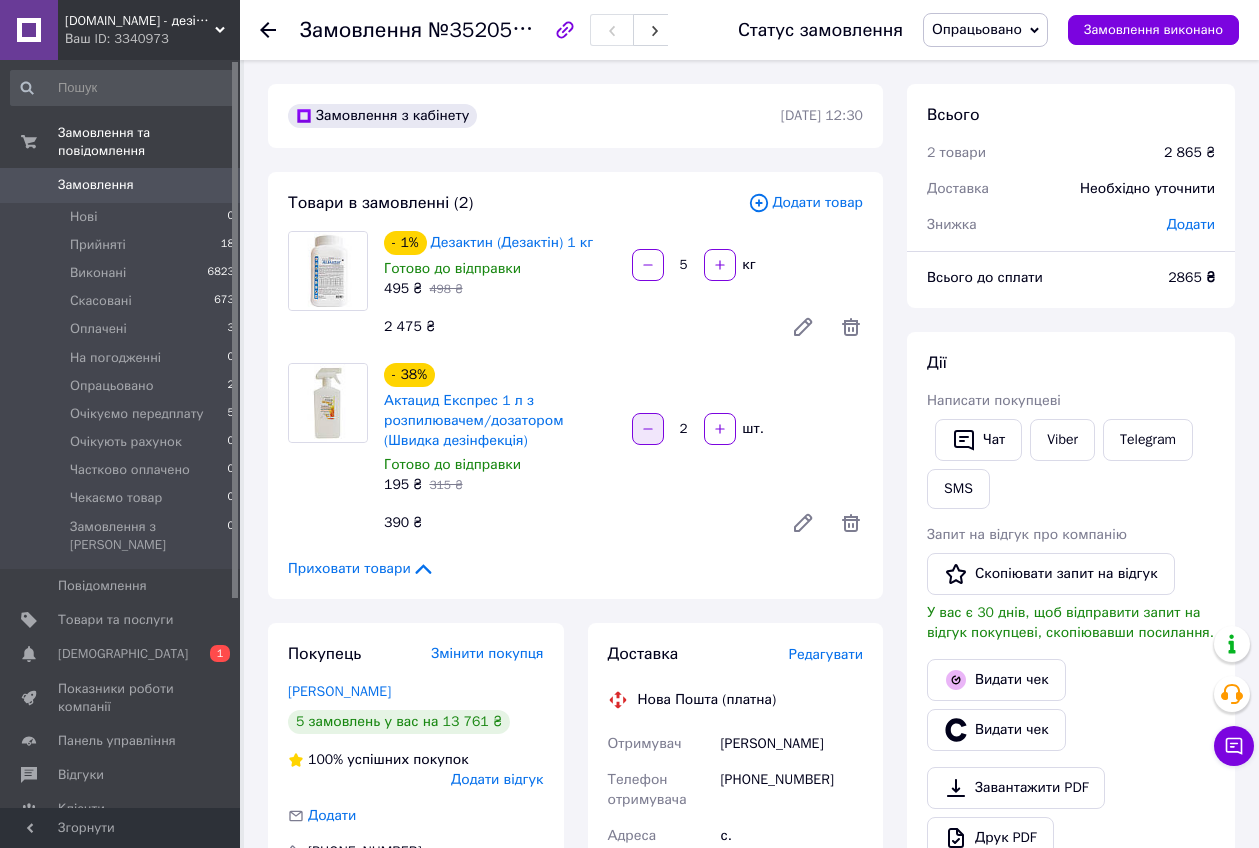 click 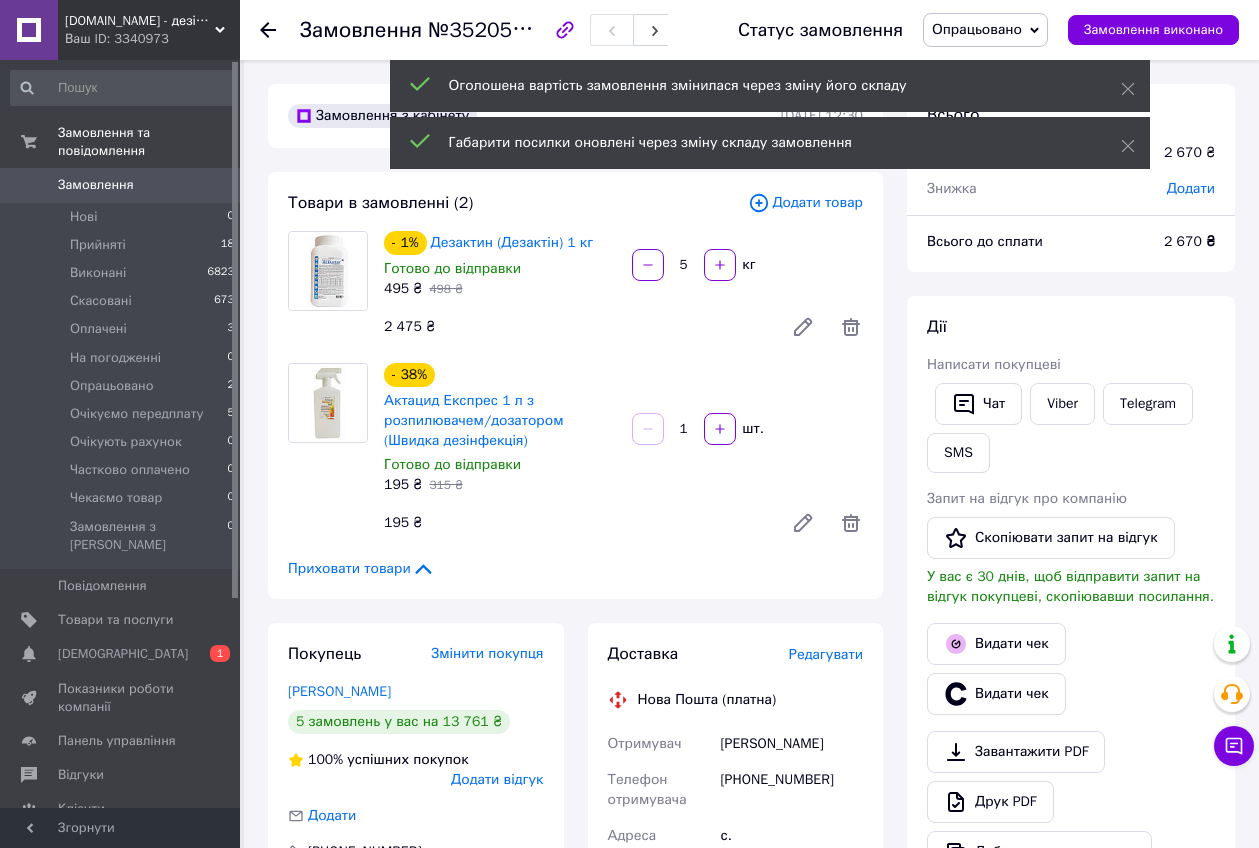 scroll, scrollTop: 400, scrollLeft: 0, axis: vertical 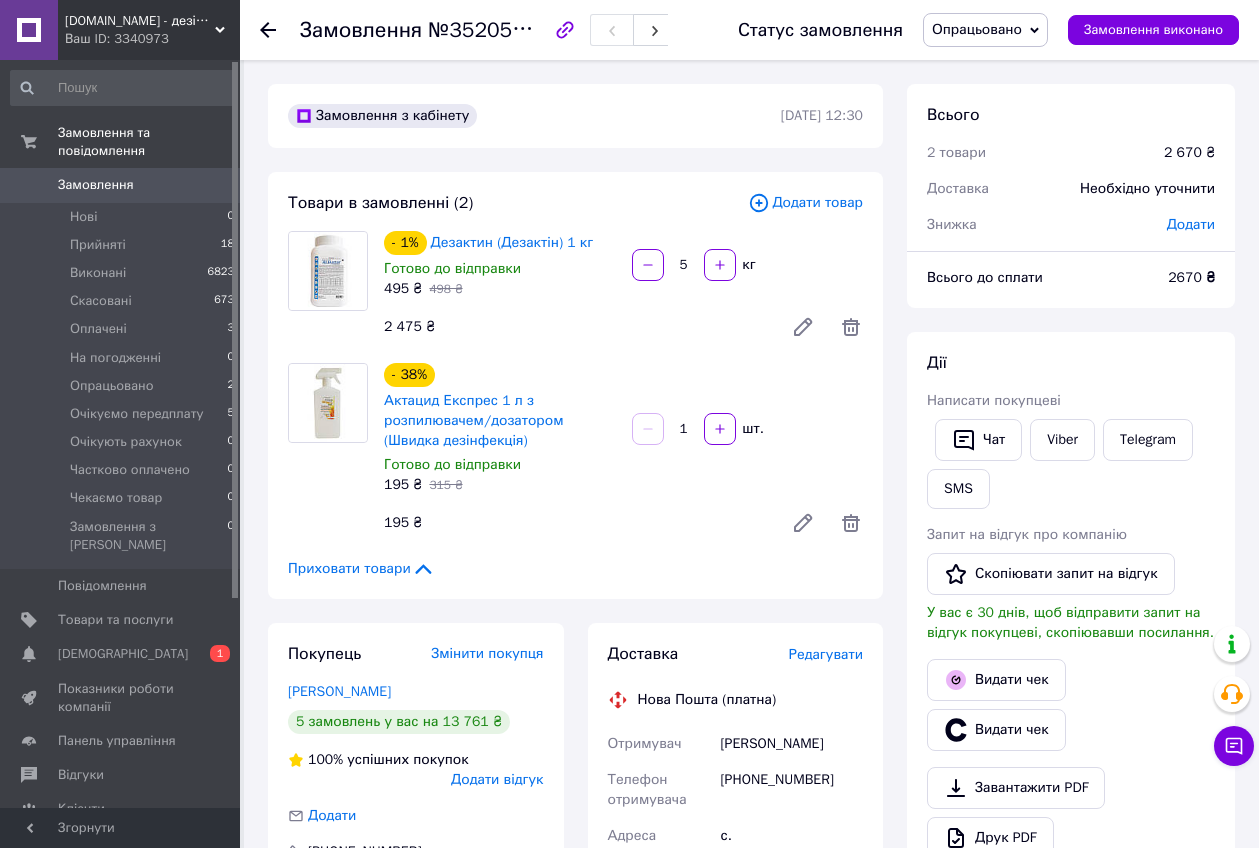 click on "- 38% Актацид Експрес 1 л з розпилювачем/дозатором (Швидка дезінфекція) Готово до відправки 195 ₴   315 ₴ 1   шт. 195 ₴" at bounding box center (623, 453) 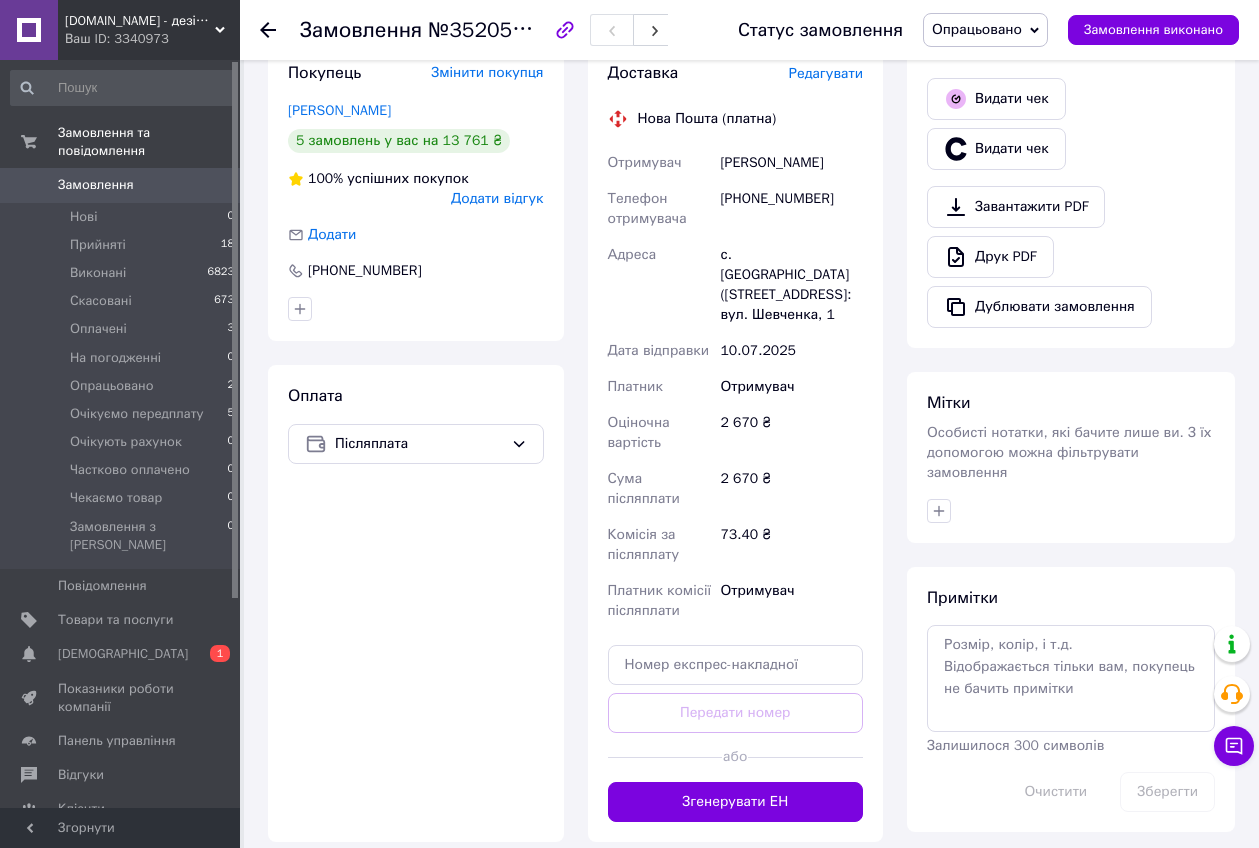 scroll, scrollTop: 625, scrollLeft: 0, axis: vertical 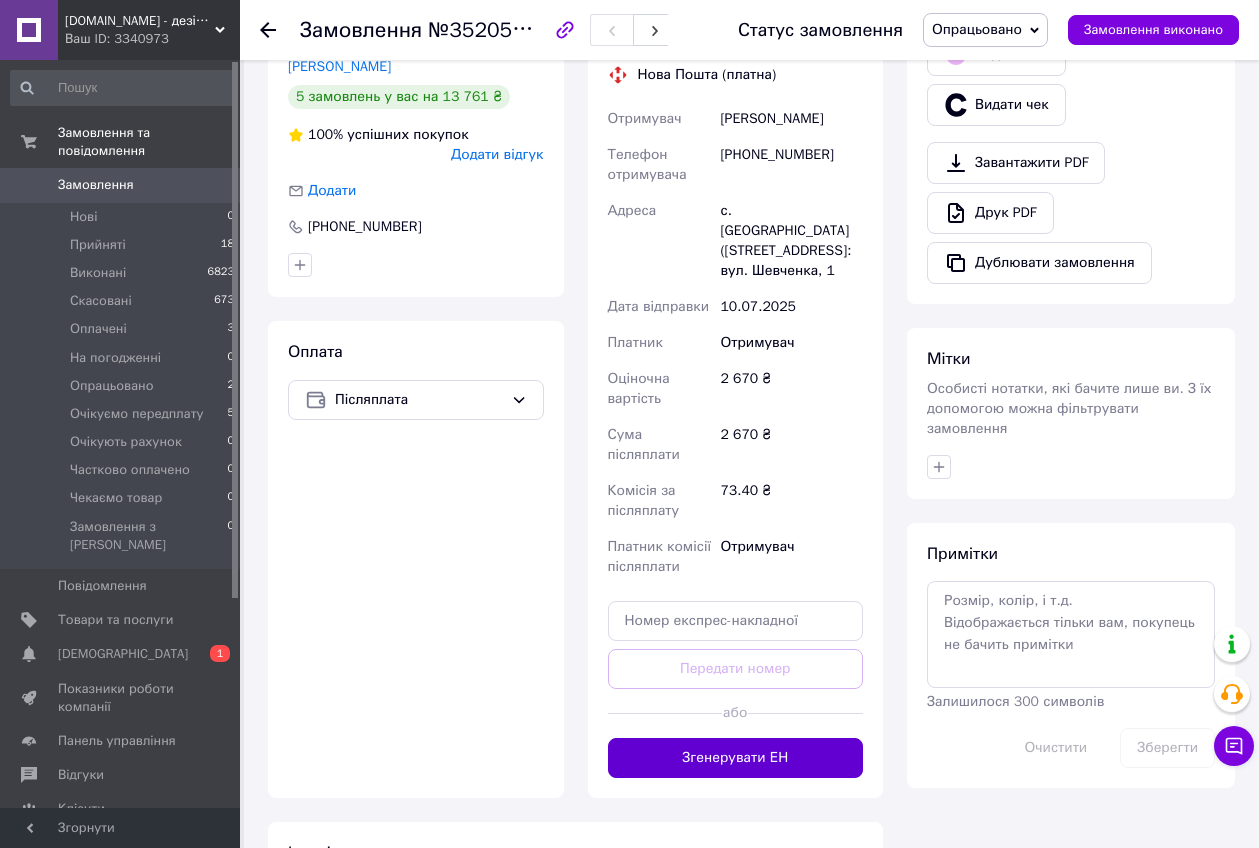 click on "Згенерувати ЕН" at bounding box center (736, 758) 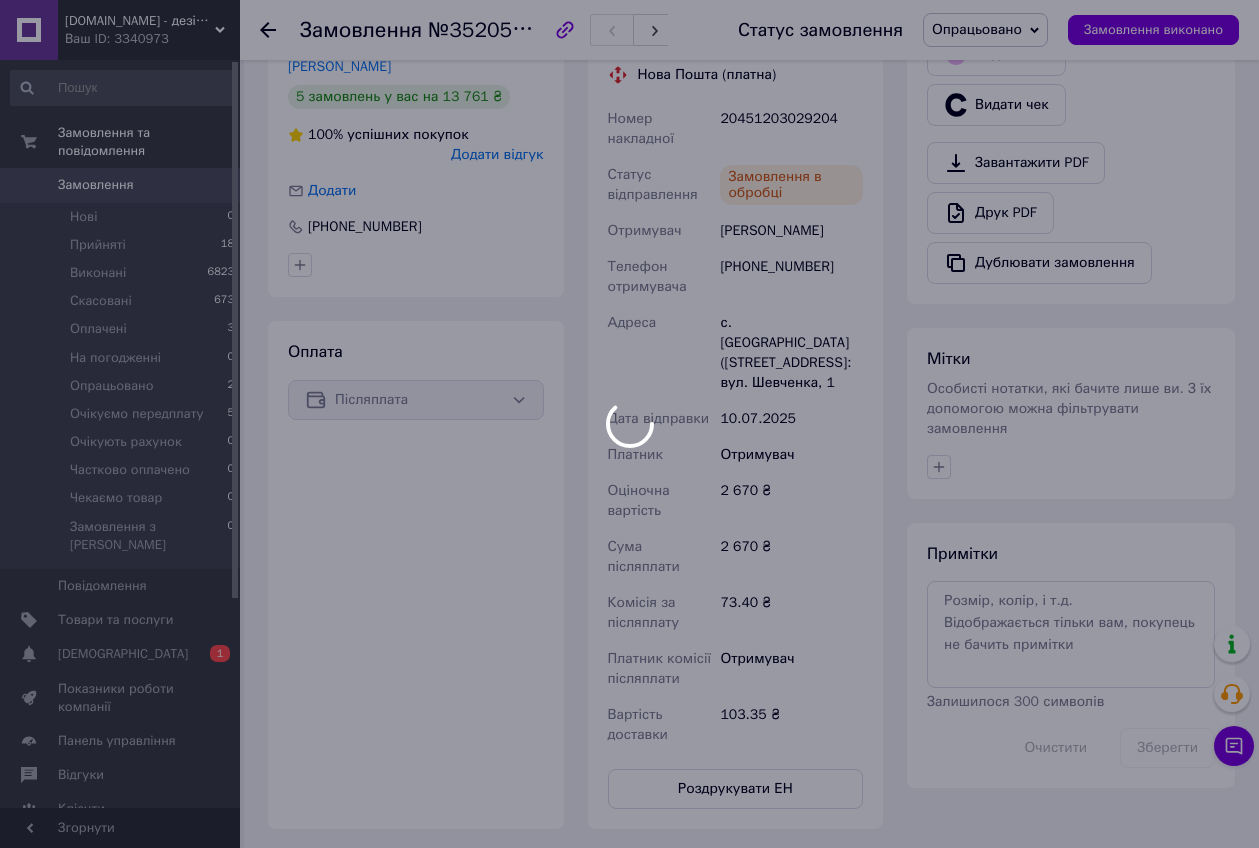 scroll, scrollTop: 448, scrollLeft: 0, axis: vertical 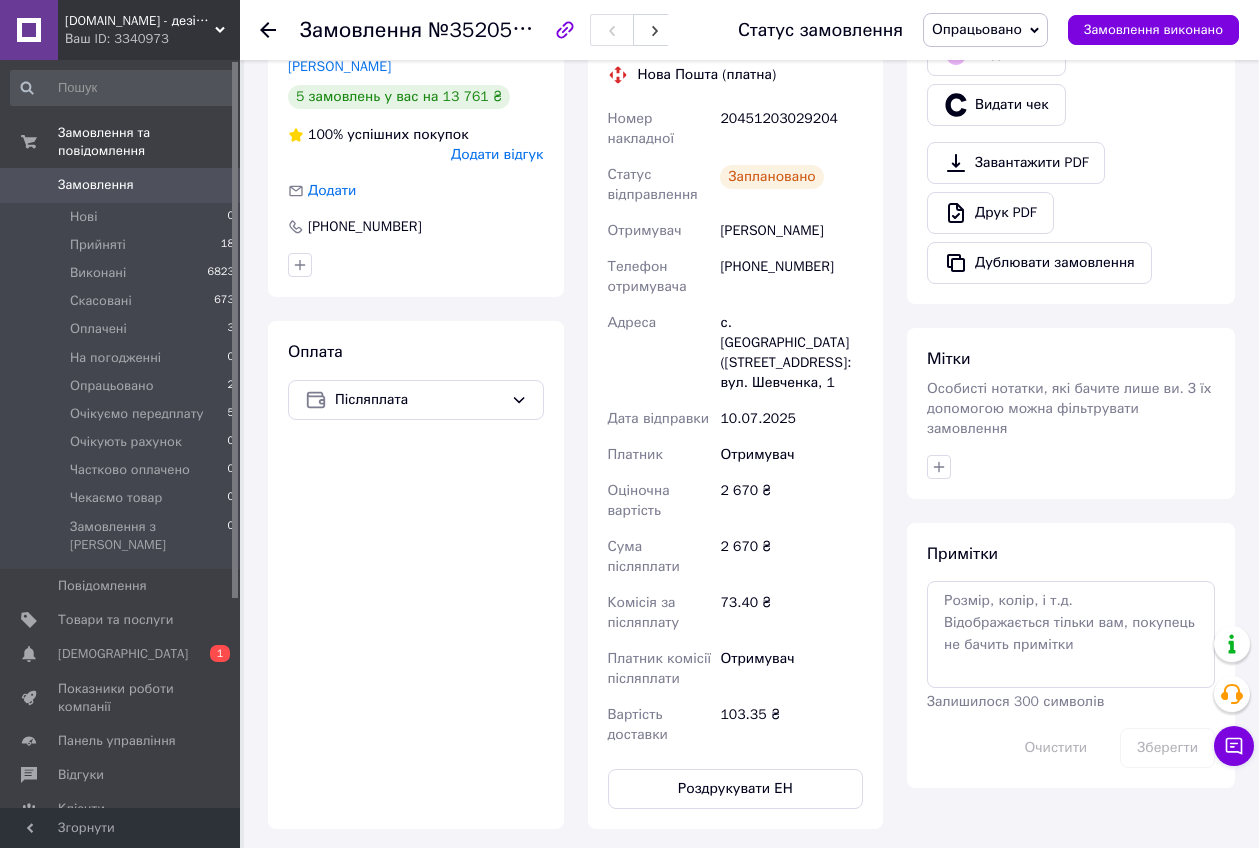 click 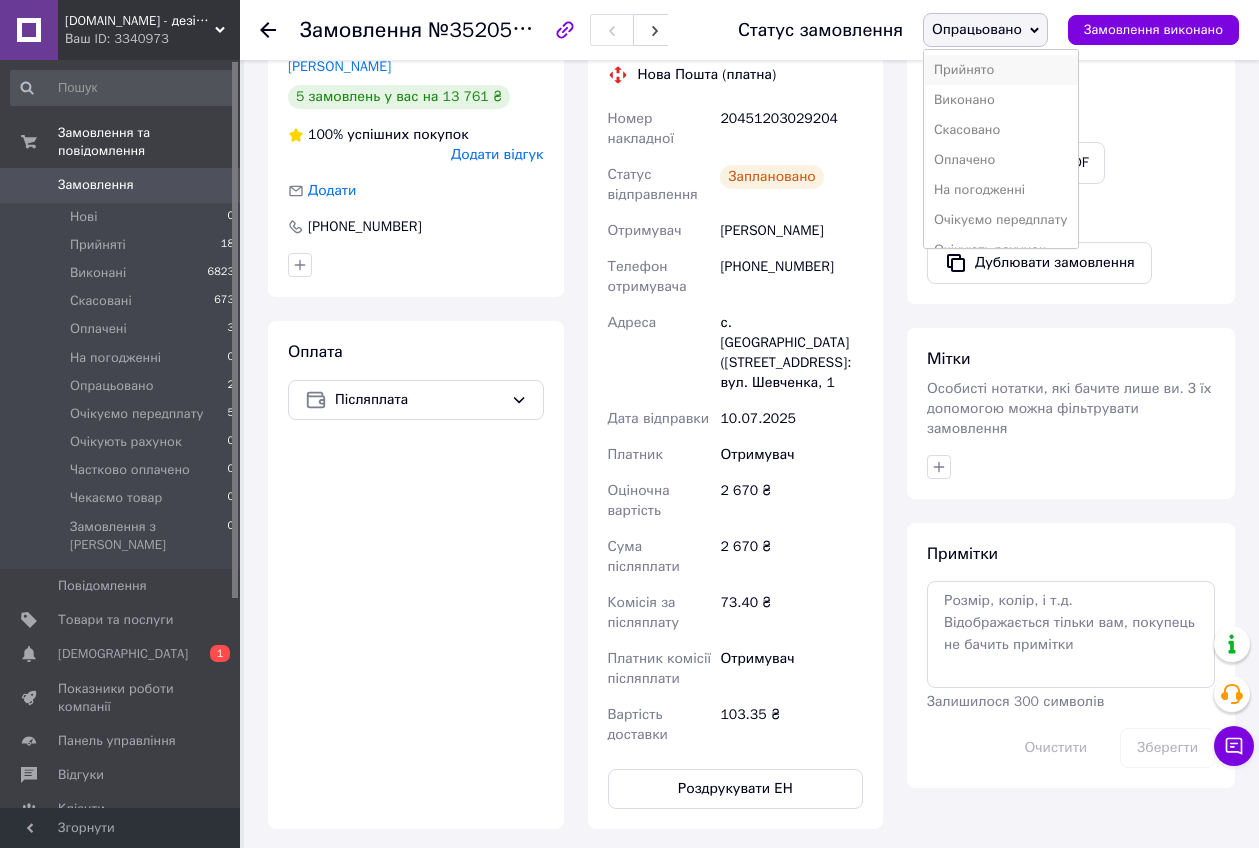 click on "Прийнято" at bounding box center (1001, 70) 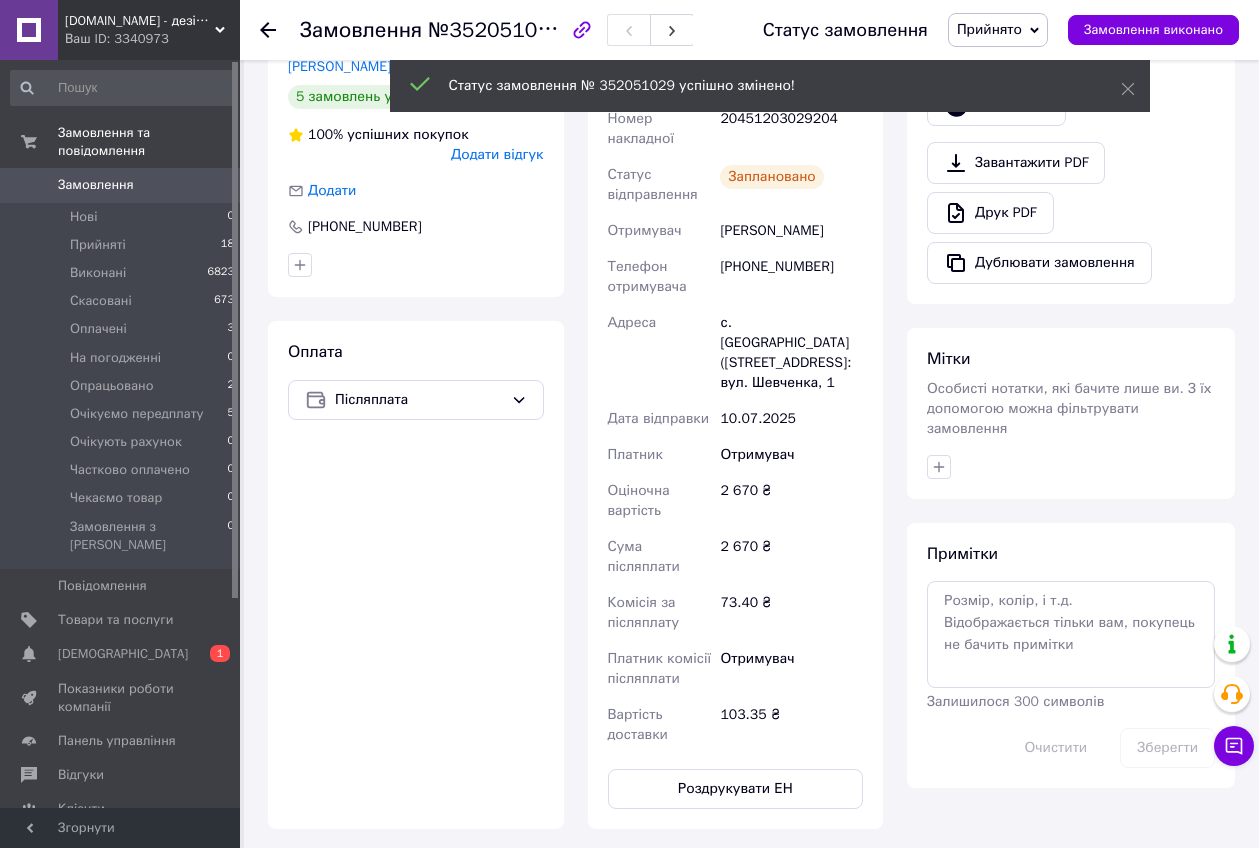 scroll, scrollTop: 496, scrollLeft: 0, axis: vertical 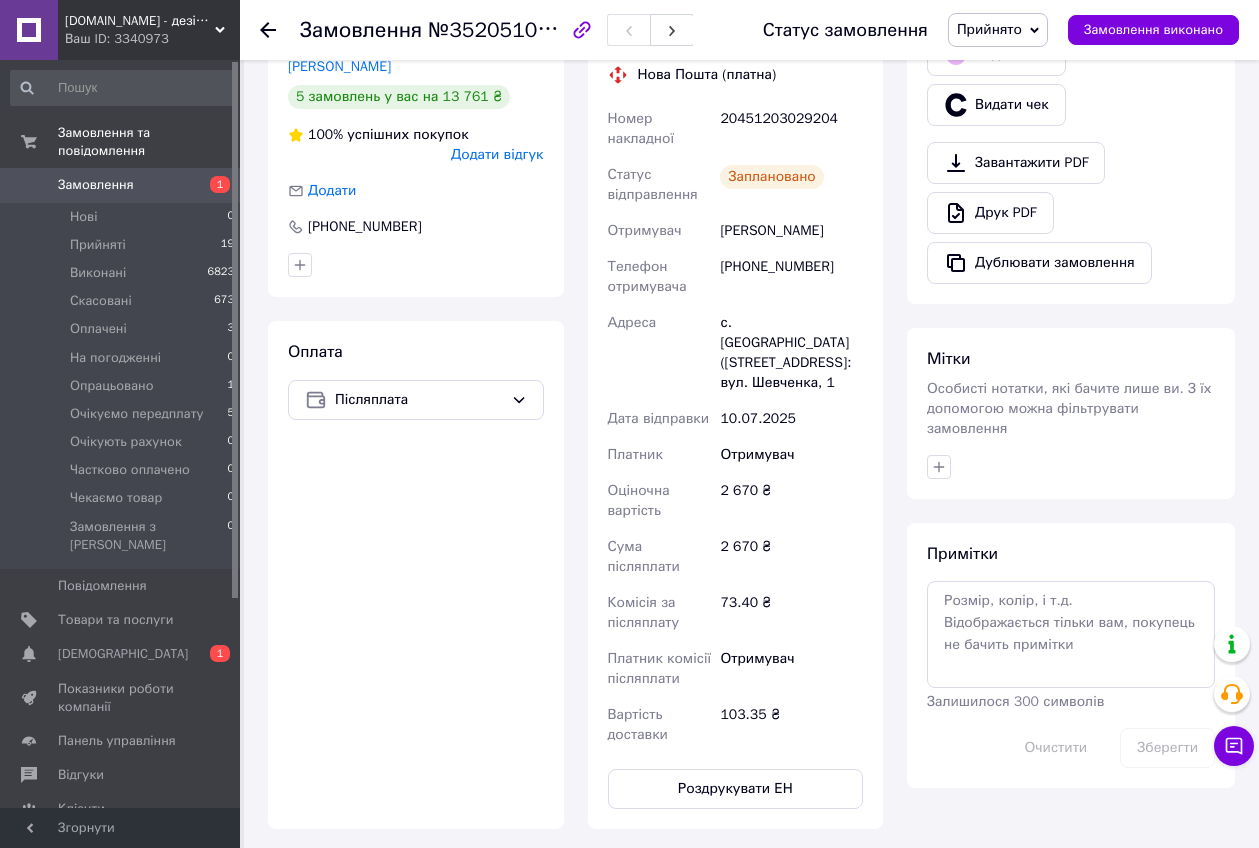 click 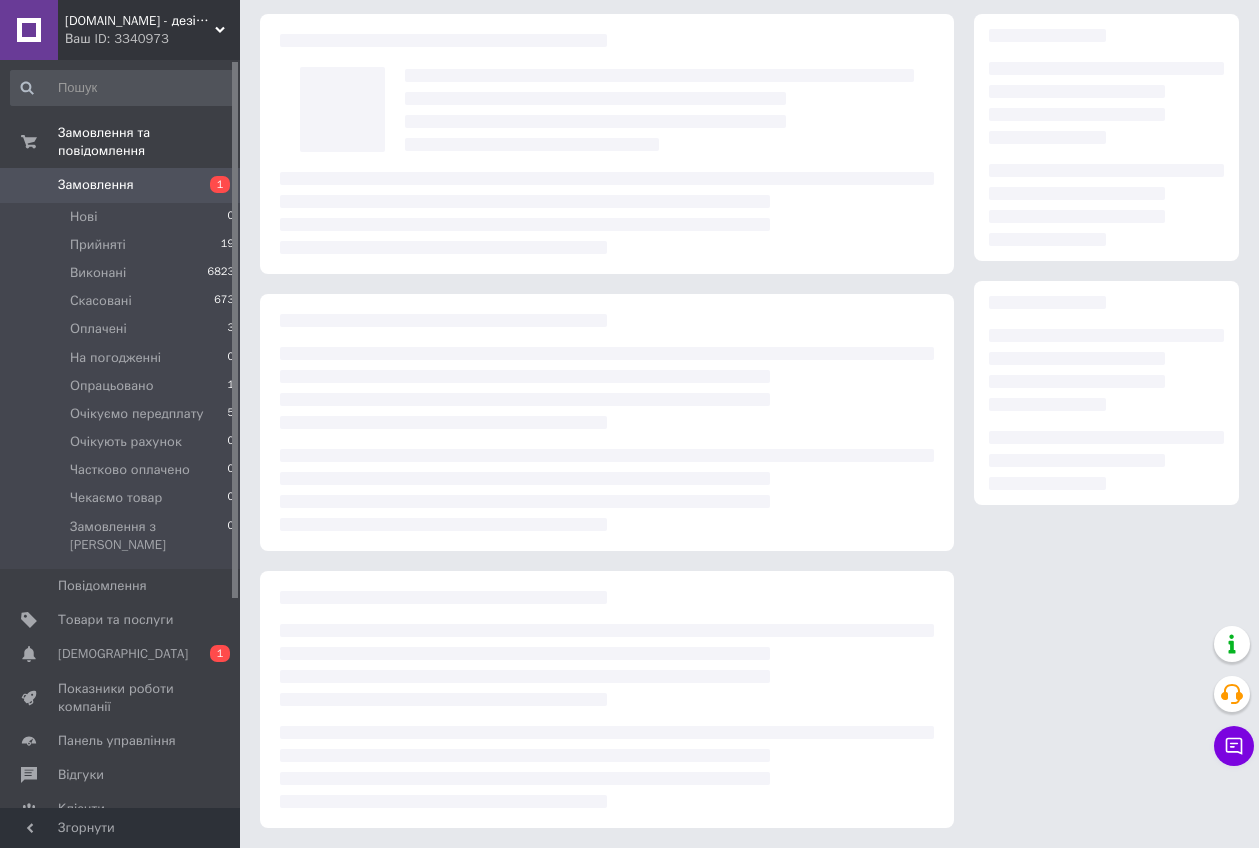 scroll, scrollTop: 66, scrollLeft: 0, axis: vertical 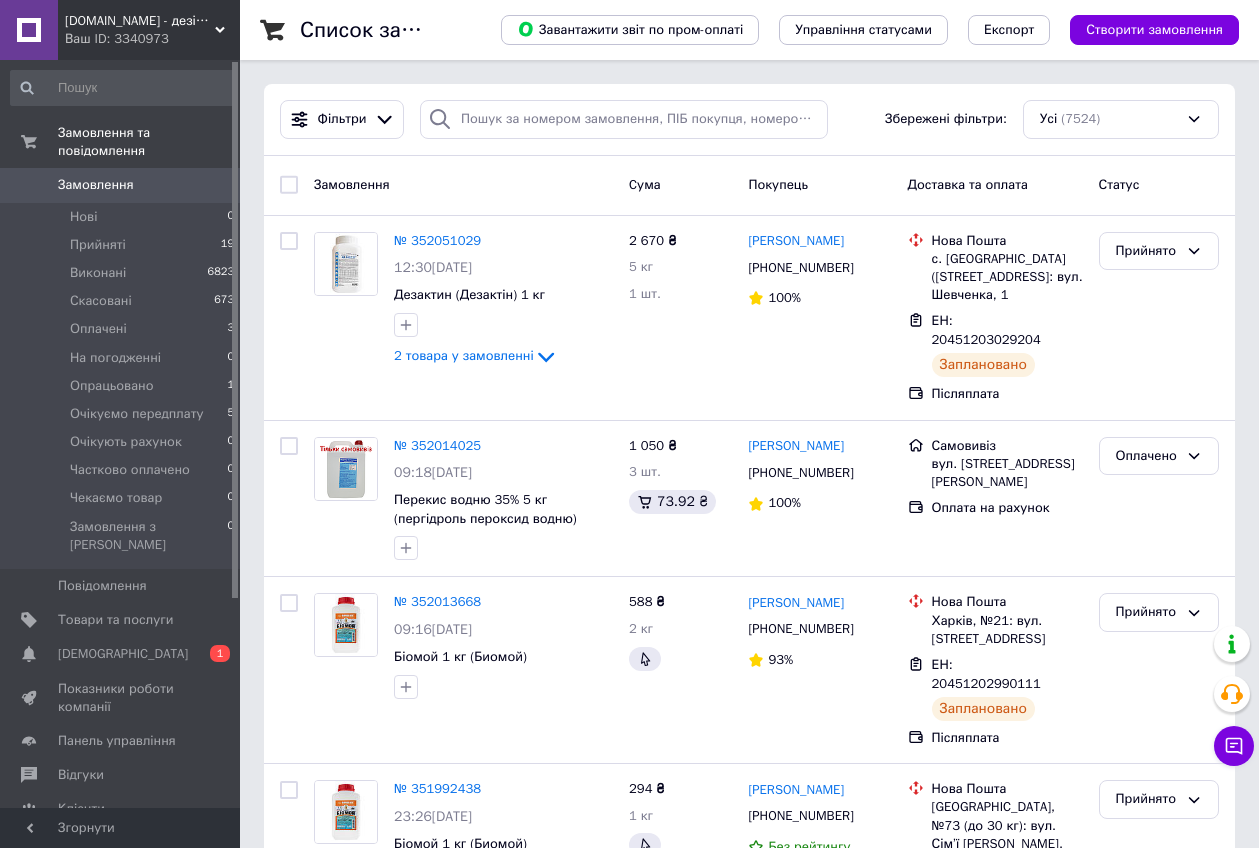 click on "Згенеруйте або додайте ЕН у замовлення, щоб отримати оплату" at bounding box center (749, 1022) 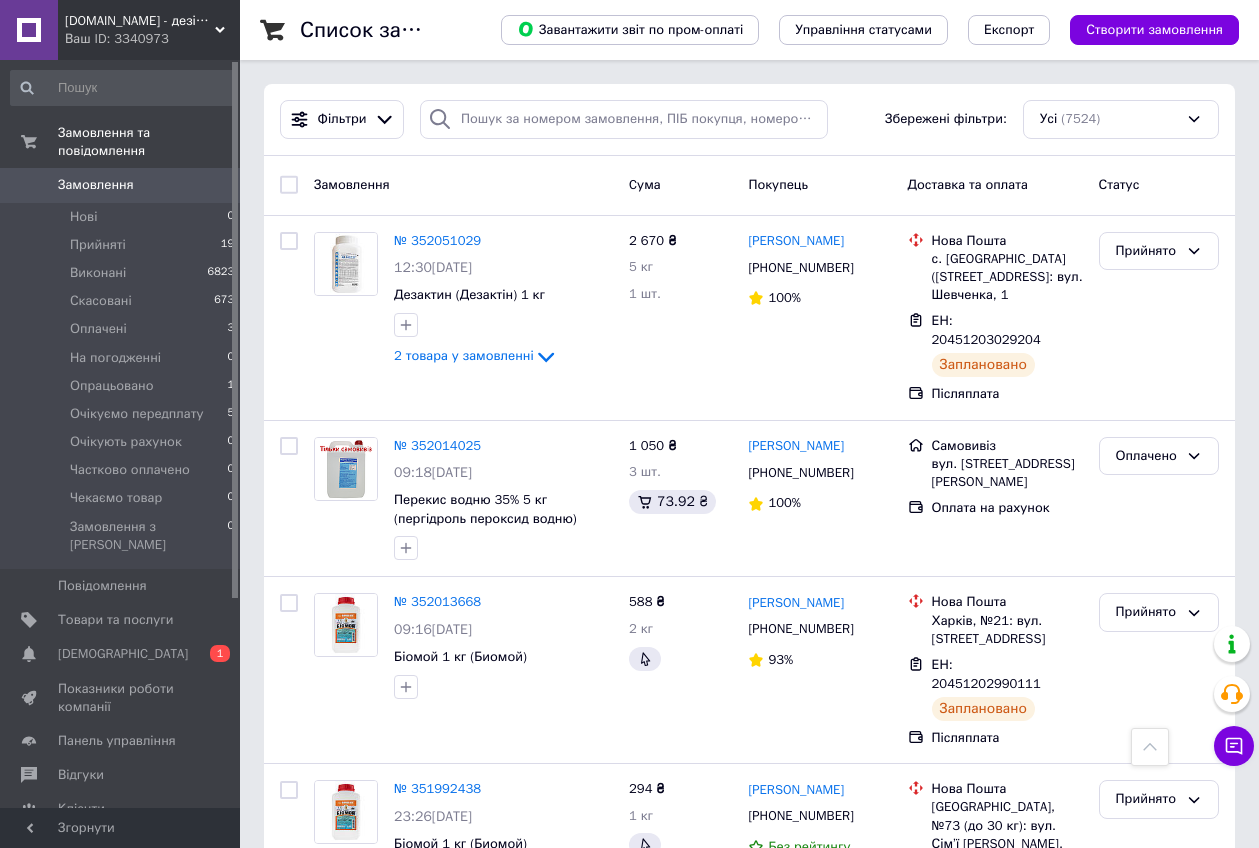 scroll, scrollTop: 625, scrollLeft: 0, axis: vertical 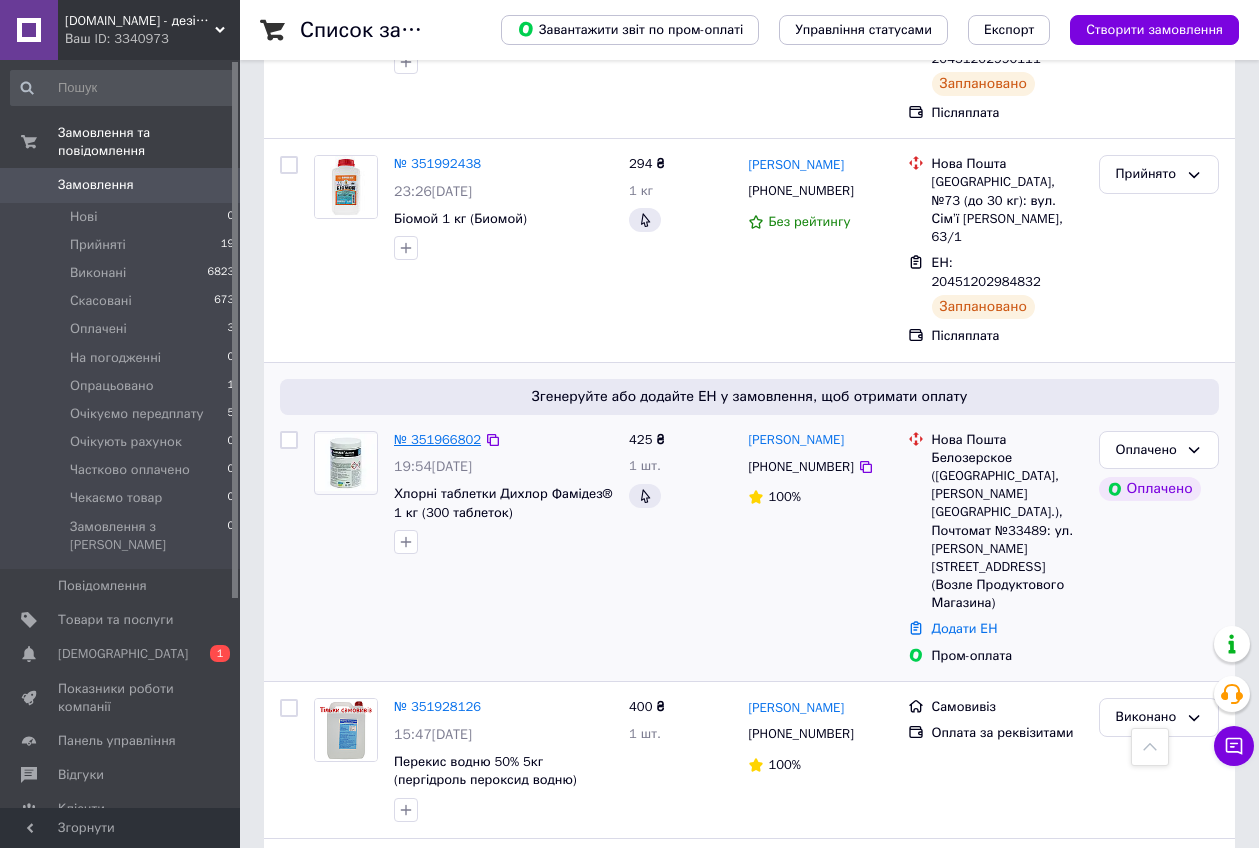 click on "№ 351966802" at bounding box center (437, 439) 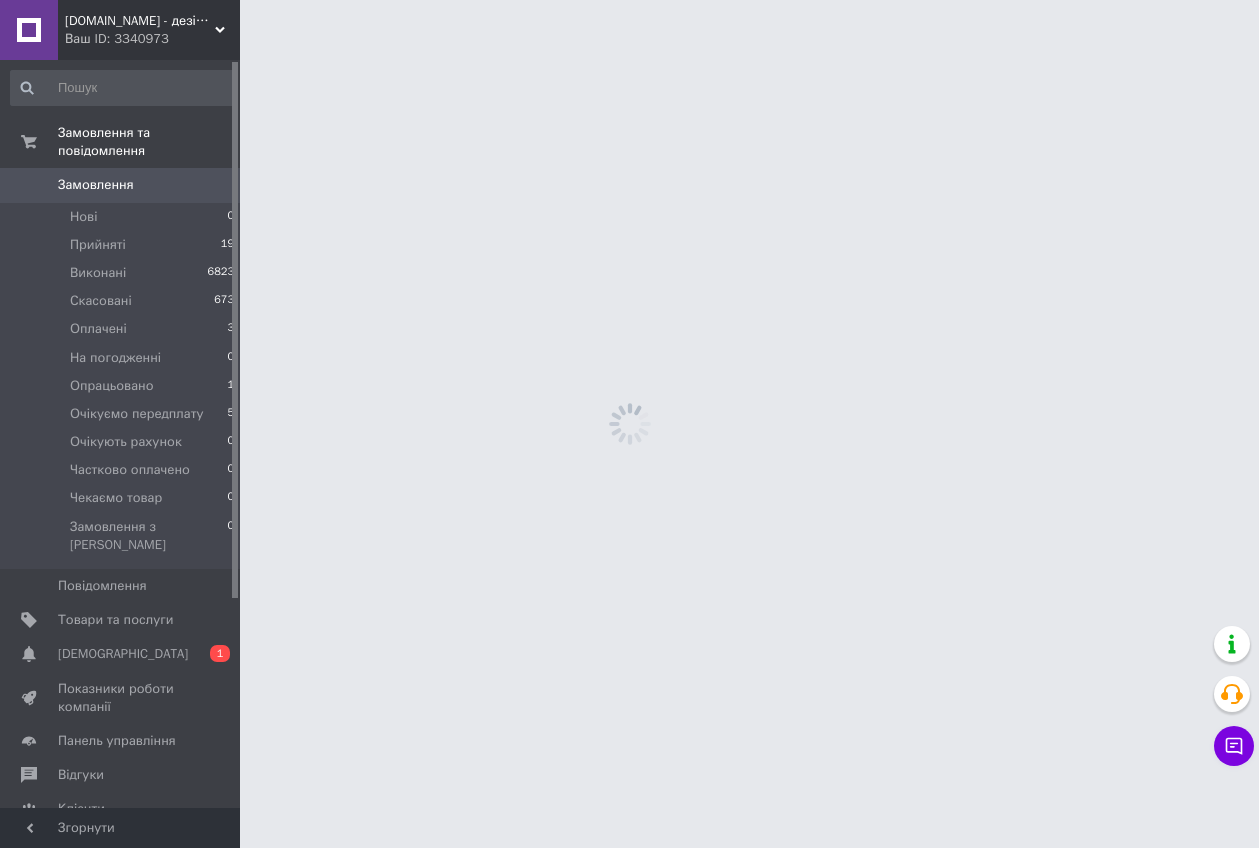 scroll, scrollTop: 0, scrollLeft: 0, axis: both 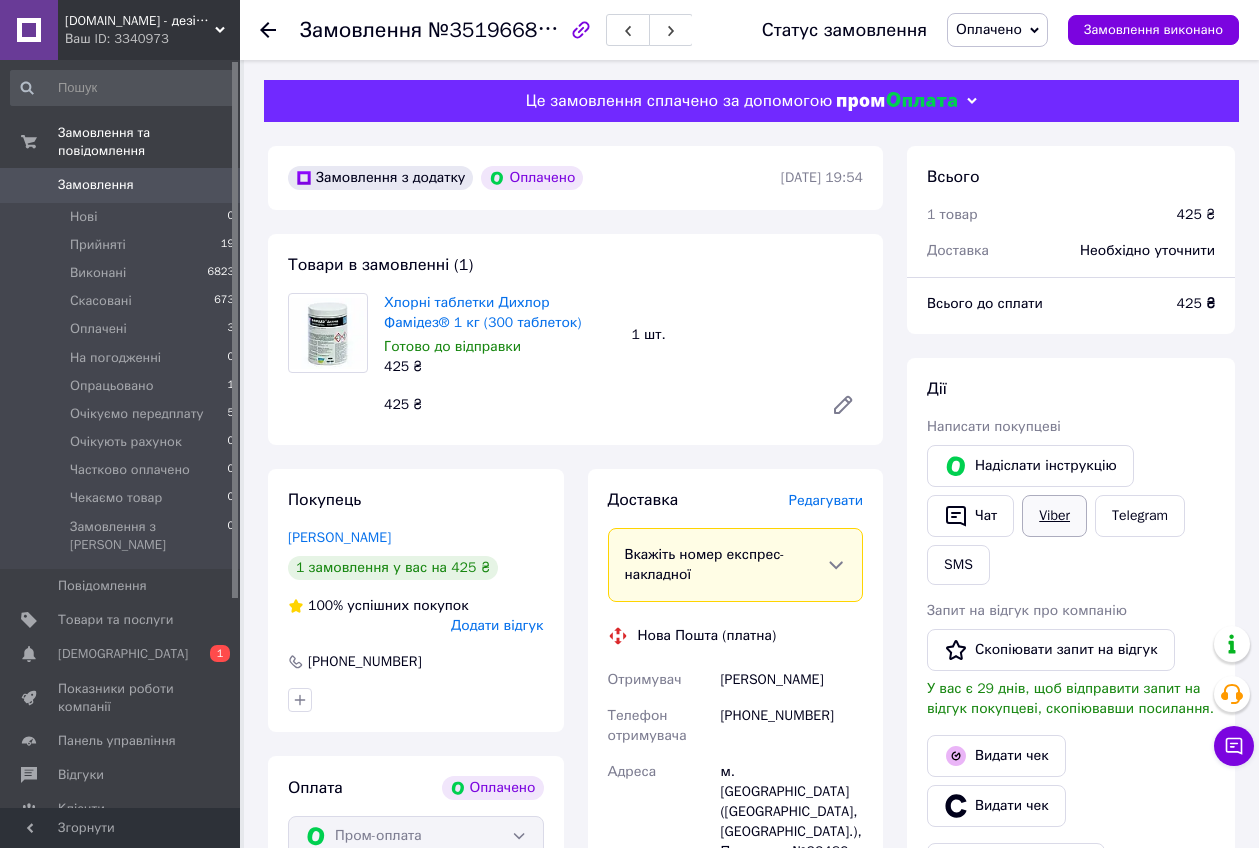 click on "Viber" at bounding box center (1054, 516) 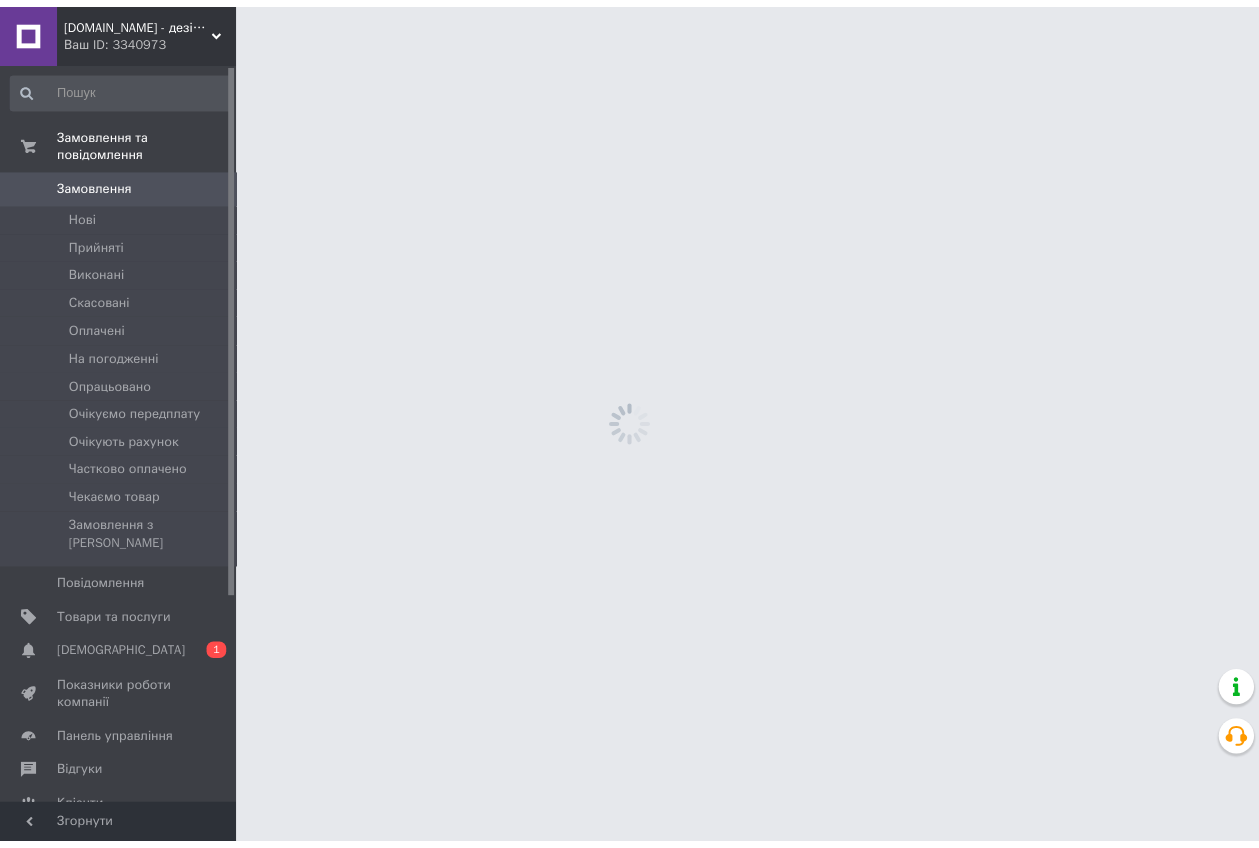 scroll, scrollTop: 0, scrollLeft: 0, axis: both 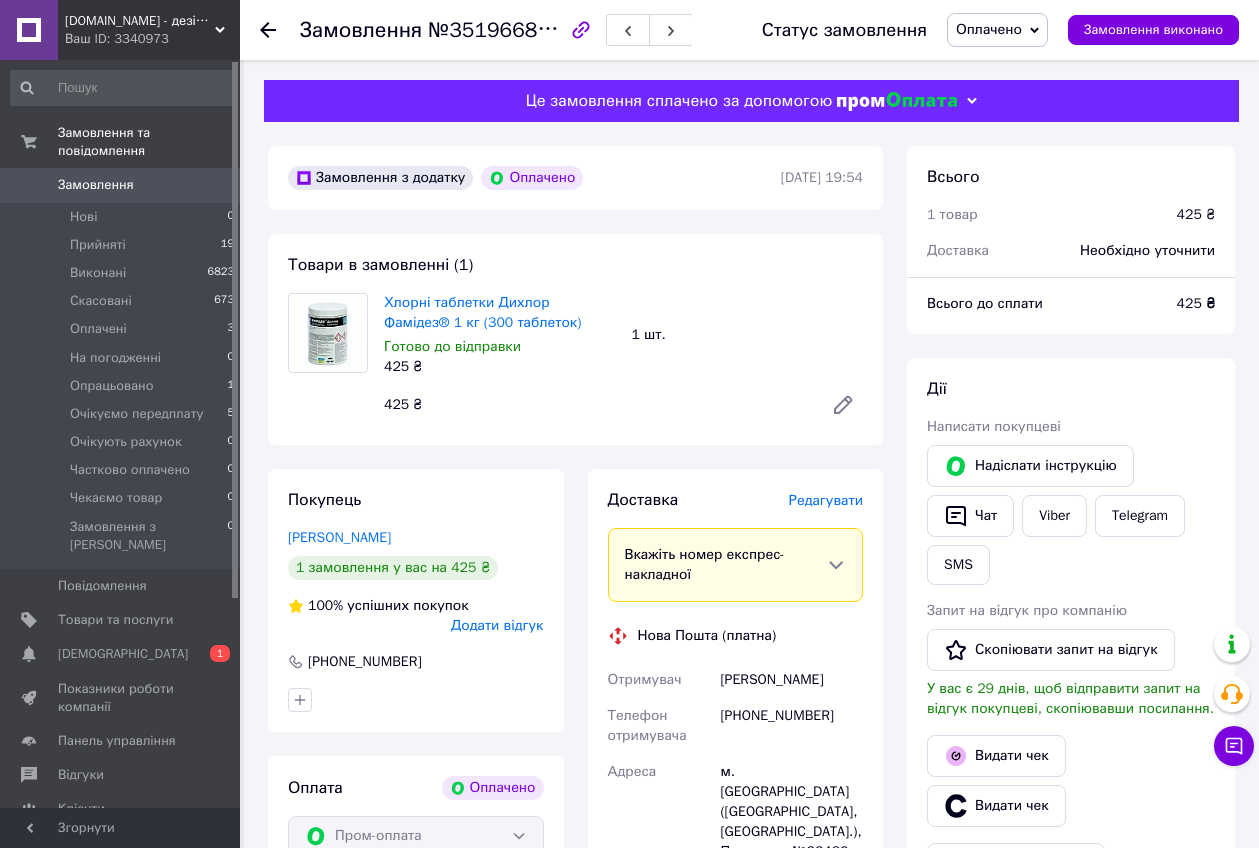 click 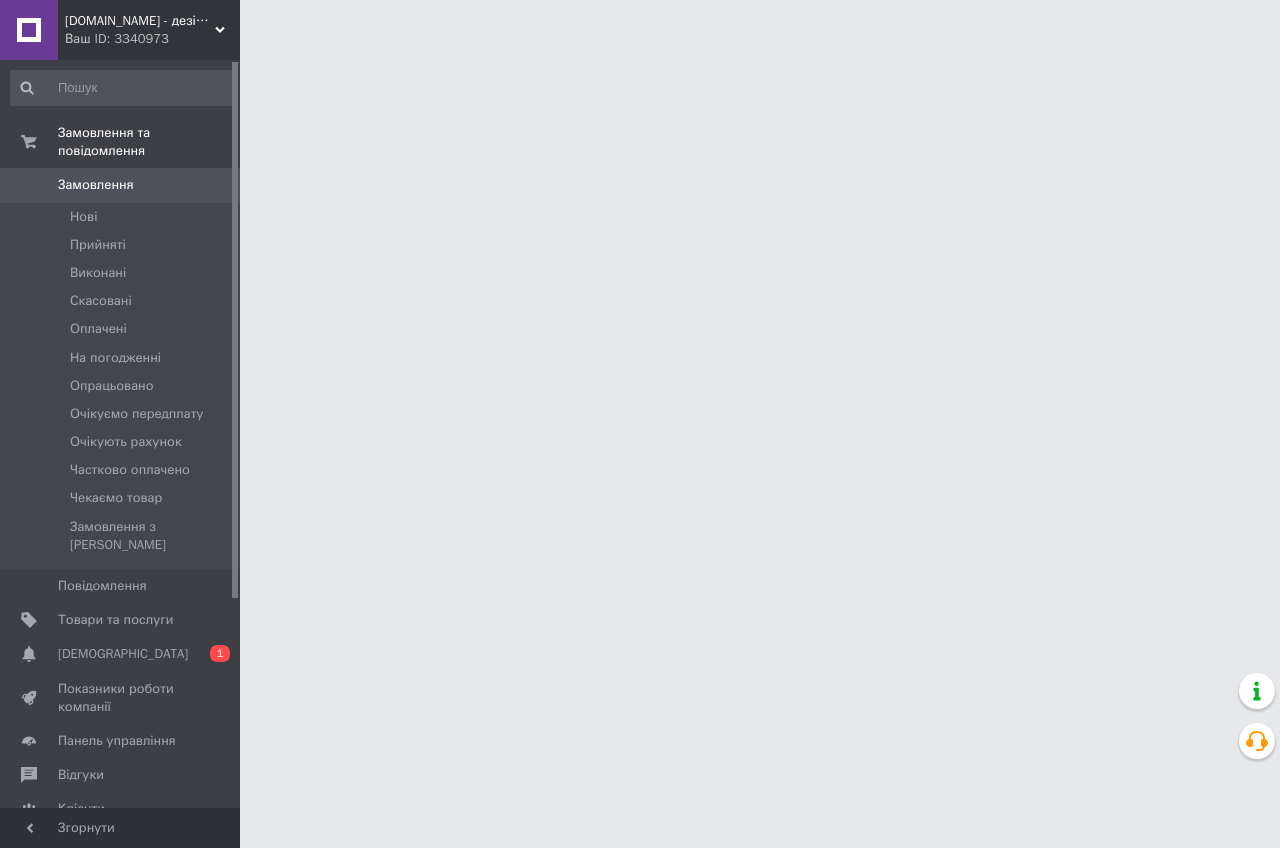 scroll, scrollTop: 0, scrollLeft: 0, axis: both 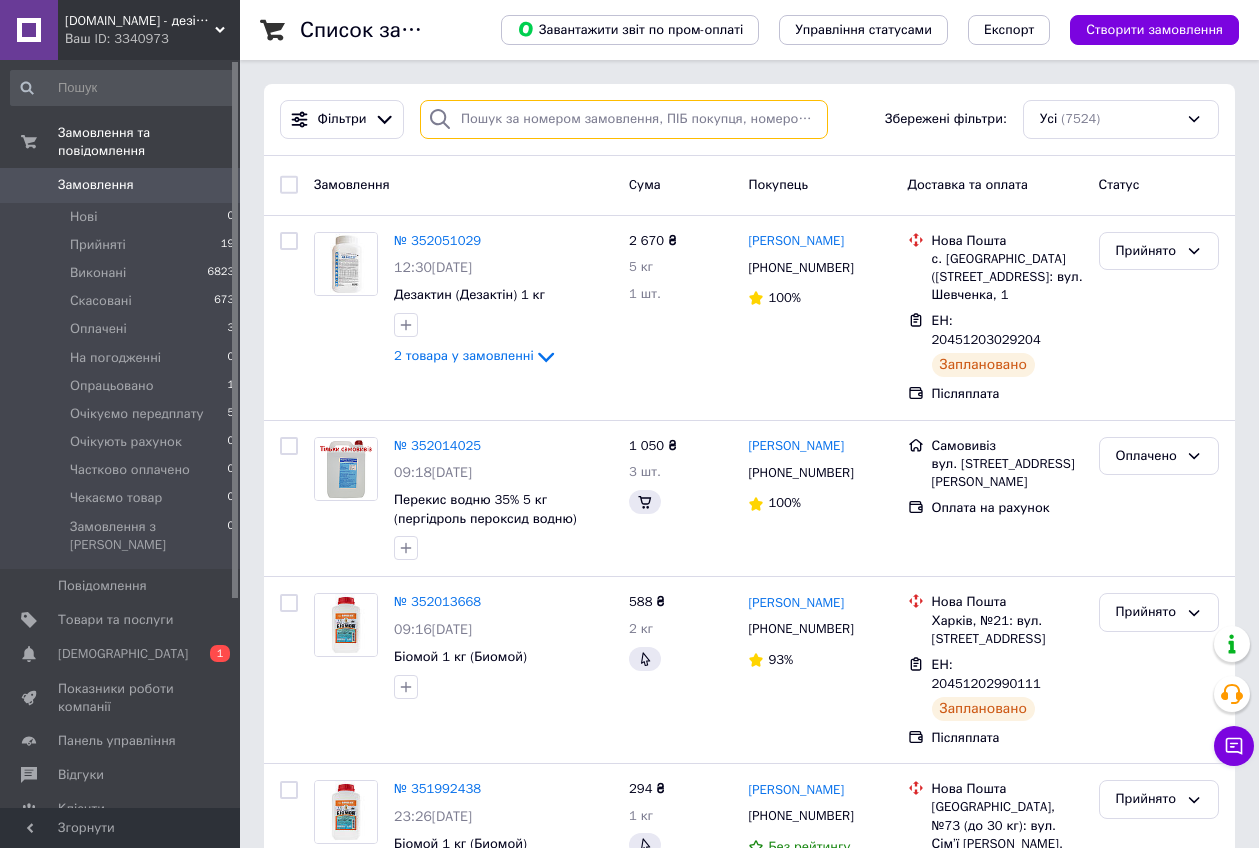 click at bounding box center [624, 119] 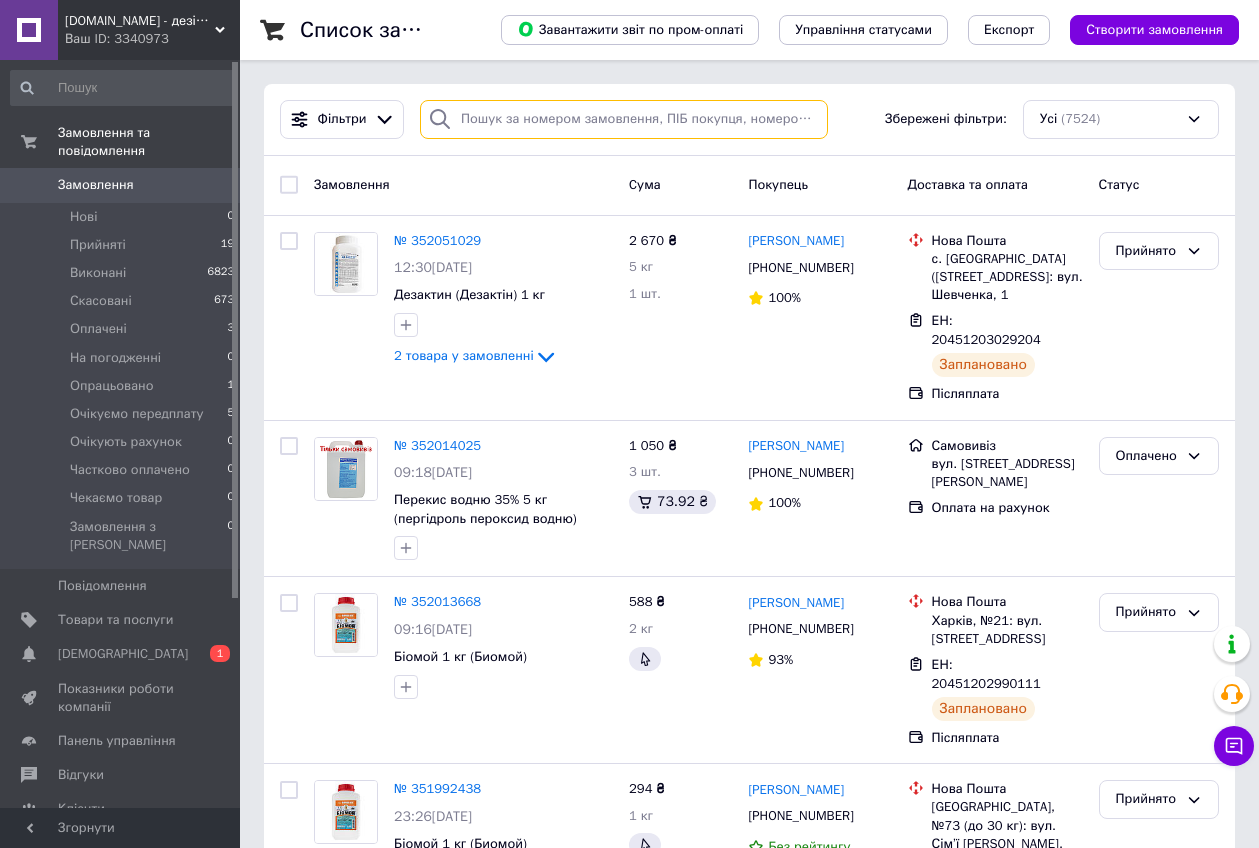 paste on "380961395926" 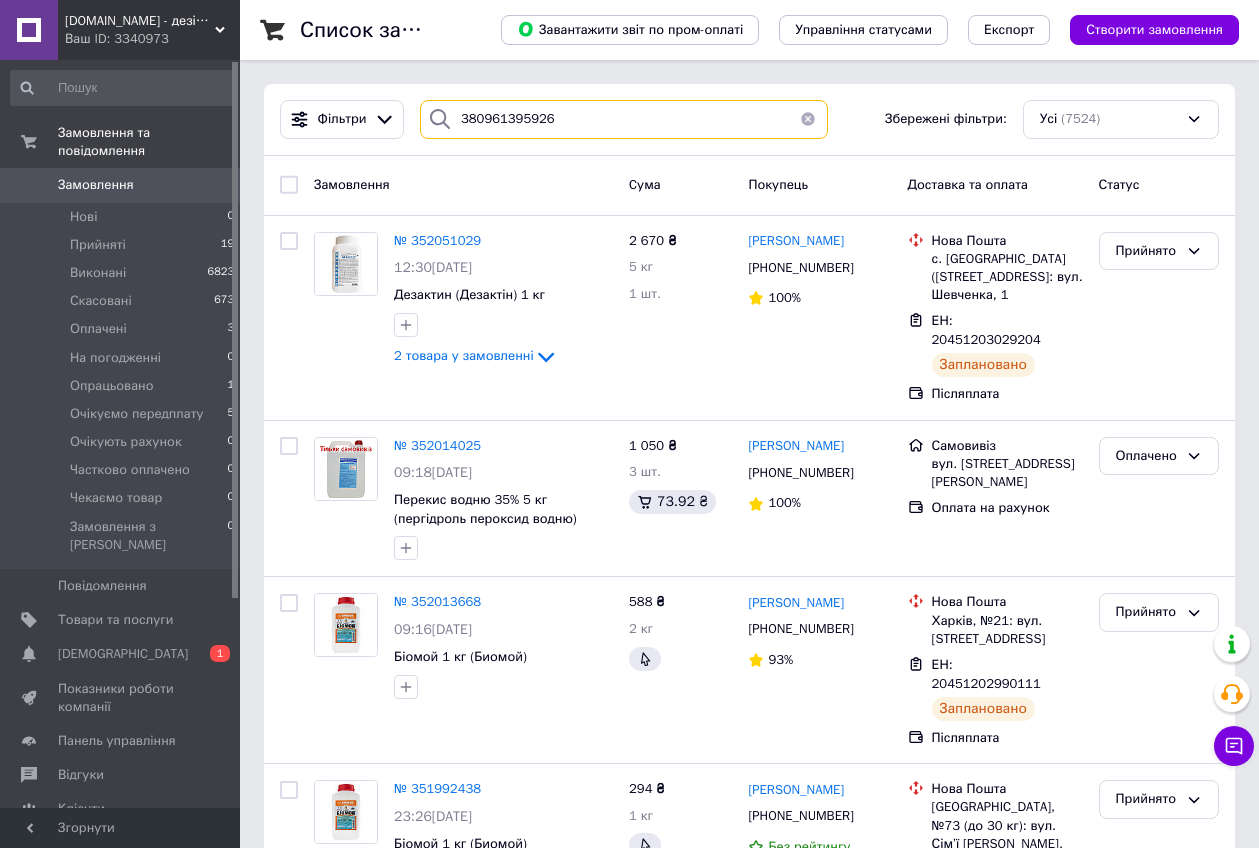 click on "380961395926" at bounding box center (624, 119) 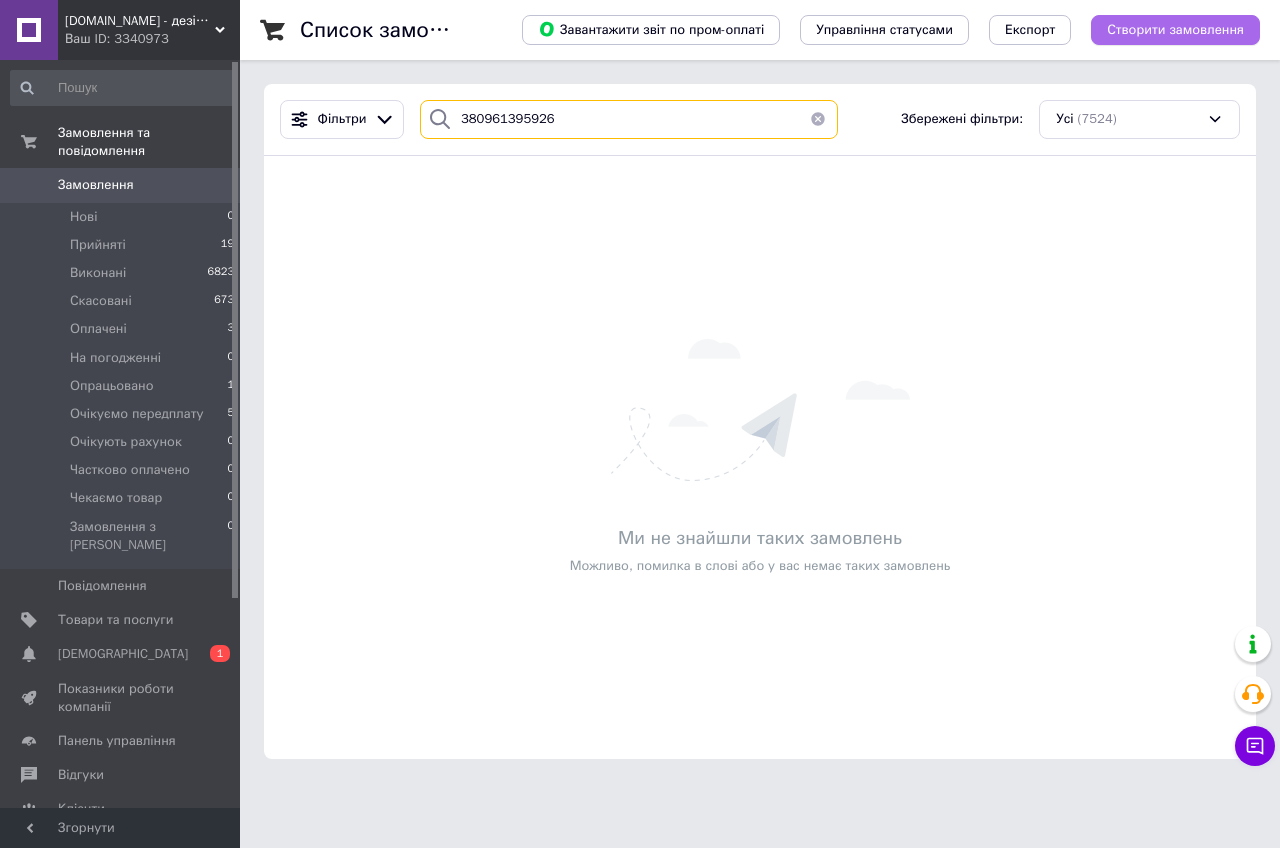 type on "380961395926" 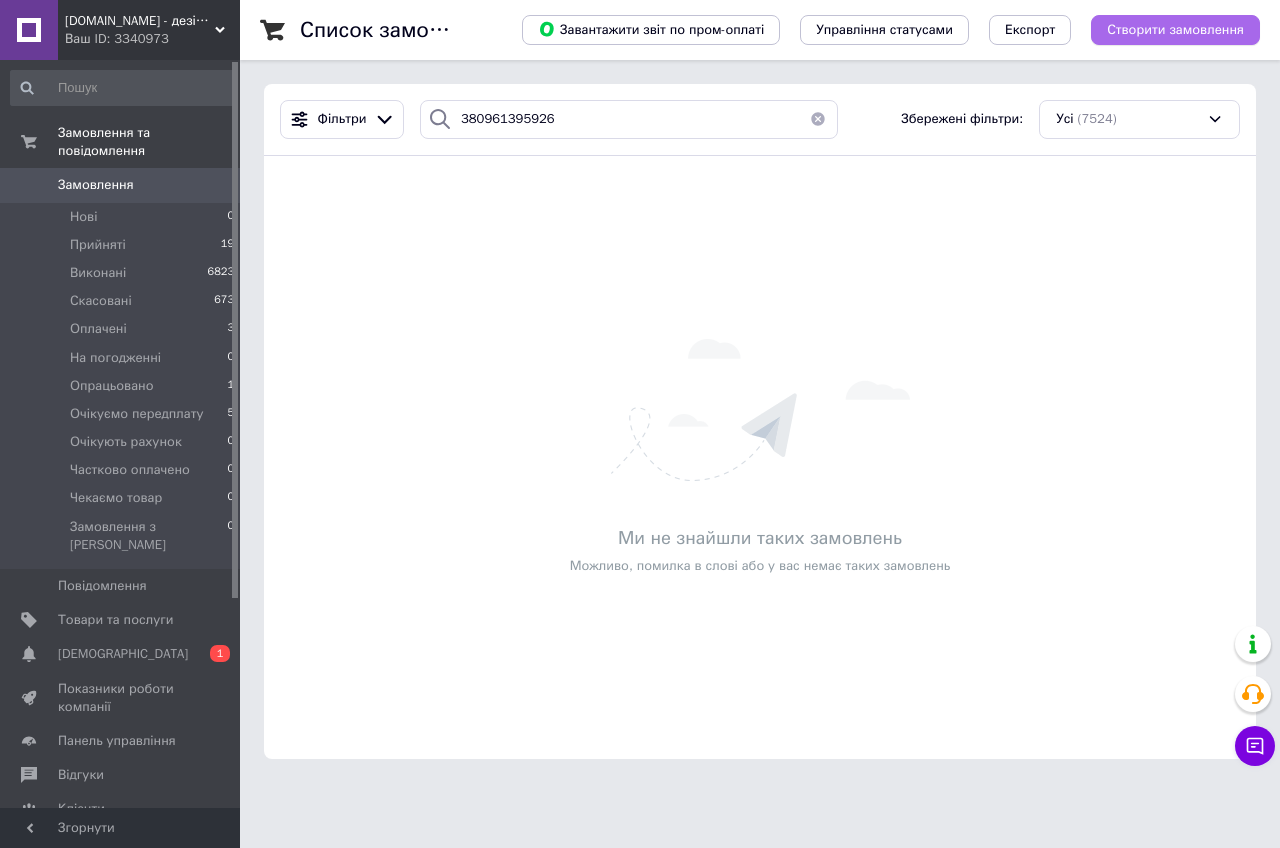 click on "Створити замовлення" at bounding box center [1175, 30] 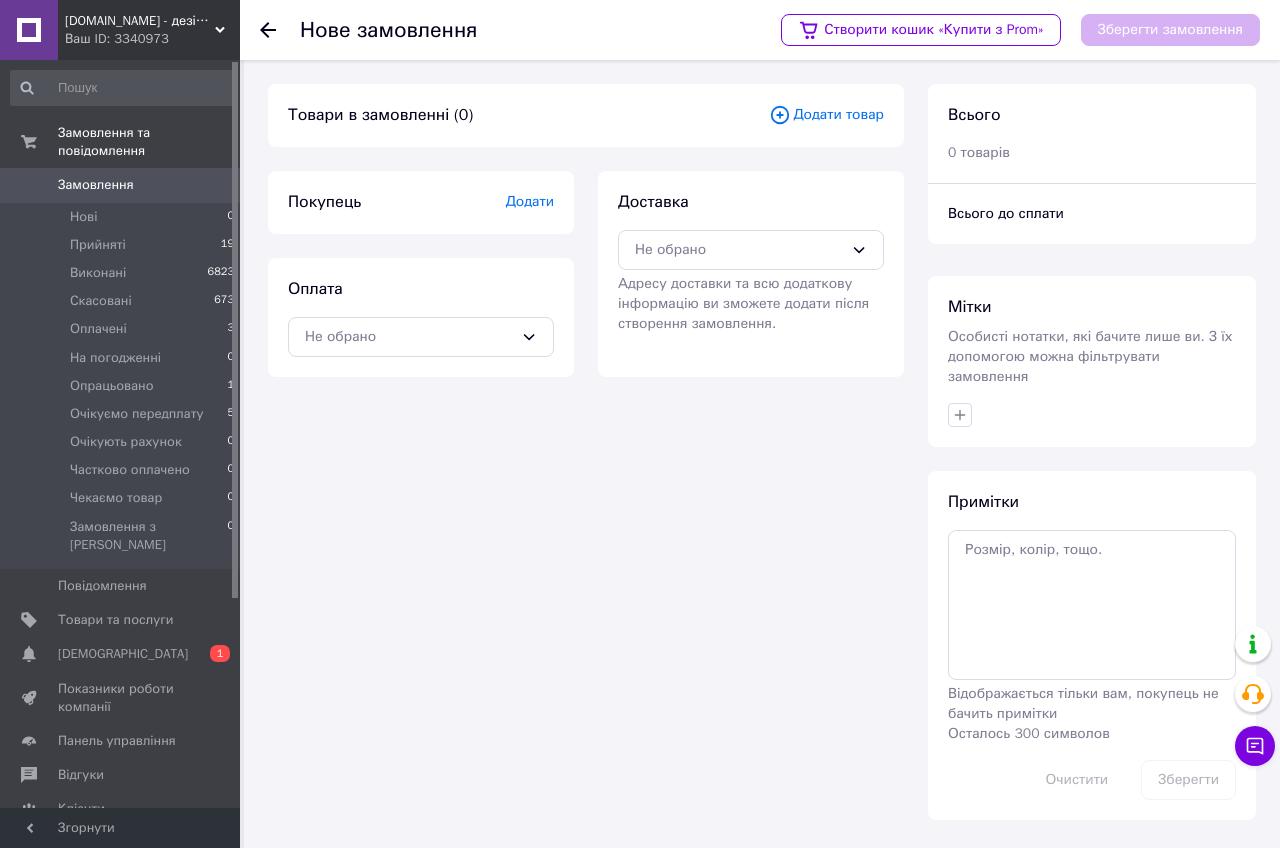click on "Додати" at bounding box center [530, 201] 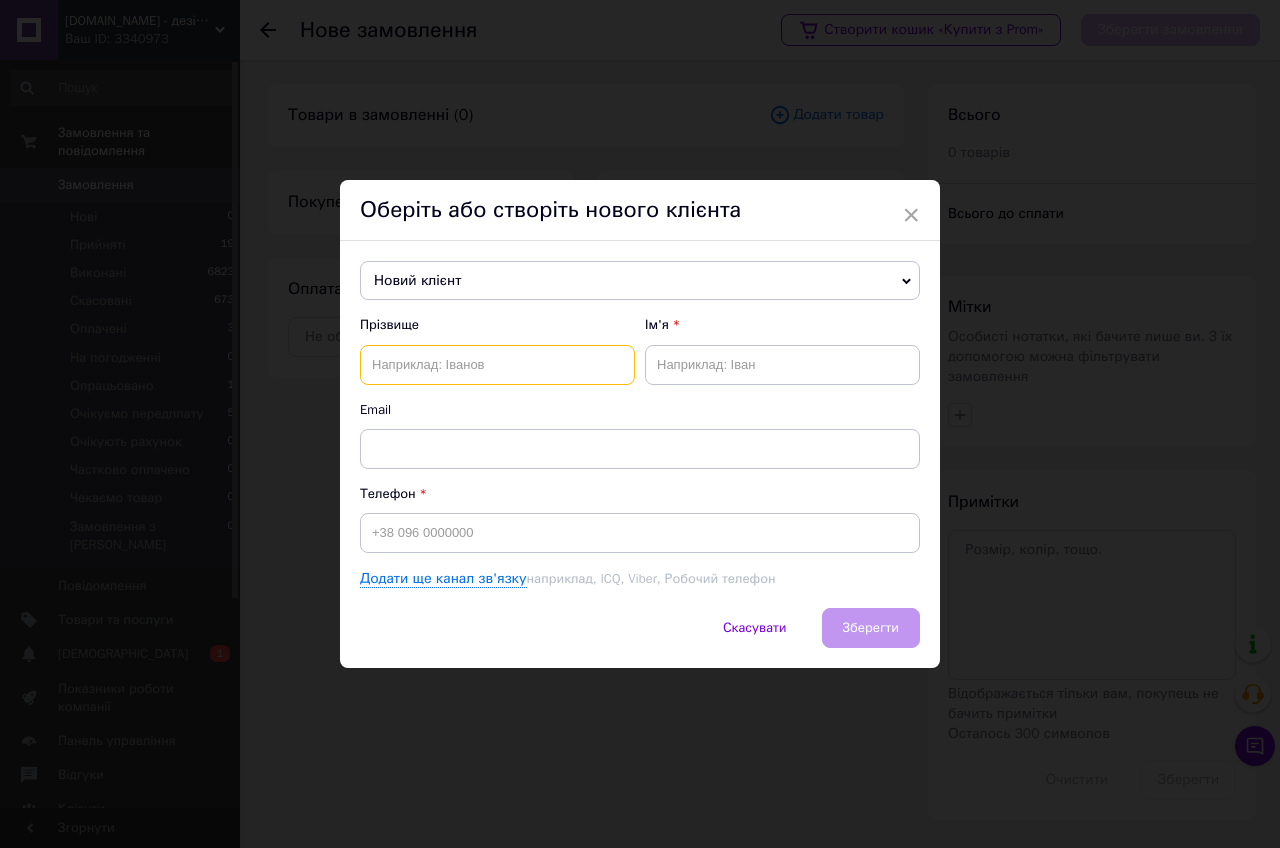 click at bounding box center (497, 365) 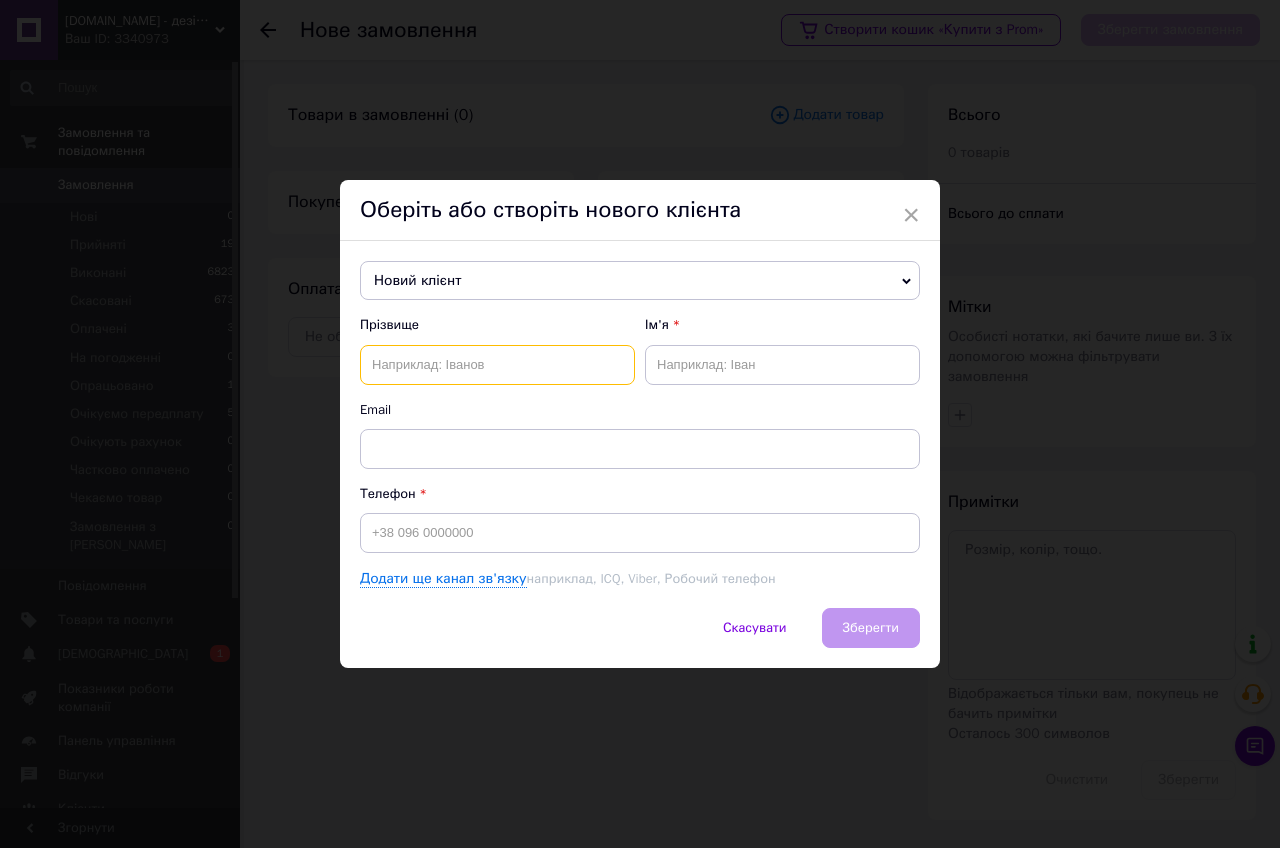 paste on "Садовий" 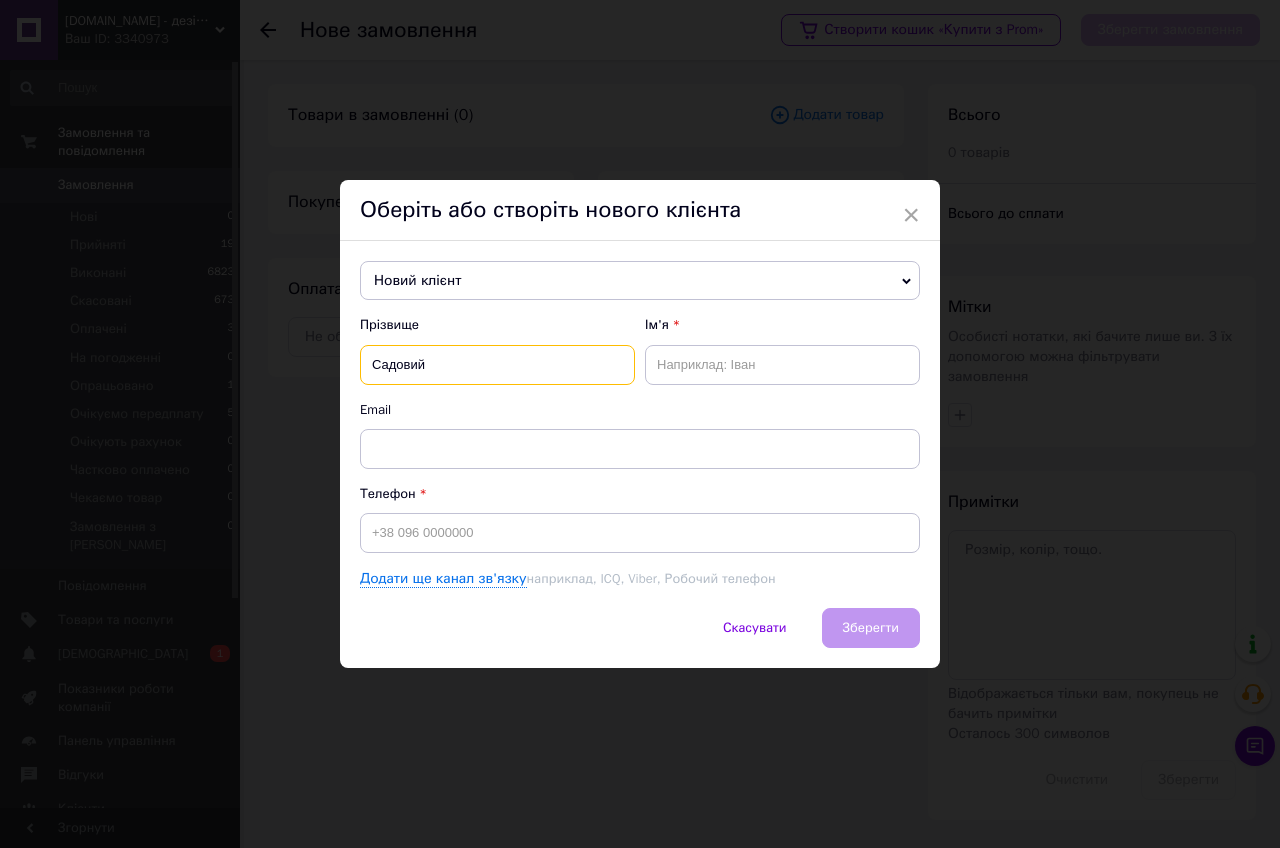 type on "Садовий" 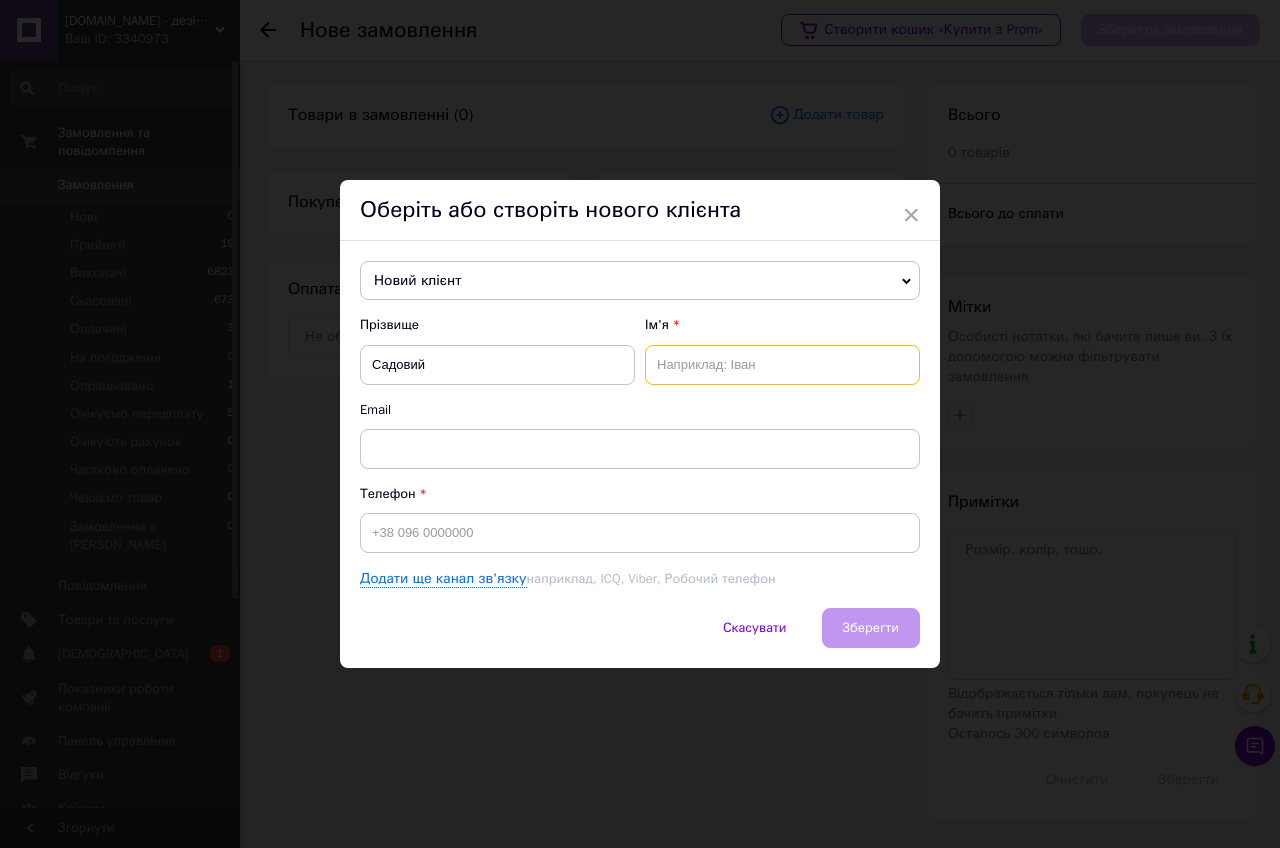 click at bounding box center (782, 365) 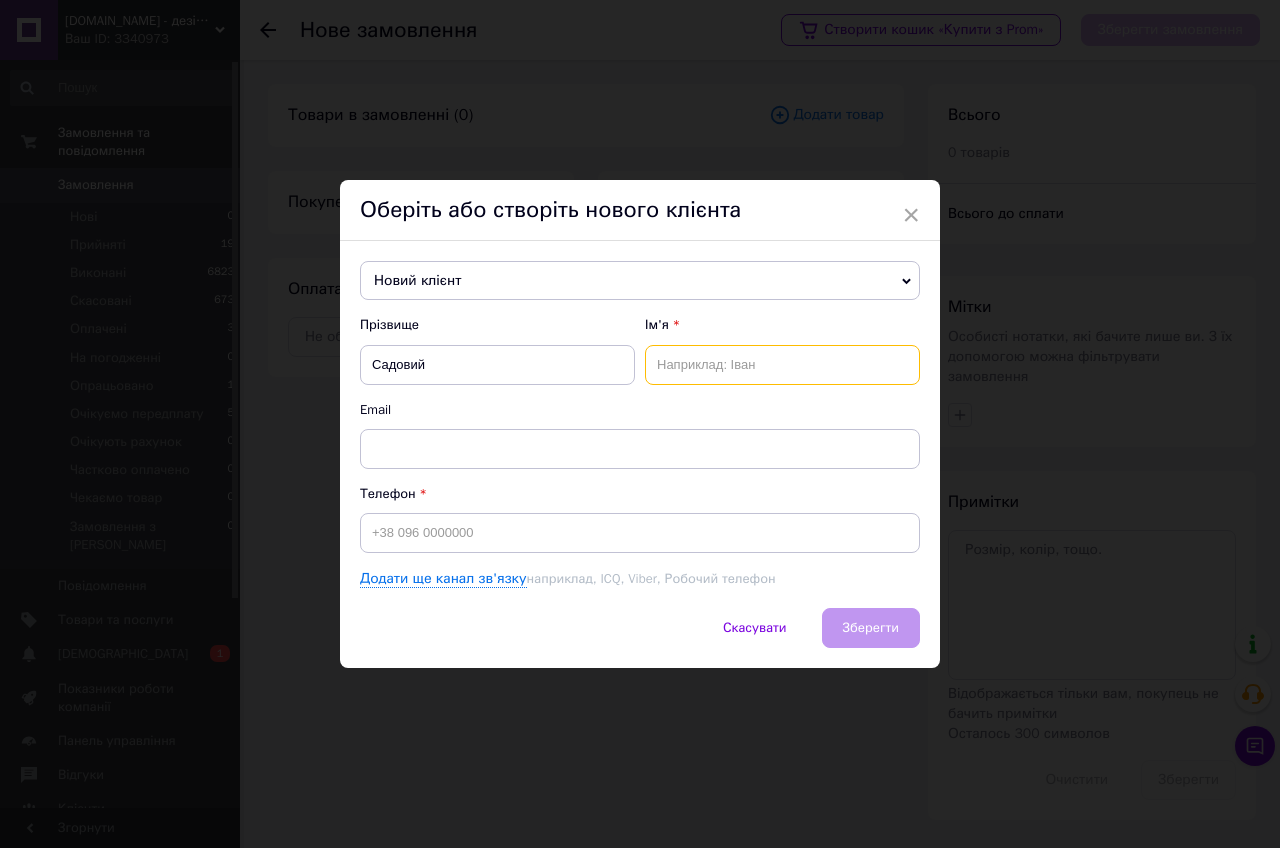 paste on "Павло" 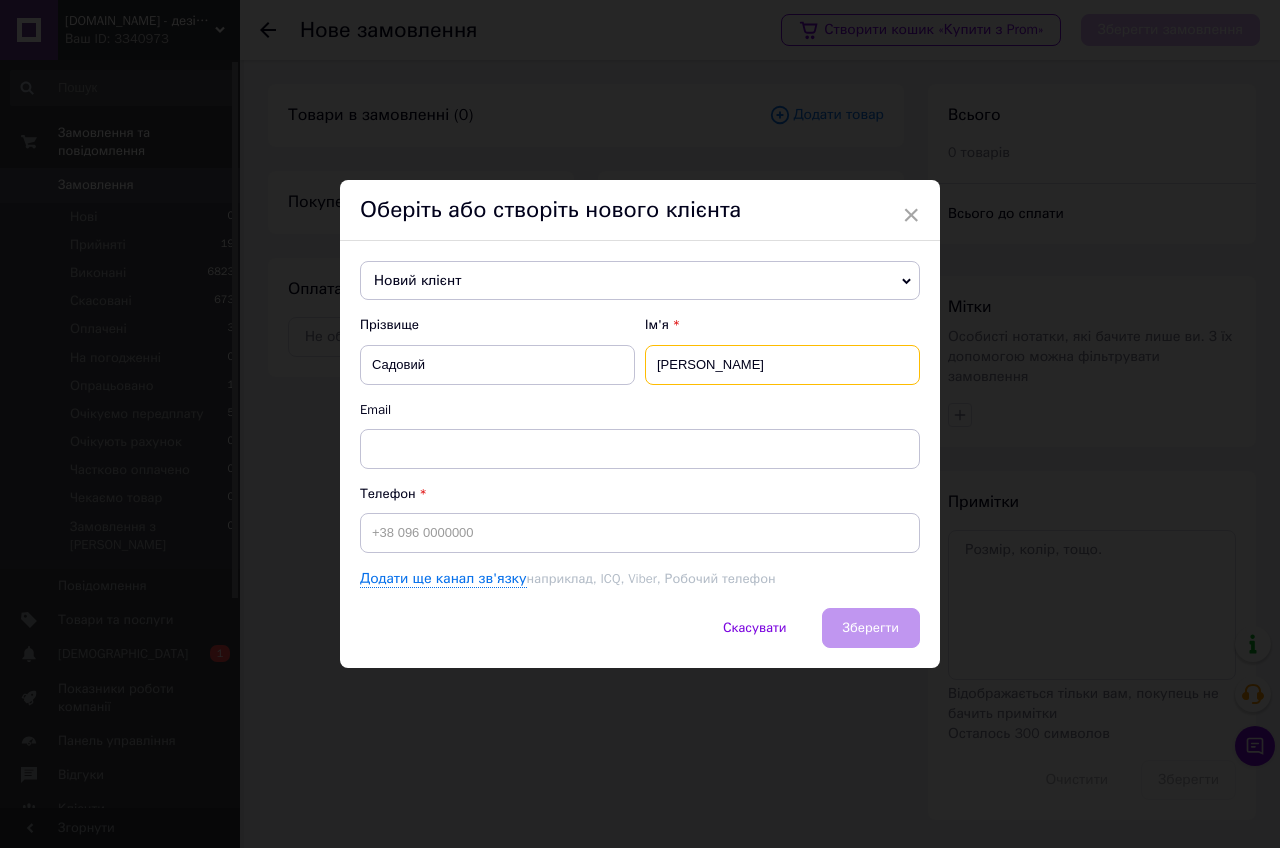 type on "Павло" 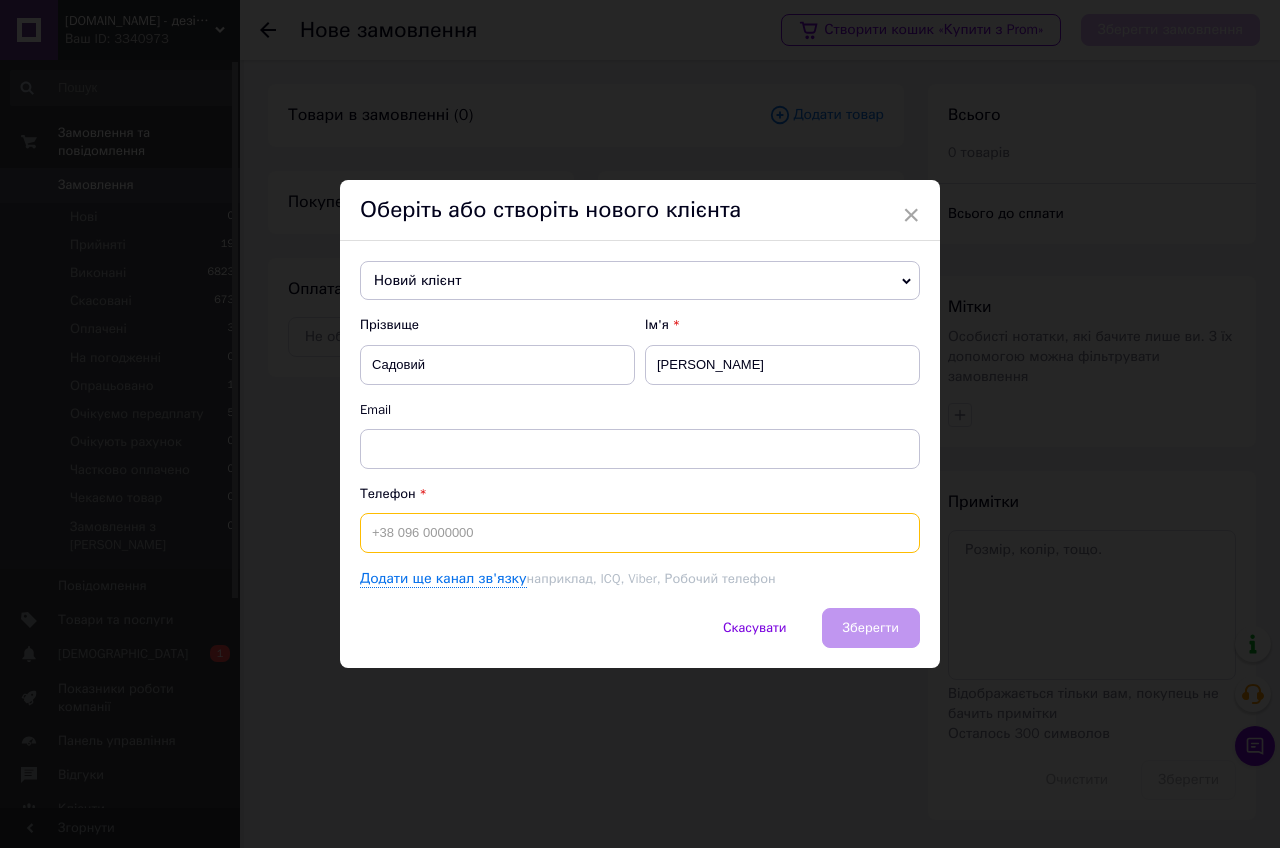 click at bounding box center (640, 533) 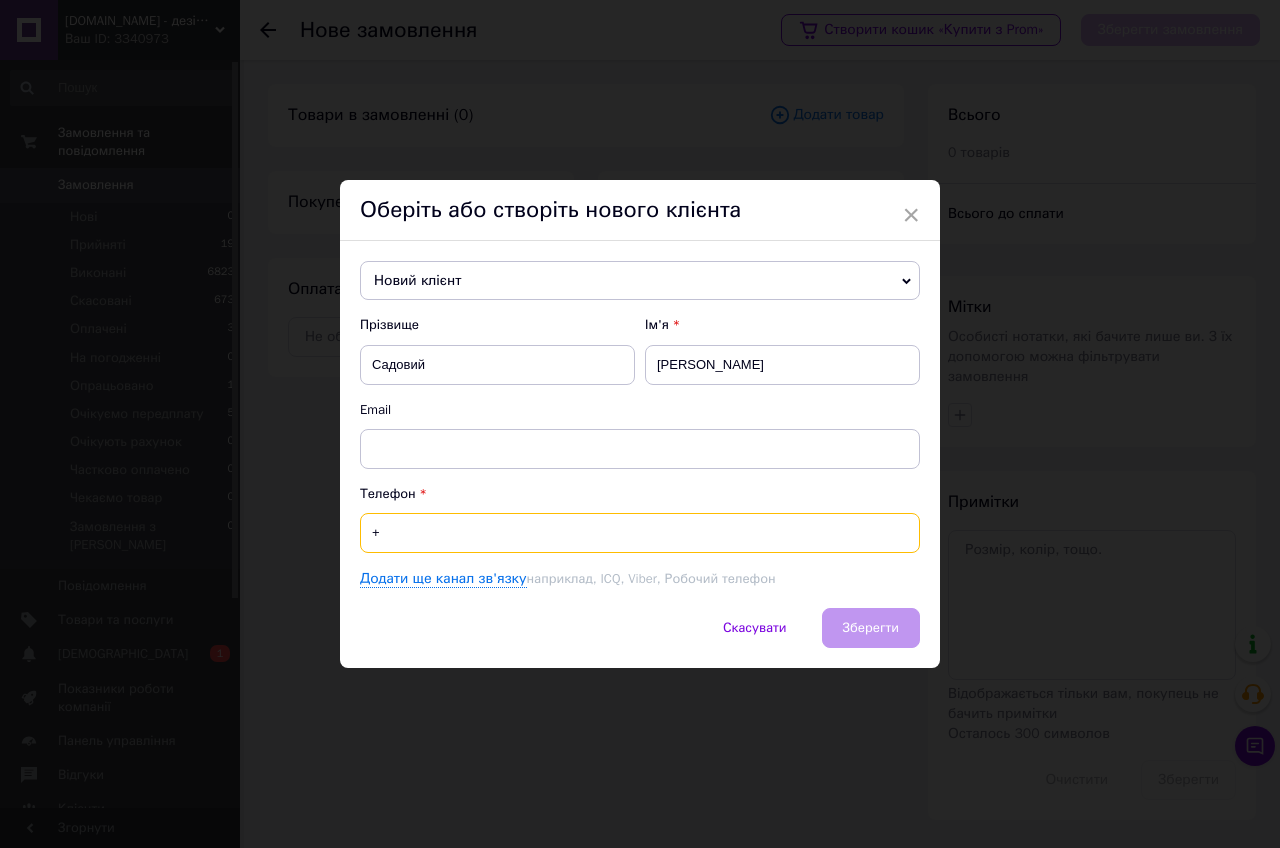 paste on "380961395926" 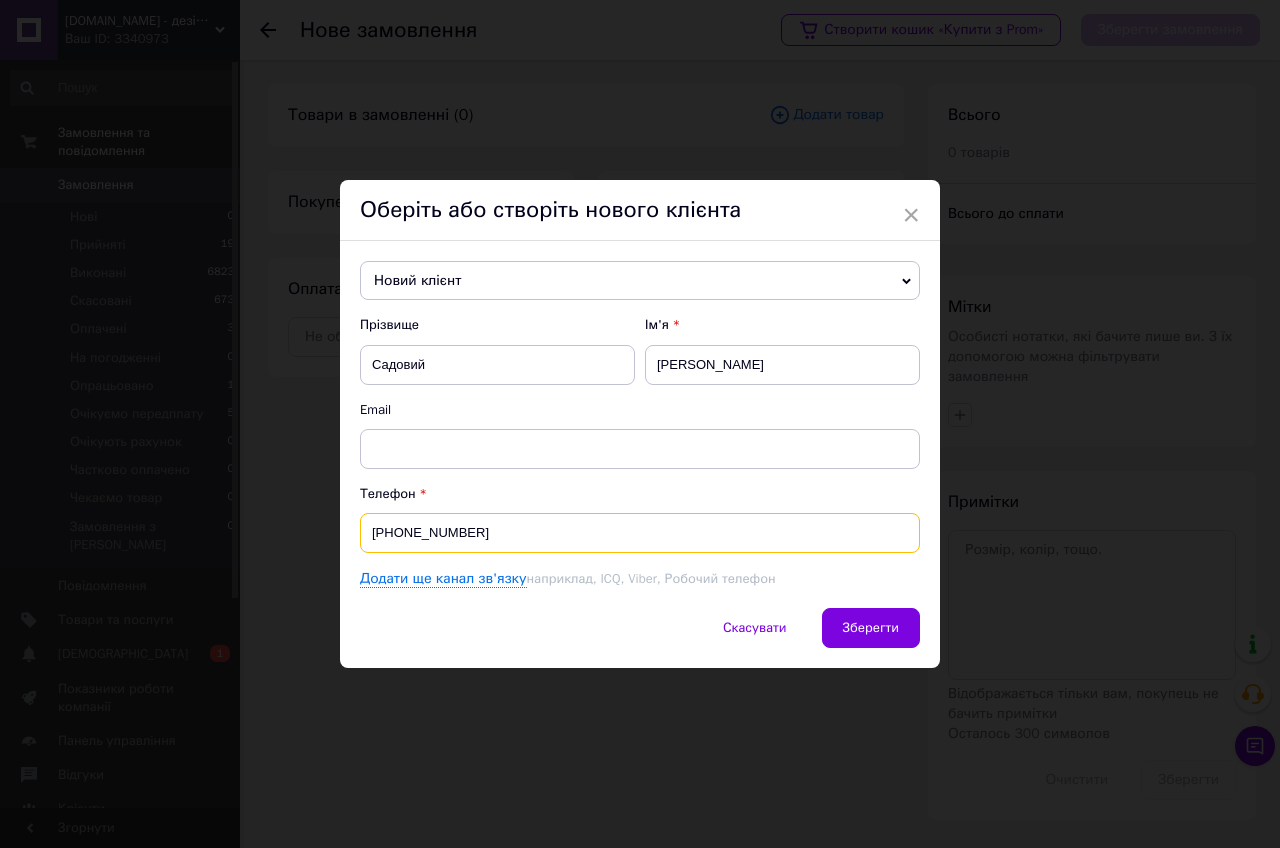 type on "[PHONE_NUMBER]" 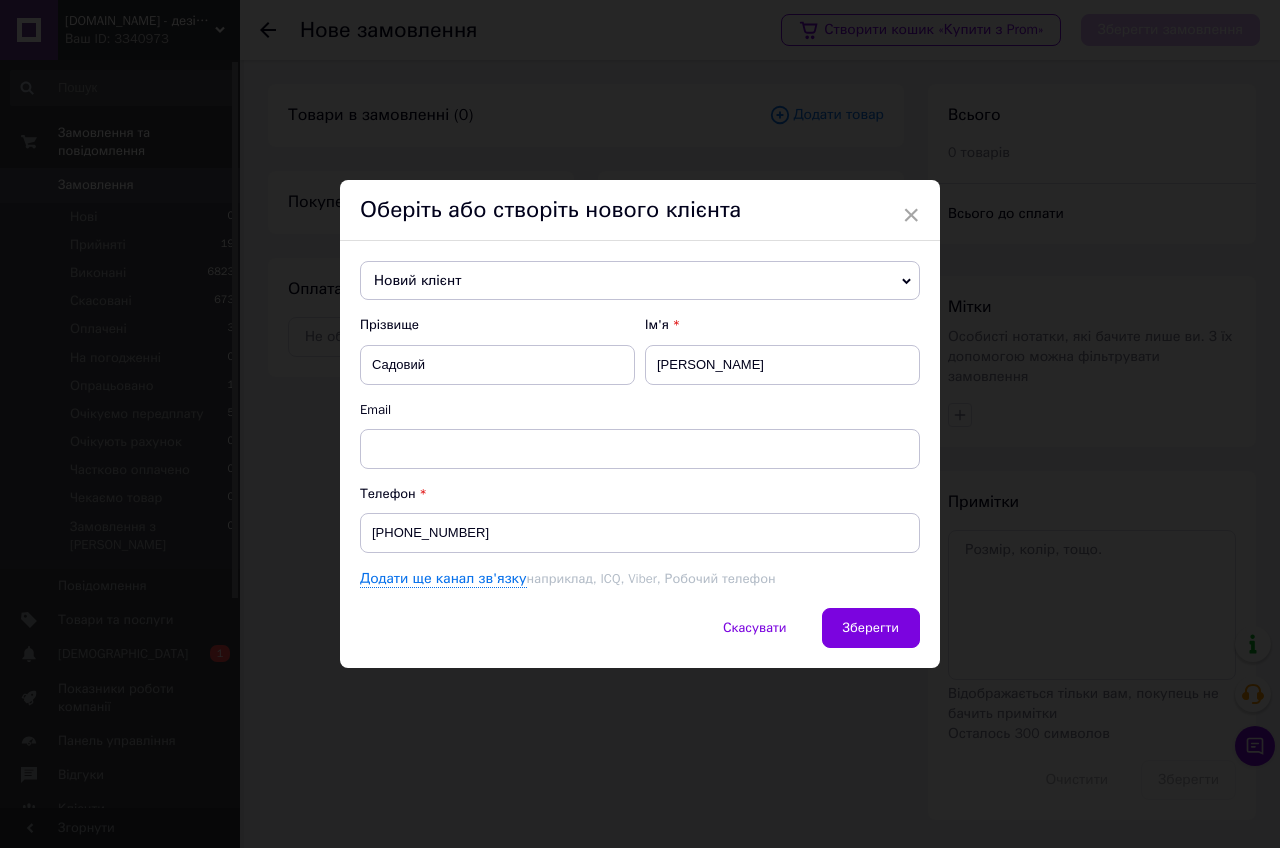 click on "Скасувати   Зберегти" at bounding box center [640, 638] 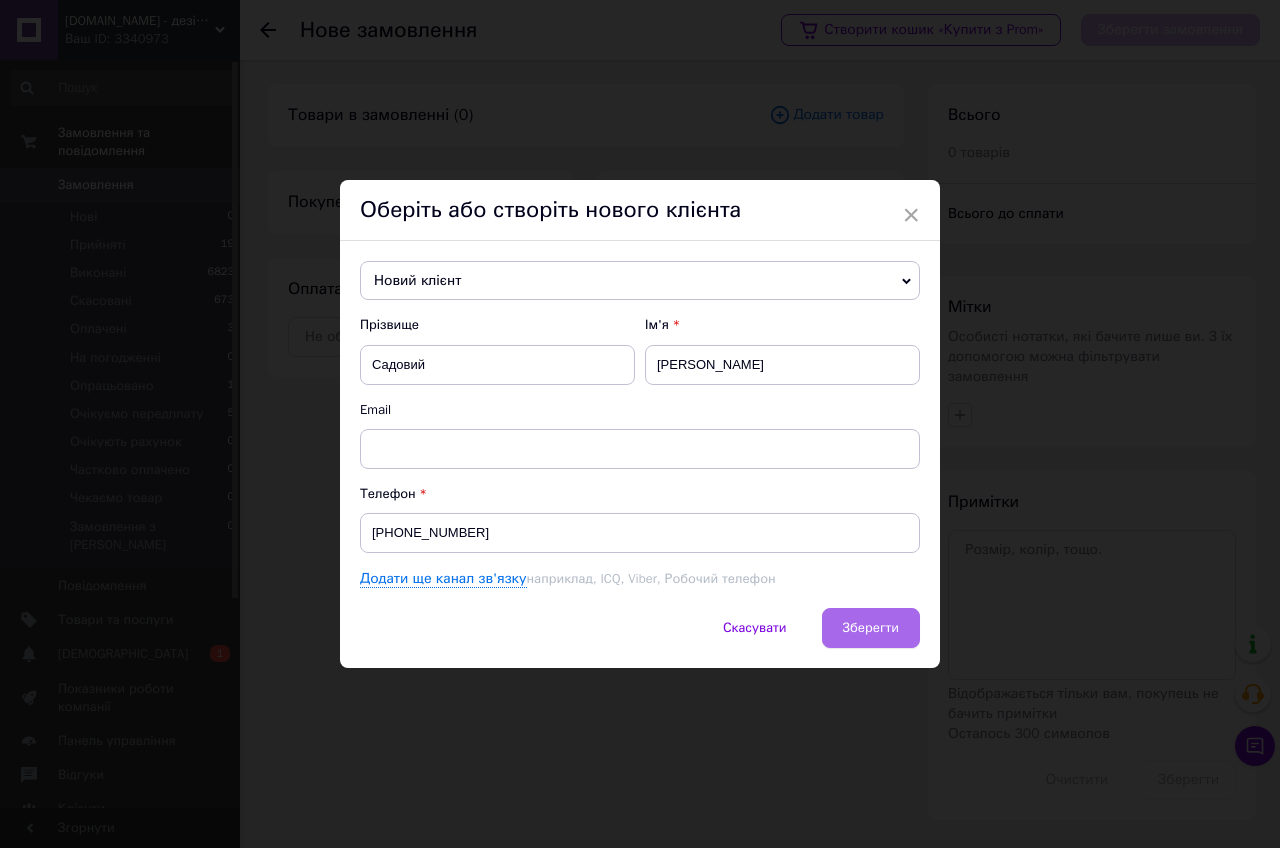 click on "Зберегти" at bounding box center (871, 627) 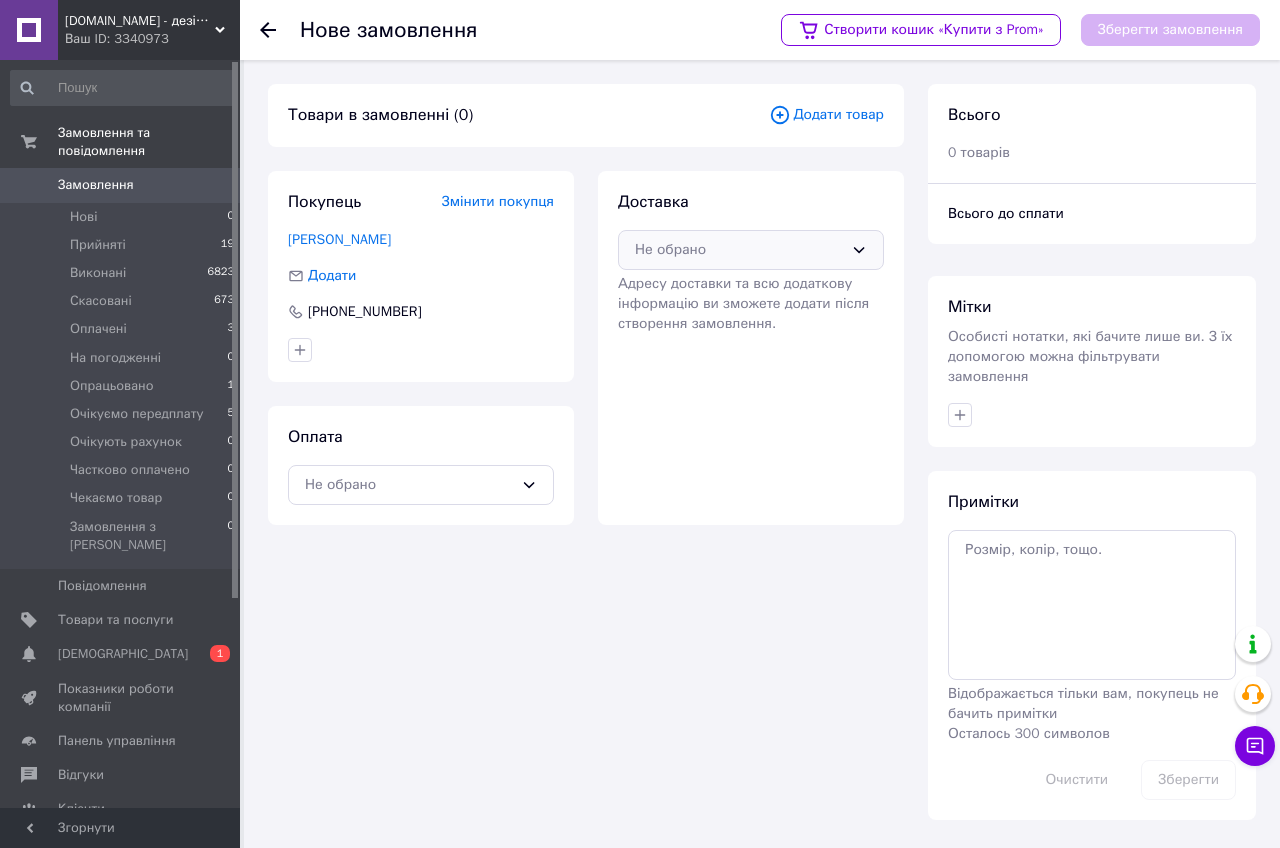 click 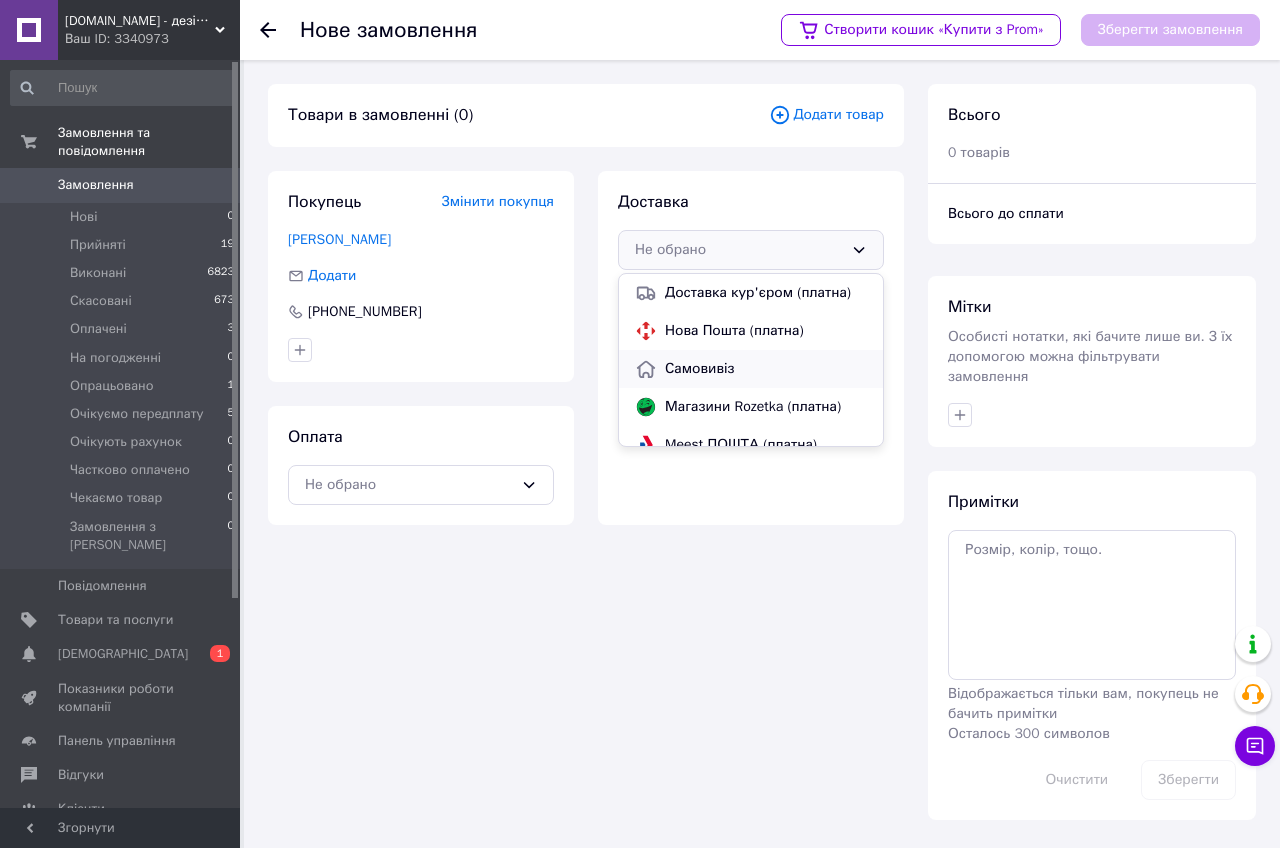 click on "Самовивіз" at bounding box center (766, 369) 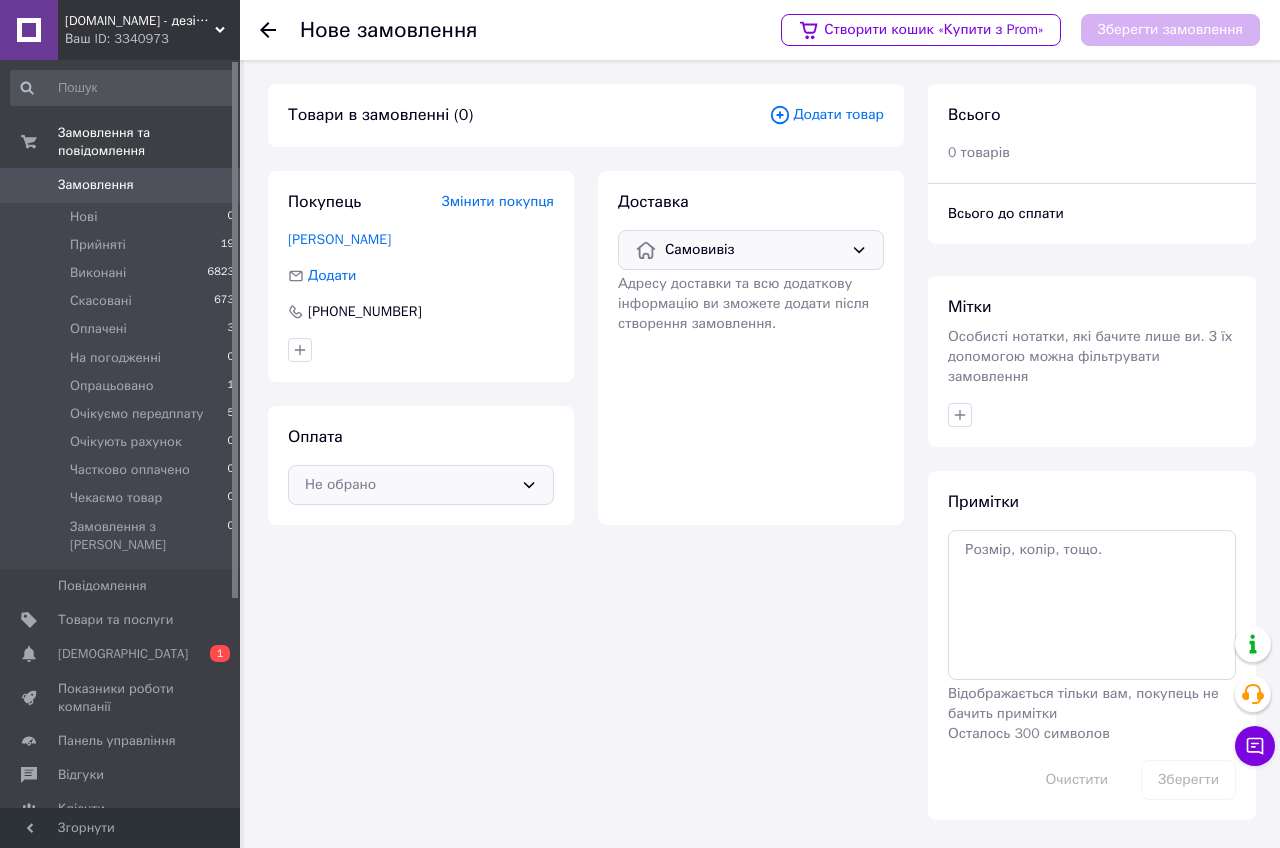 click on "Не обрано" at bounding box center (409, 485) 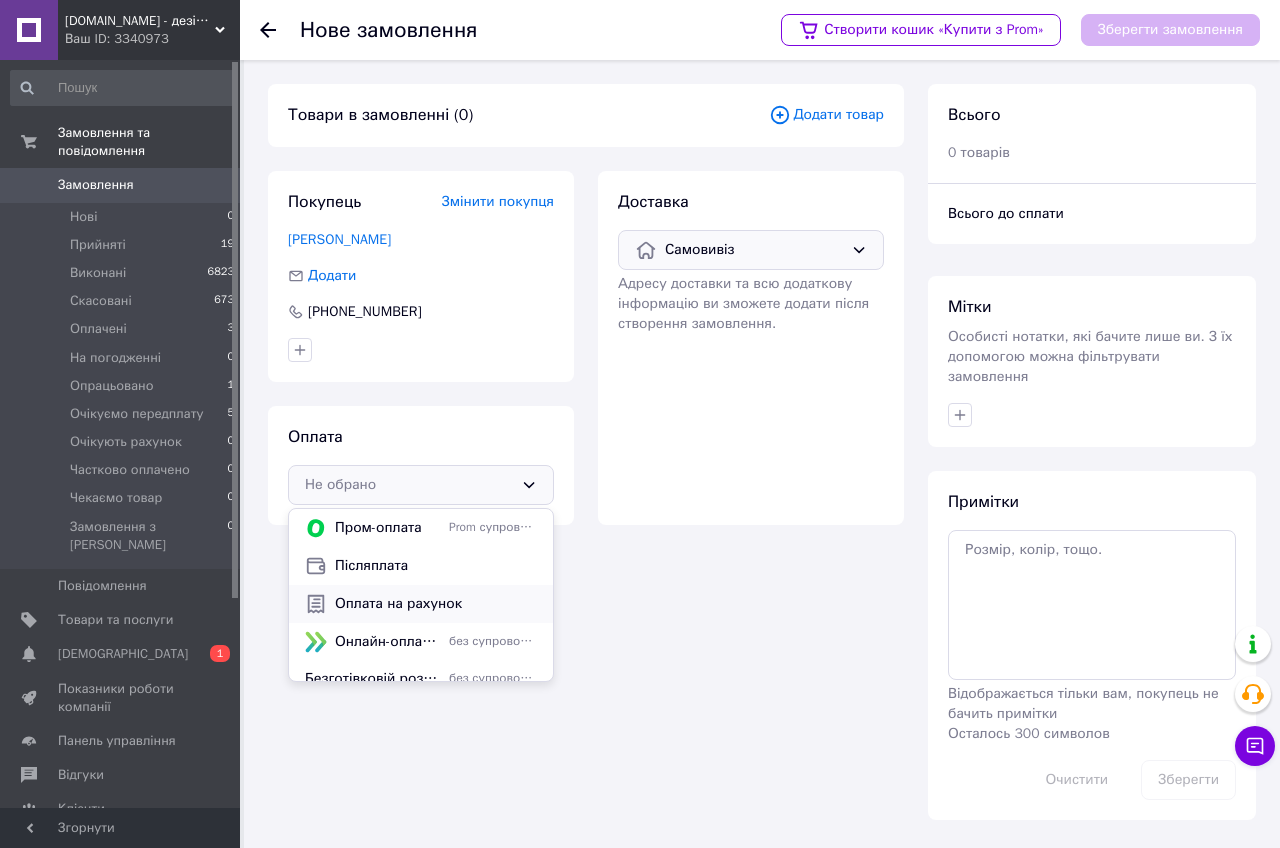 scroll, scrollTop: 88, scrollLeft: 0, axis: vertical 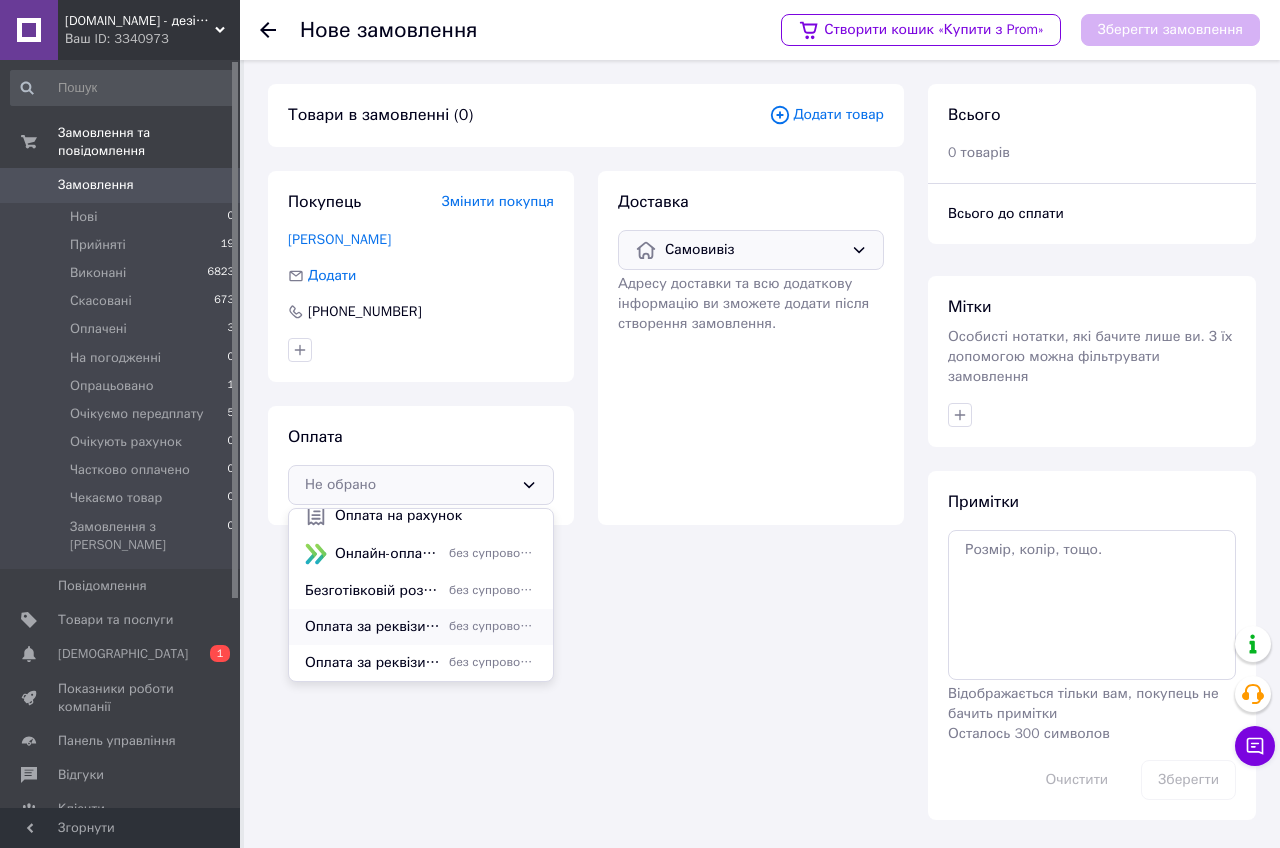 click on "Оплата за реквізитами IBAN" at bounding box center [373, 627] 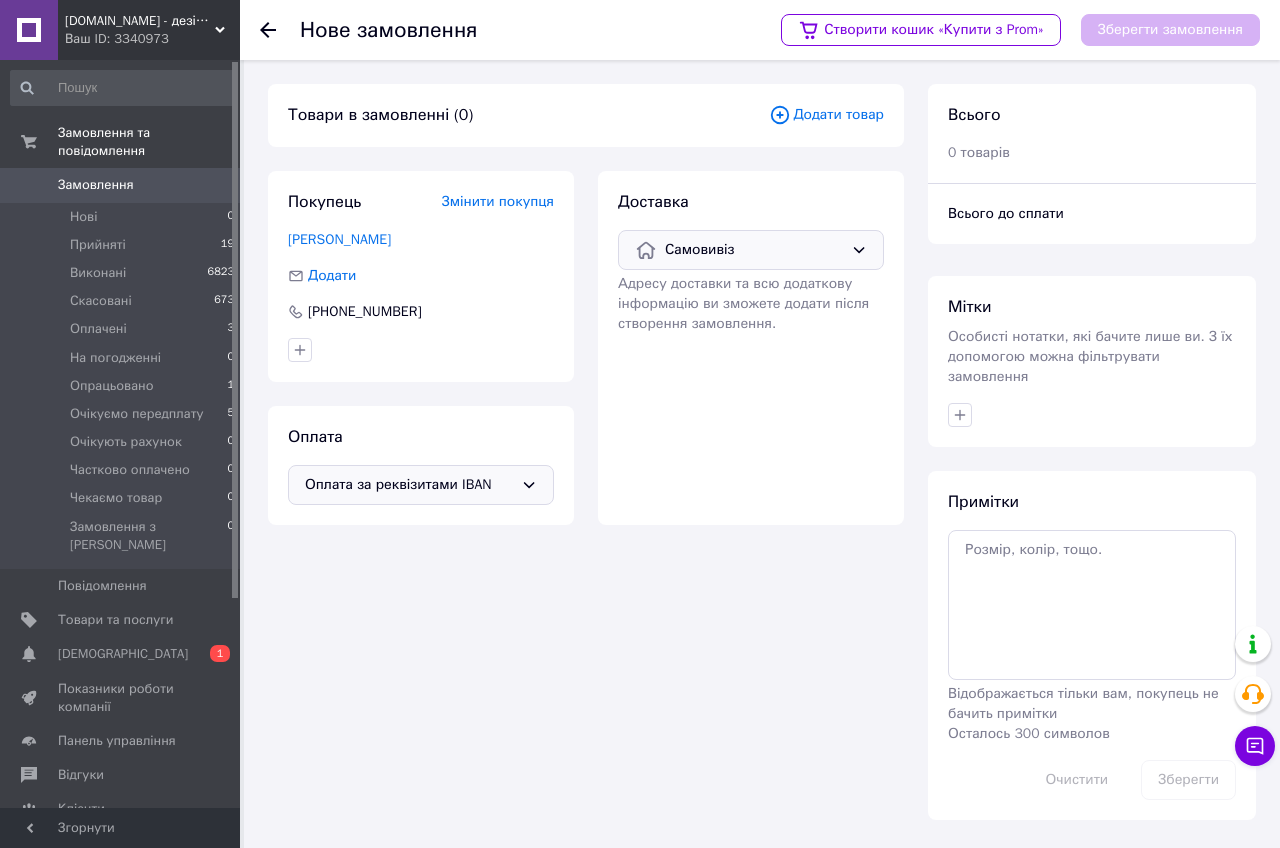 click on "Додати товар" at bounding box center (826, 115) 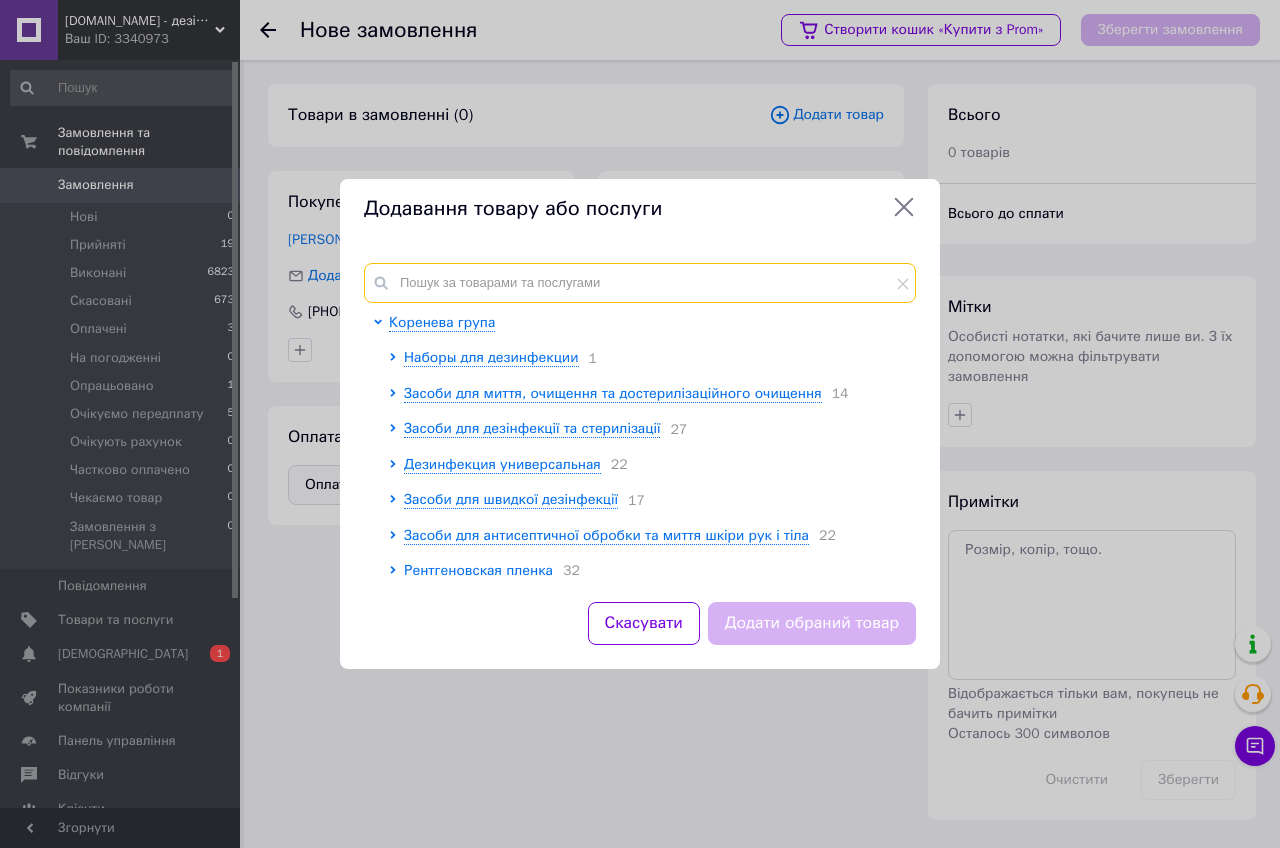 click at bounding box center (640, 283) 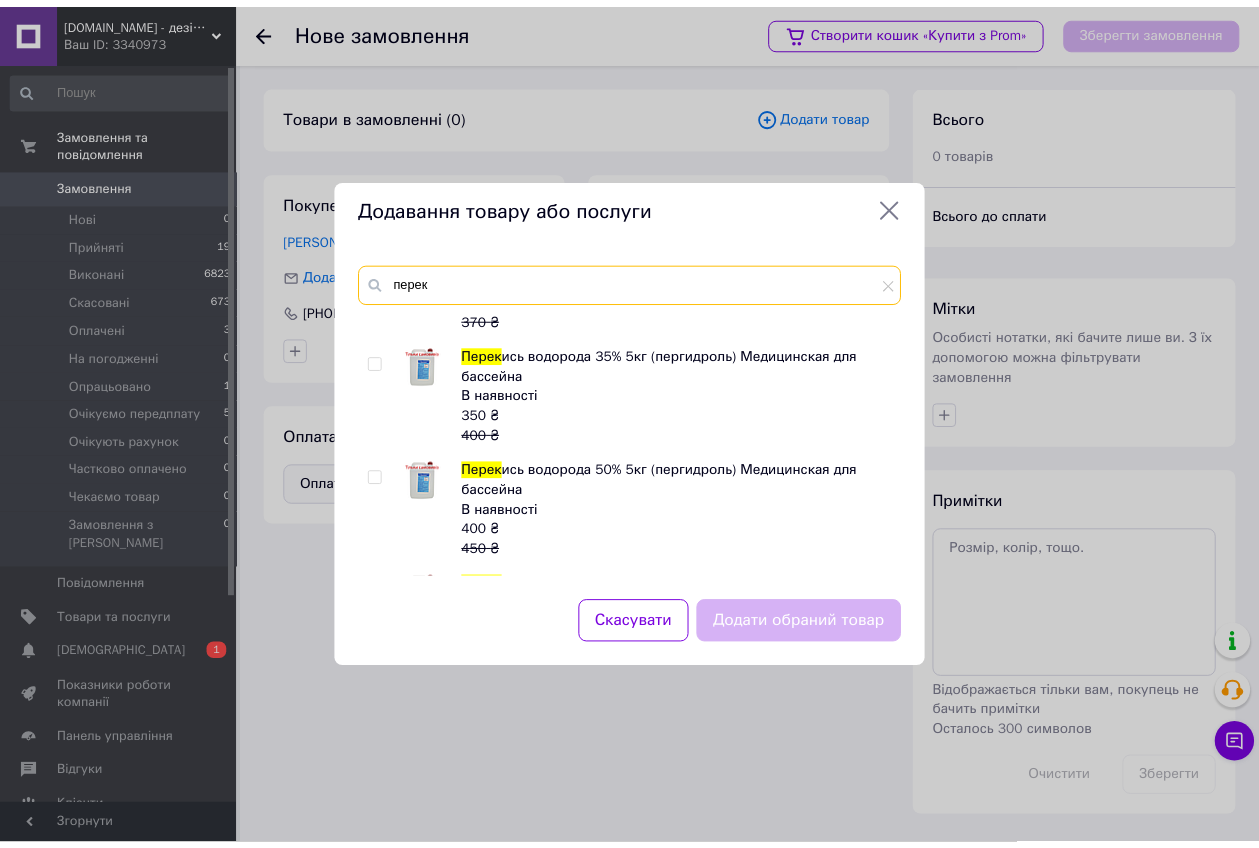 scroll, scrollTop: 125, scrollLeft: 0, axis: vertical 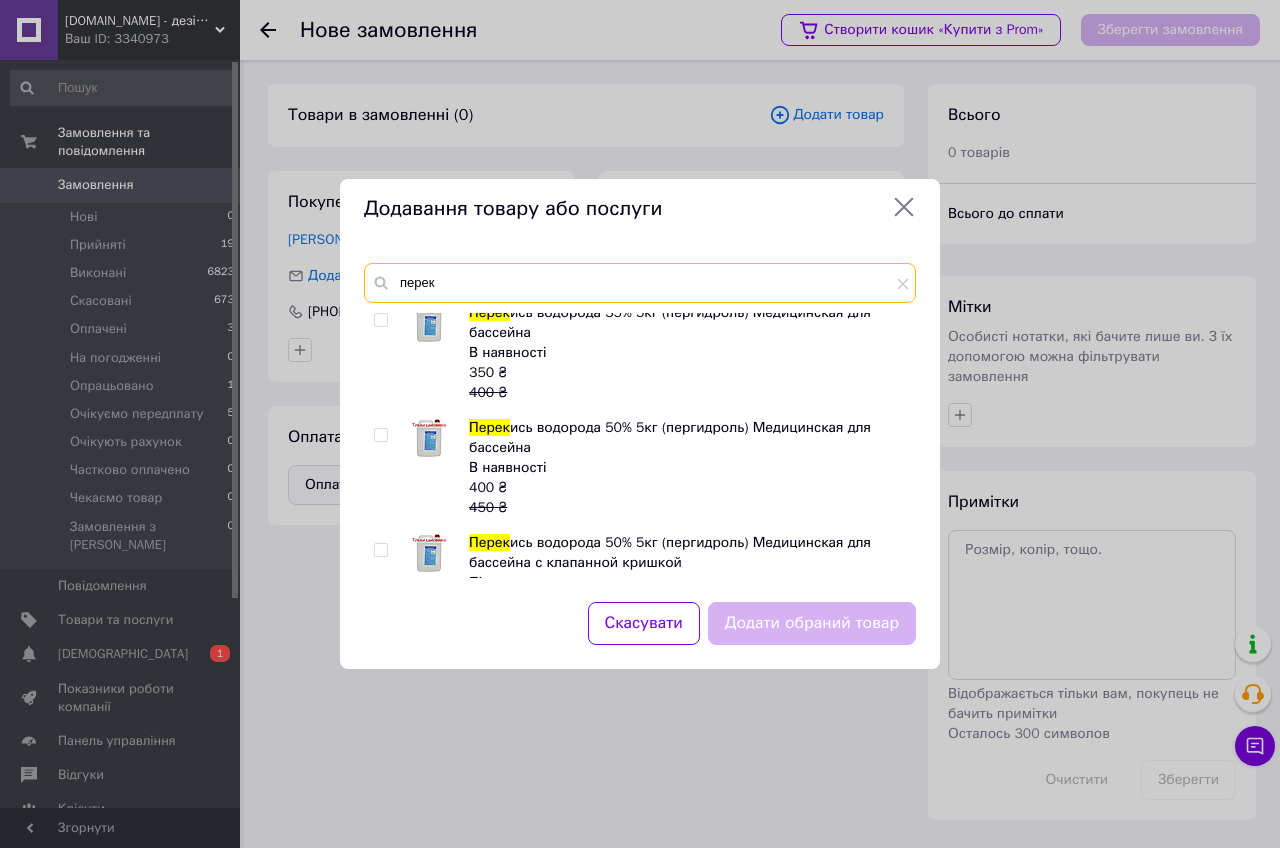 type on "перек" 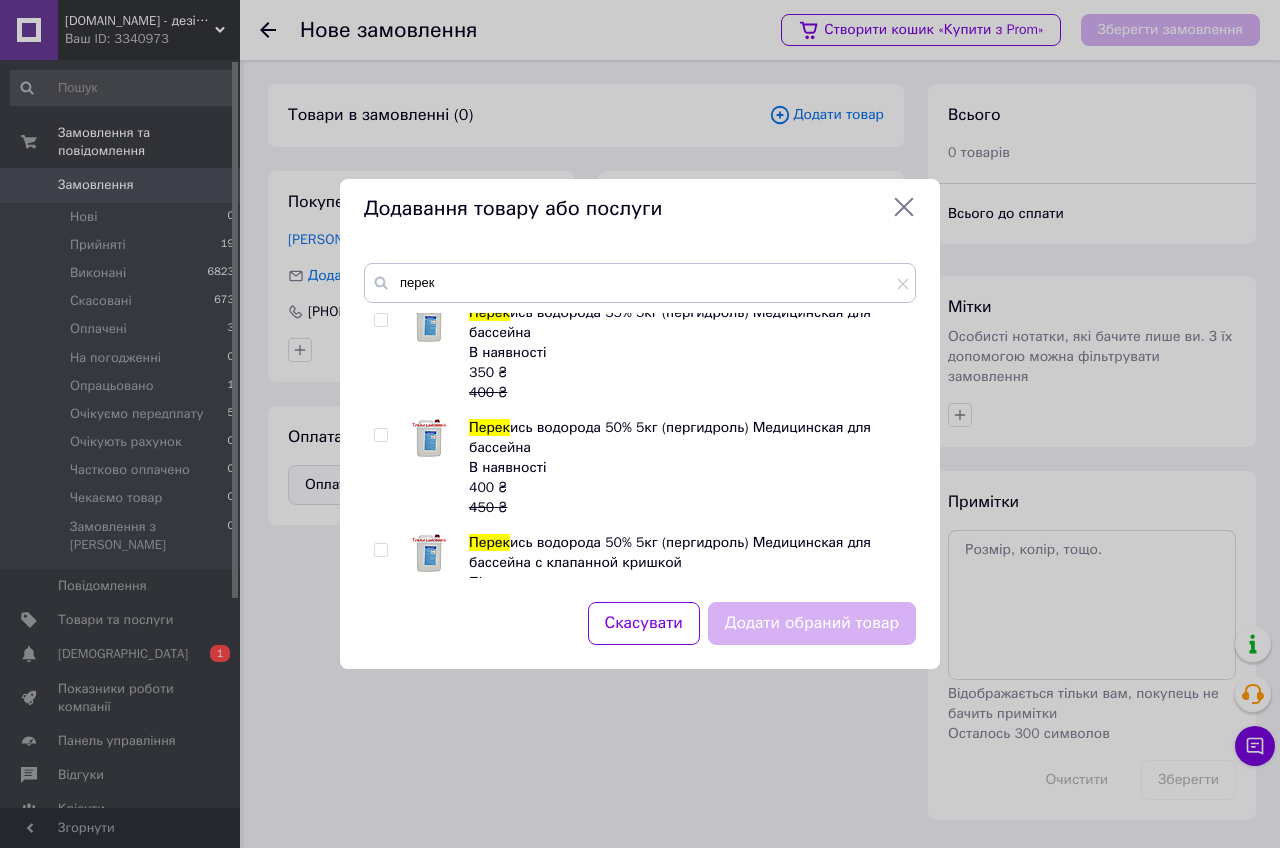 click at bounding box center (380, 435) 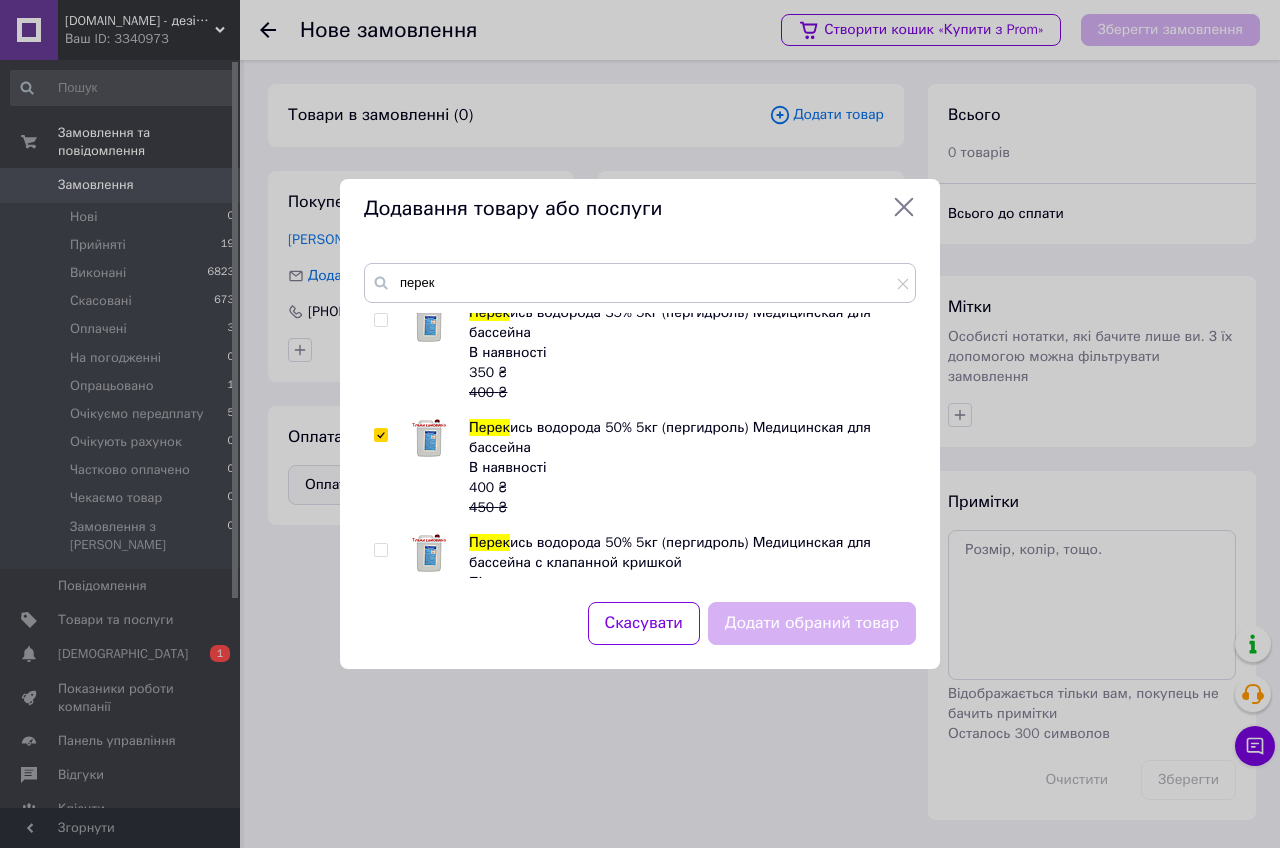 checkbox on "true" 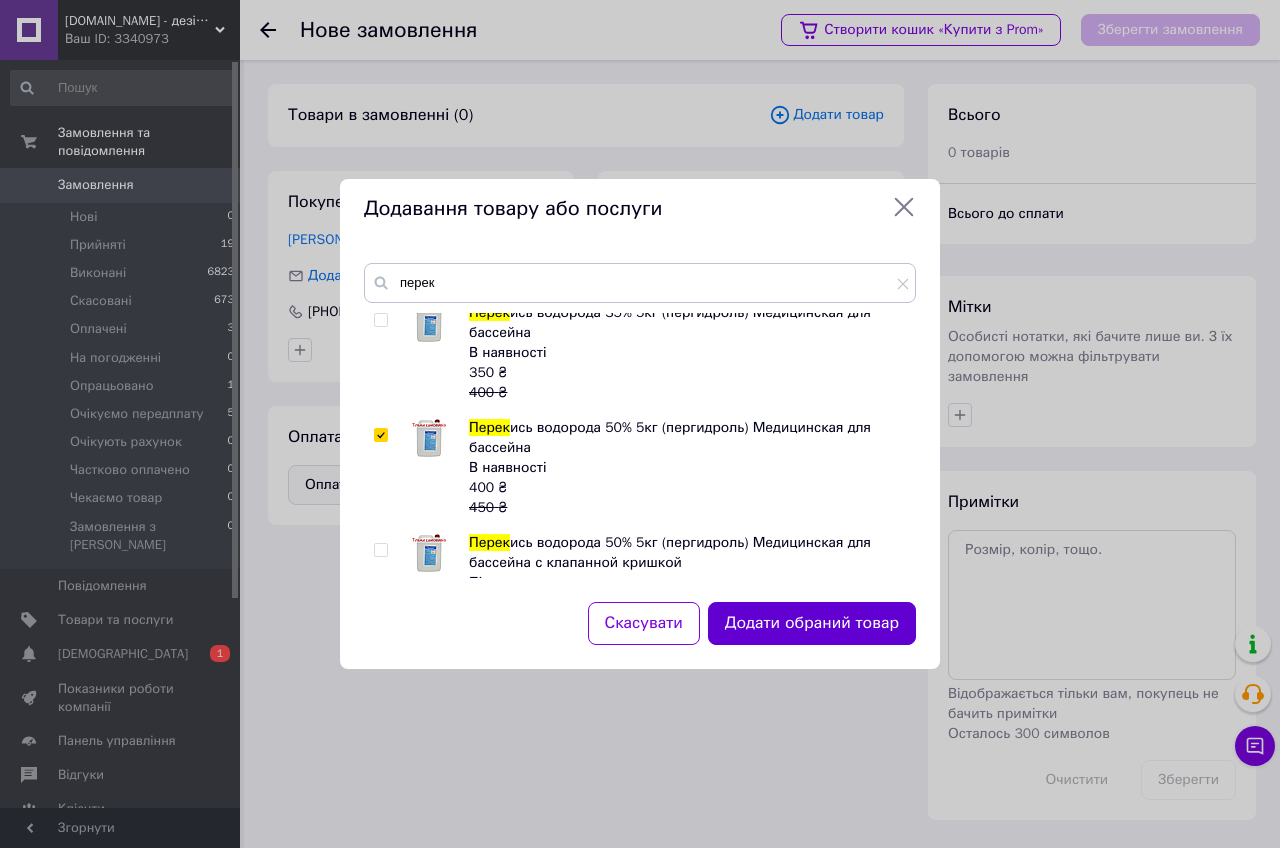 click on "Додати обраний товар" at bounding box center [812, 623] 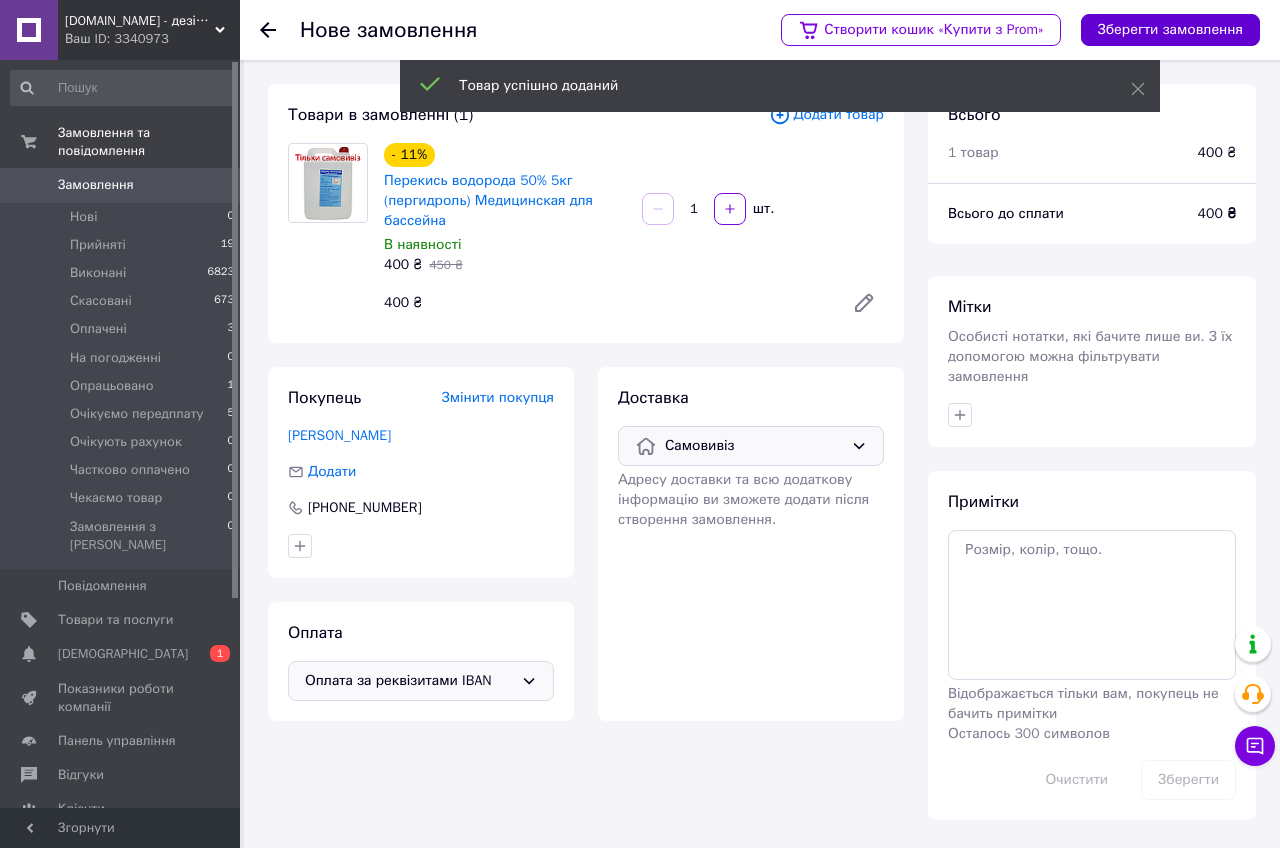 click on "Зберегти замовлення" at bounding box center (1170, 30) 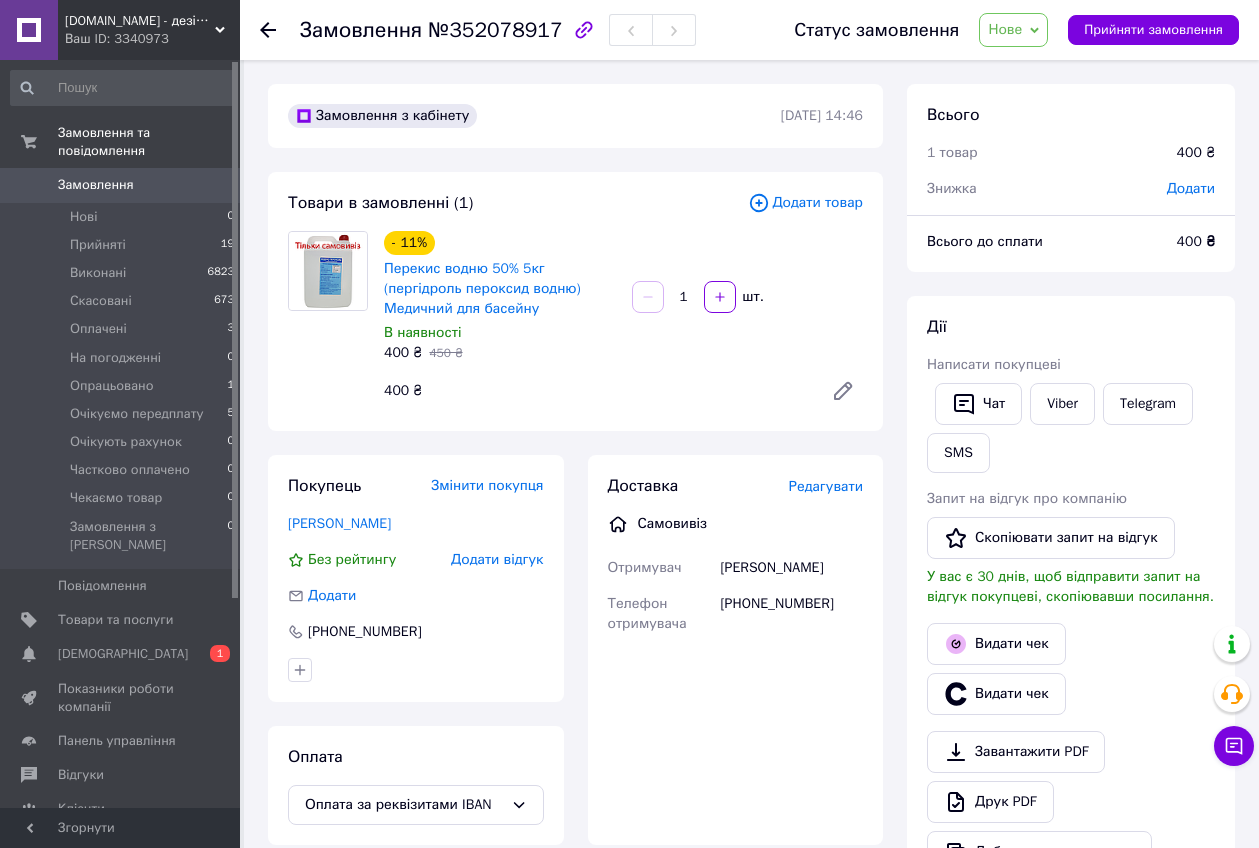 click 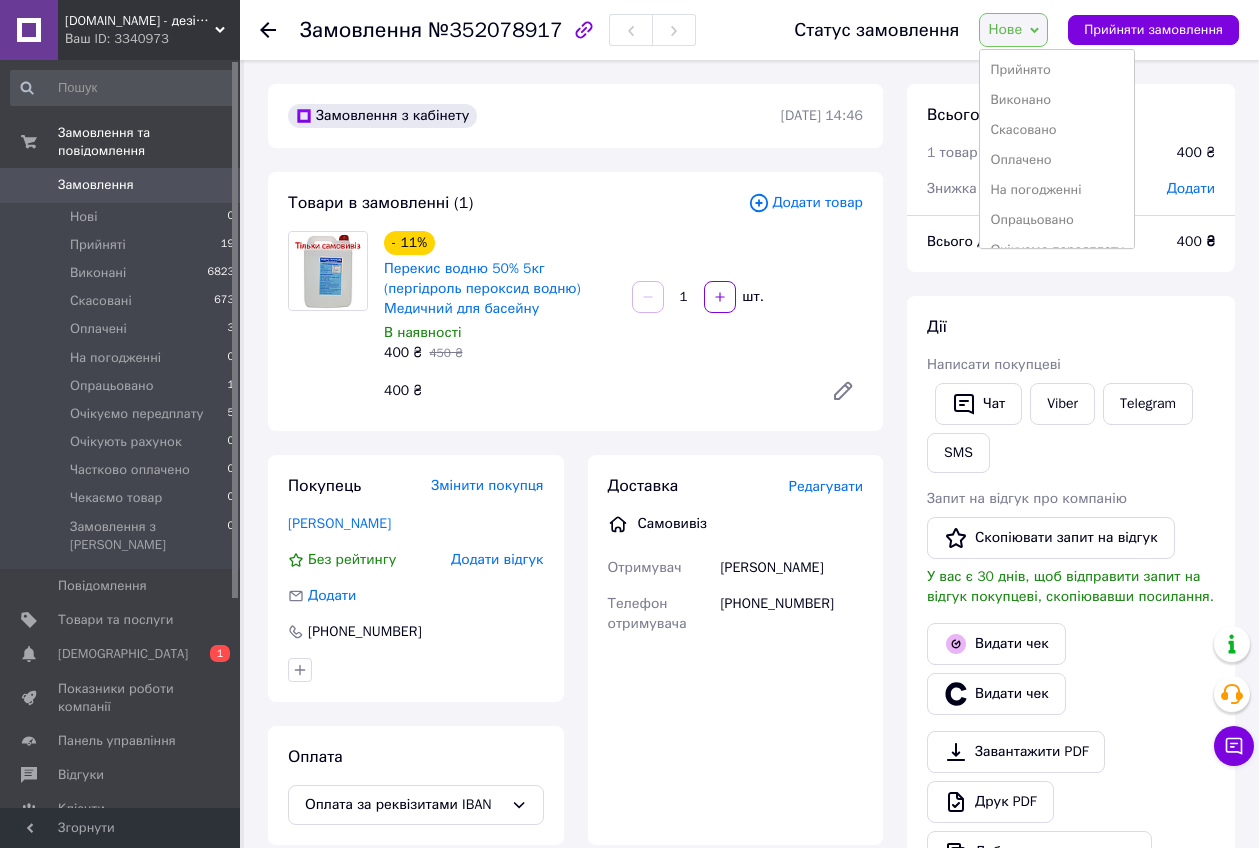 scroll, scrollTop: 112, scrollLeft: 0, axis: vertical 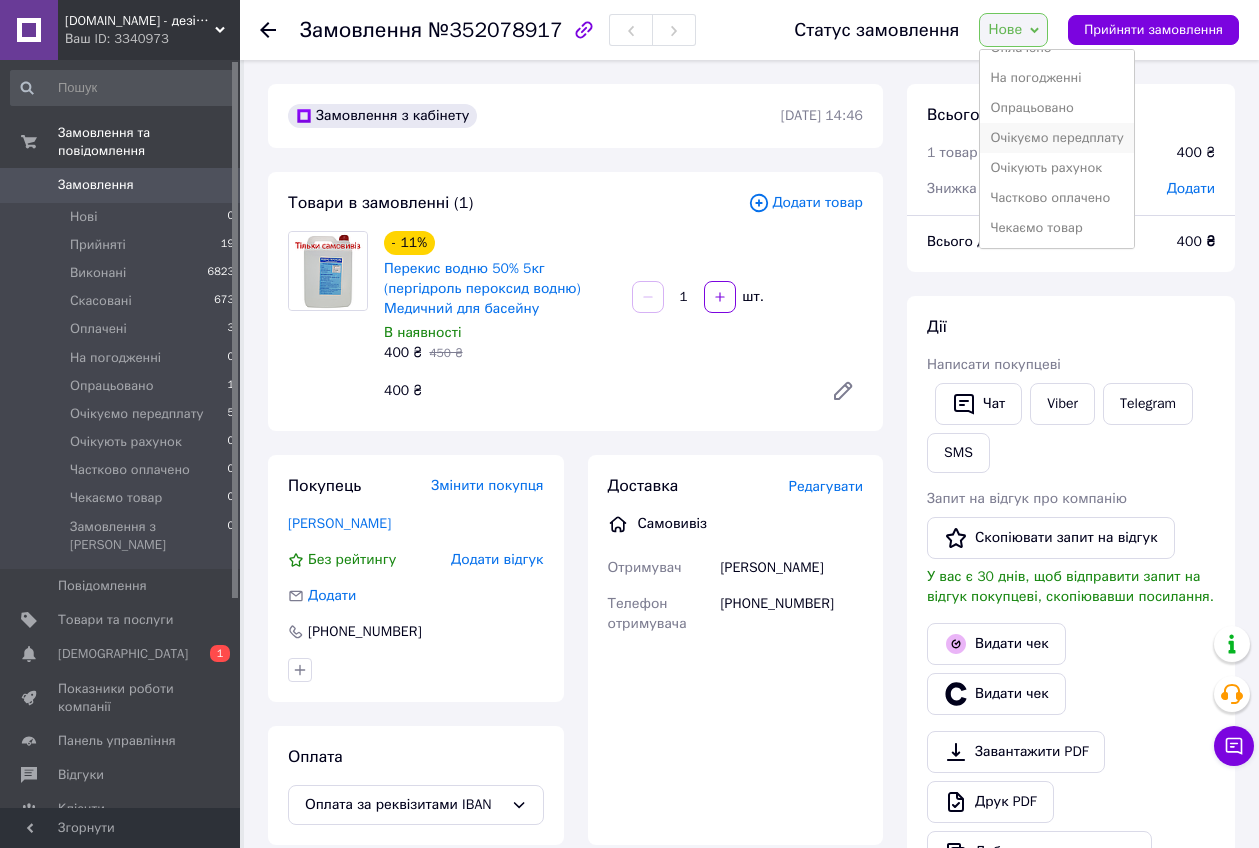 click on "Очікуємо передплату" at bounding box center (1057, 138) 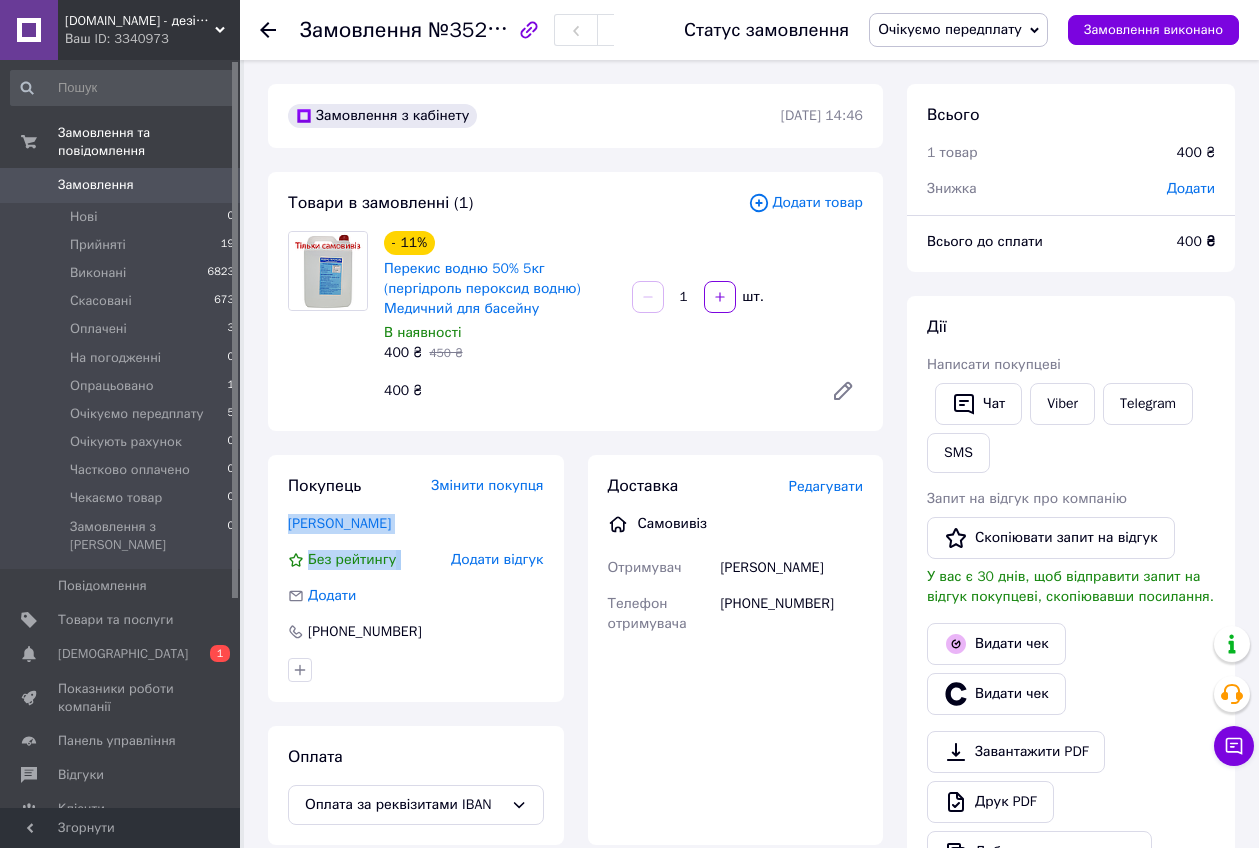 drag, startPoint x: 278, startPoint y: 524, endPoint x: 399, endPoint y: 541, distance: 122.18838 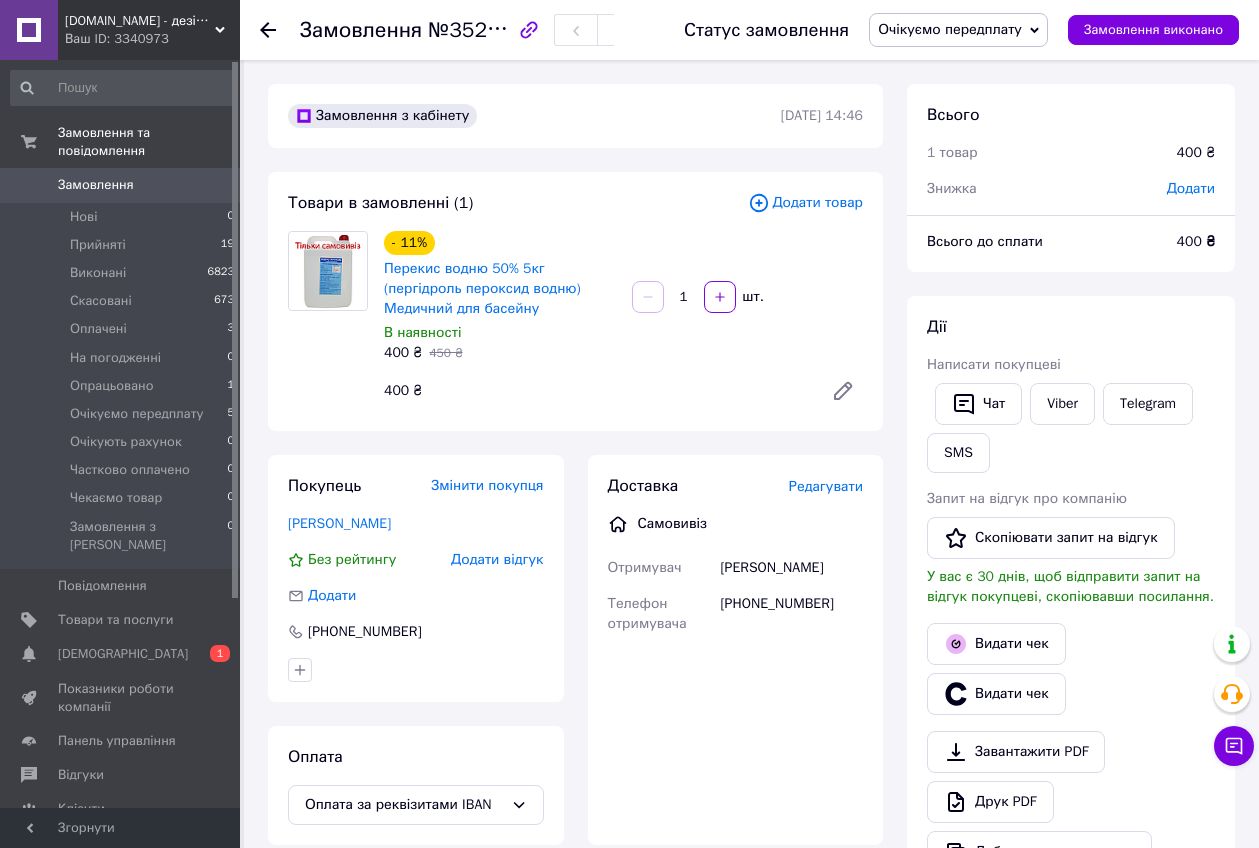 click on "[PHONE_NUMBER]" at bounding box center [416, 632] 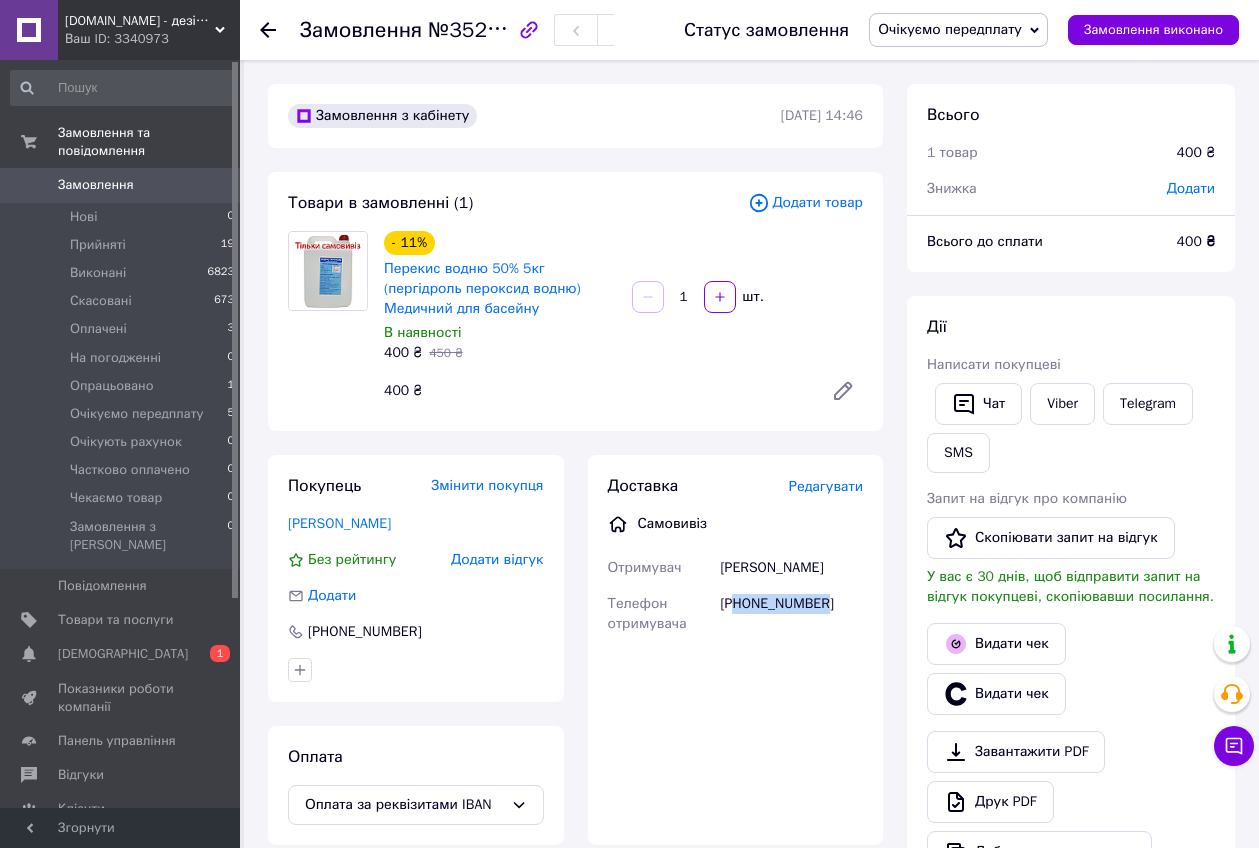 drag, startPoint x: 736, startPoint y: 605, endPoint x: 857, endPoint y: 588, distance: 122.18838 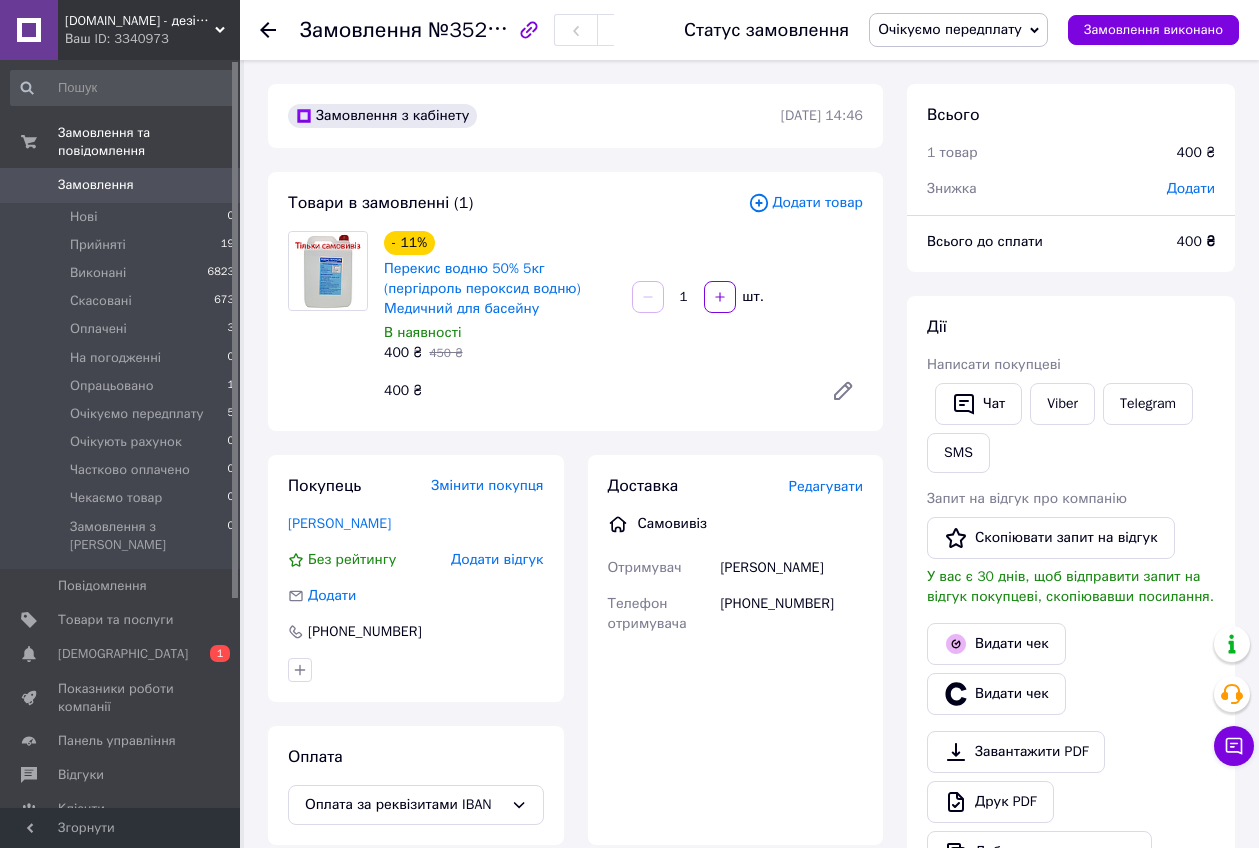click 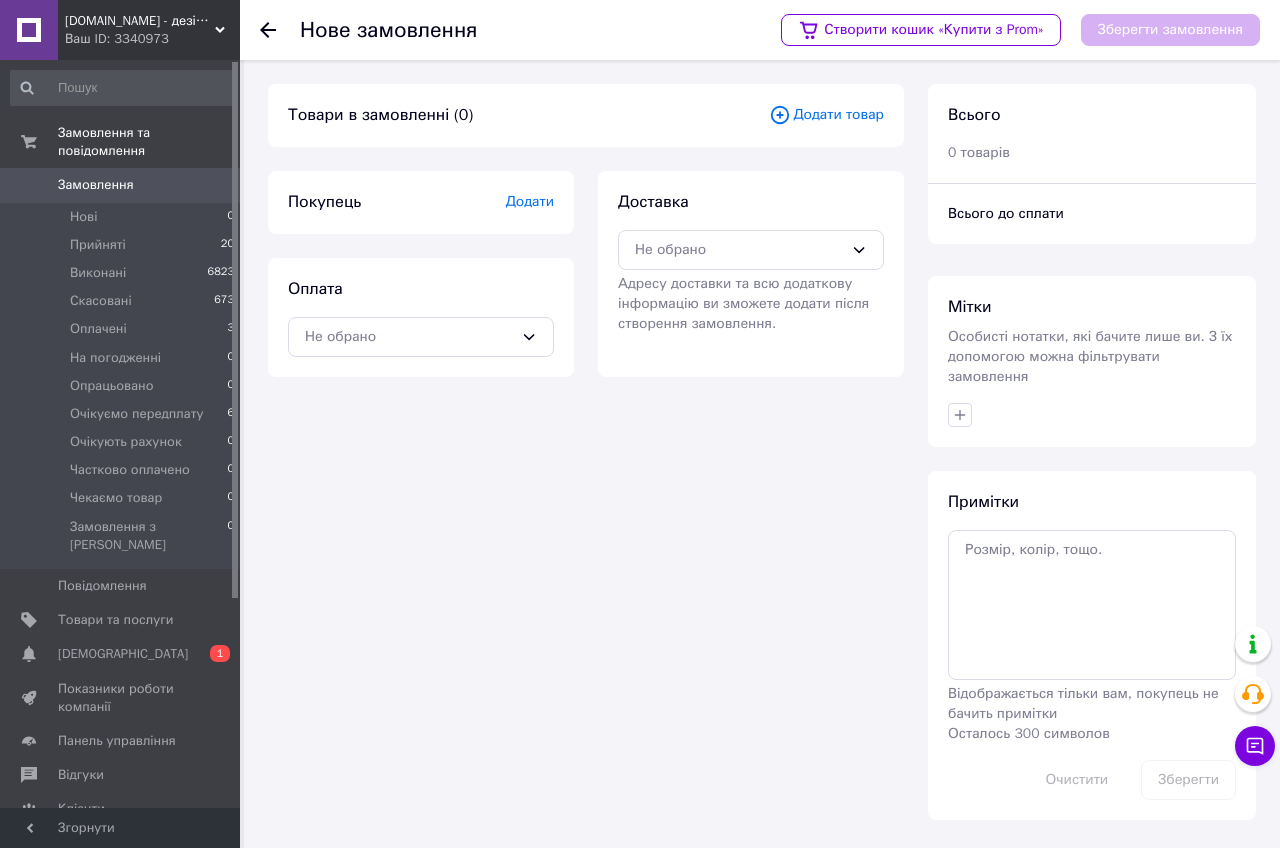 click 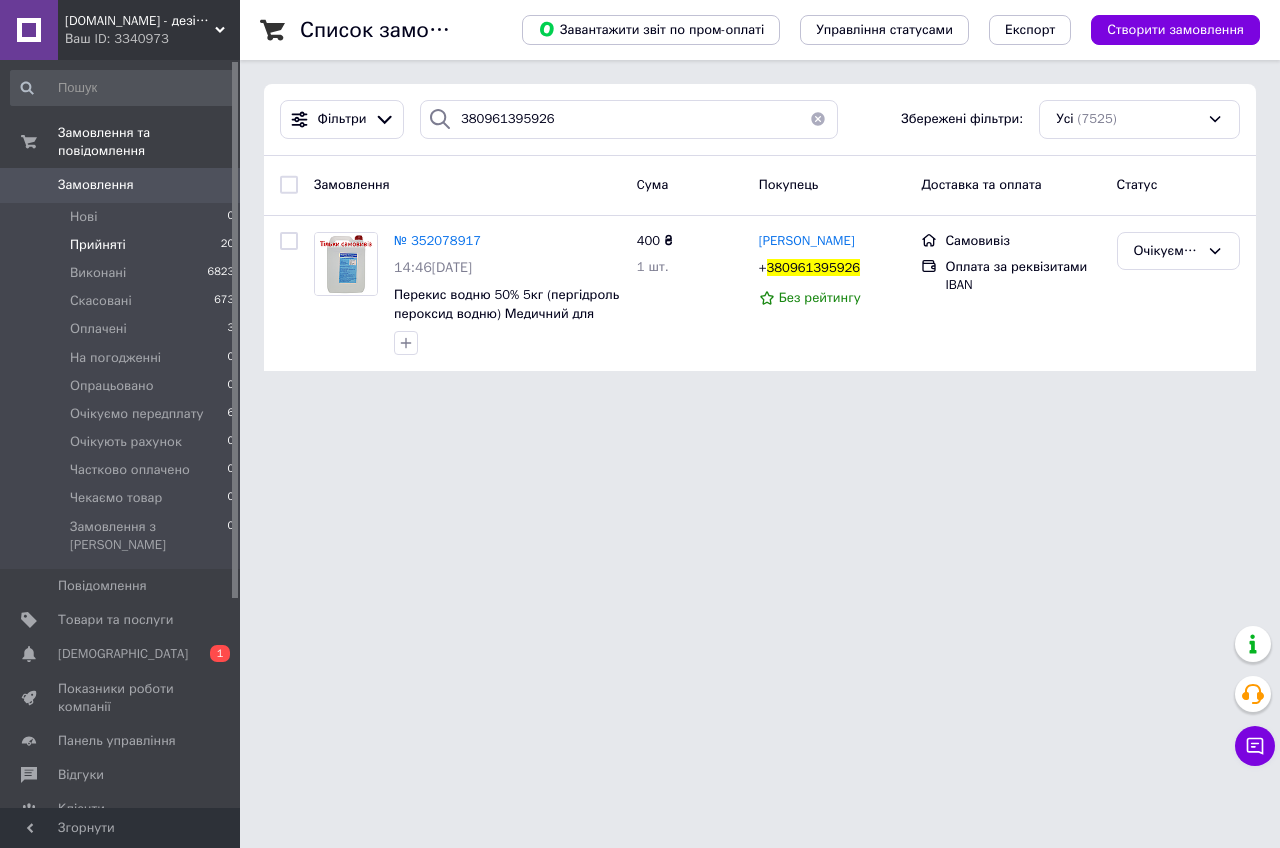 click on "Прийняті" at bounding box center [98, 245] 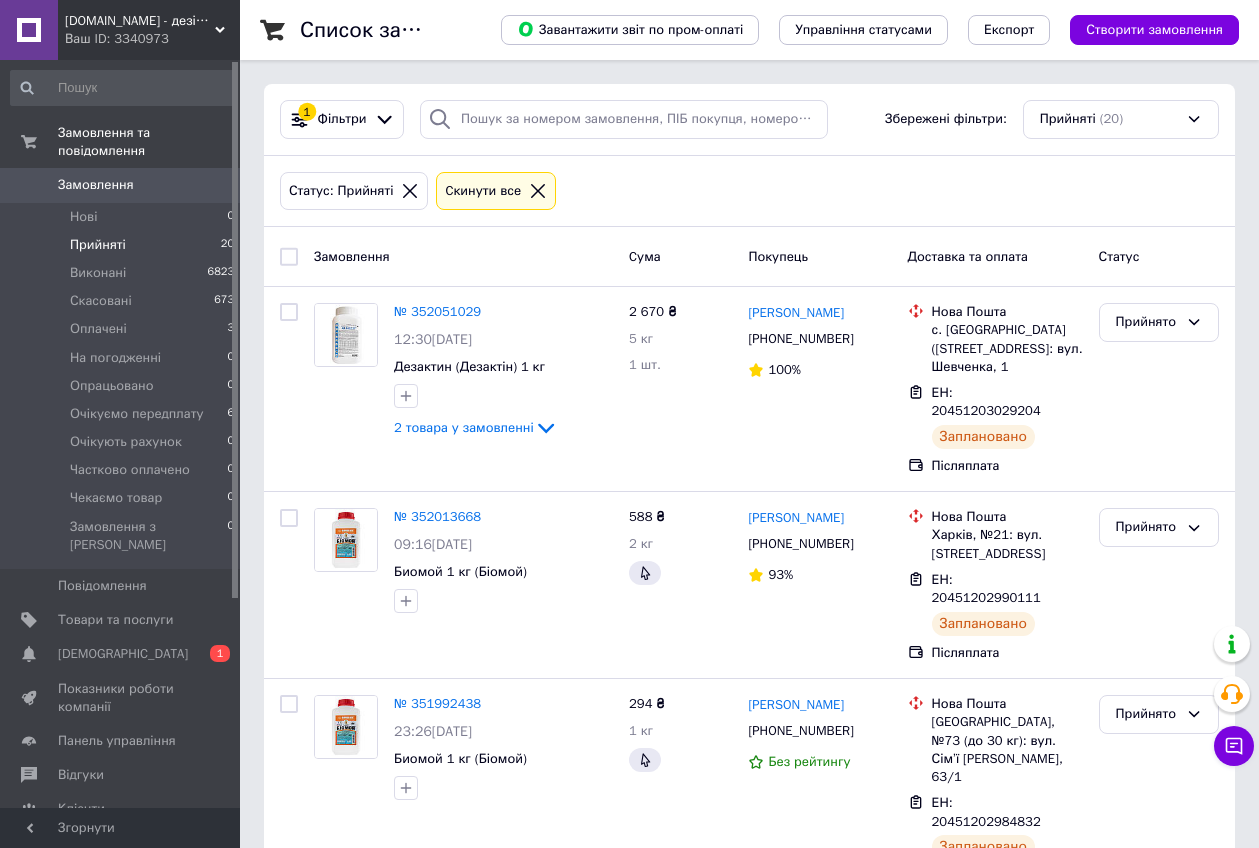 click 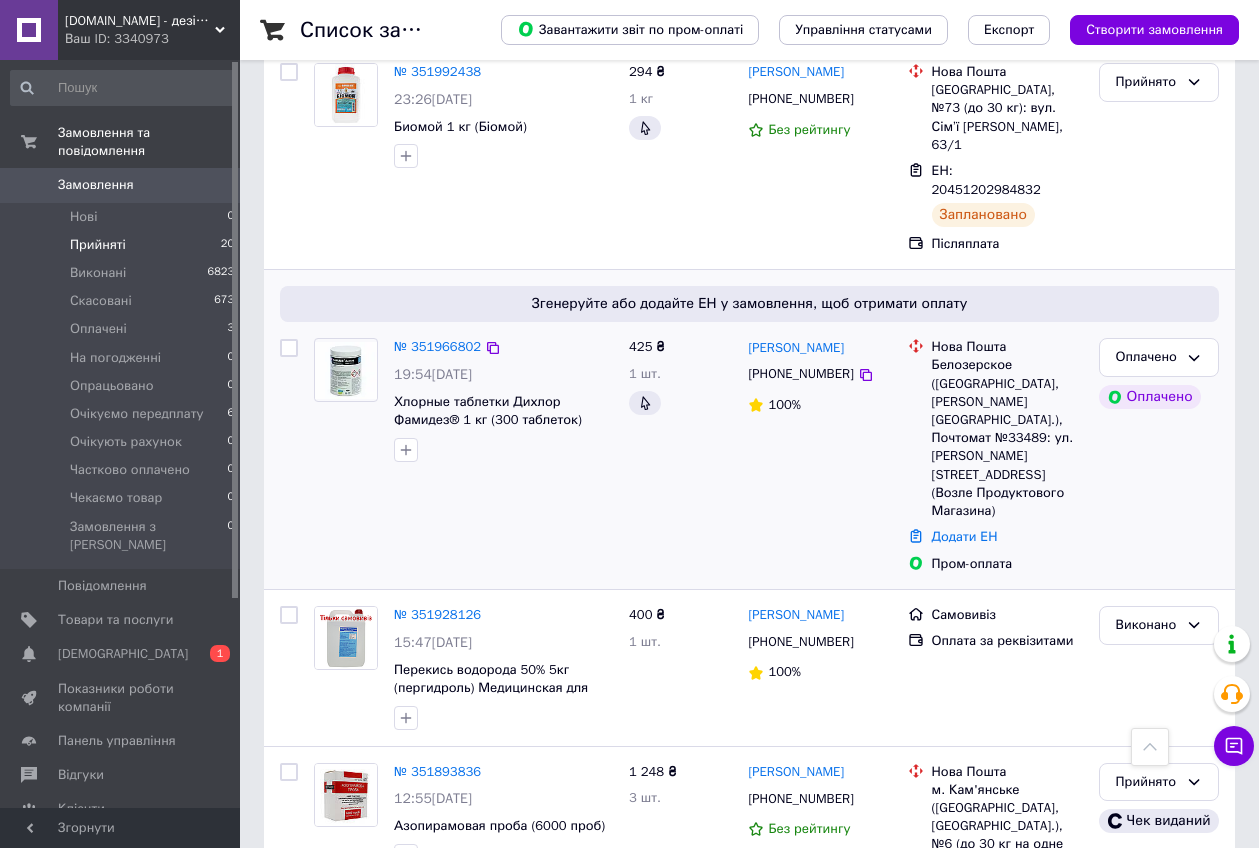 scroll, scrollTop: 875, scrollLeft: 0, axis: vertical 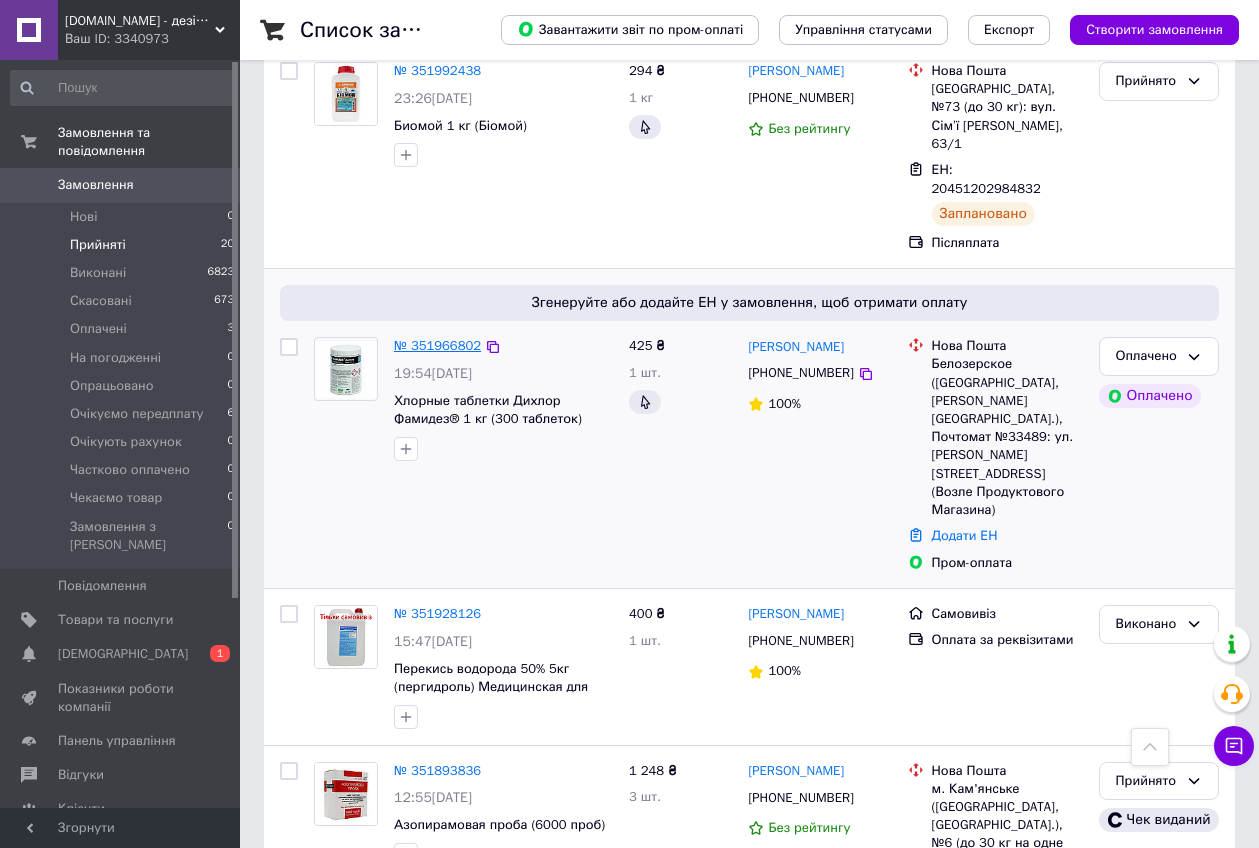 click on "№ 351966802" at bounding box center [437, 345] 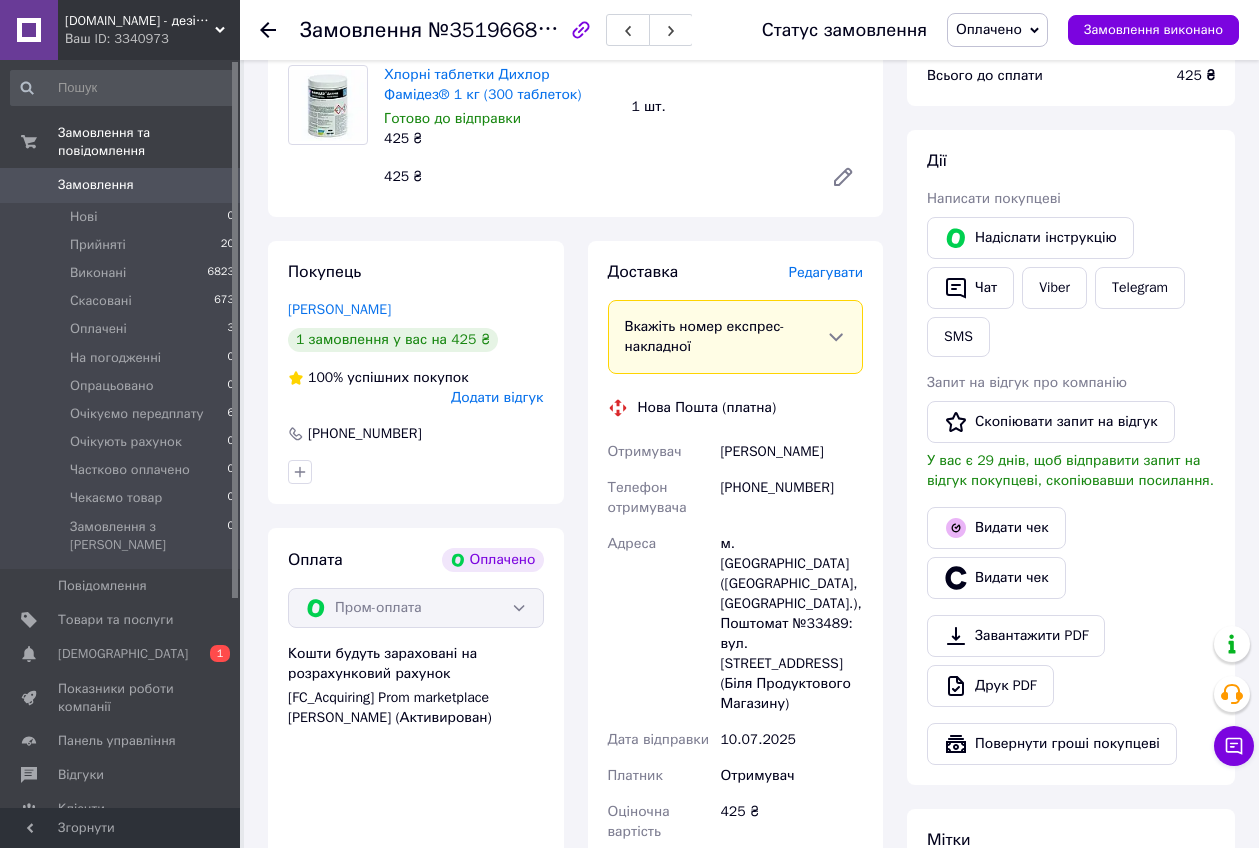 scroll, scrollTop: 166, scrollLeft: 0, axis: vertical 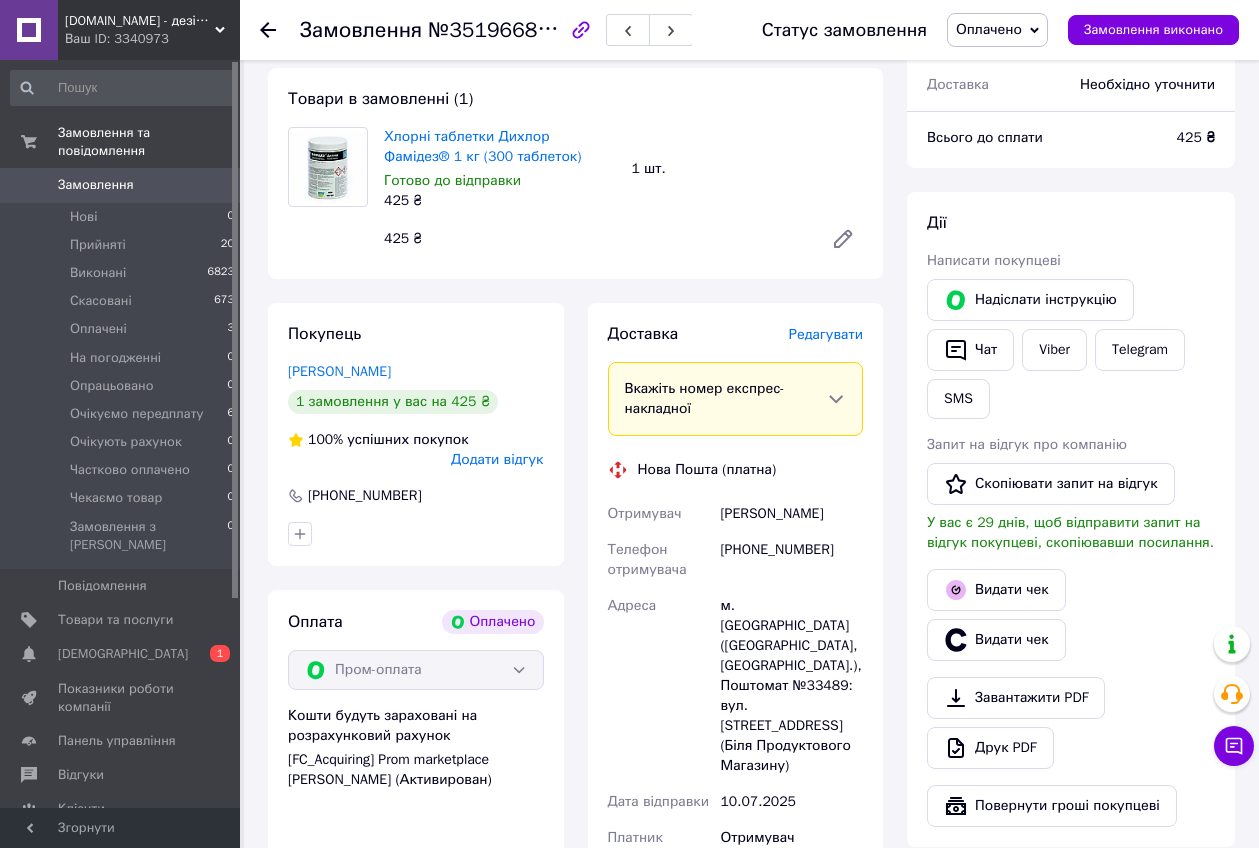 click at bounding box center [268, 30] 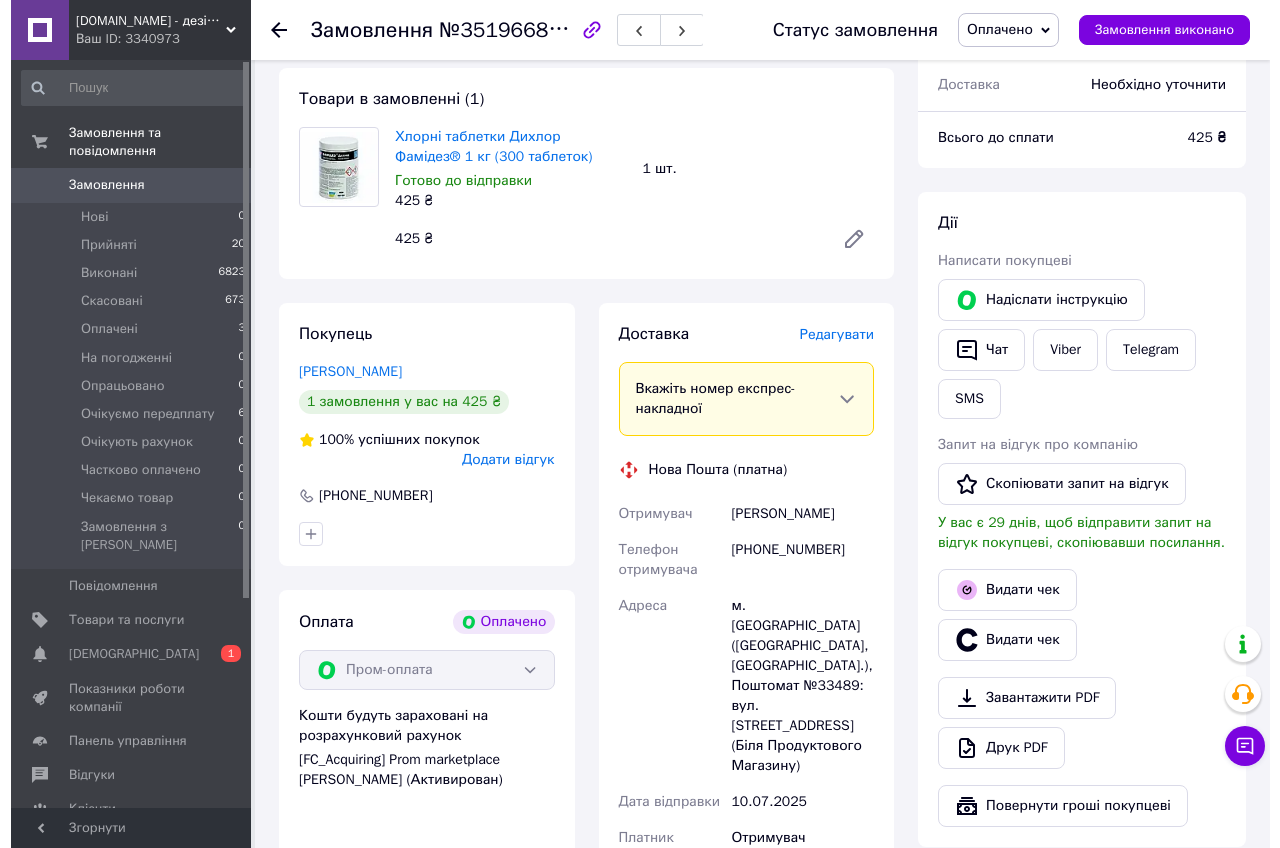 scroll, scrollTop: 0, scrollLeft: 0, axis: both 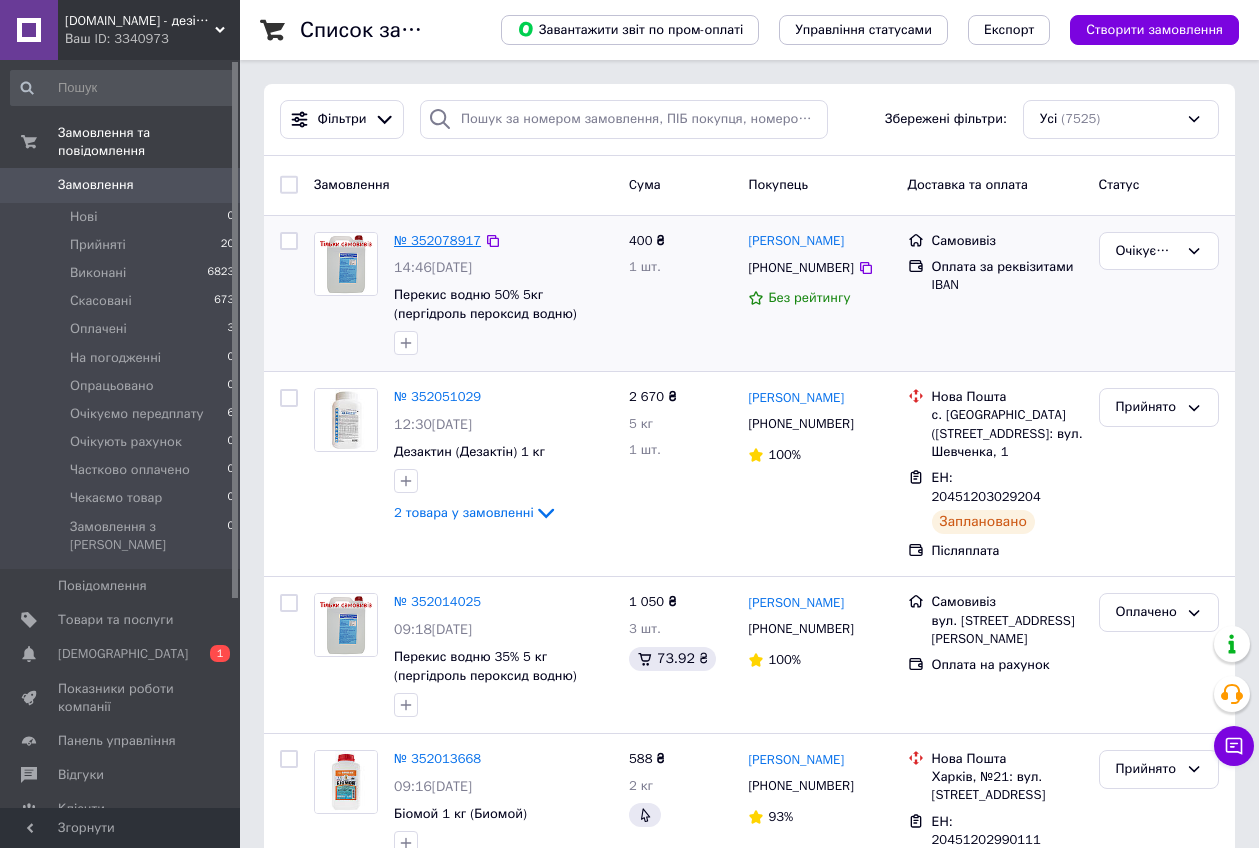 click on "№ 352078917" at bounding box center [437, 240] 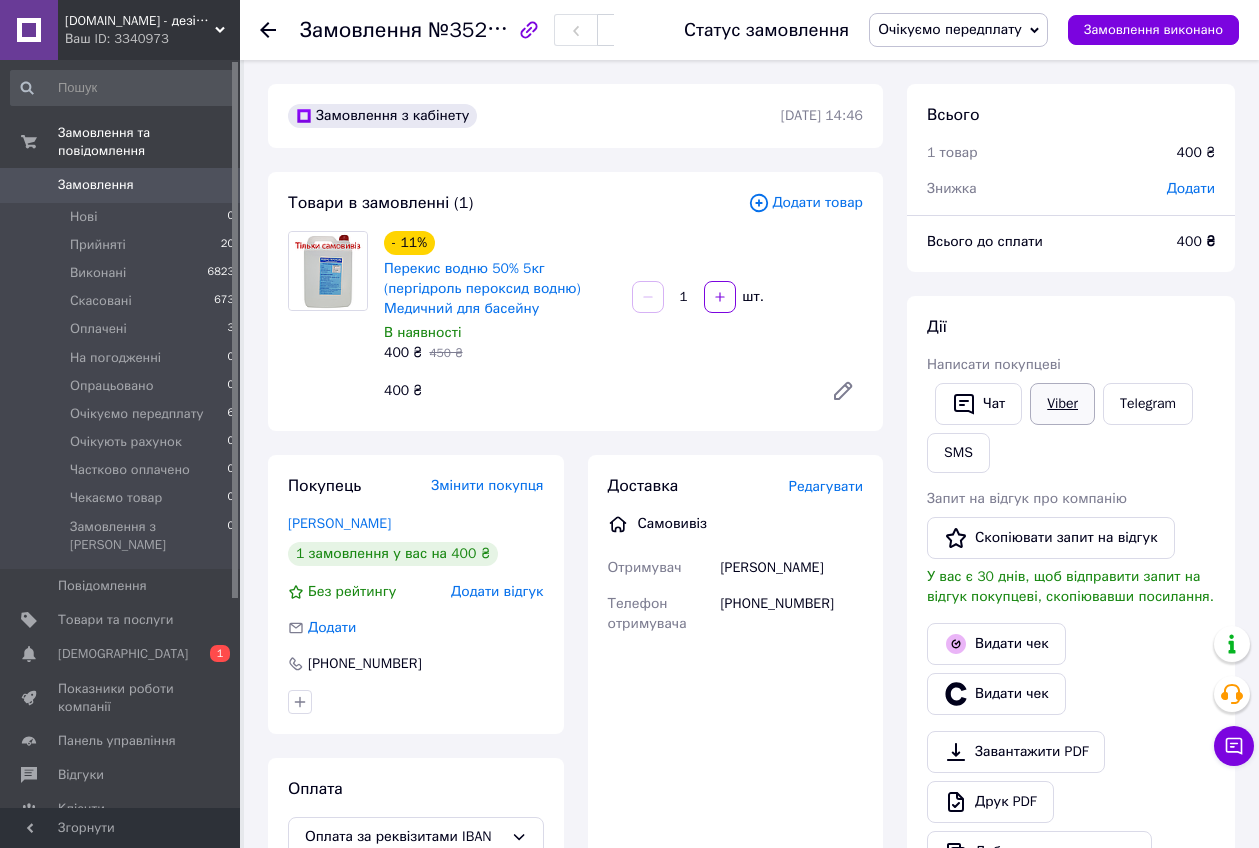 click on "Viber" at bounding box center (1062, 404) 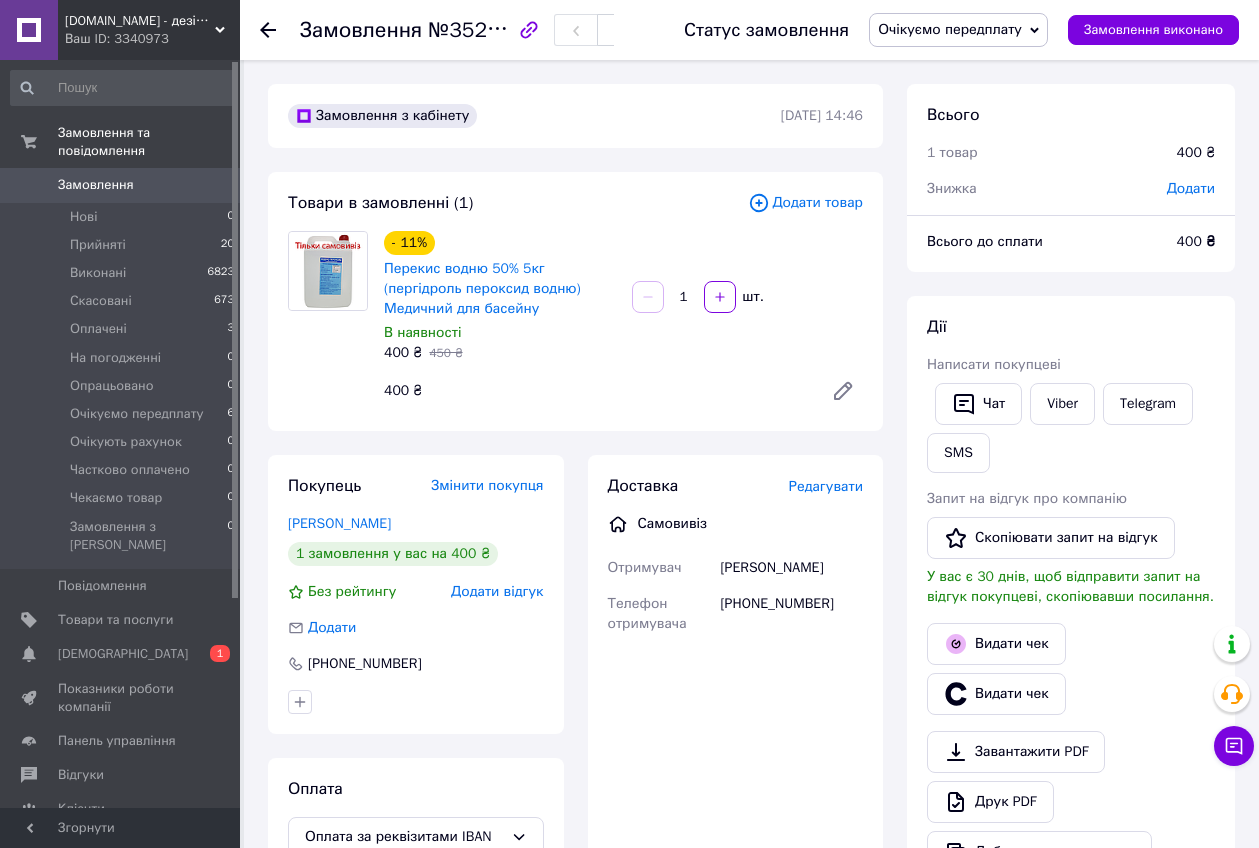 click 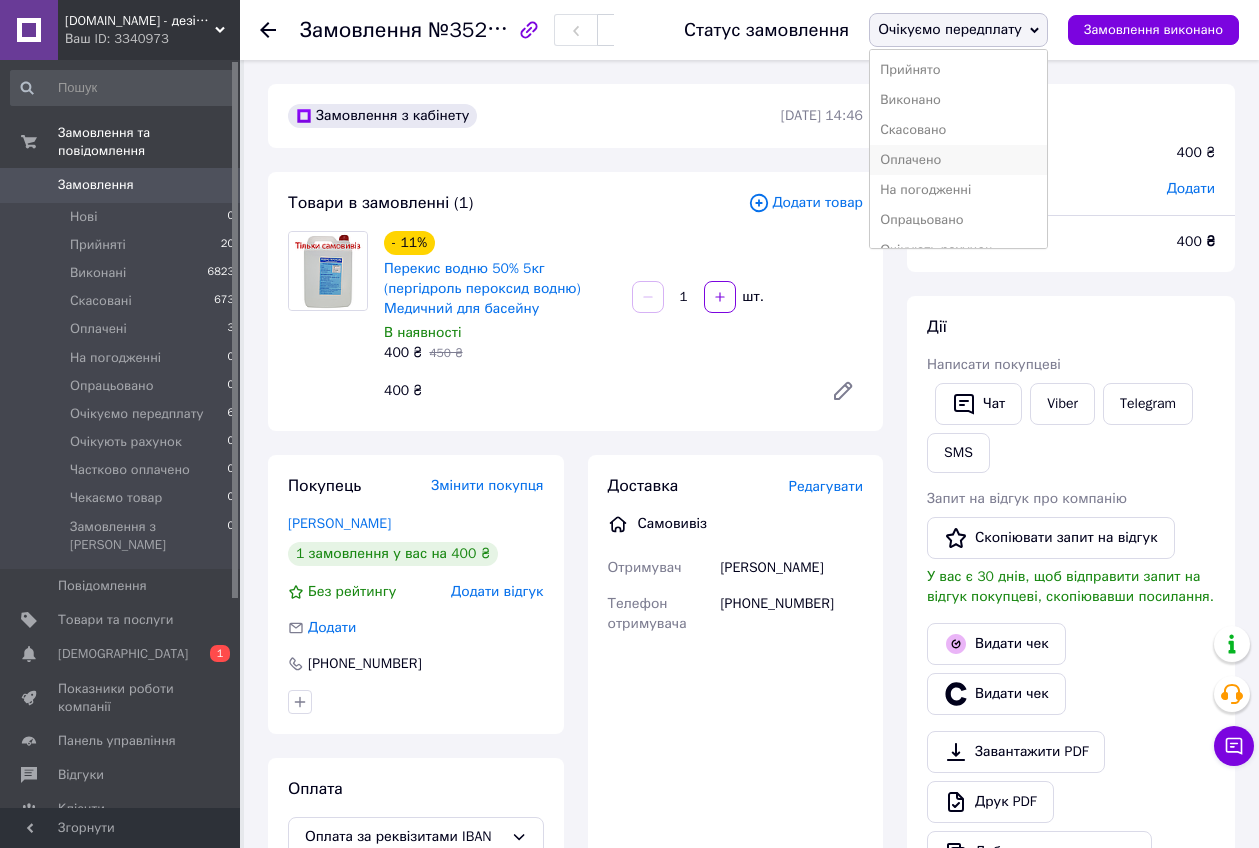 click on "Оплачено" at bounding box center [958, 160] 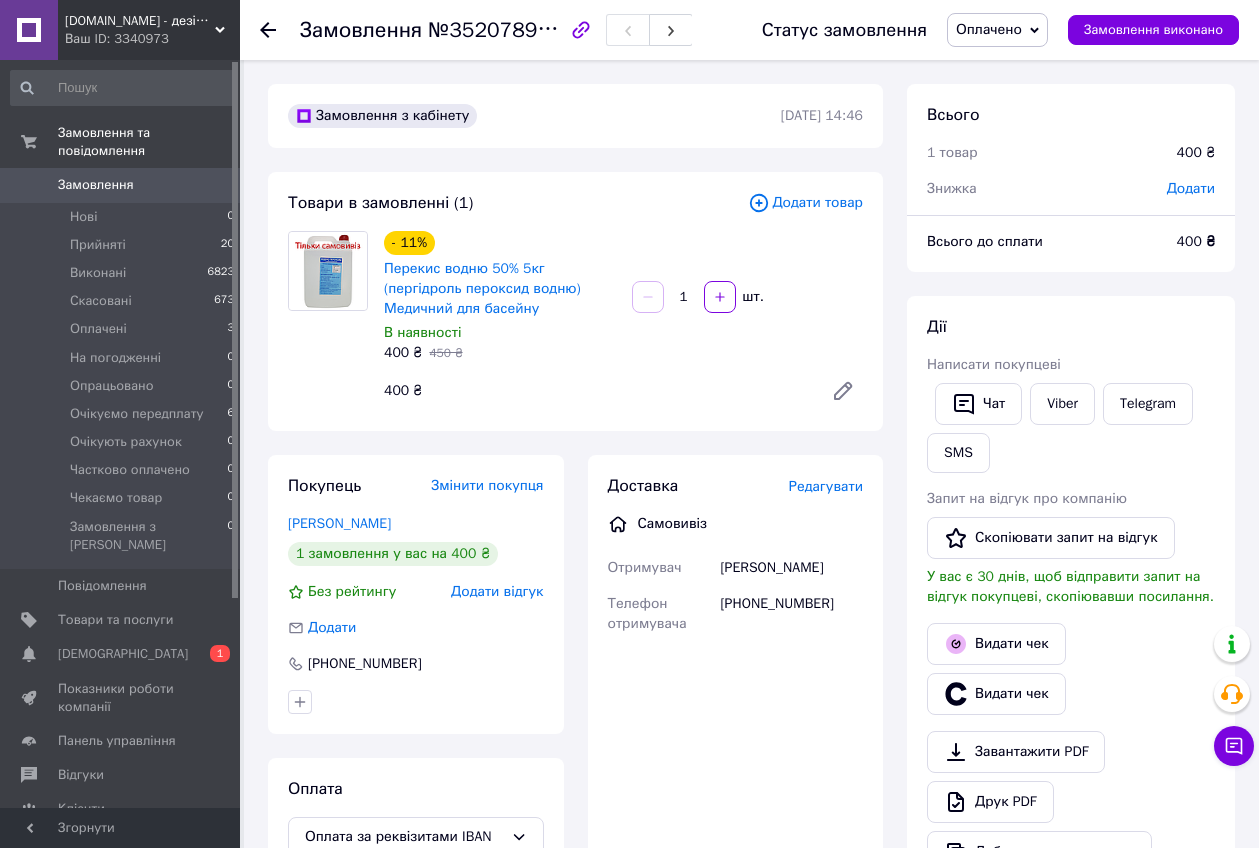 click on "Оплачено" at bounding box center (997, 30) 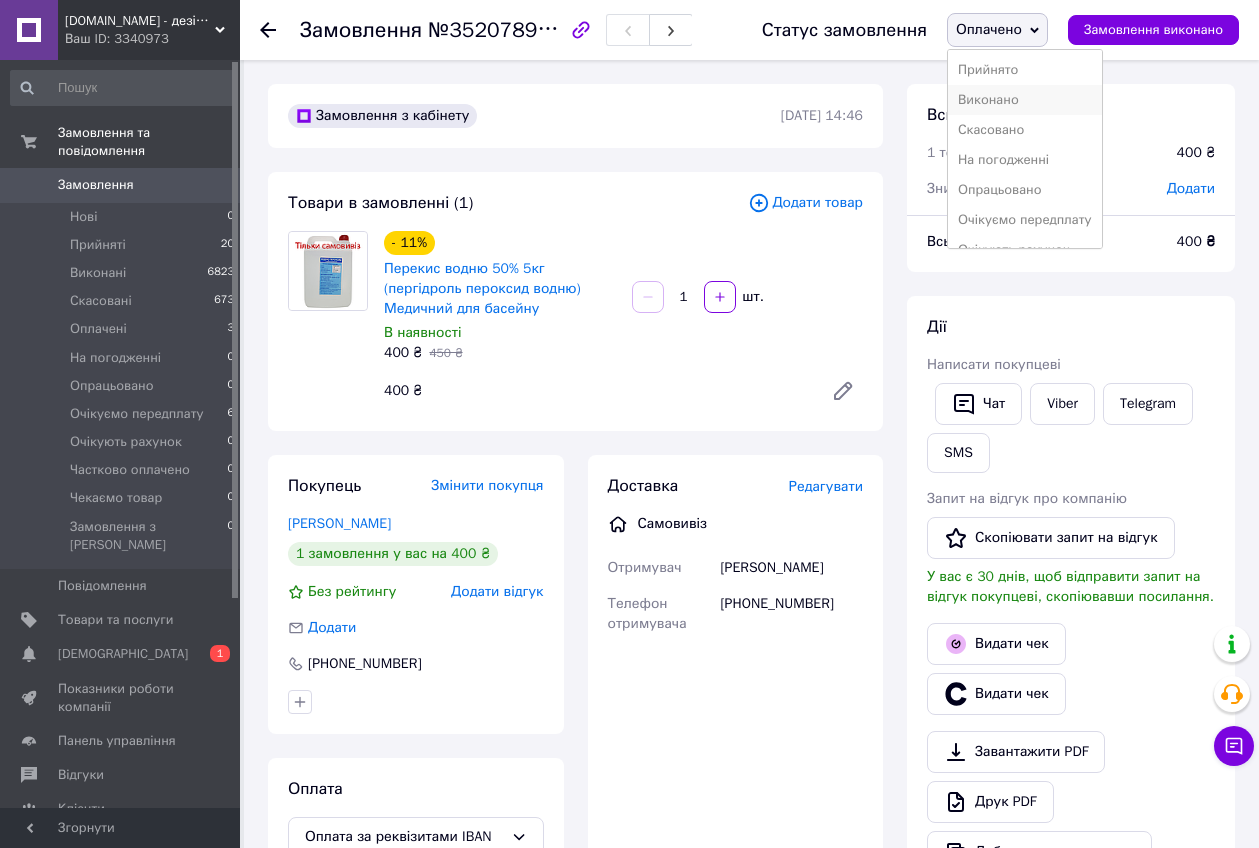 click on "Виконано" at bounding box center [1025, 100] 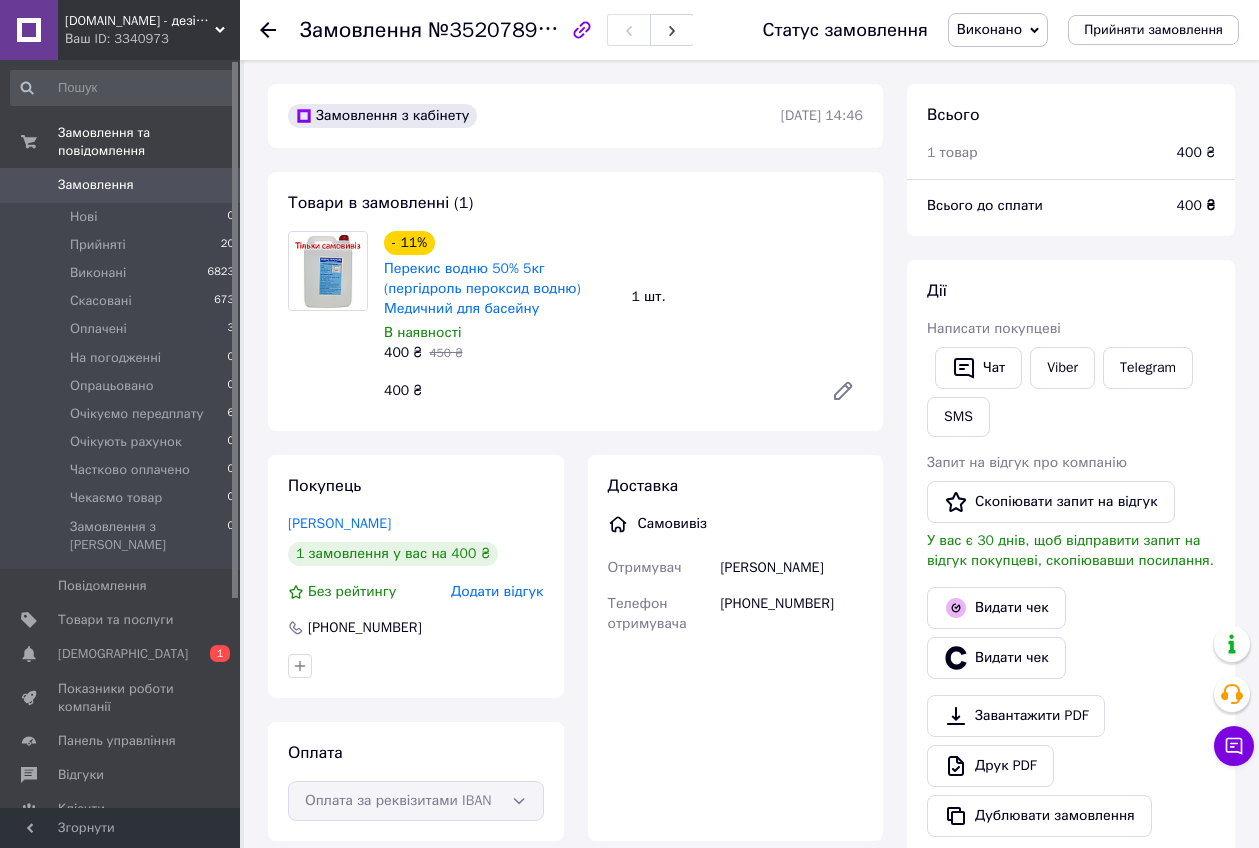 click 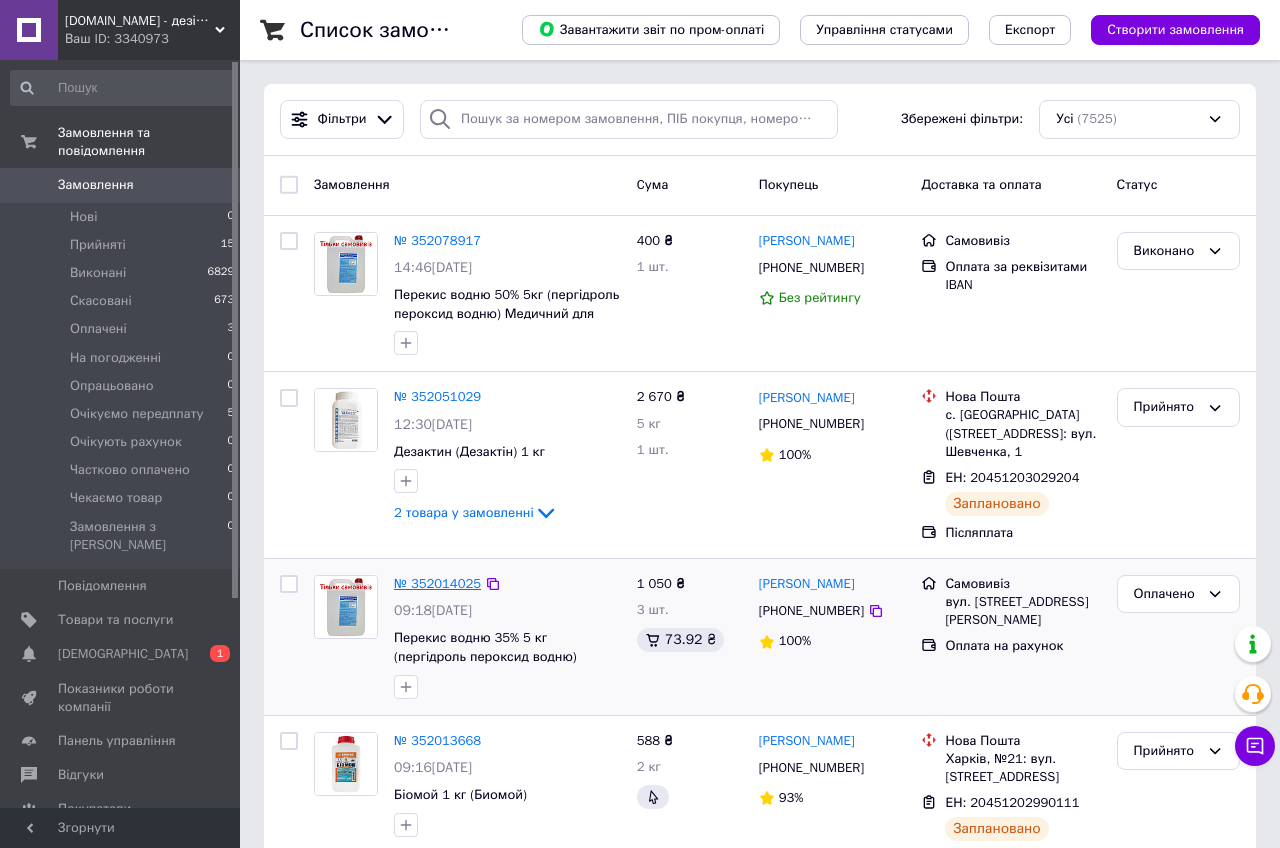 click on "№ 352014025" at bounding box center (437, 583) 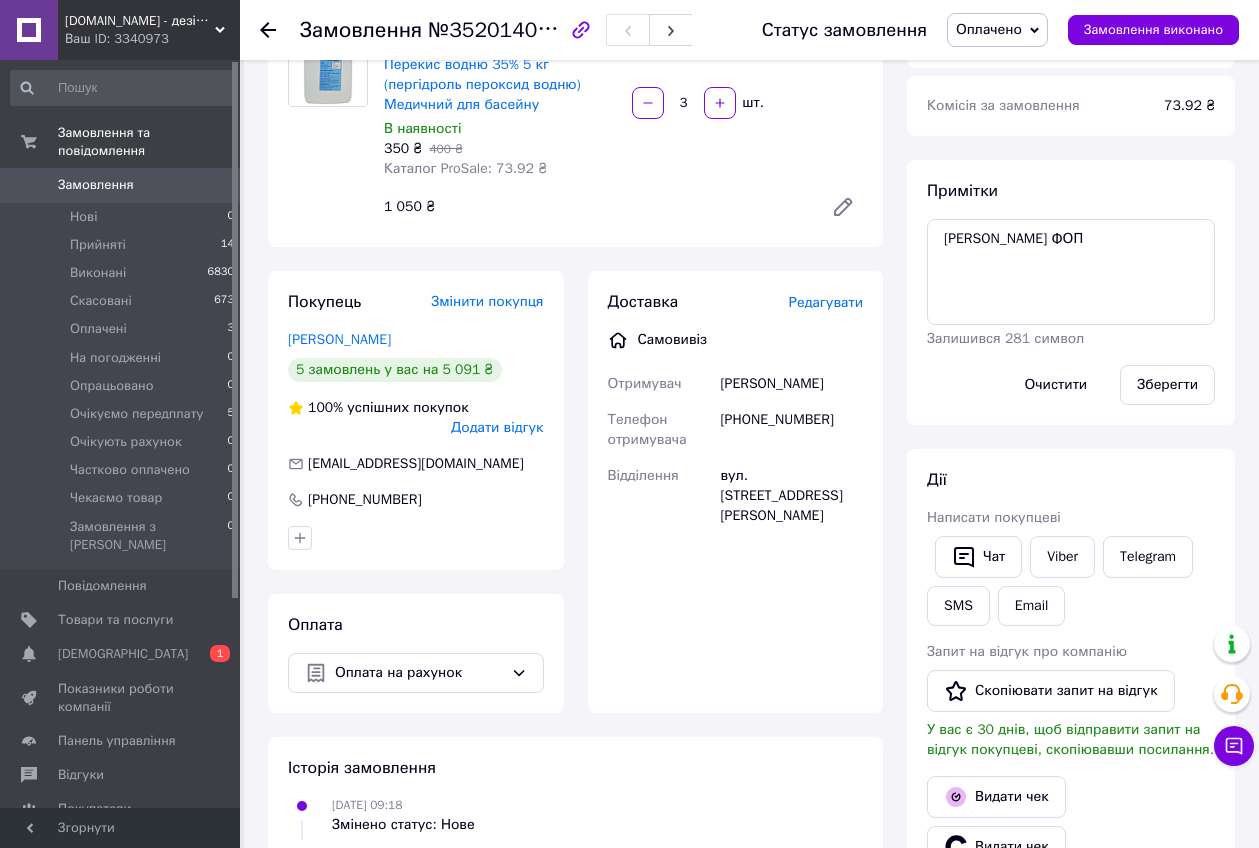 scroll, scrollTop: 250, scrollLeft: 0, axis: vertical 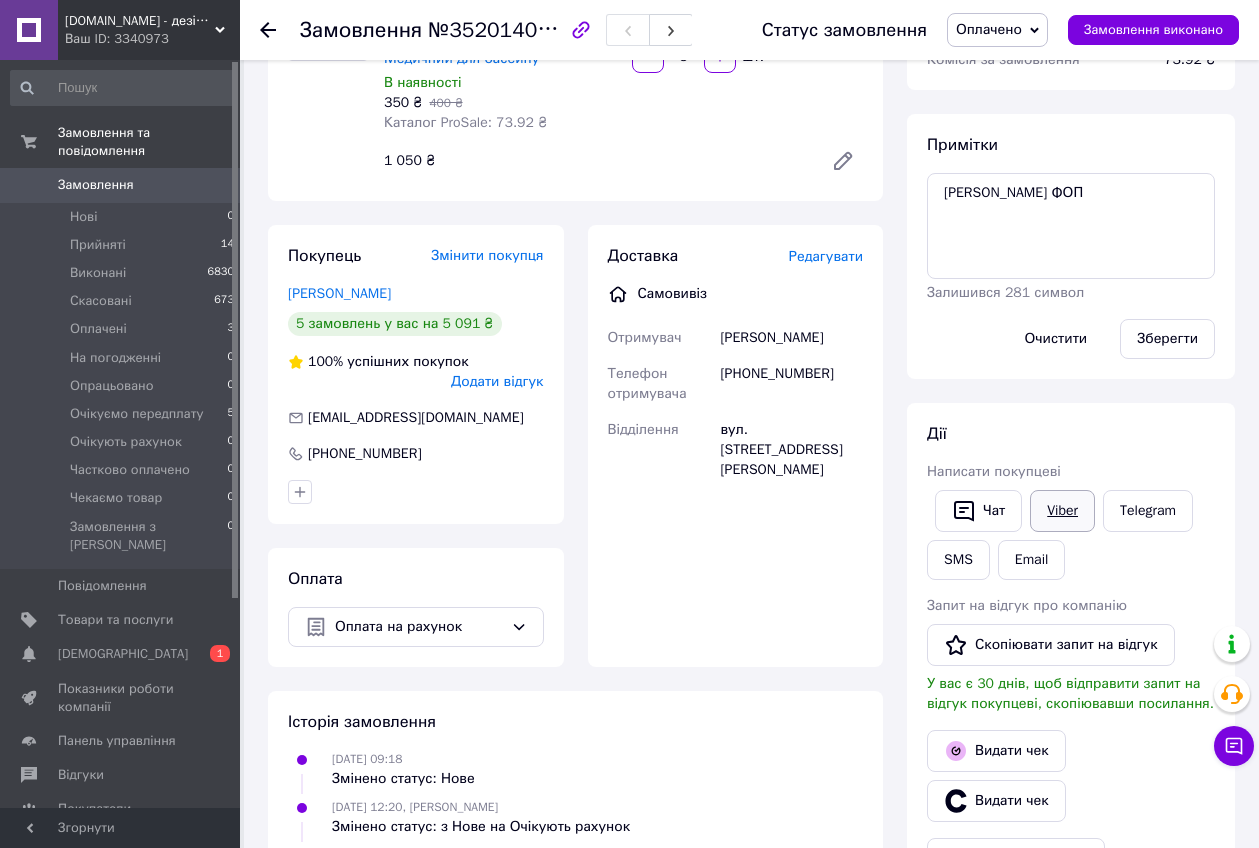 click on "Viber" at bounding box center (1062, 511) 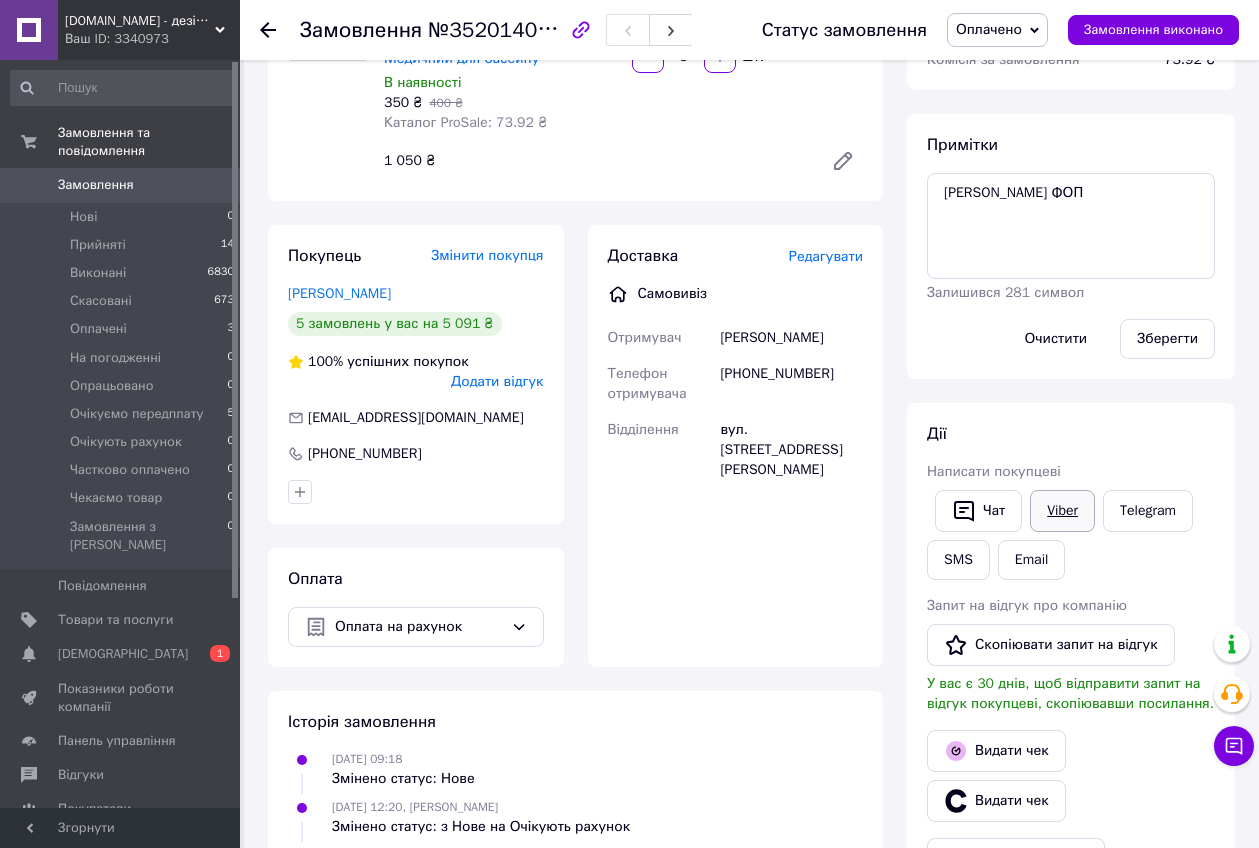 click on "Viber" at bounding box center (1062, 511) 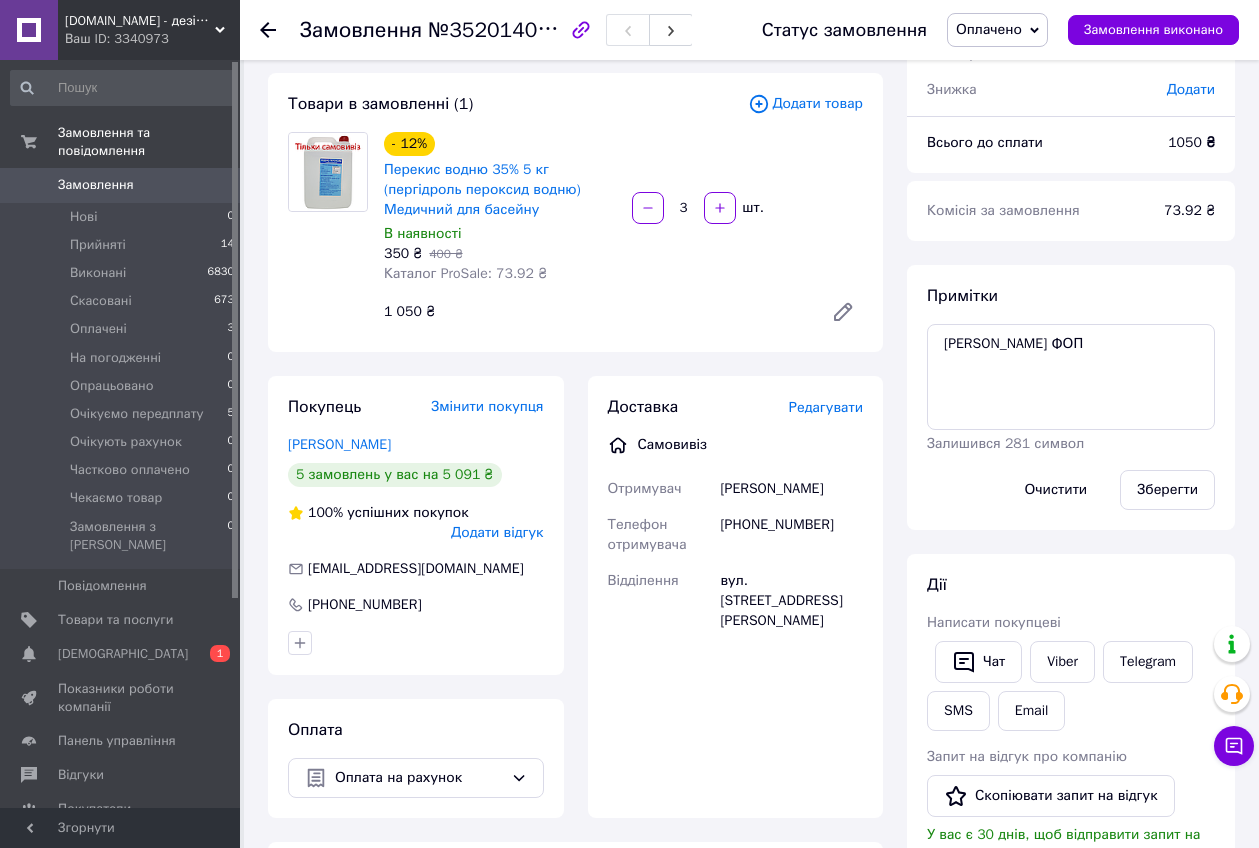 scroll, scrollTop: 0, scrollLeft: 0, axis: both 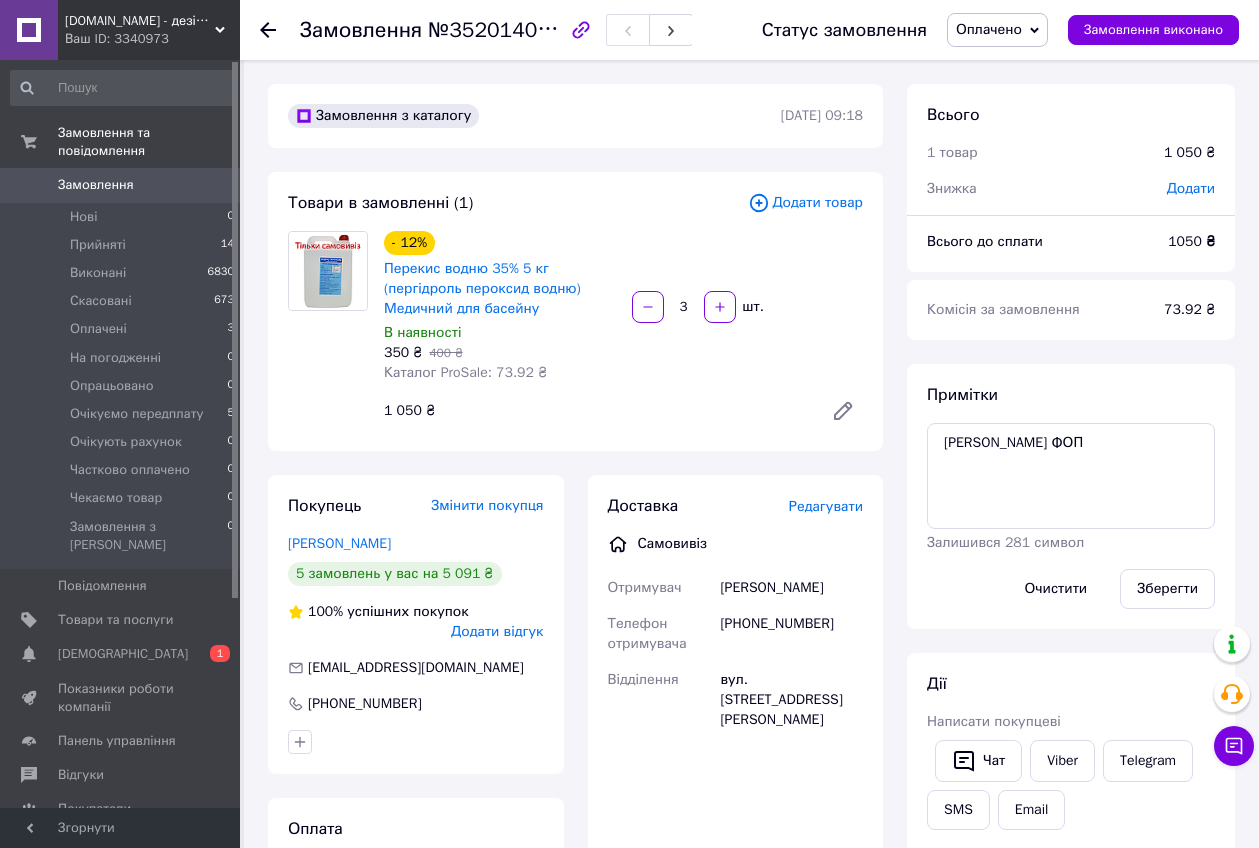 click 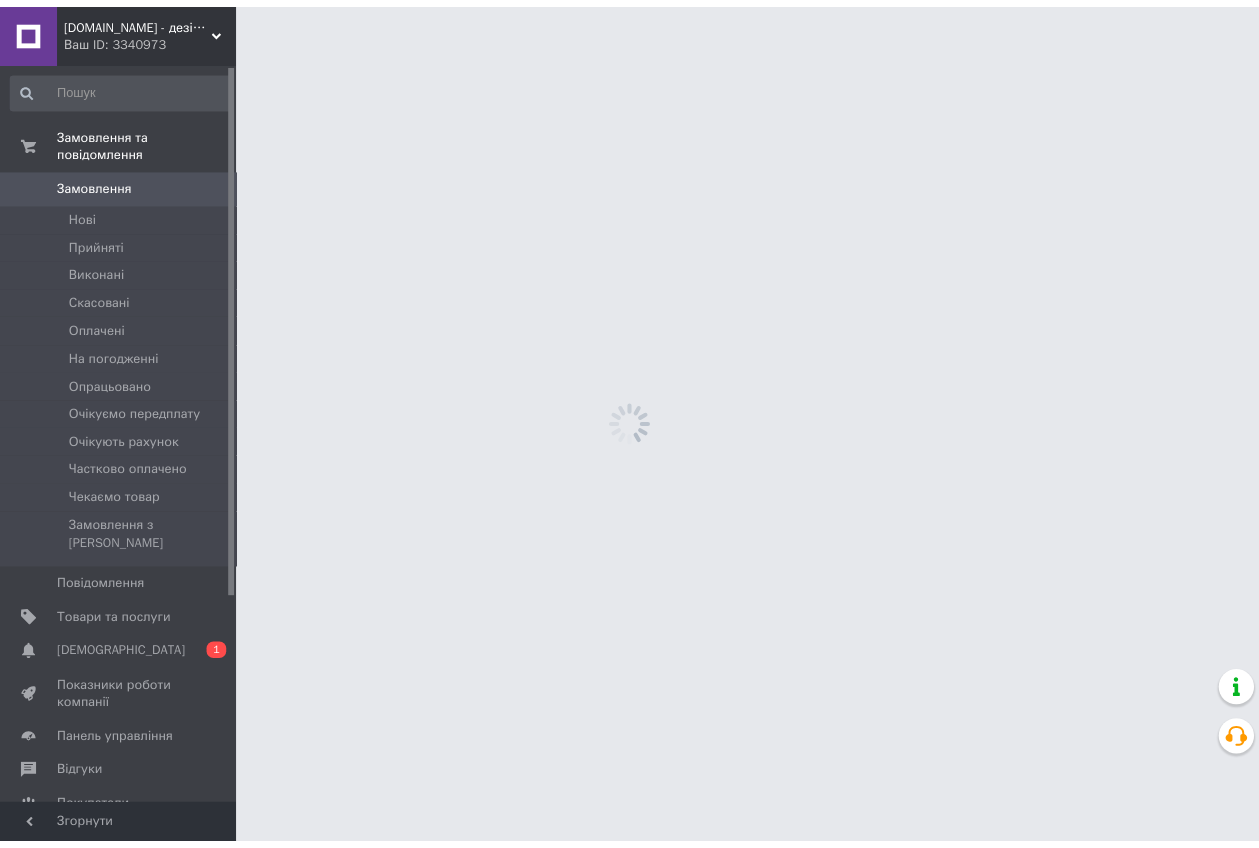 scroll, scrollTop: 0, scrollLeft: 0, axis: both 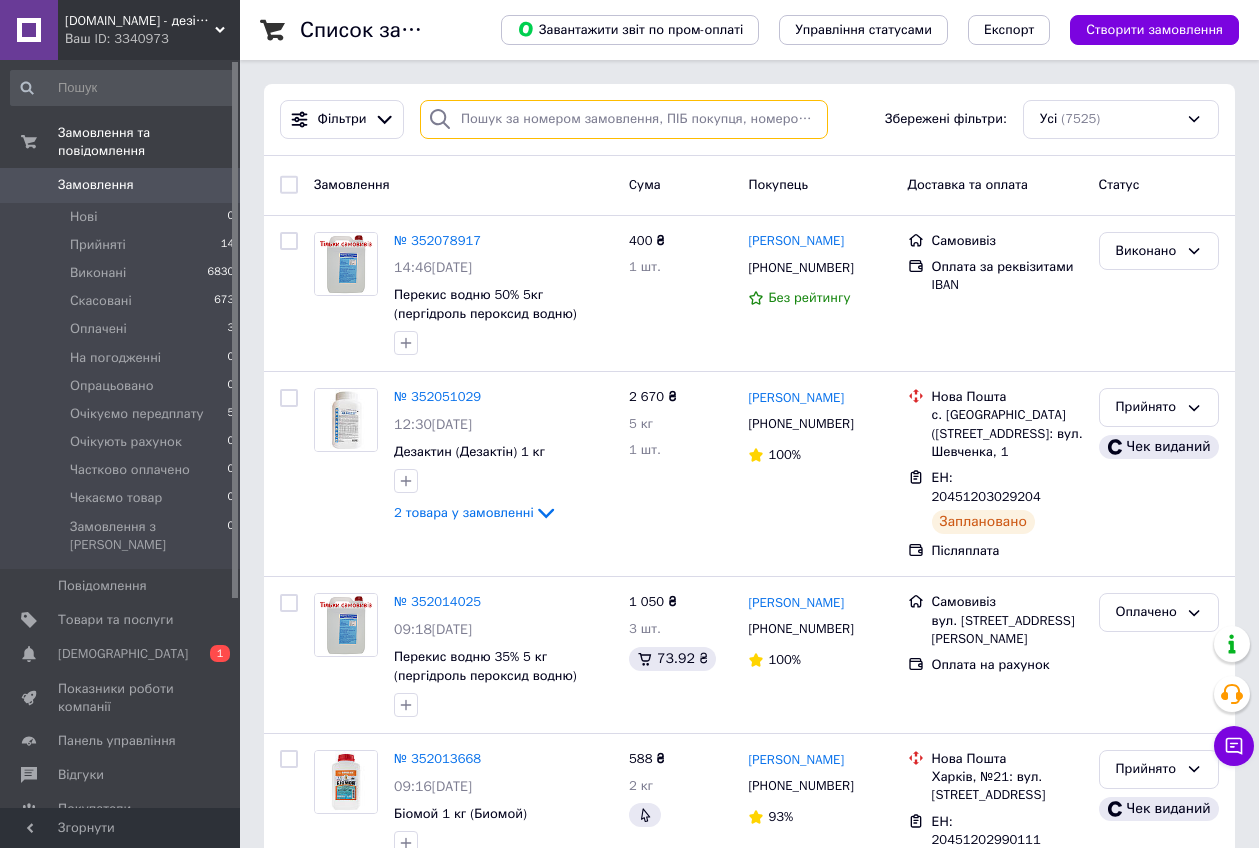 click at bounding box center (624, 119) 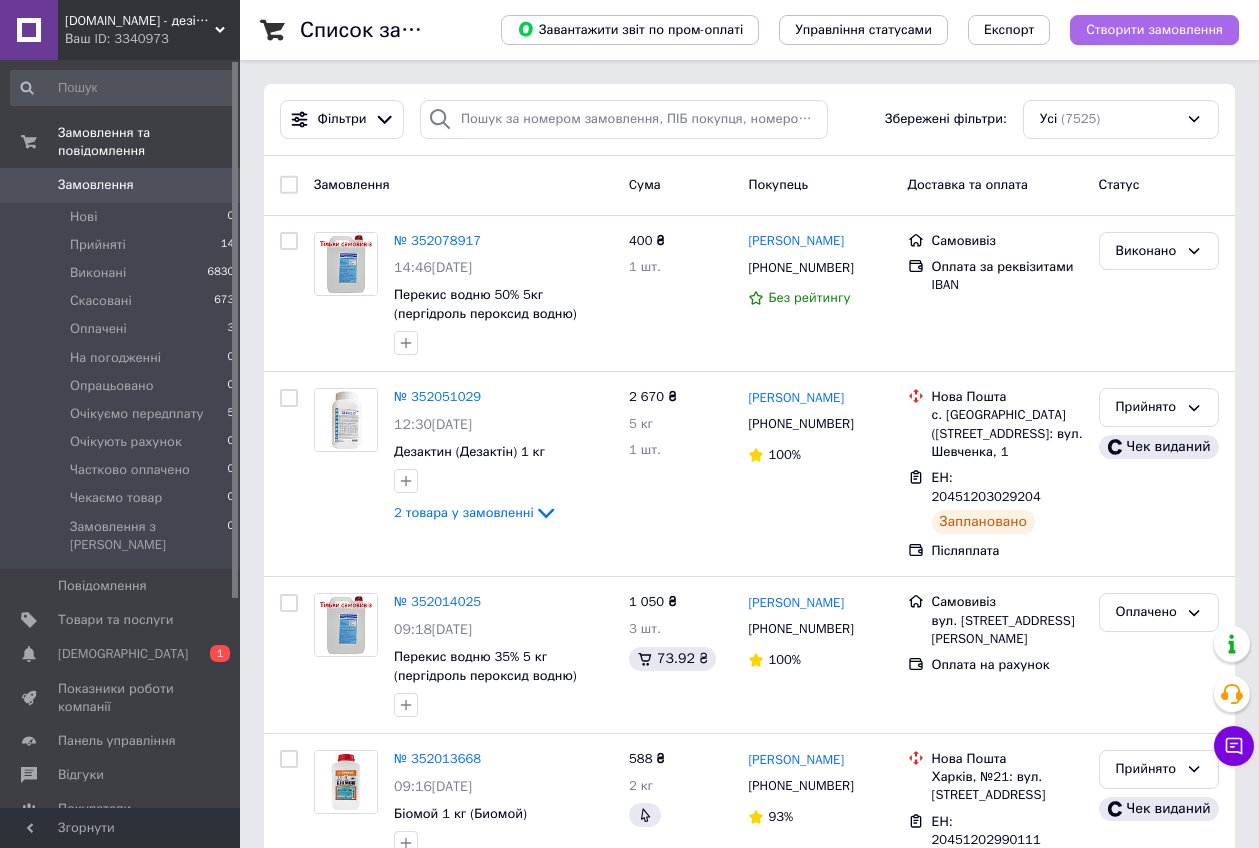 click on "Створити замовлення" at bounding box center (1154, 30) 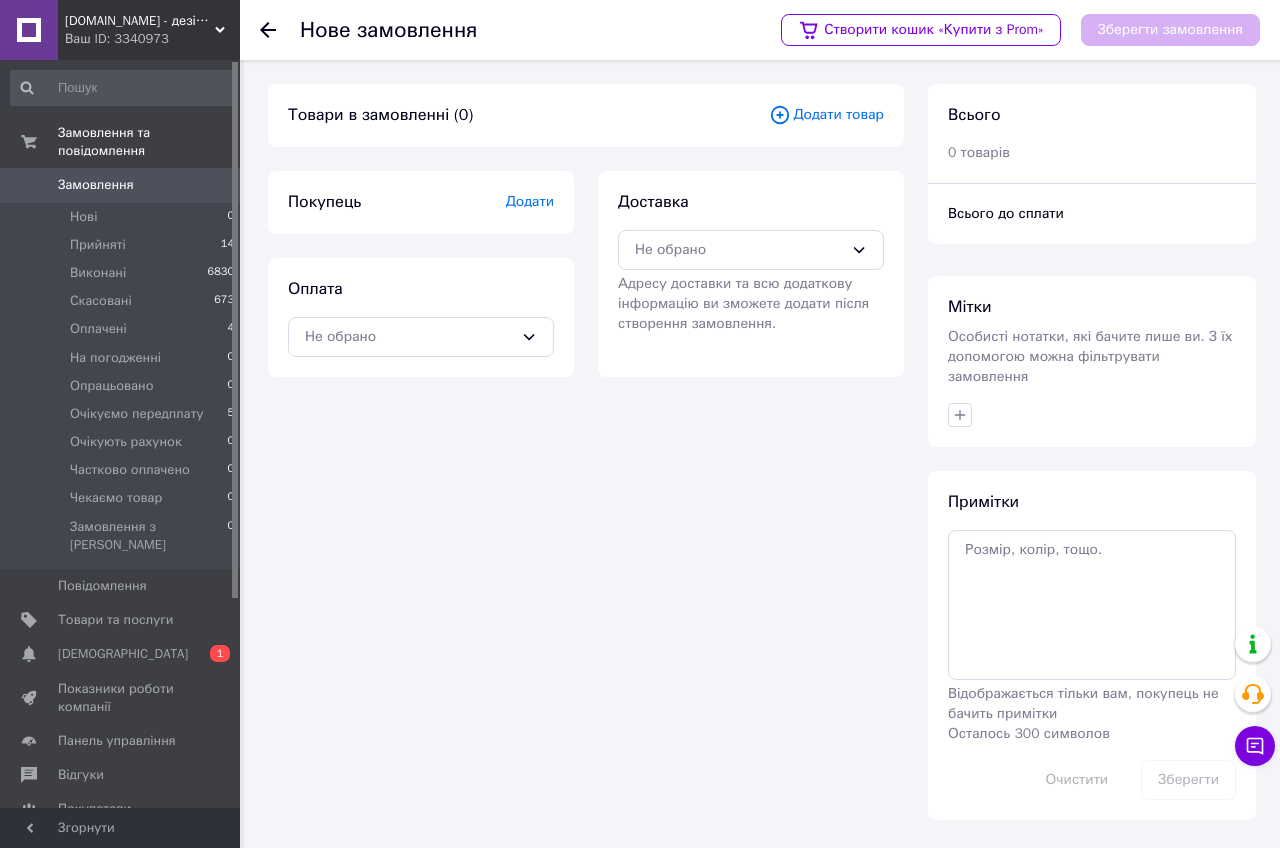 click on "Додати" at bounding box center [530, 201] 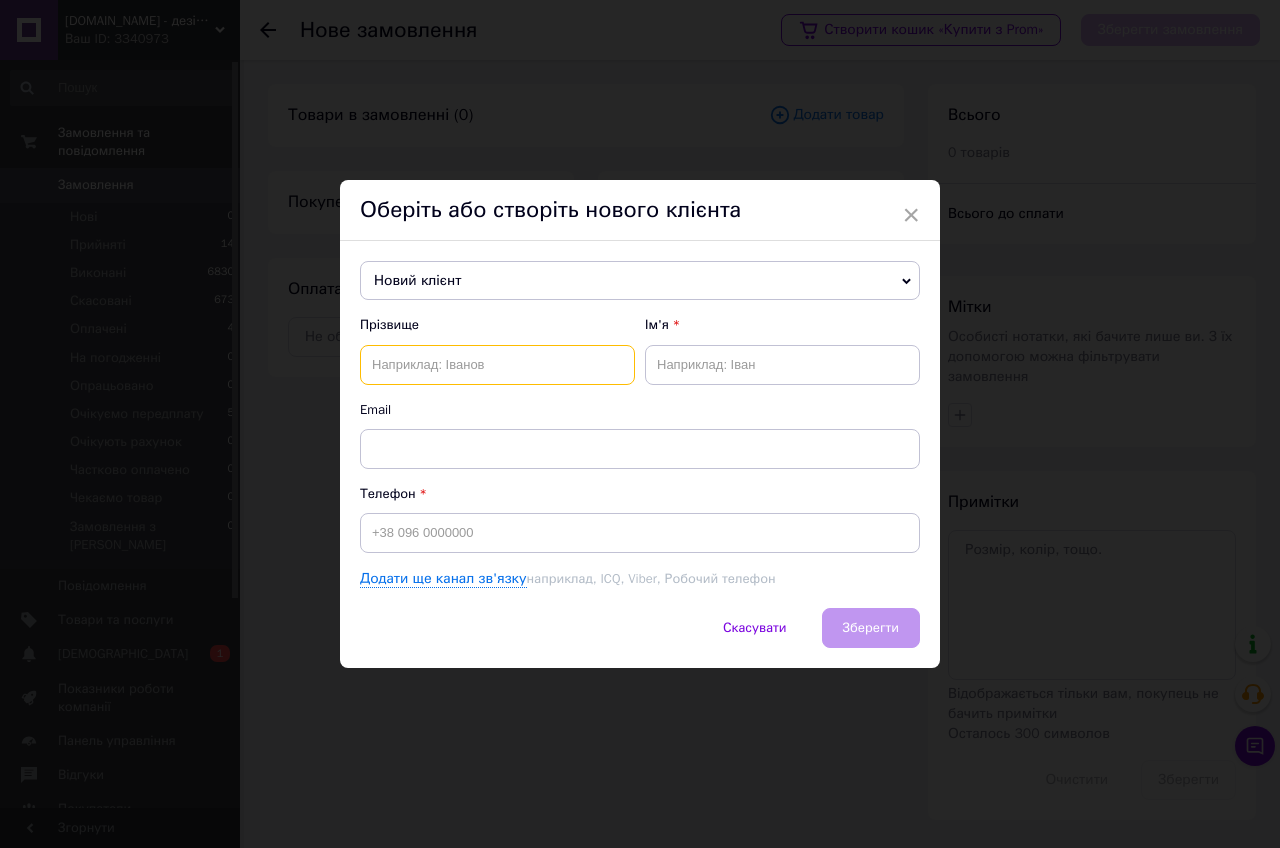 click at bounding box center [497, 365] 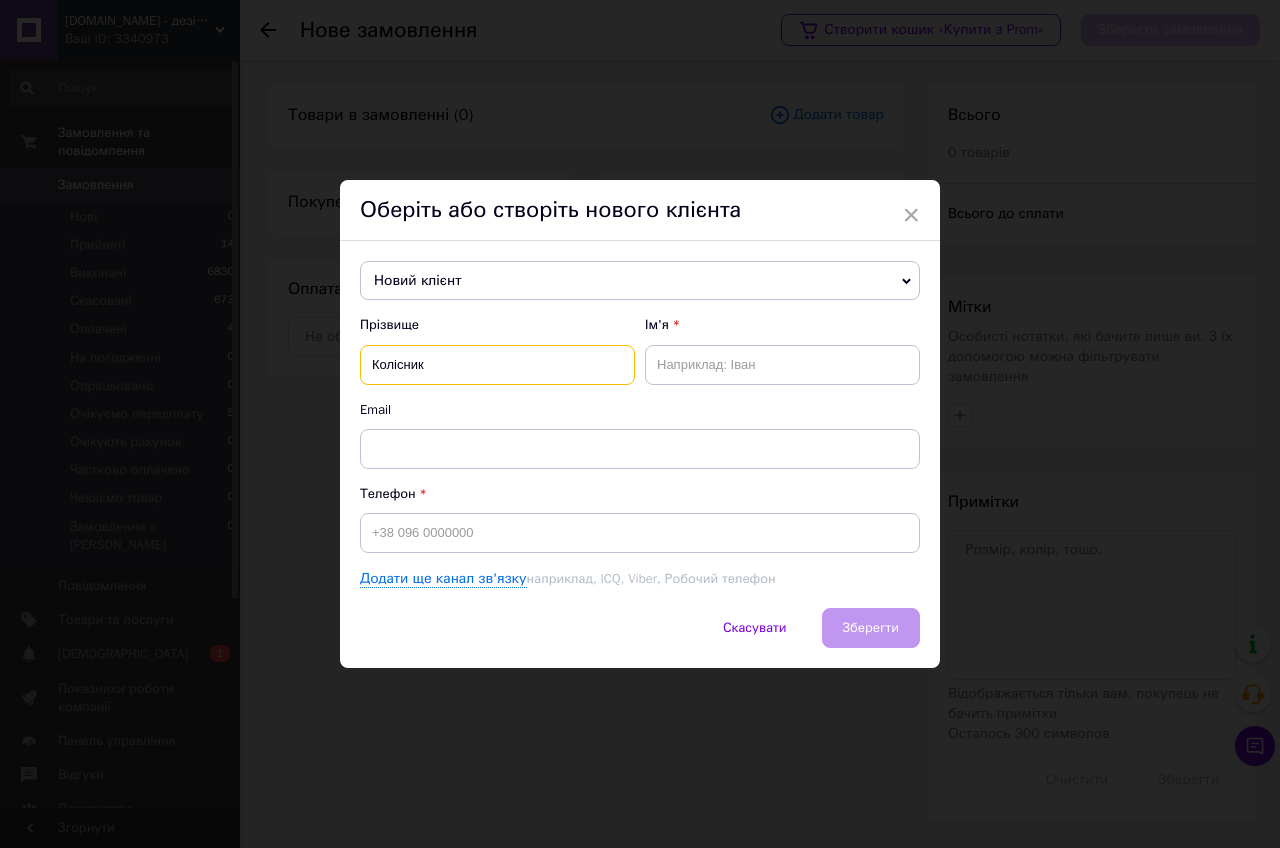 type on "Колісник" 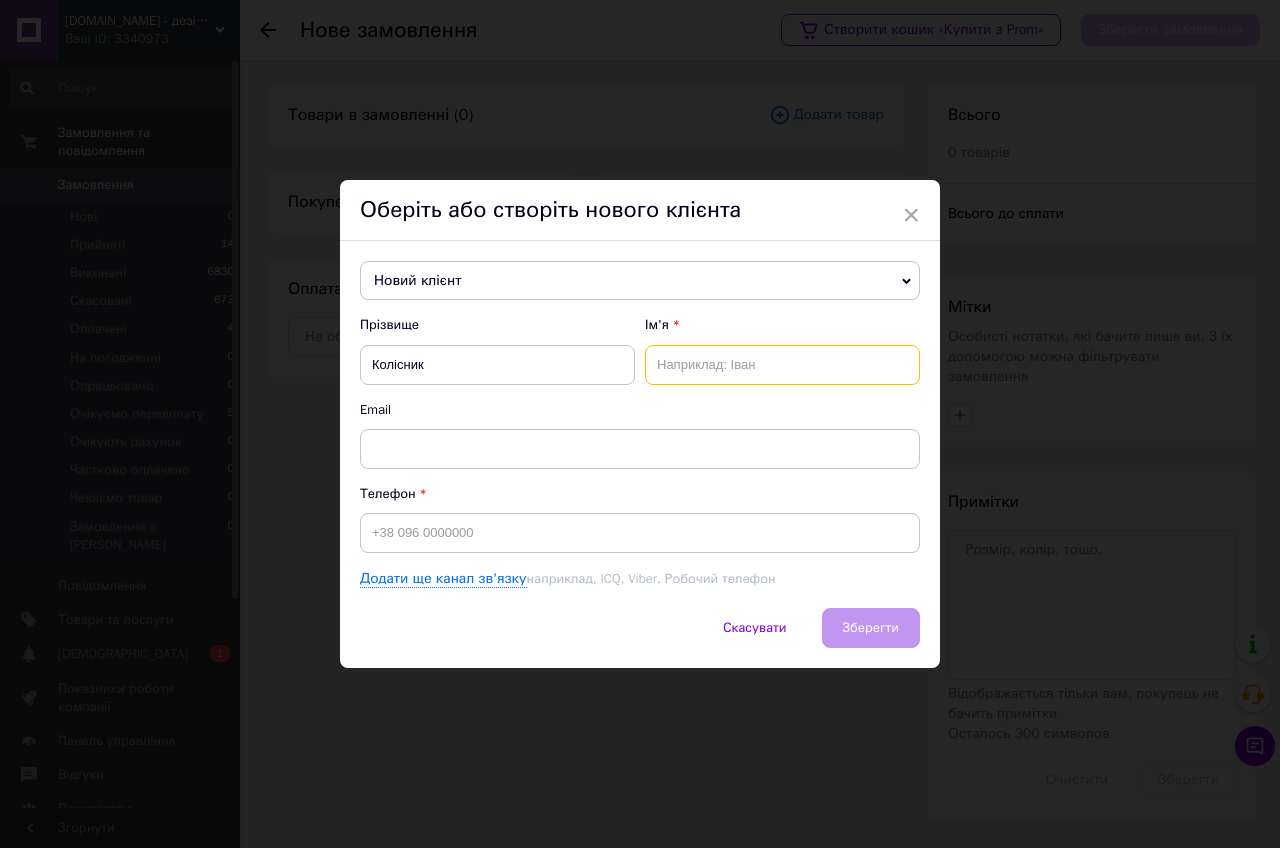 click at bounding box center [782, 365] 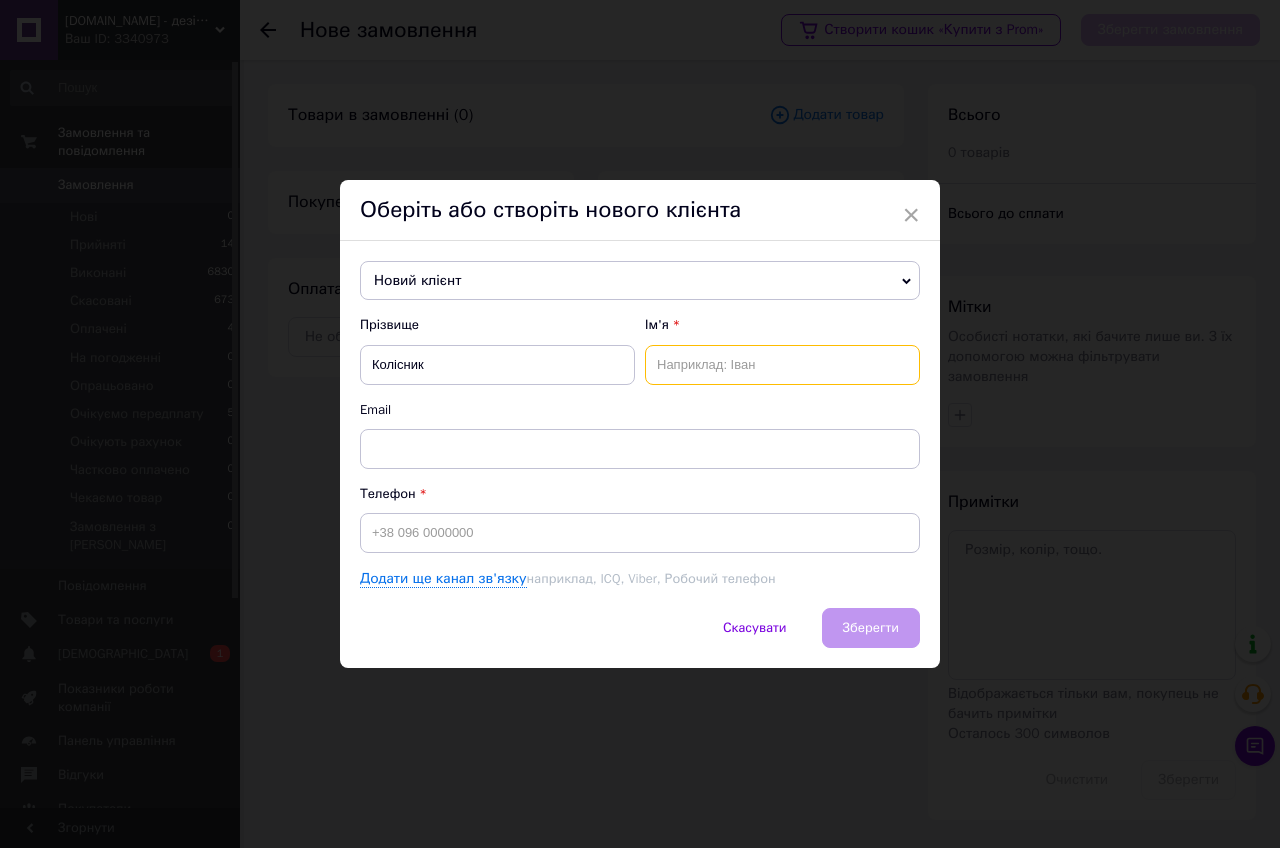 click at bounding box center [782, 365] 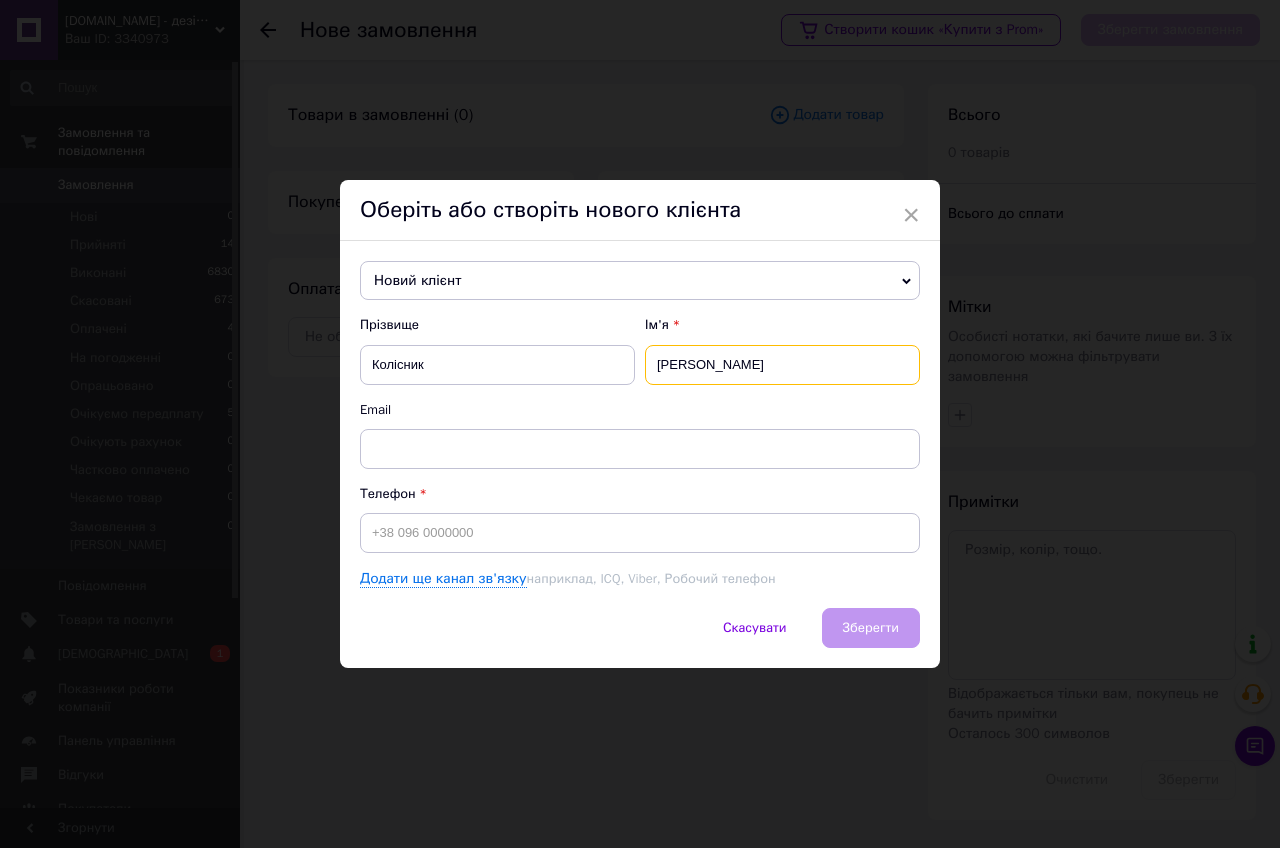type on "[PERSON_NAME]" 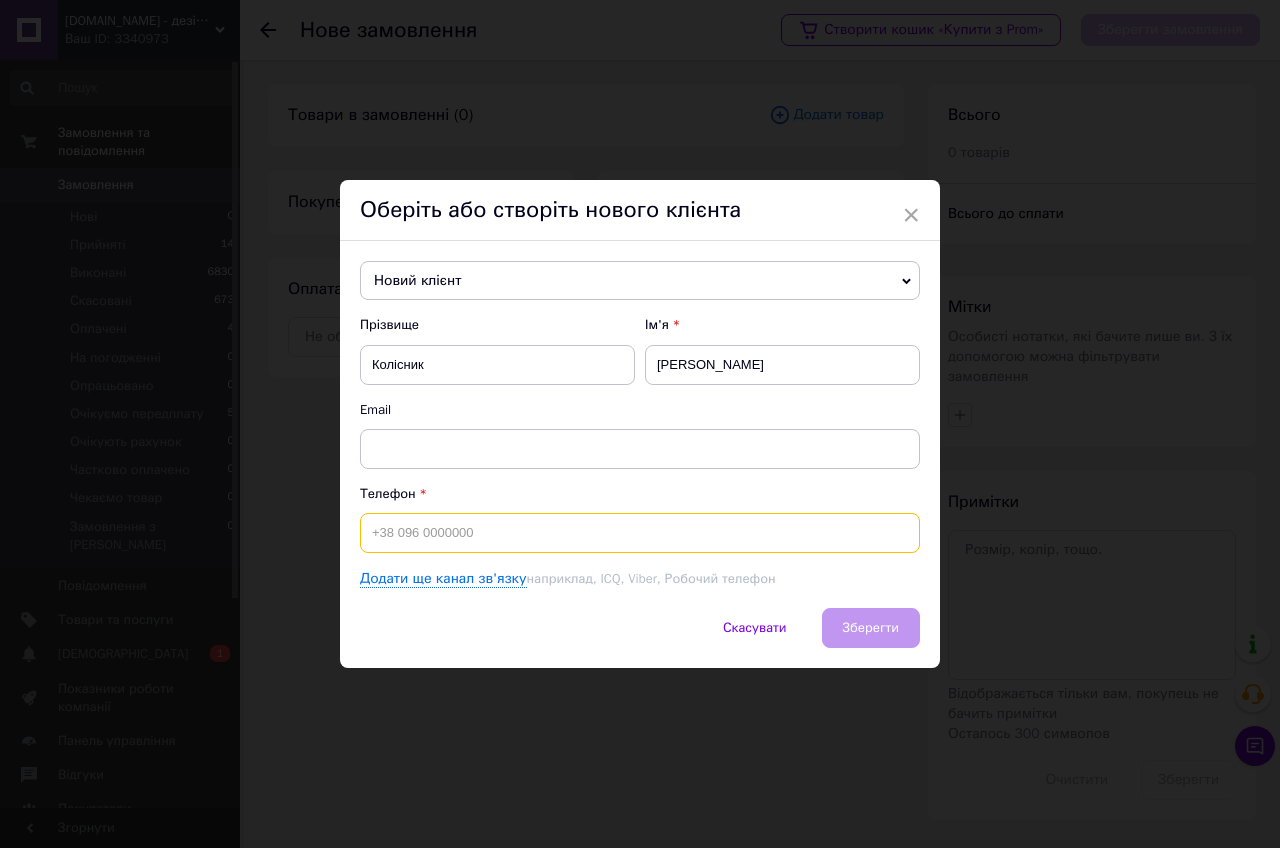 click at bounding box center (640, 533) 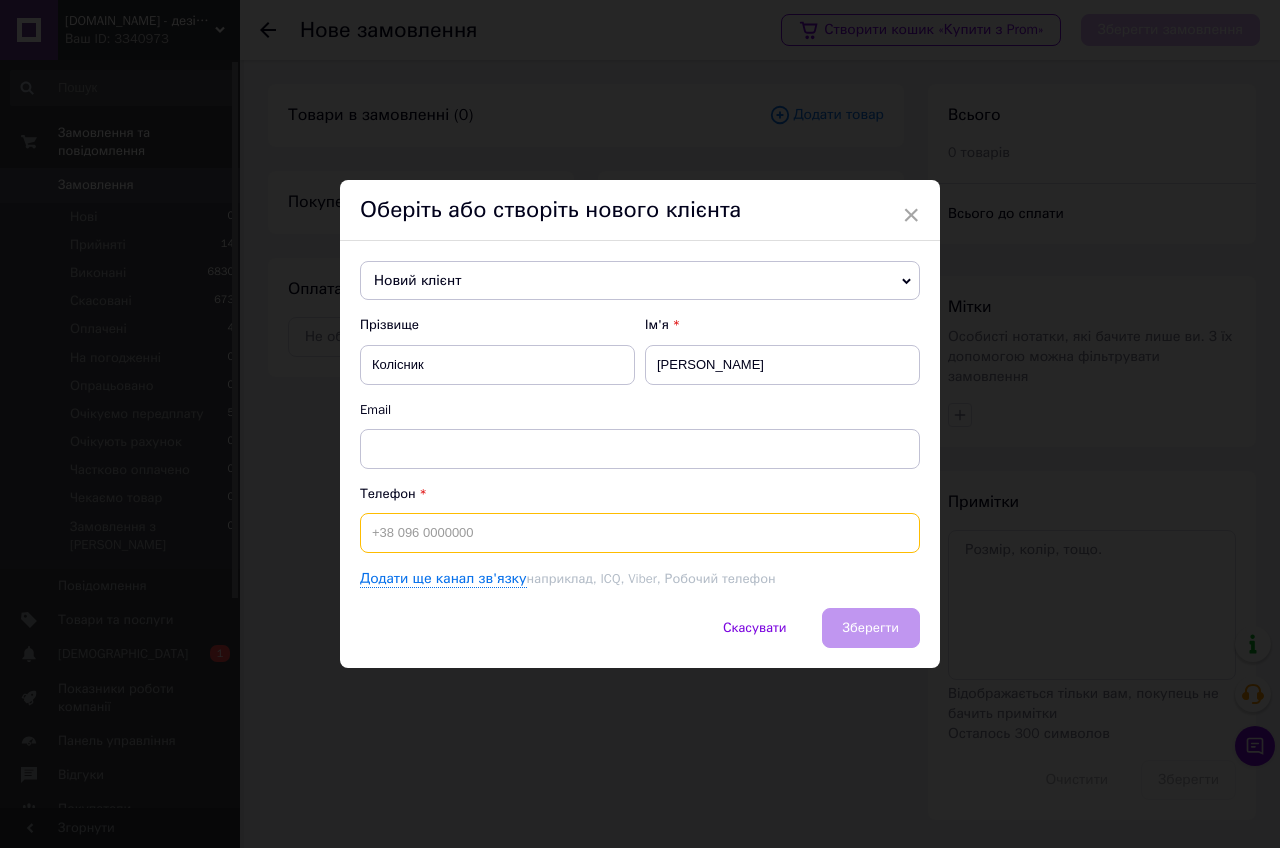 paste on "[PHONE_NUMBER]" 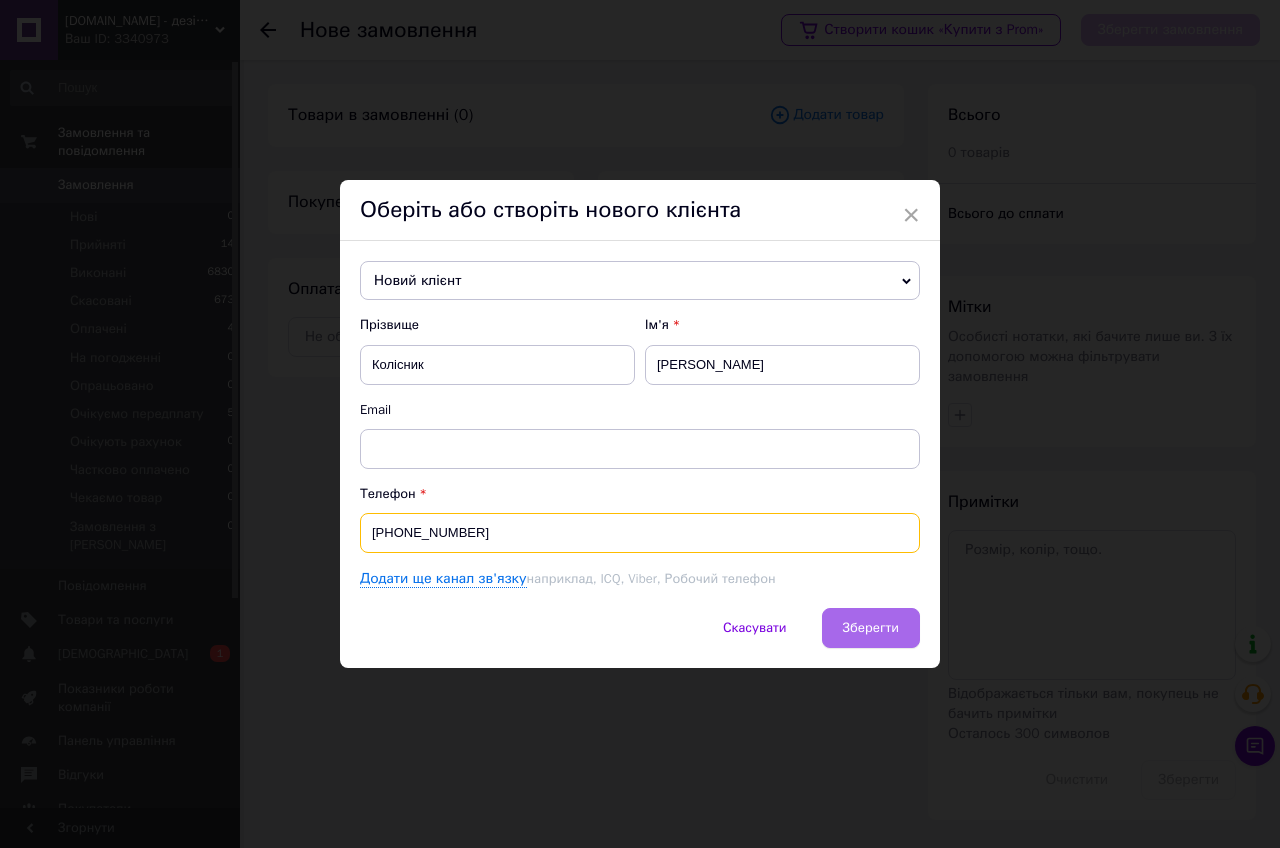 type on "[PHONE_NUMBER]" 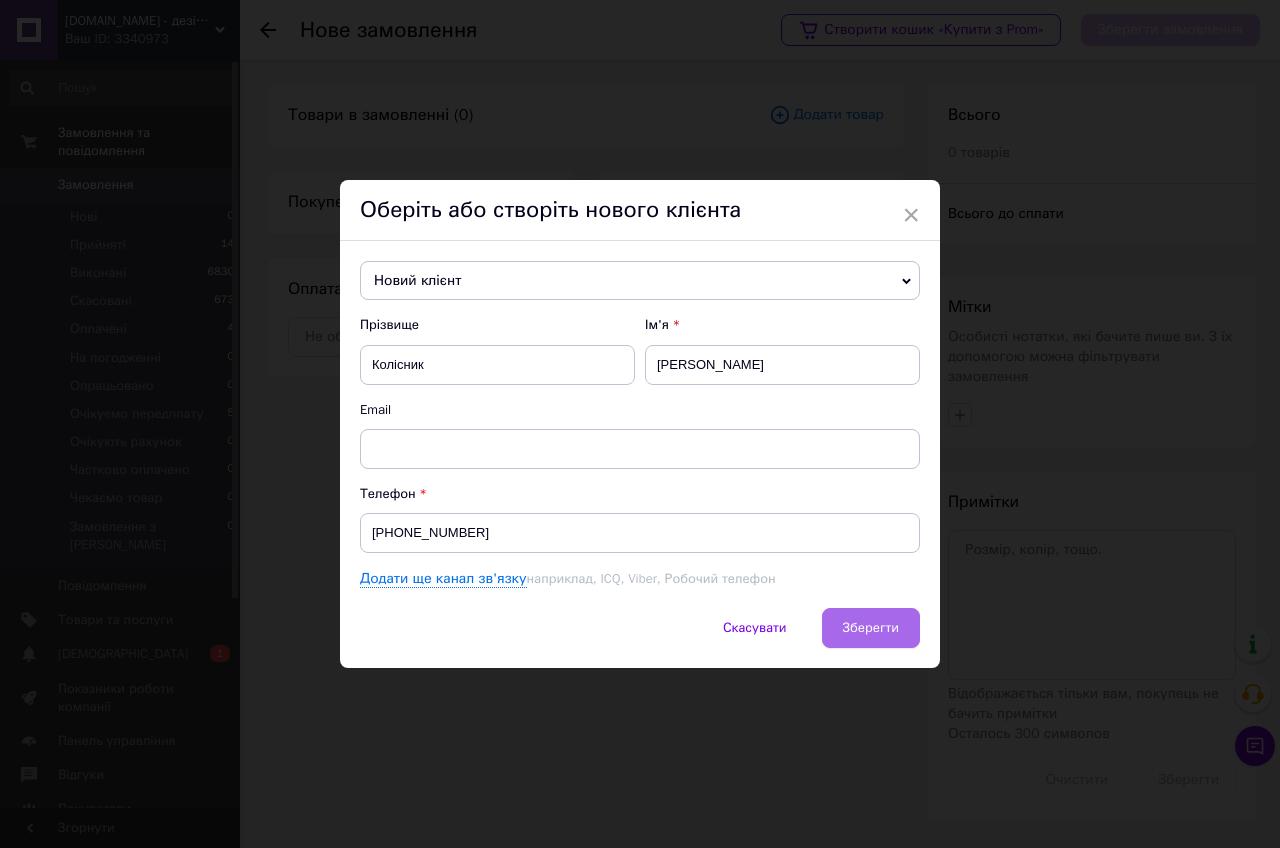 click on "Зберегти" at bounding box center [871, 627] 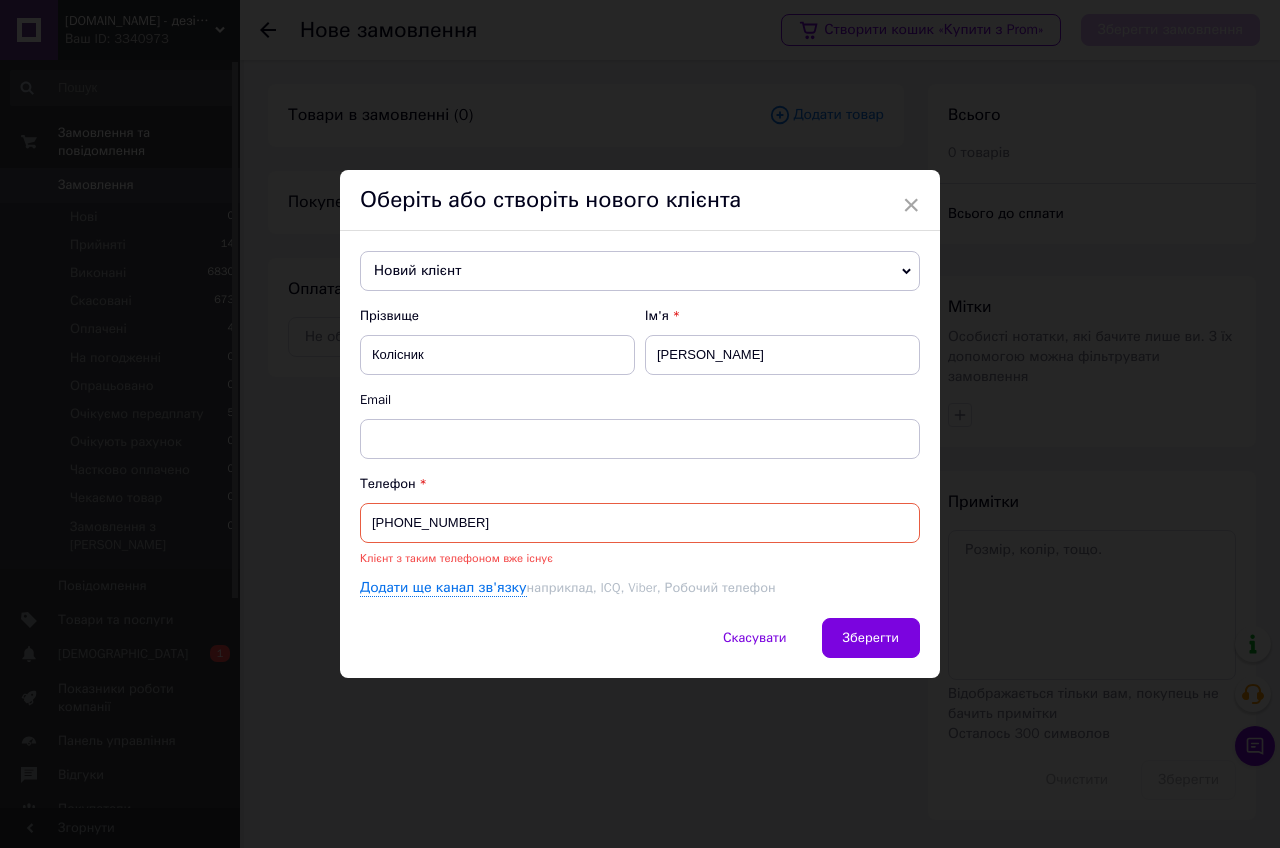 click on "Клієнт з таким телефоном вже існує" at bounding box center [456, 558] 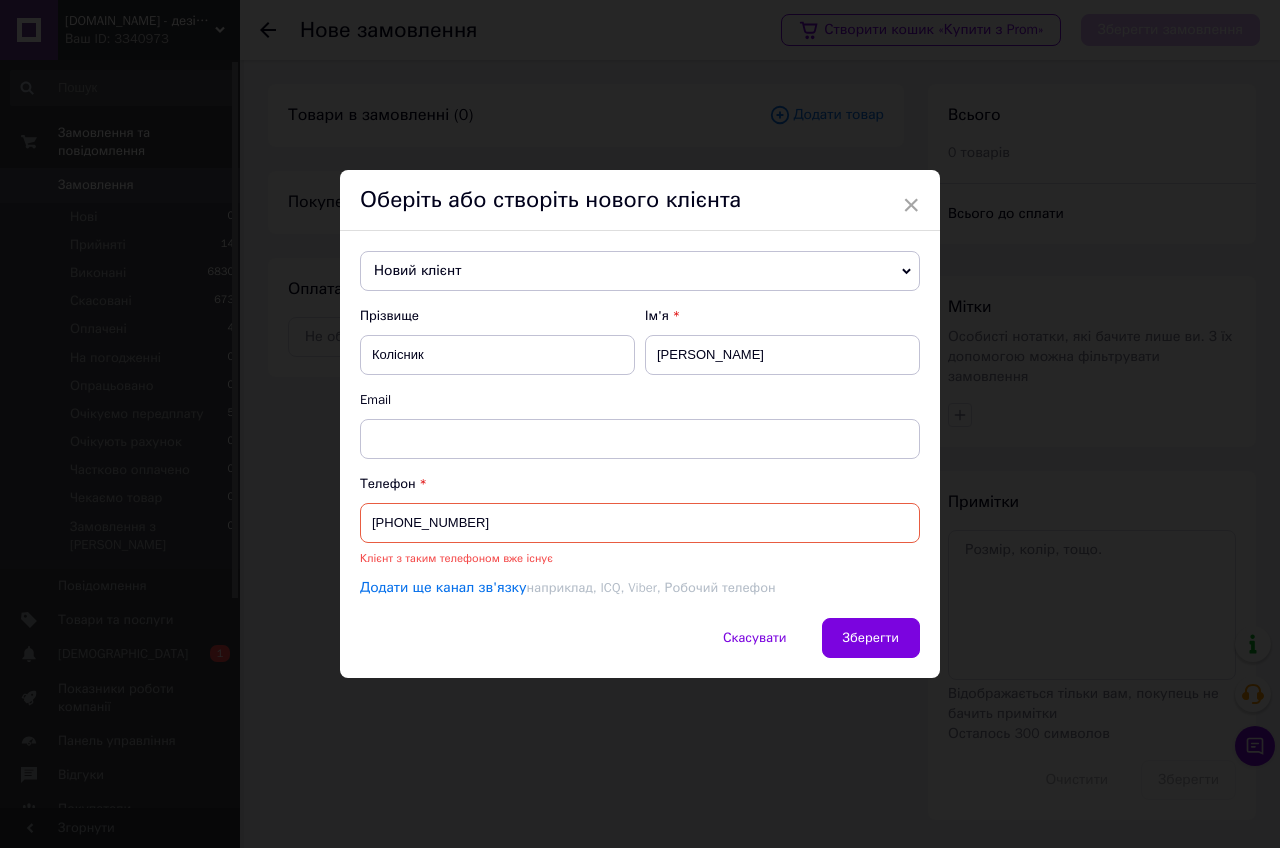 click on "Додати ще канал зв'язку" at bounding box center (443, 588) 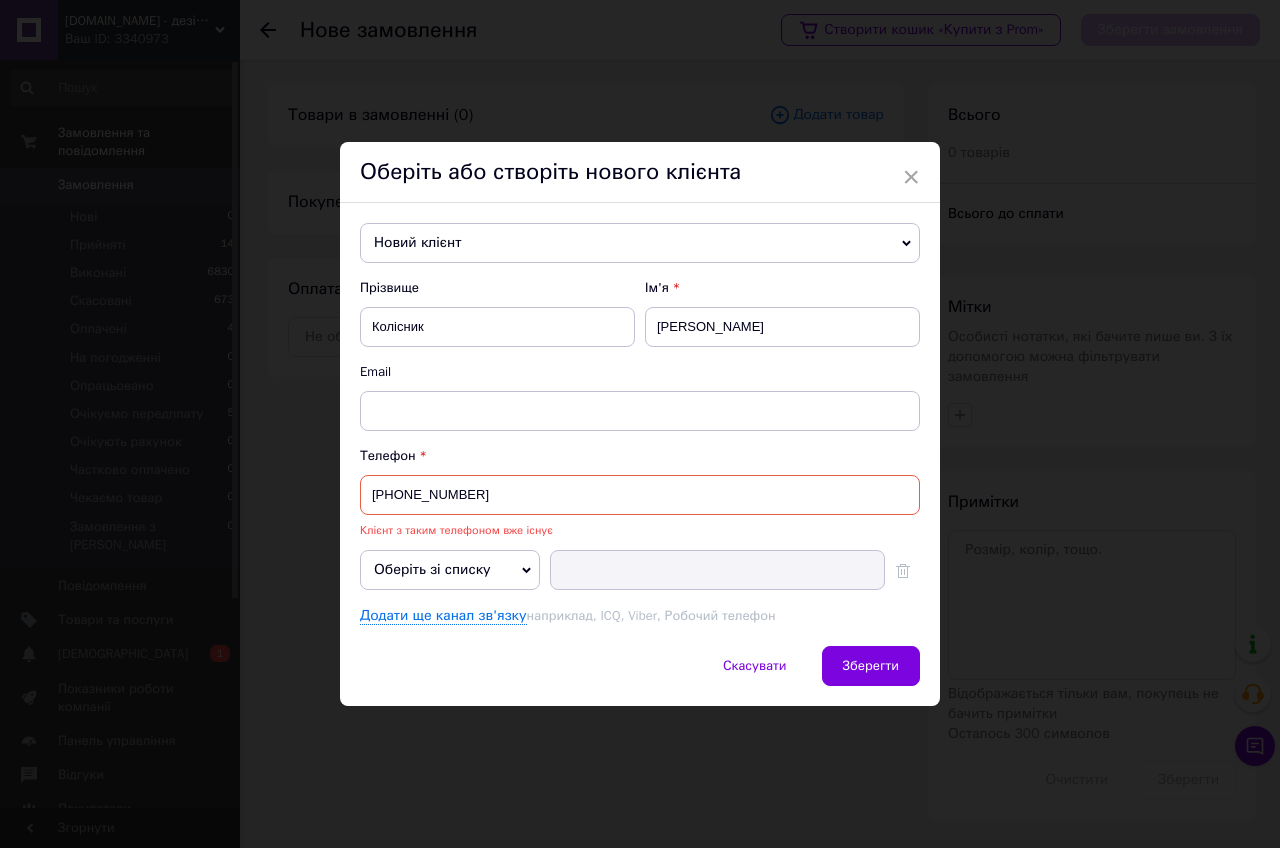 click on "Новий клієнт" at bounding box center [640, 243] 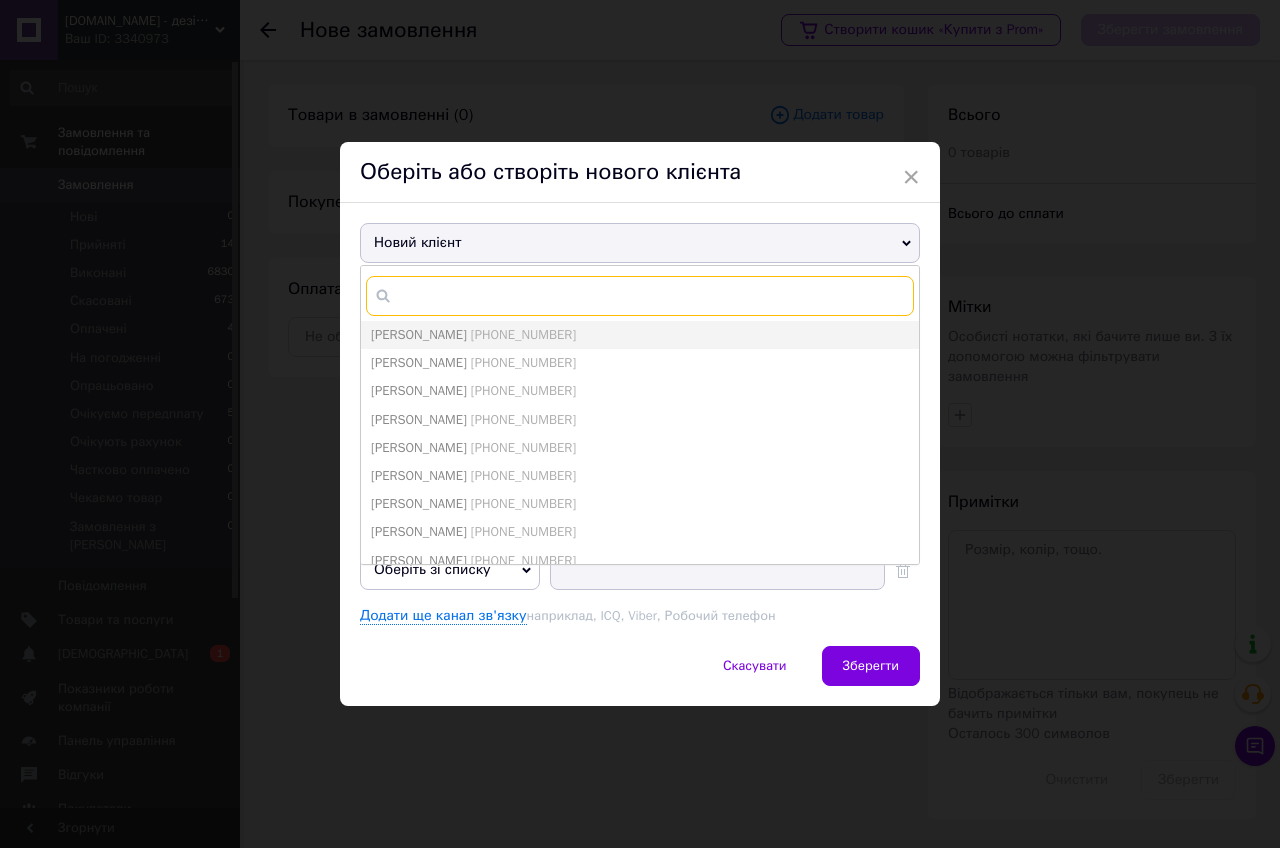 paste on "[PHONE_NUMBER]" 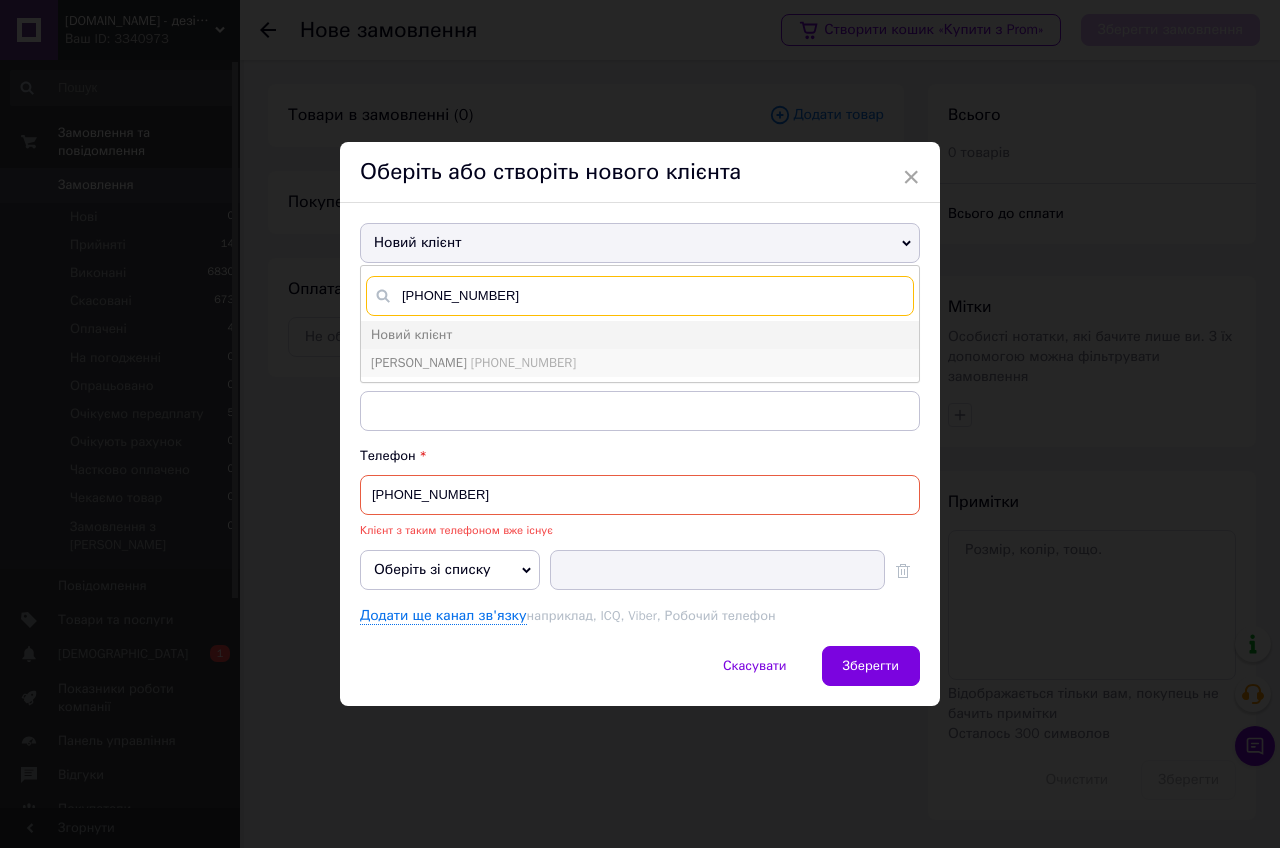 type on "[PHONE_NUMBER]" 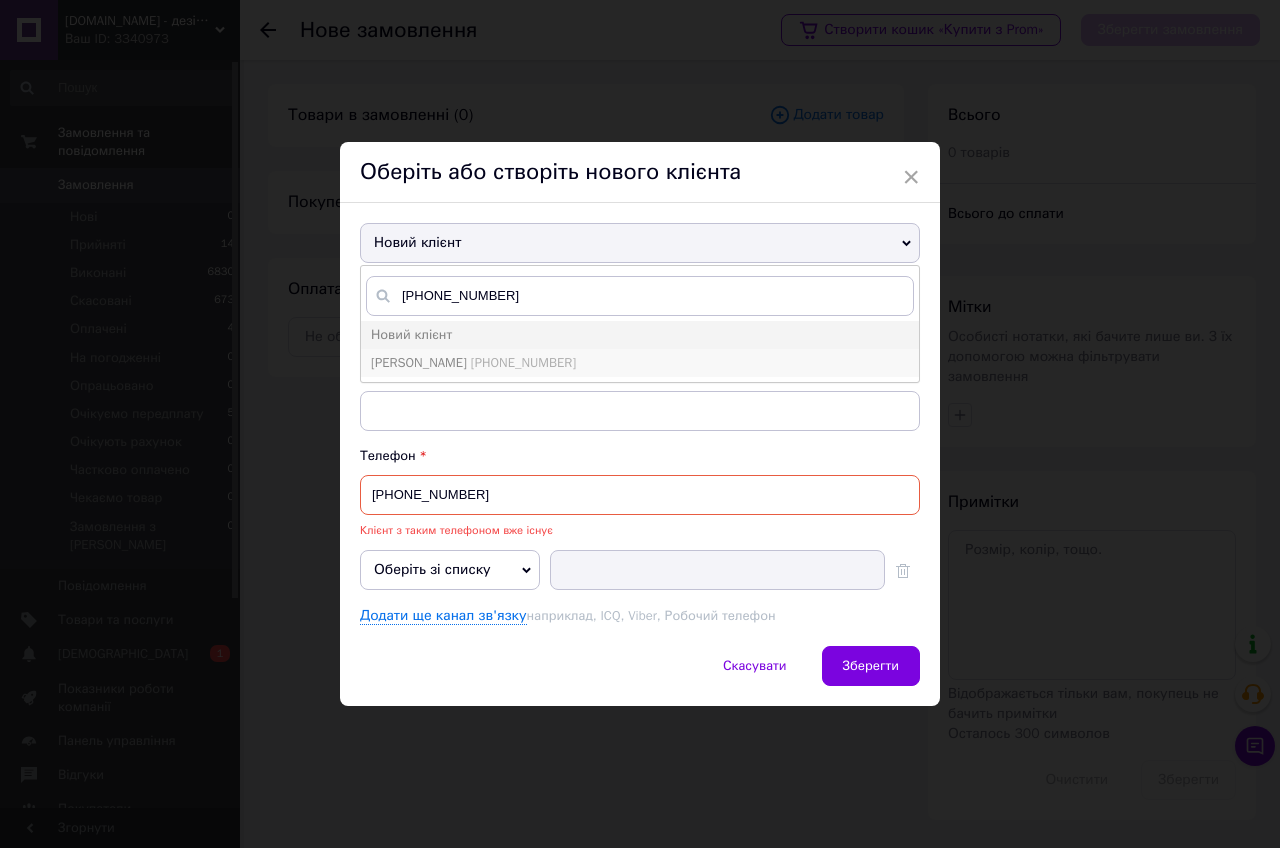 click on "[PHONE_NUMBER]" at bounding box center [523, 362] 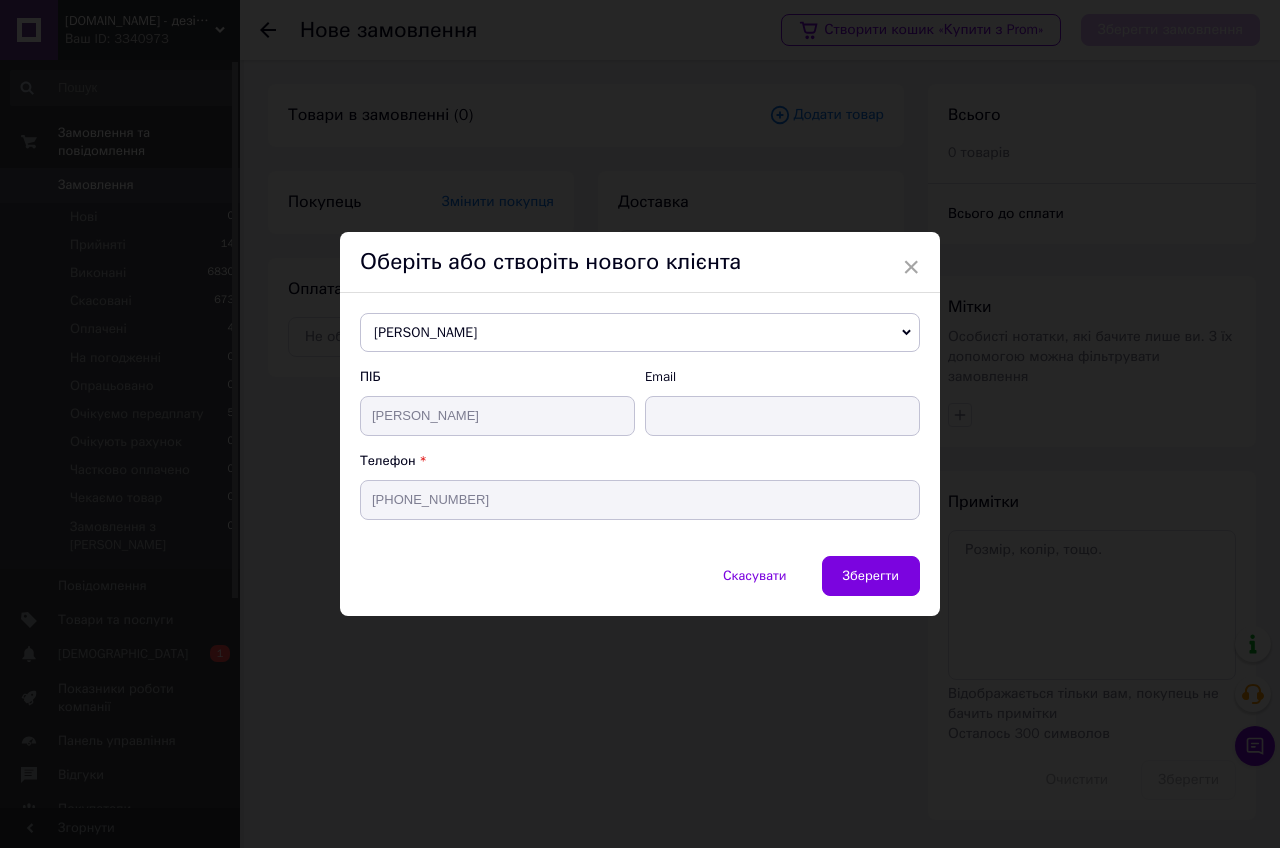 click on "[PERSON_NAME]" at bounding box center (640, 333) 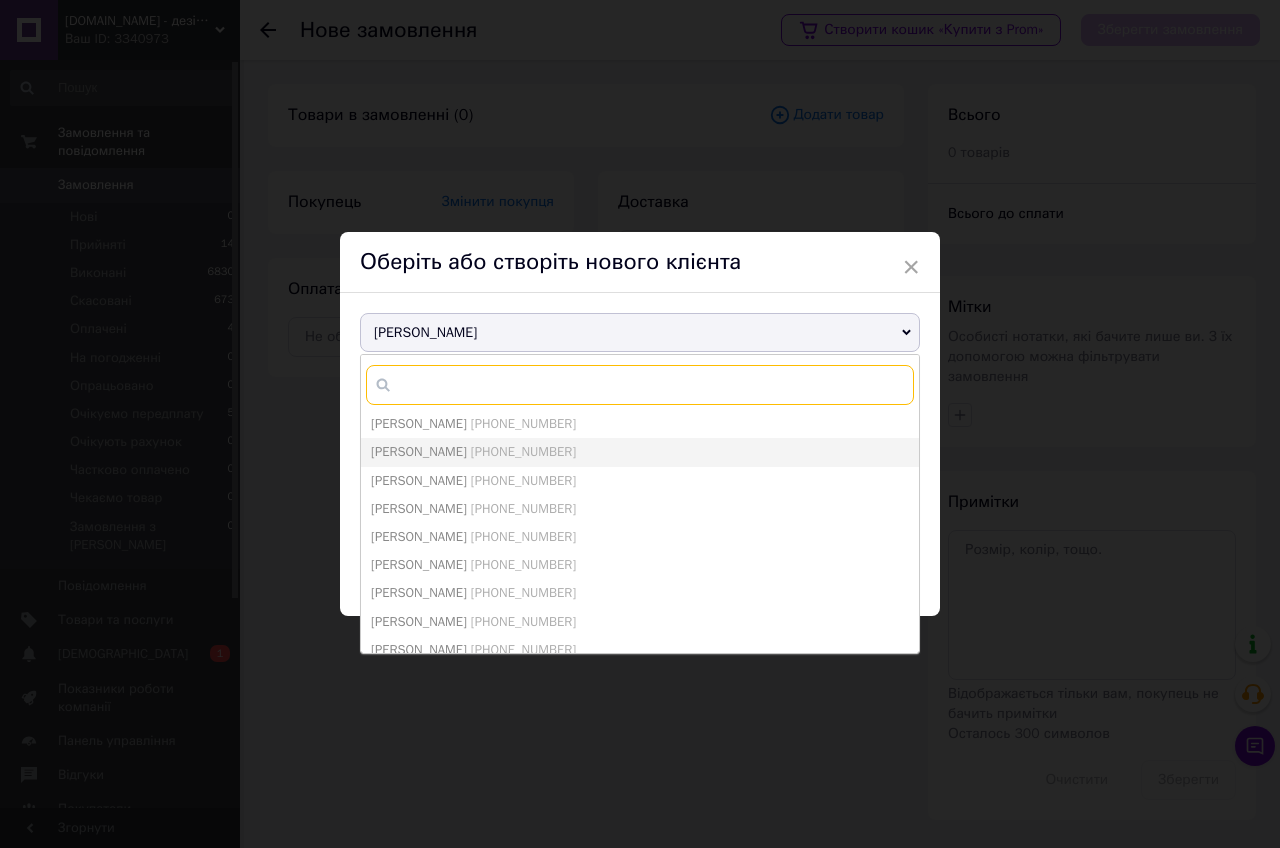 paste on "[PHONE_NUMBER]" 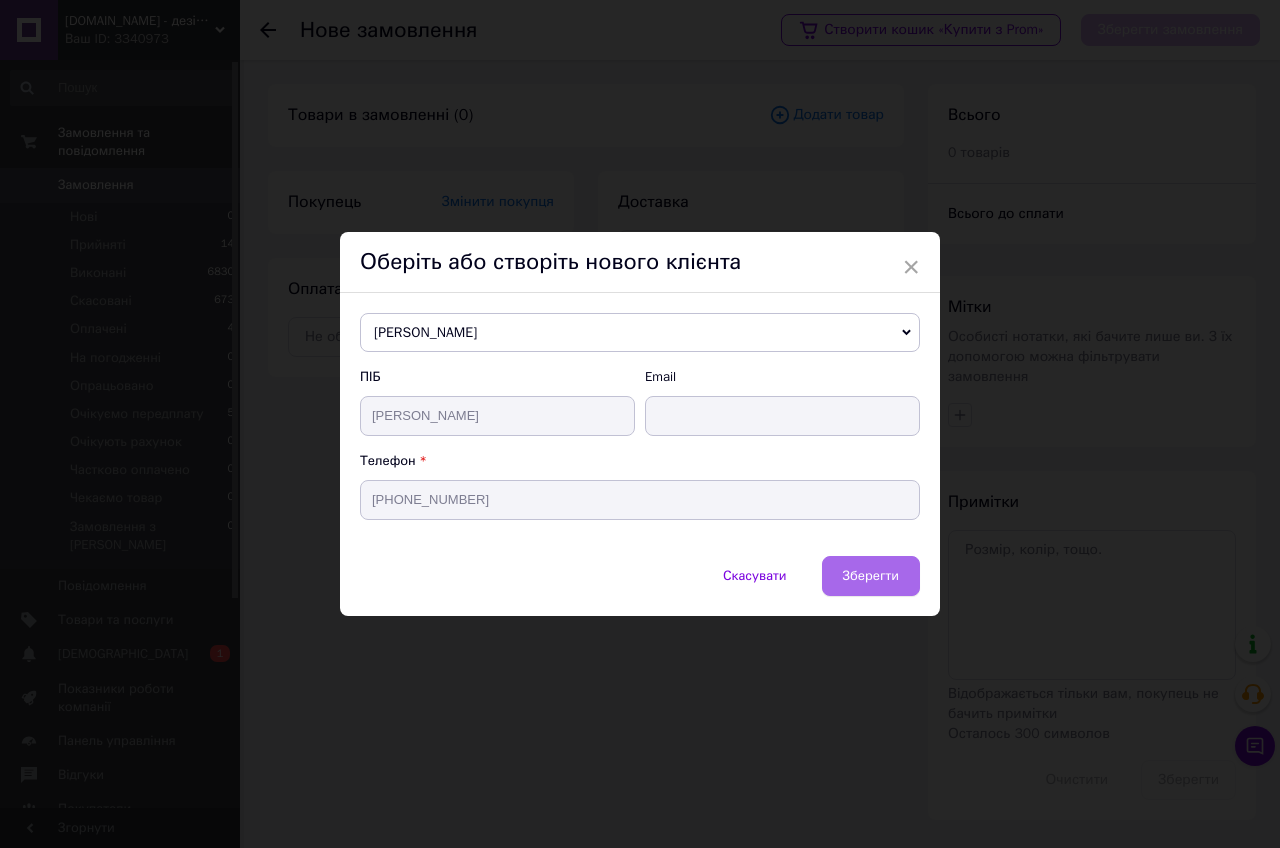 click on "Зберегти" at bounding box center [871, 576] 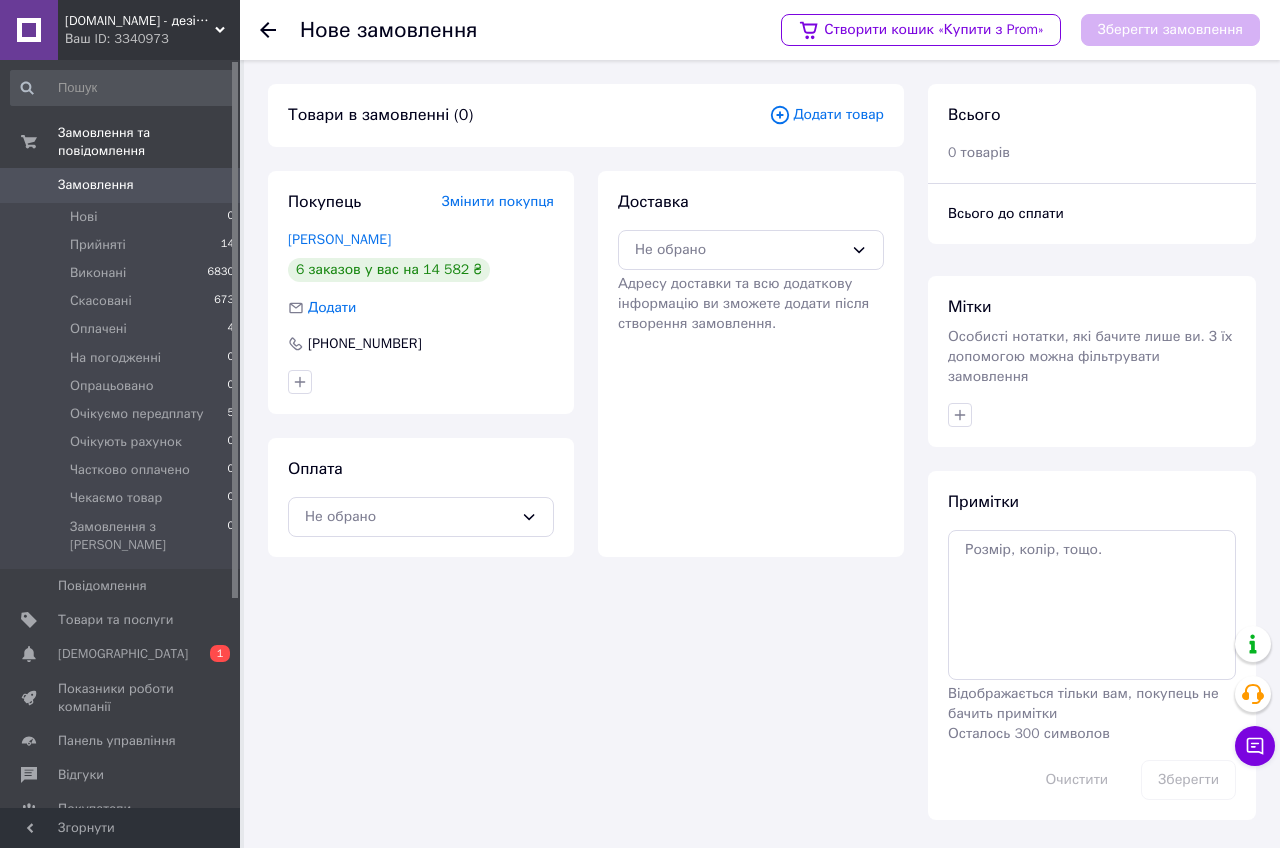 click on "Додати товар" at bounding box center (826, 115) 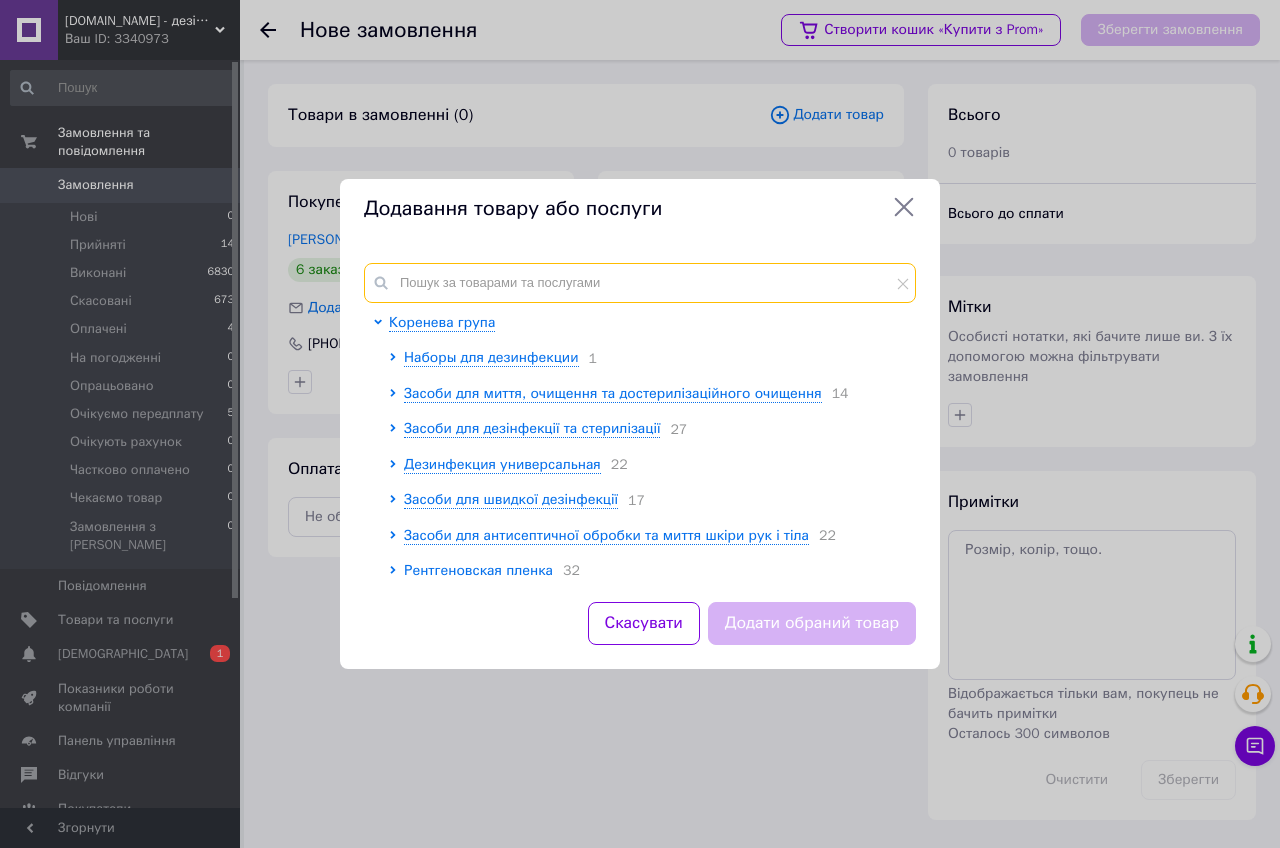 click at bounding box center (640, 283) 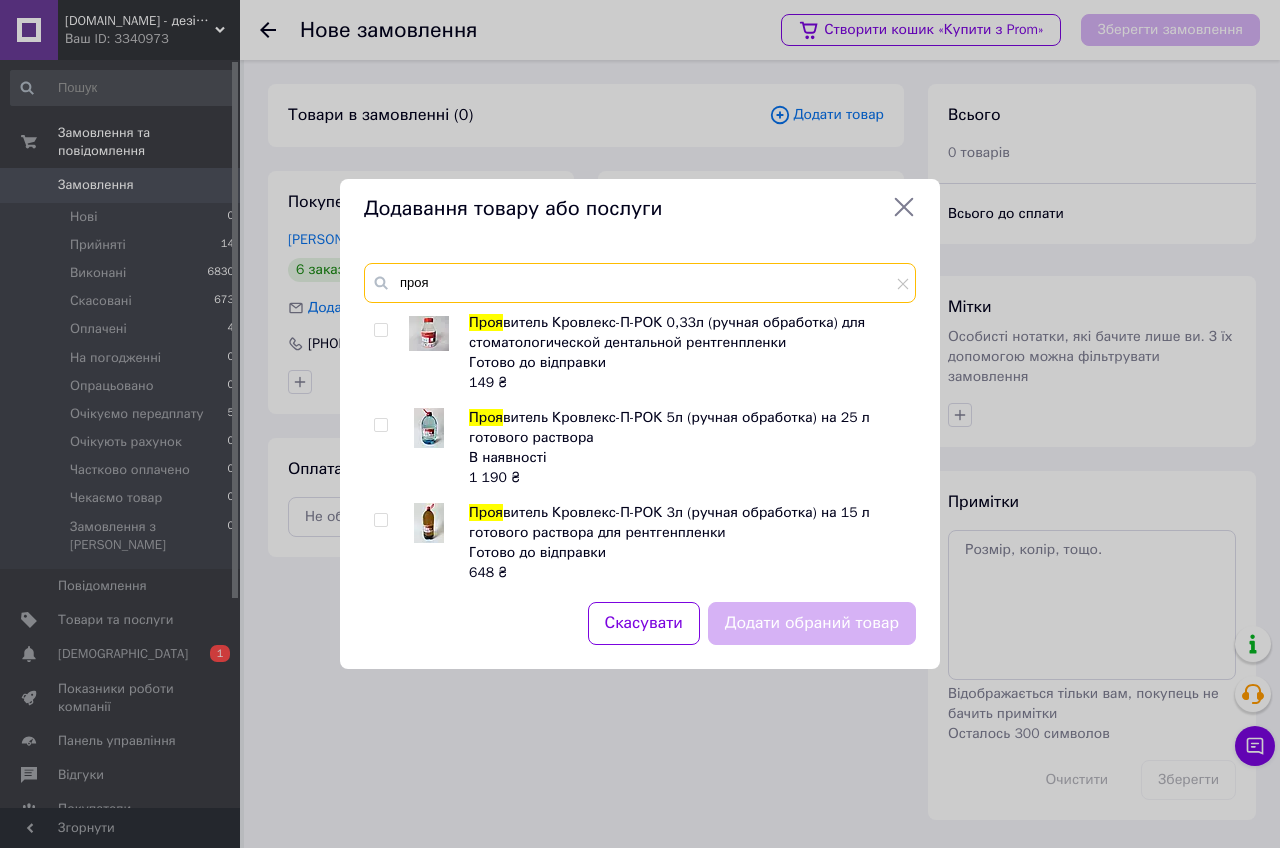 type on "проя" 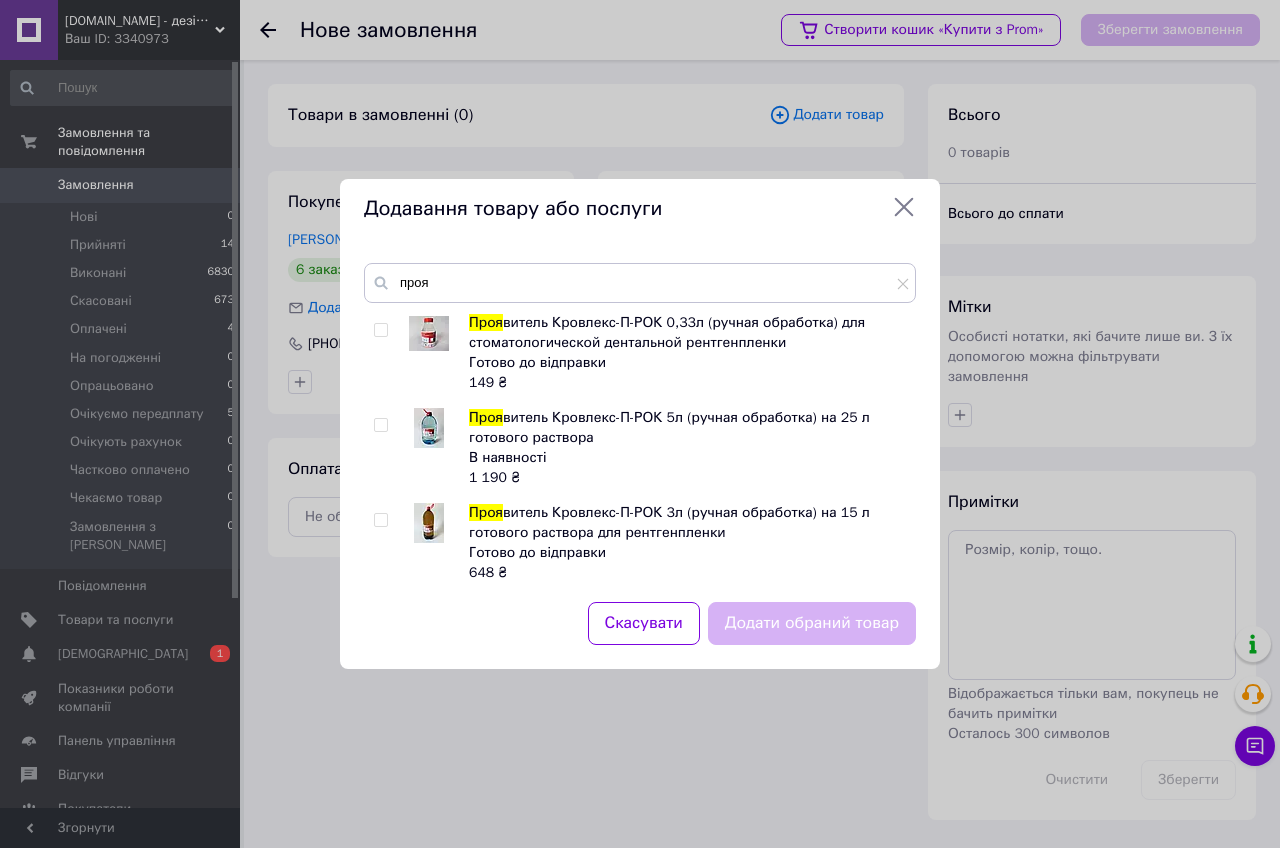 click on "Проя витель Кровлекс-П-РОК 0,33л (ручная обработка) для стоматологической дентальной рентгенпленки Готово до відправки 149   ₴ Проя витель Кровлекс-П-РОК 5л (ручная обработка) на 25 л готового раствора В наявності 1 190   ₴ Проя витель Кровлекс-П-РОК 3л (ручная обработка) на 15 л готового раствора для рентгенпленки Готово до відправки 648   ₴ Проя витель Кровлекс-П-МОК (машинная обработка) 4 части на 20 л готового раствора Готово до відправки 1 890   ₴" at bounding box center (639, 445) 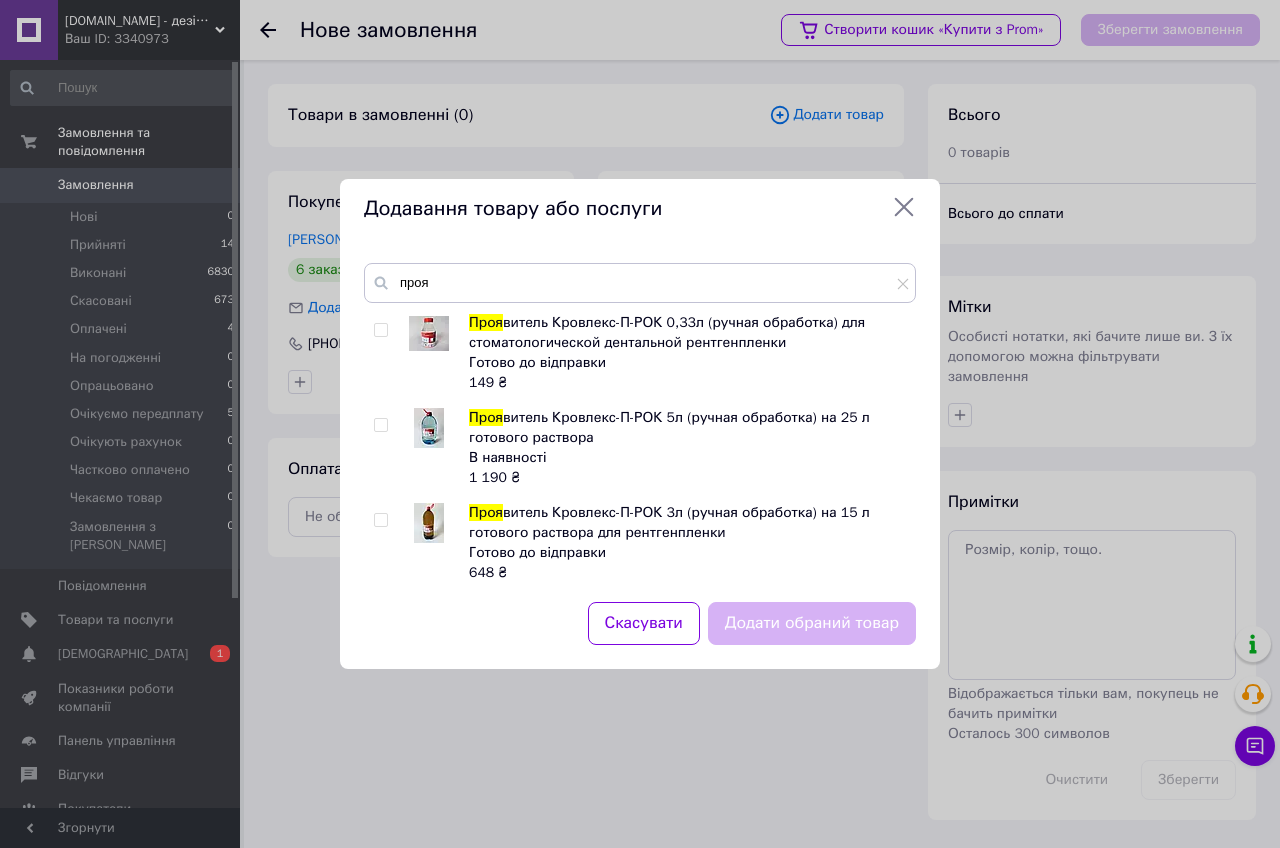 click at bounding box center (380, 425) 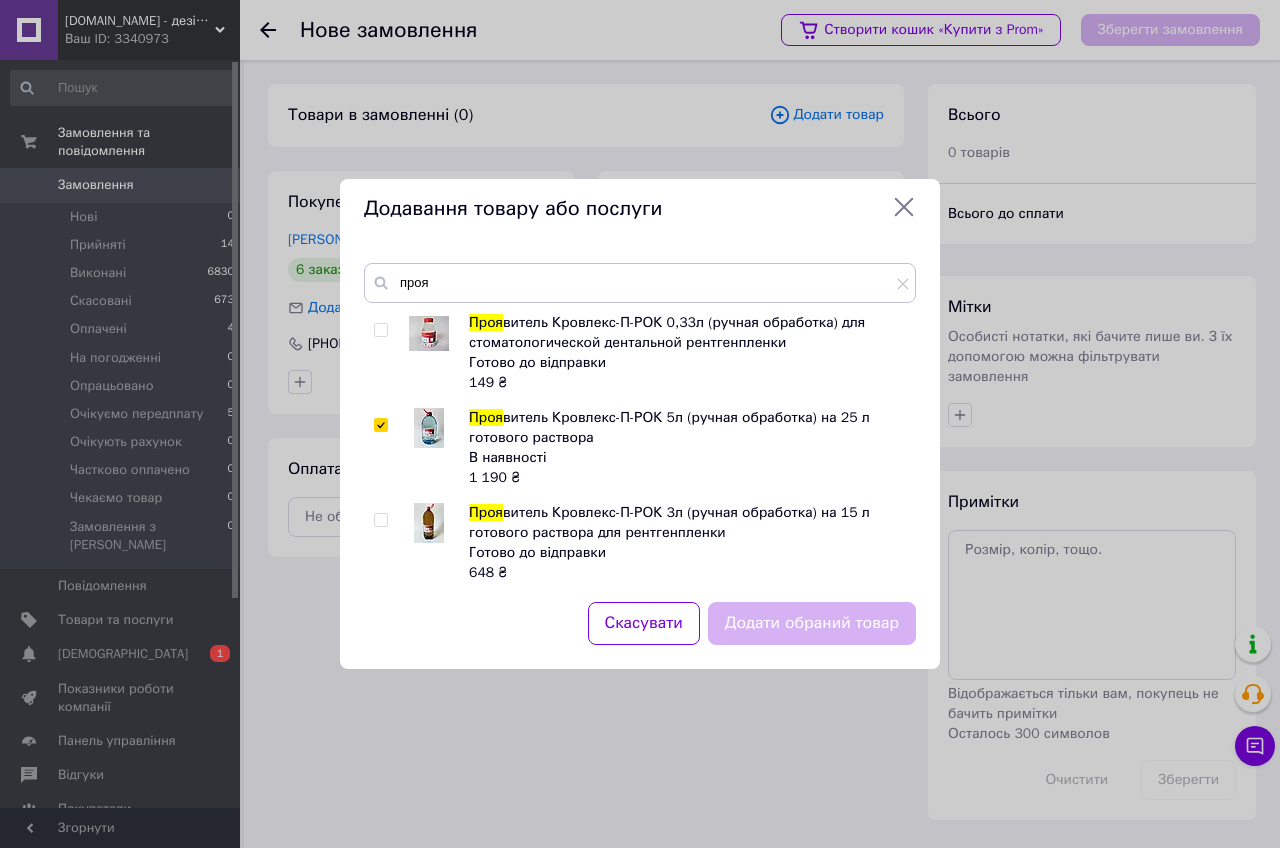 checkbox on "true" 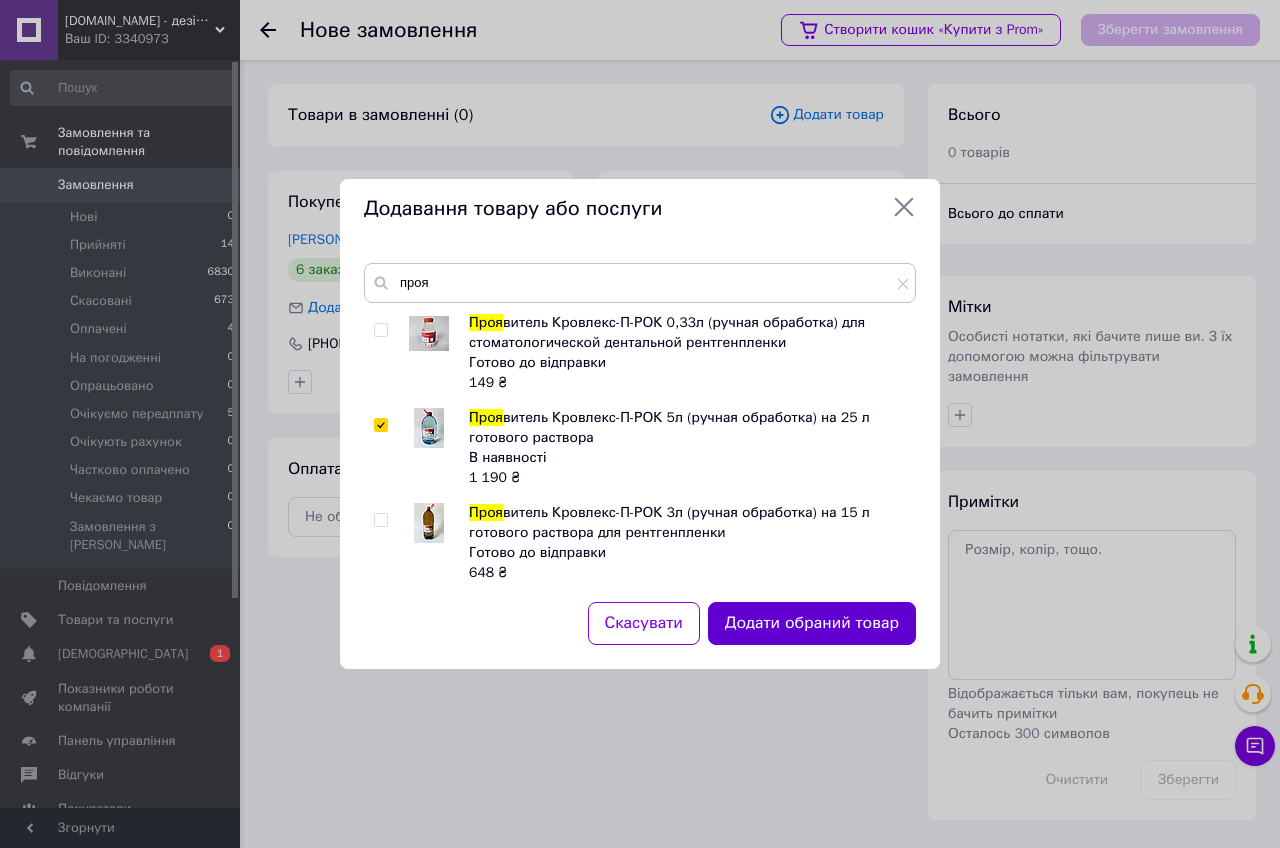 click on "Додати обраний товар" at bounding box center [812, 623] 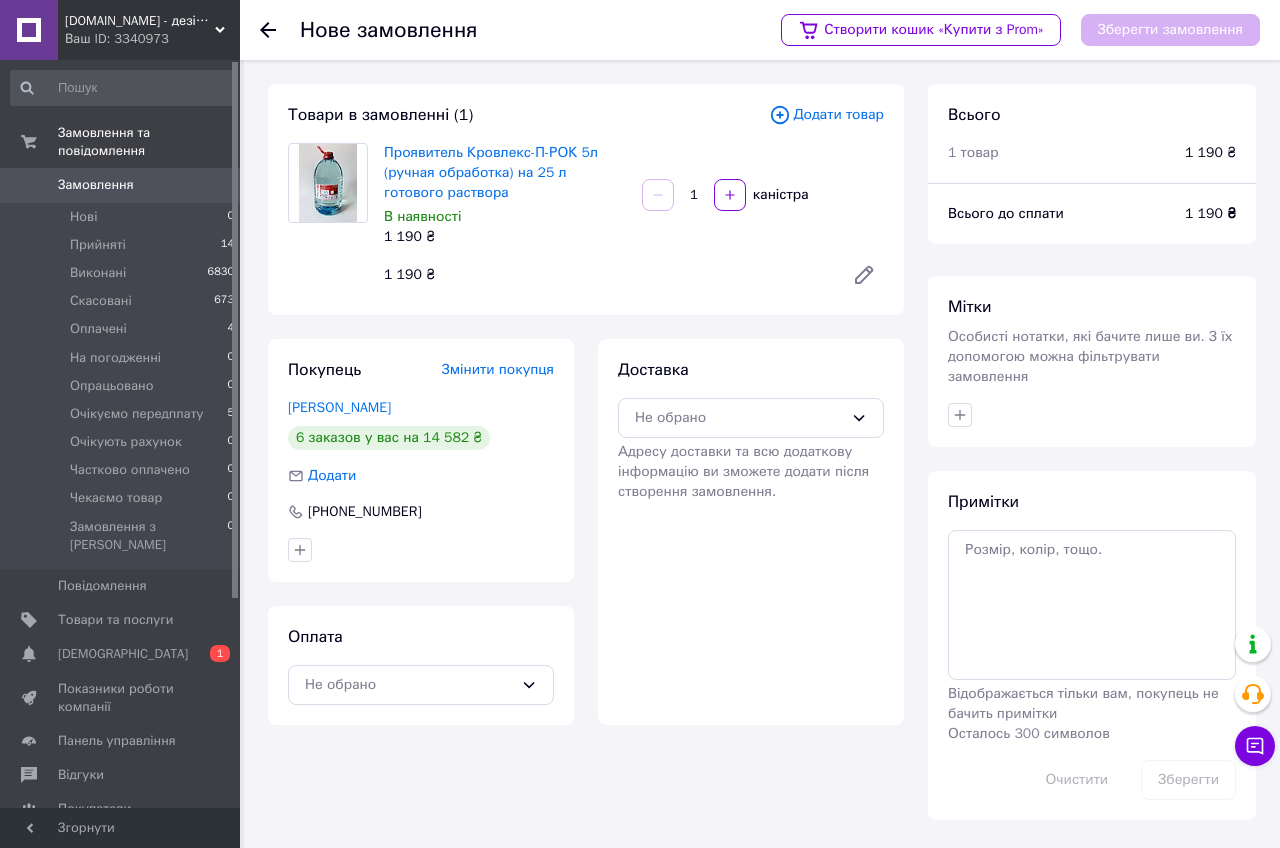 click on "Додати товар" at bounding box center [826, 115] 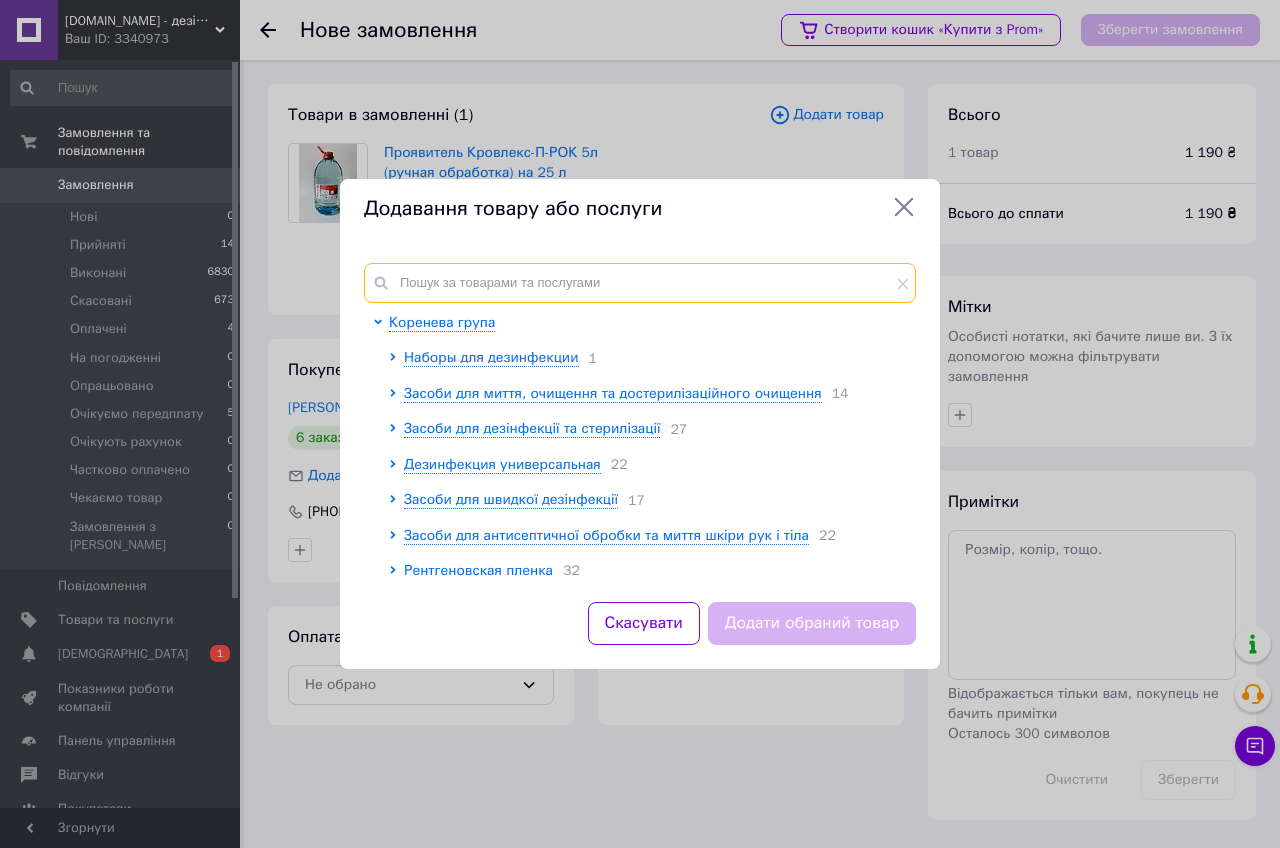 click at bounding box center (640, 283) 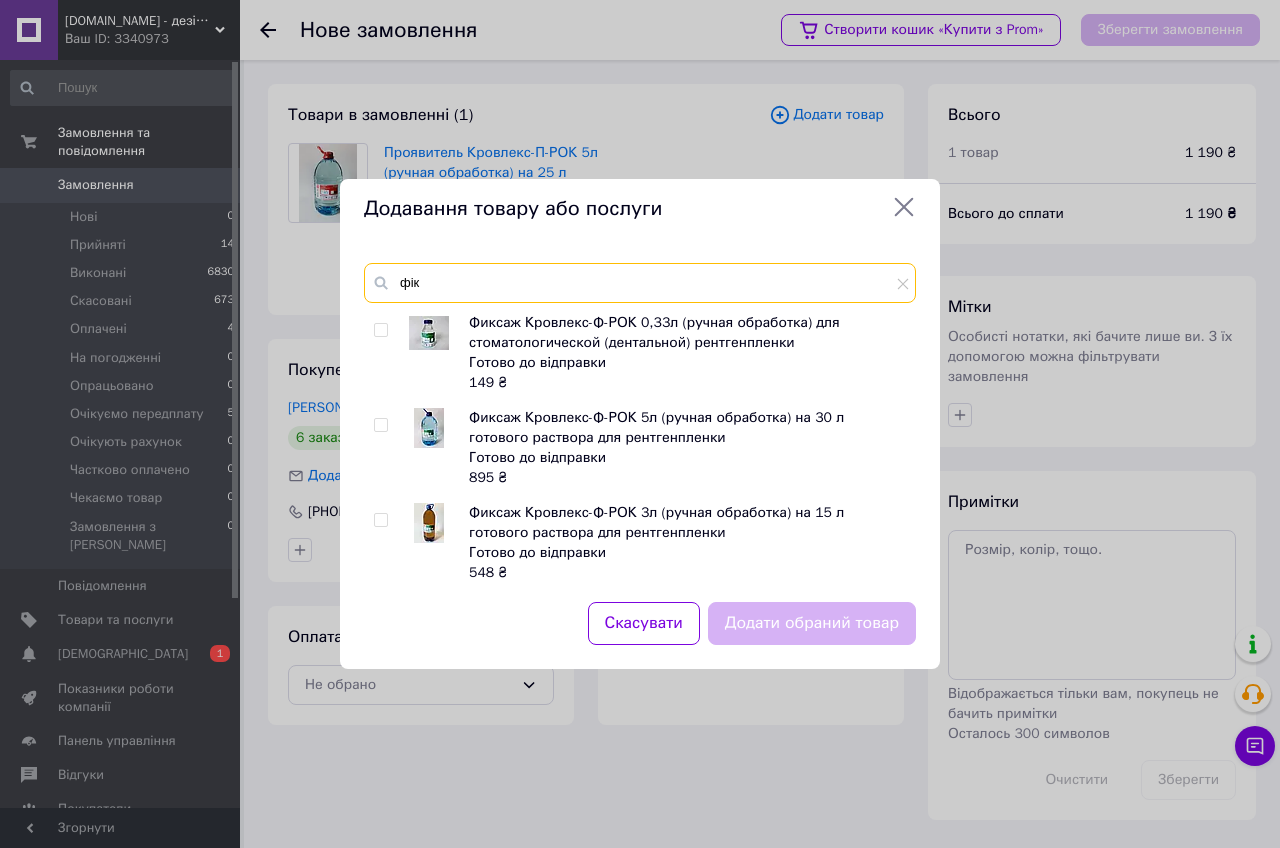 type on "фік" 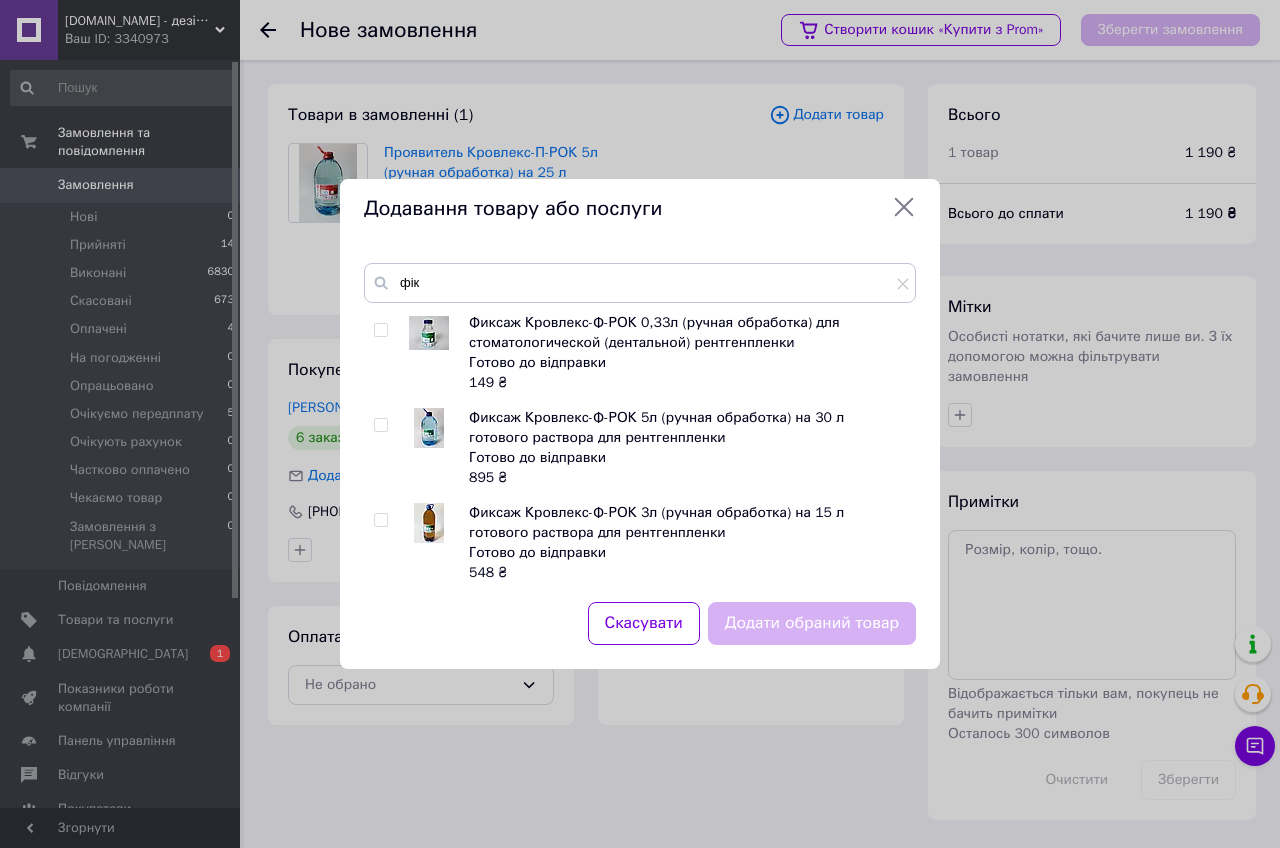click at bounding box center [380, 425] 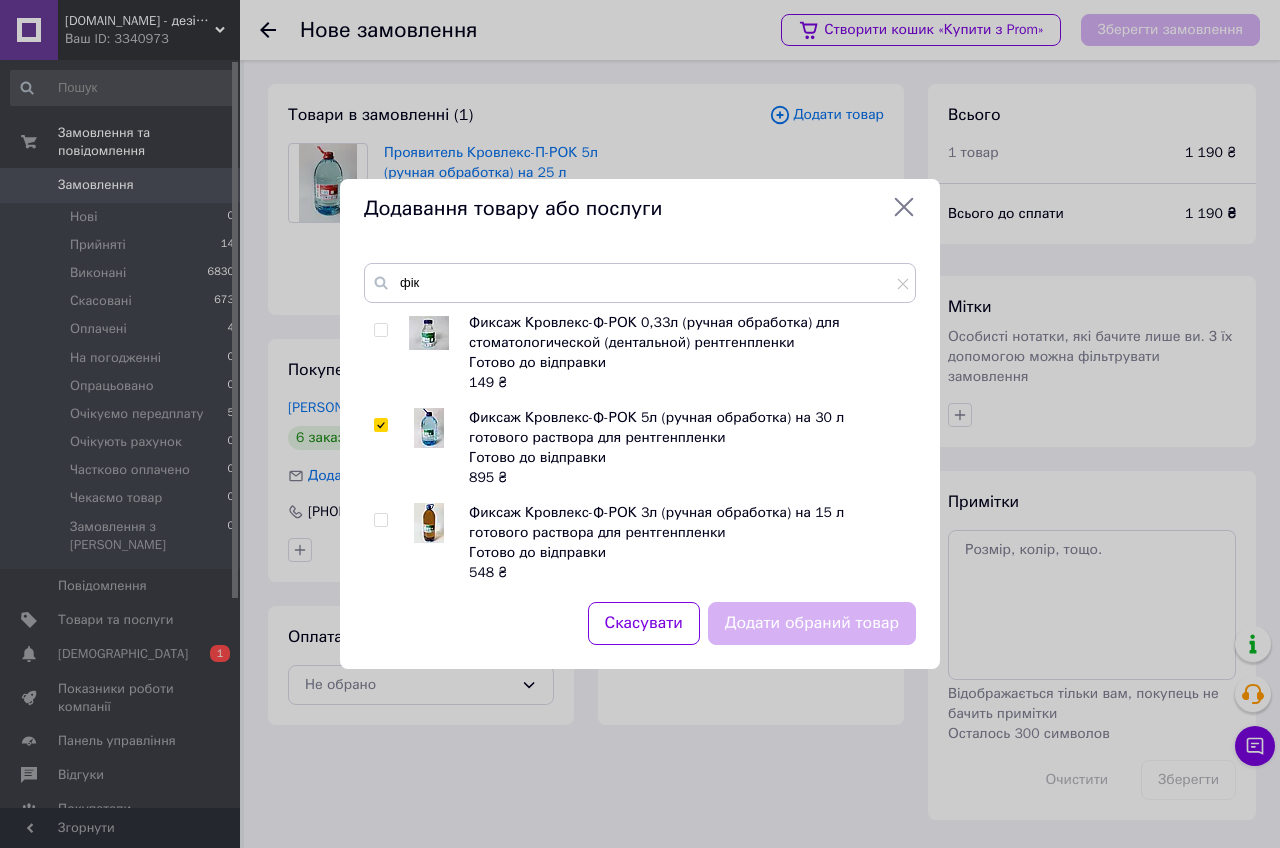 checkbox on "true" 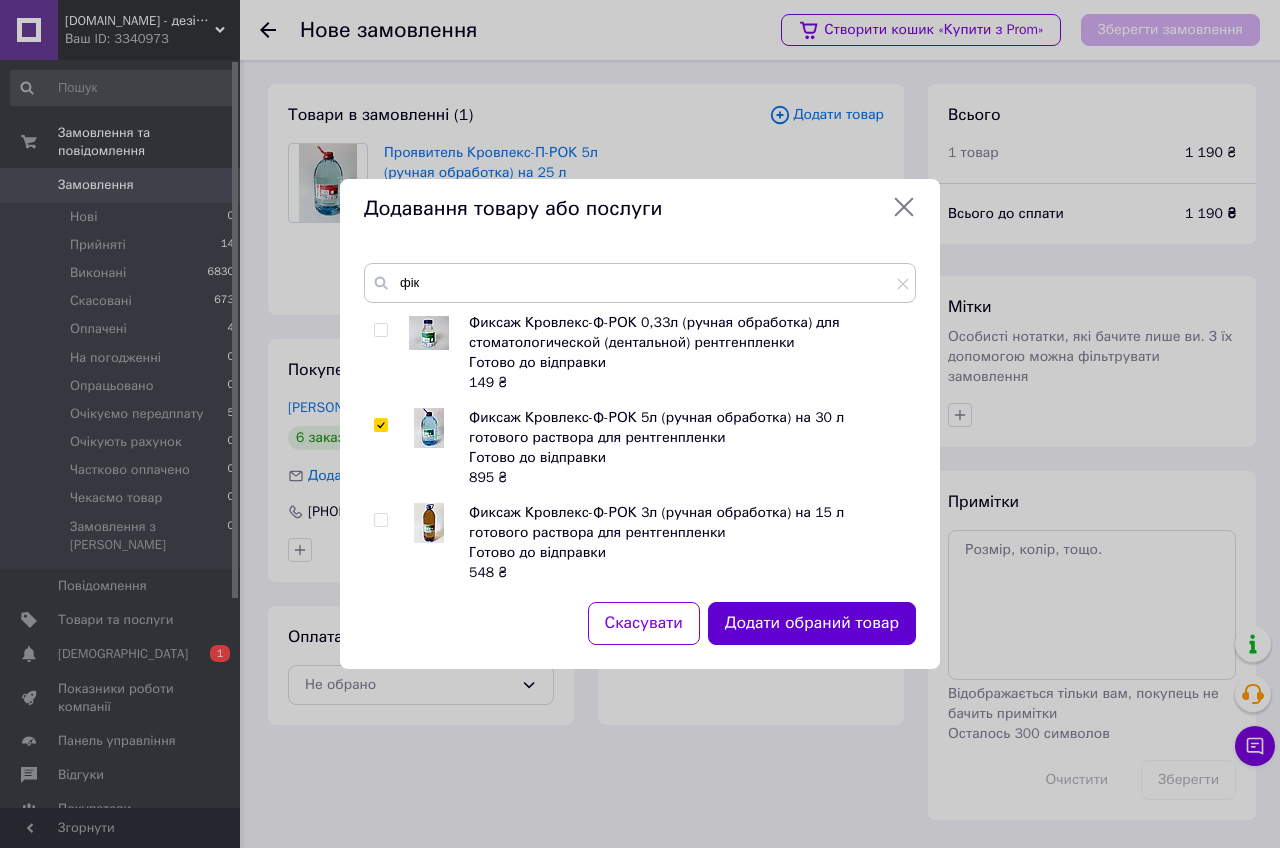 click on "Додати обраний товар" at bounding box center (812, 623) 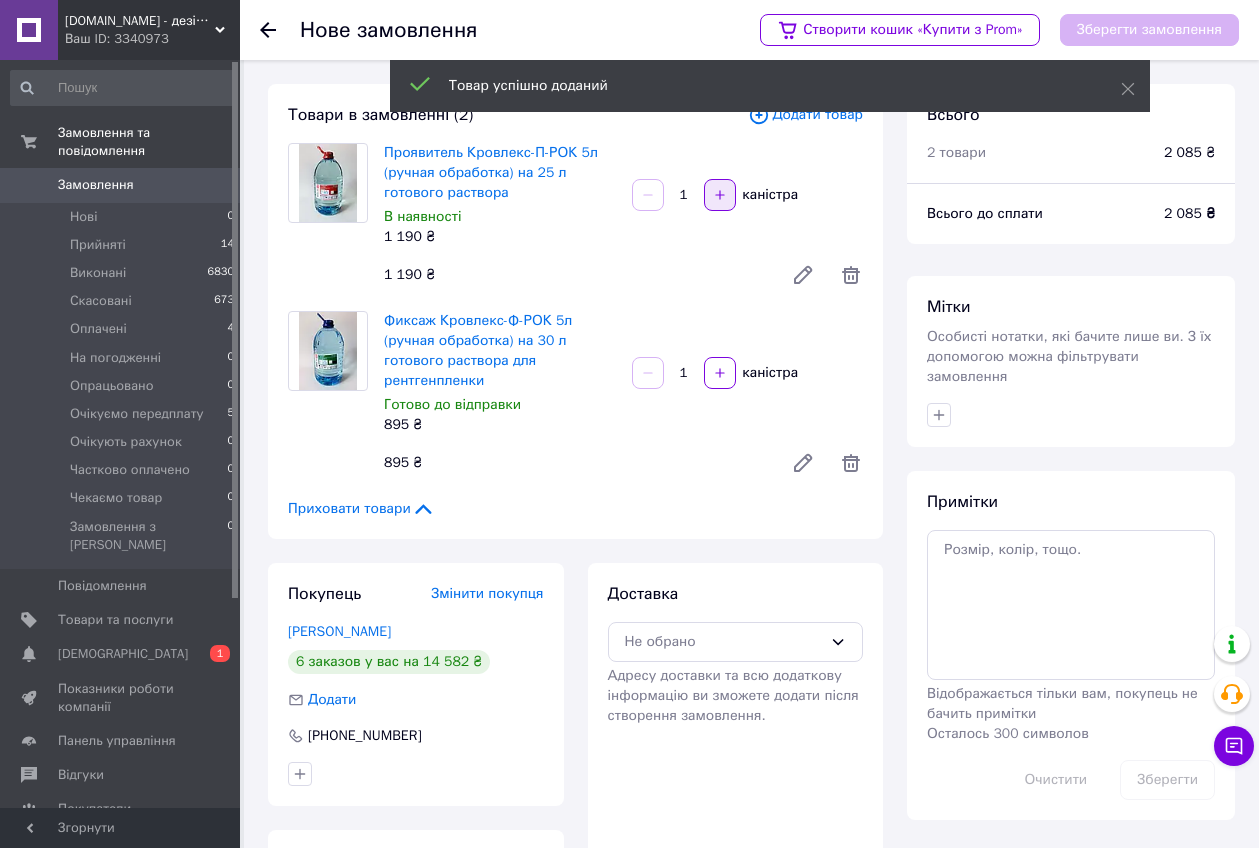click 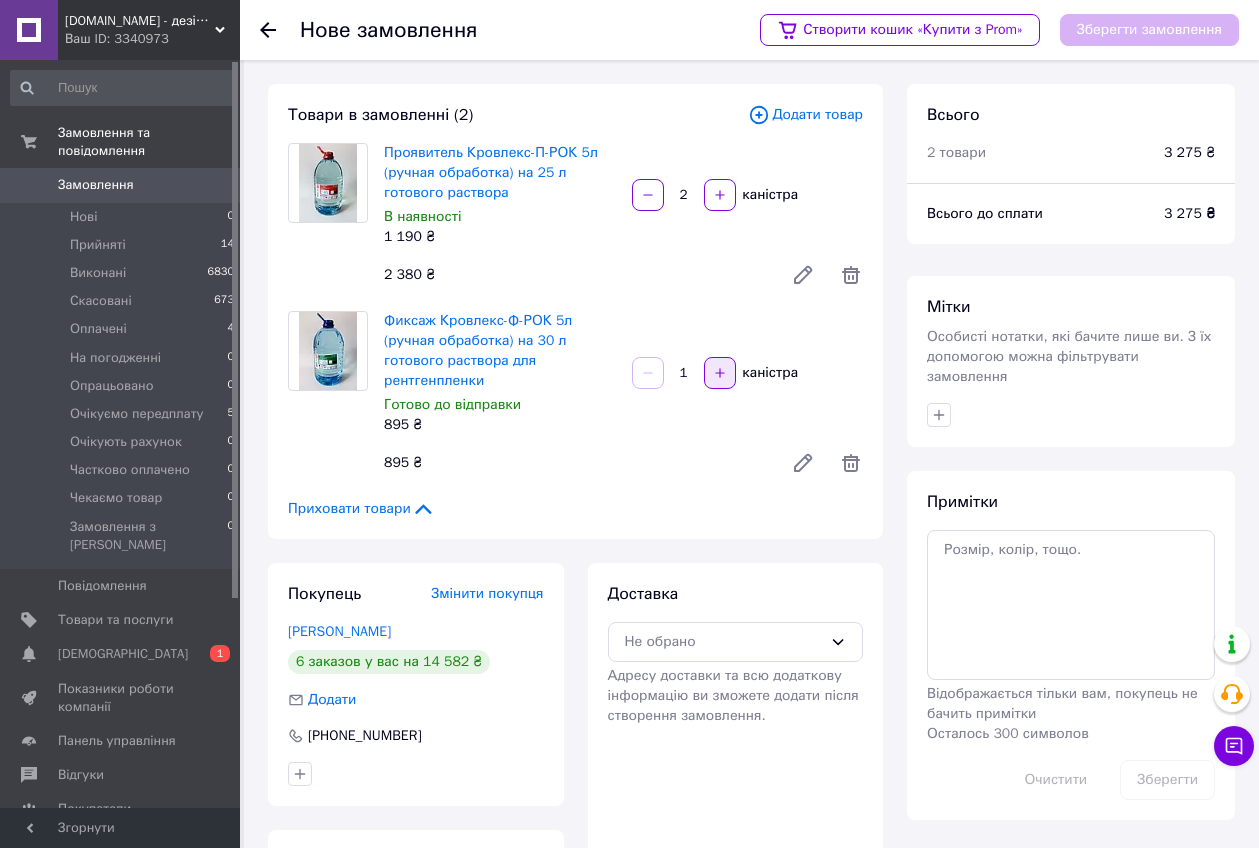 click 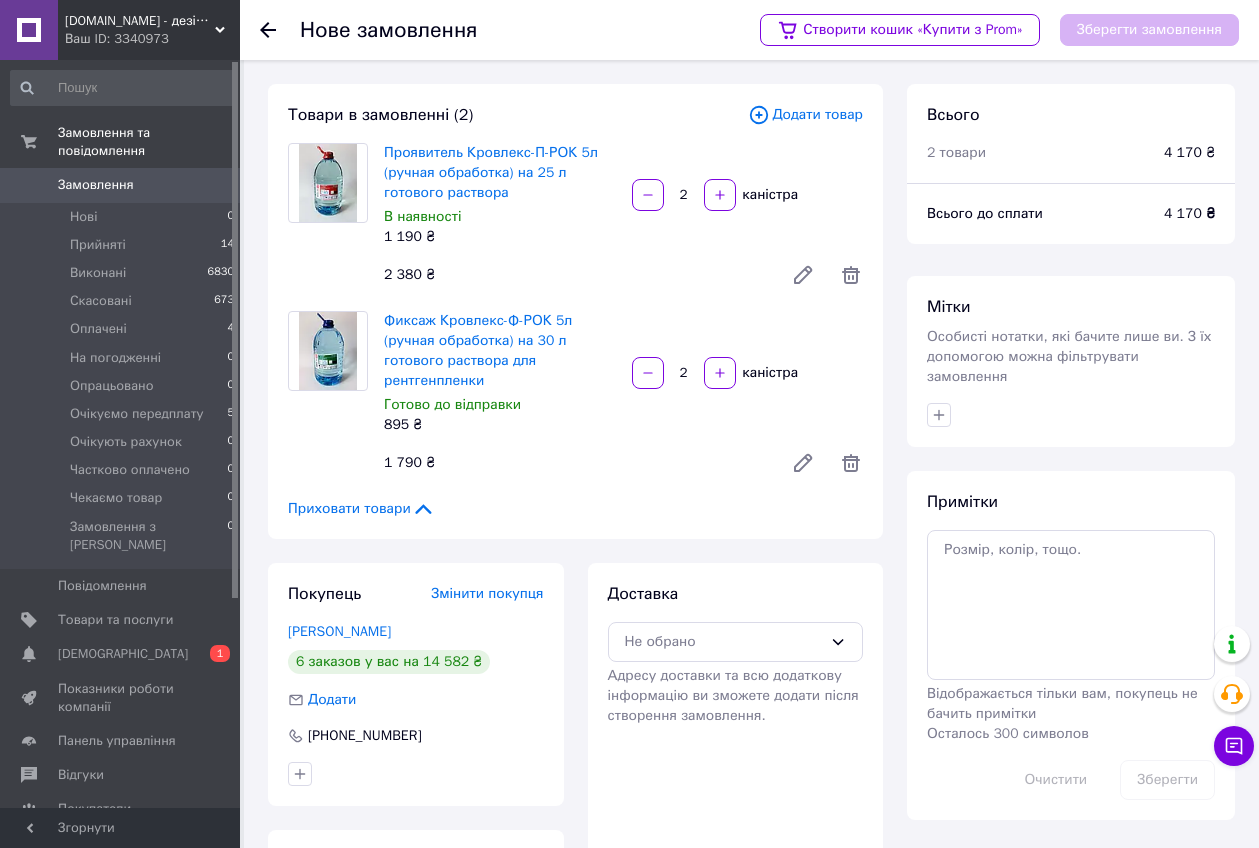 scroll, scrollTop: 125, scrollLeft: 0, axis: vertical 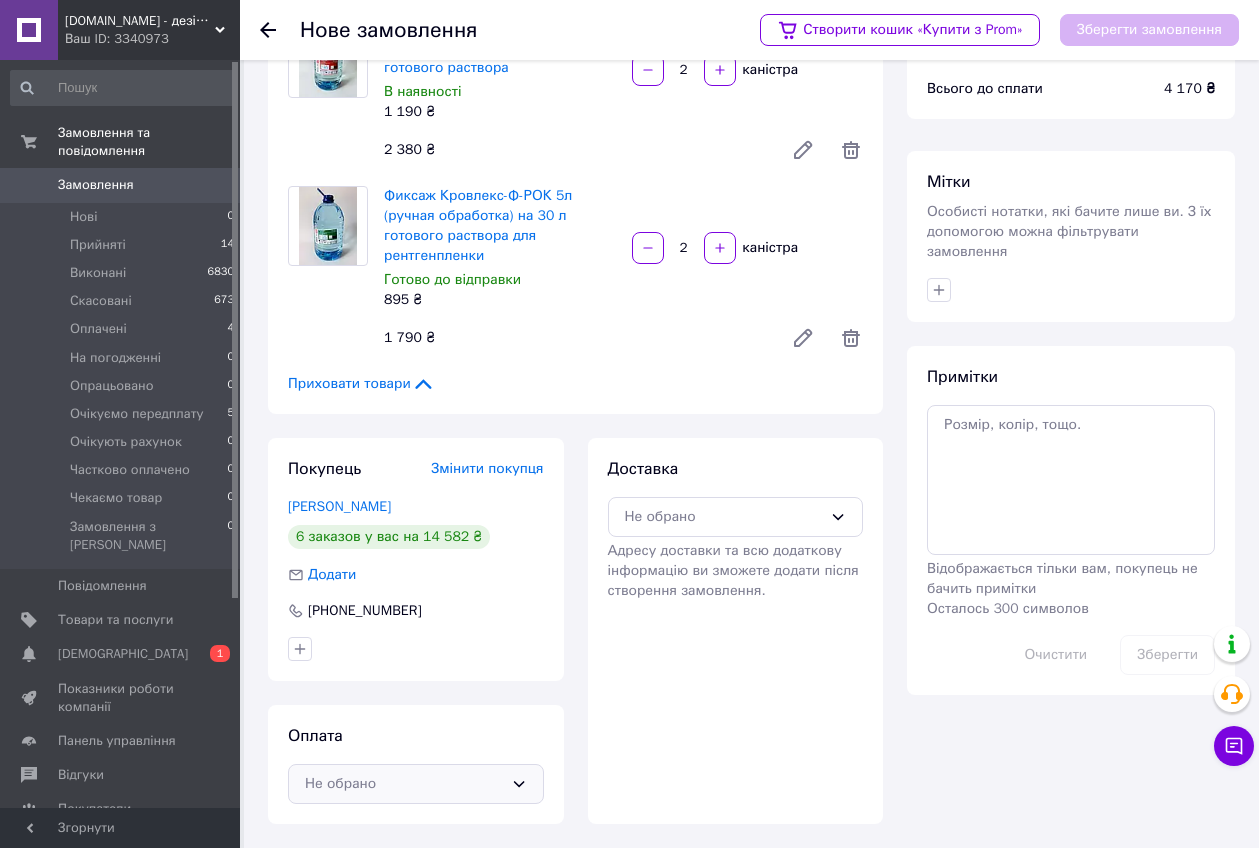 click 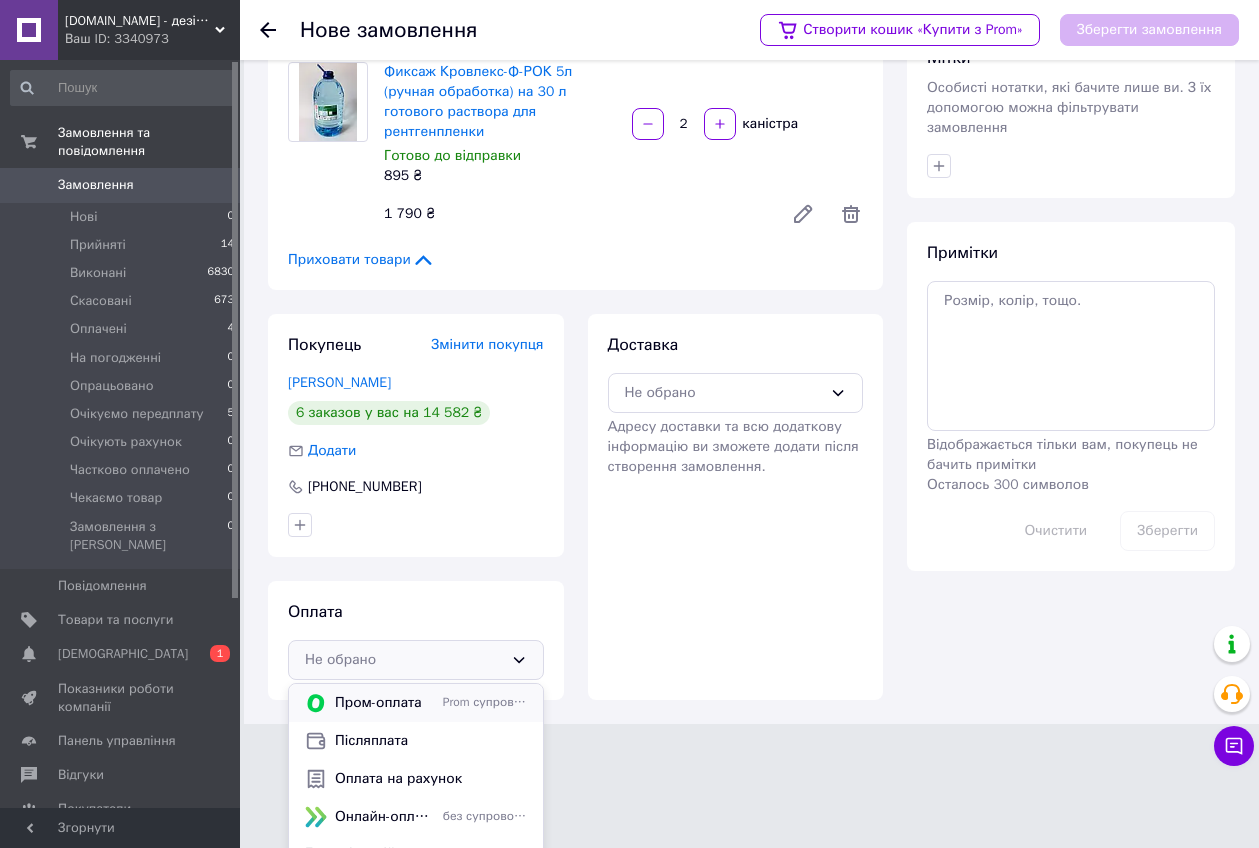 scroll, scrollTop: 258, scrollLeft: 0, axis: vertical 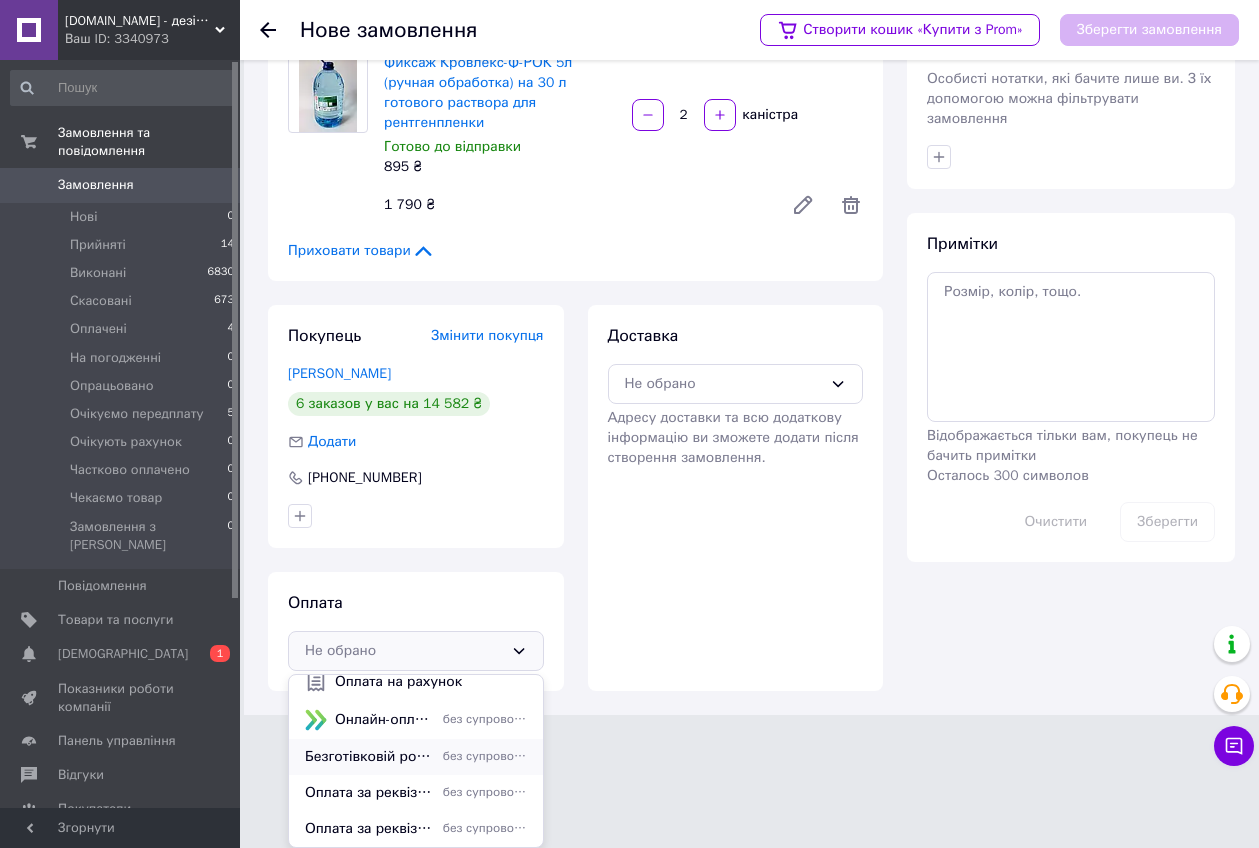click on "Безготівковій розрахунок" at bounding box center (370, 757) 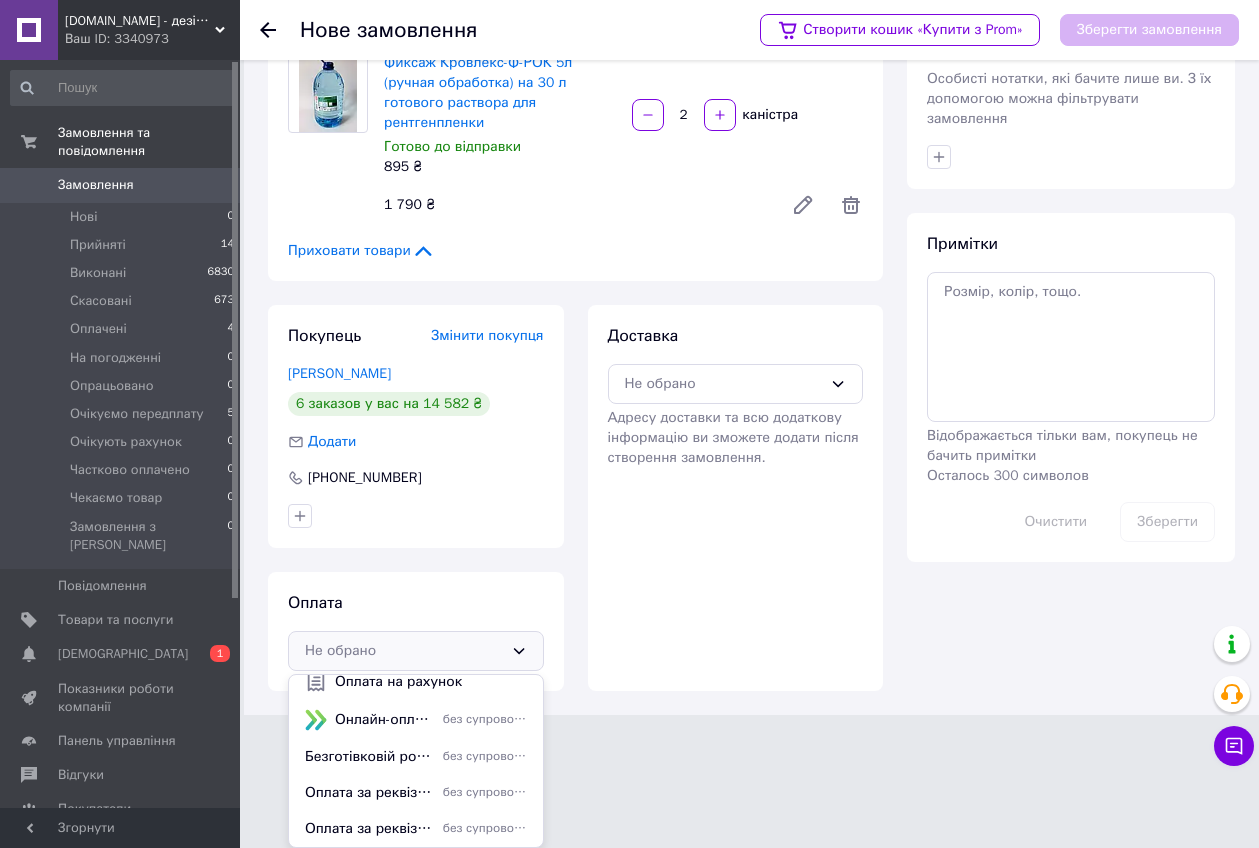 scroll, scrollTop: 125, scrollLeft: 0, axis: vertical 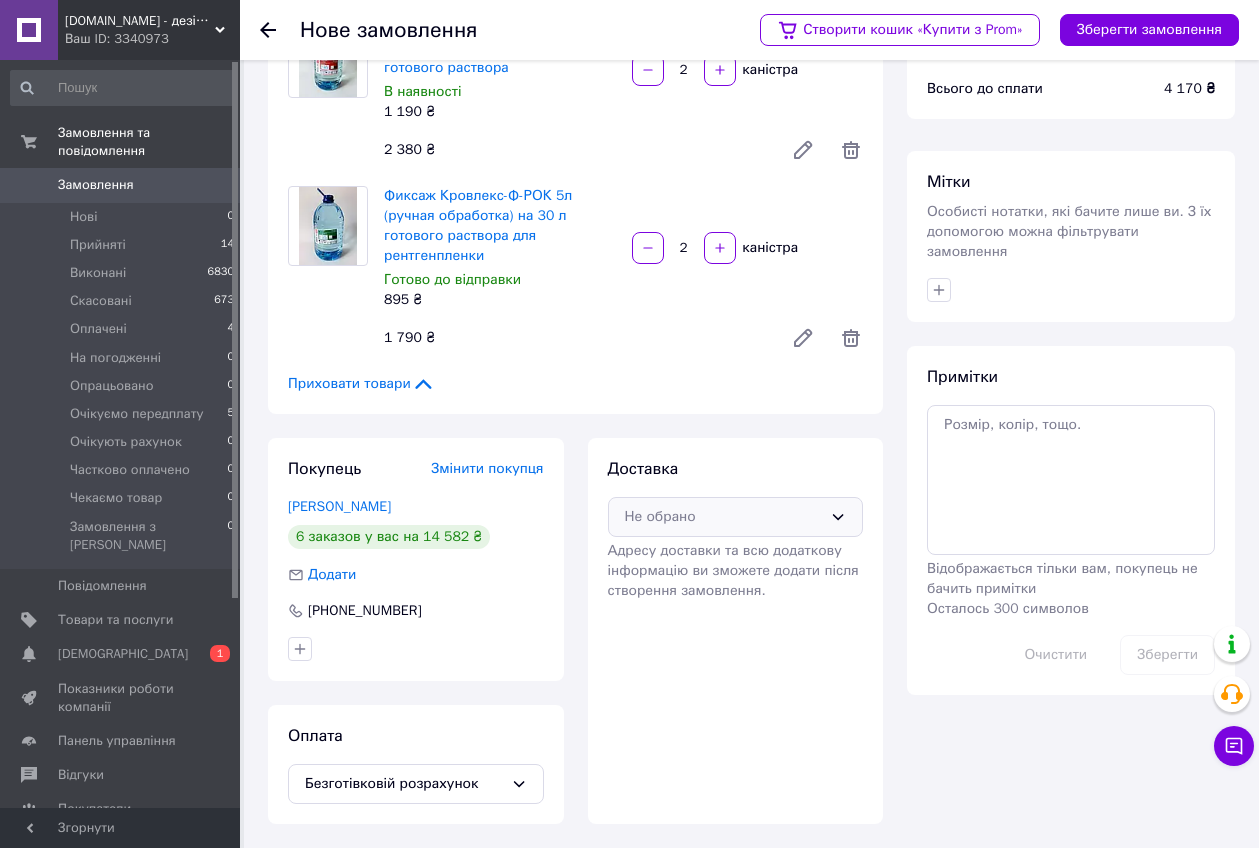 click on "Не обрано" at bounding box center (736, 517) 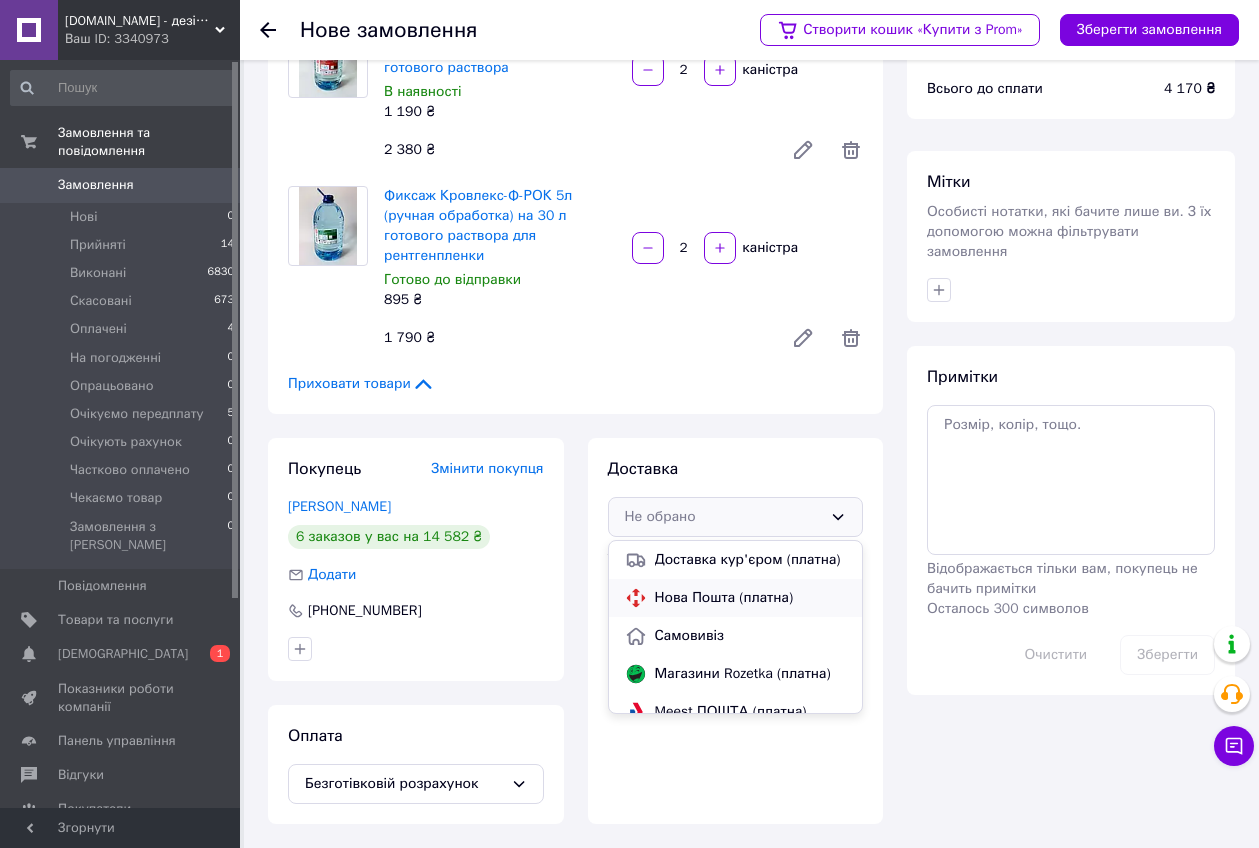 click on "Нова Пошта (платна)" at bounding box center (751, 598) 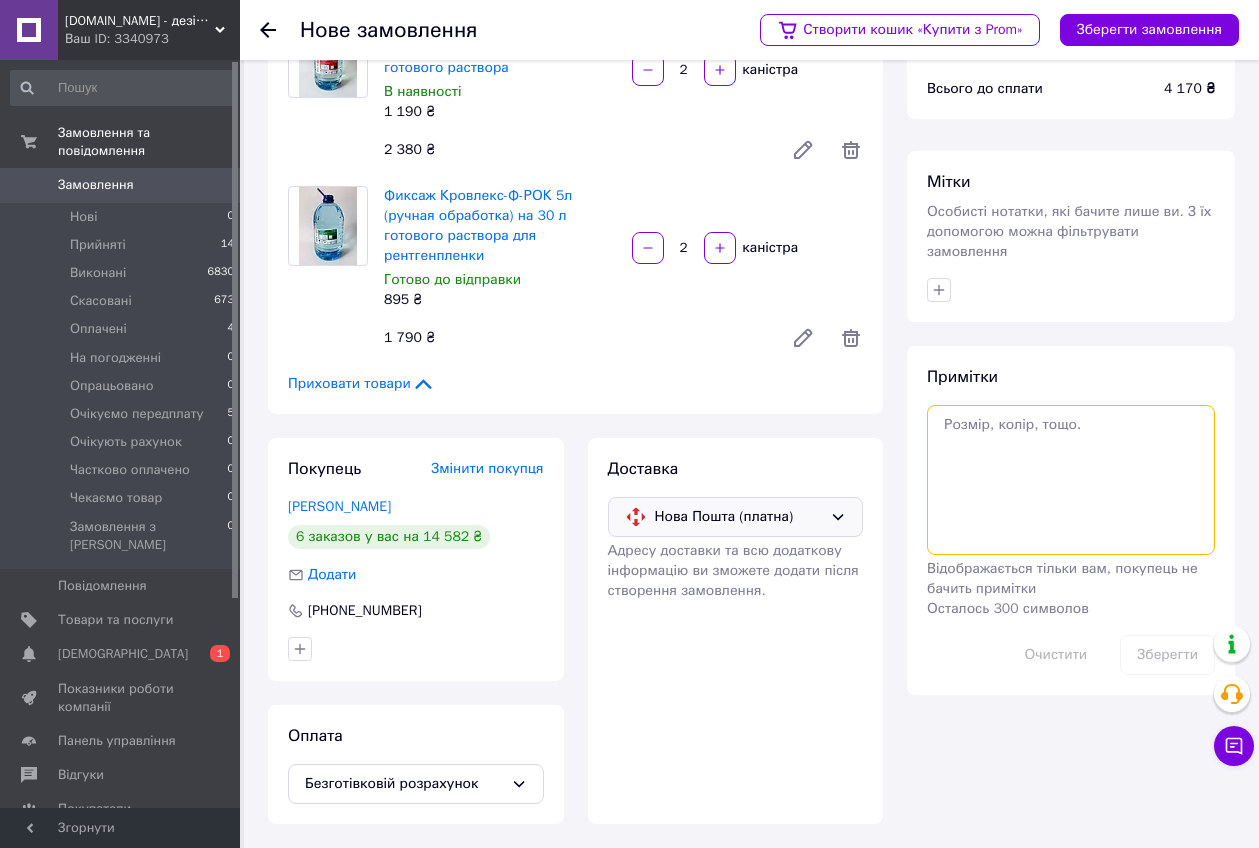 click at bounding box center [1071, 480] 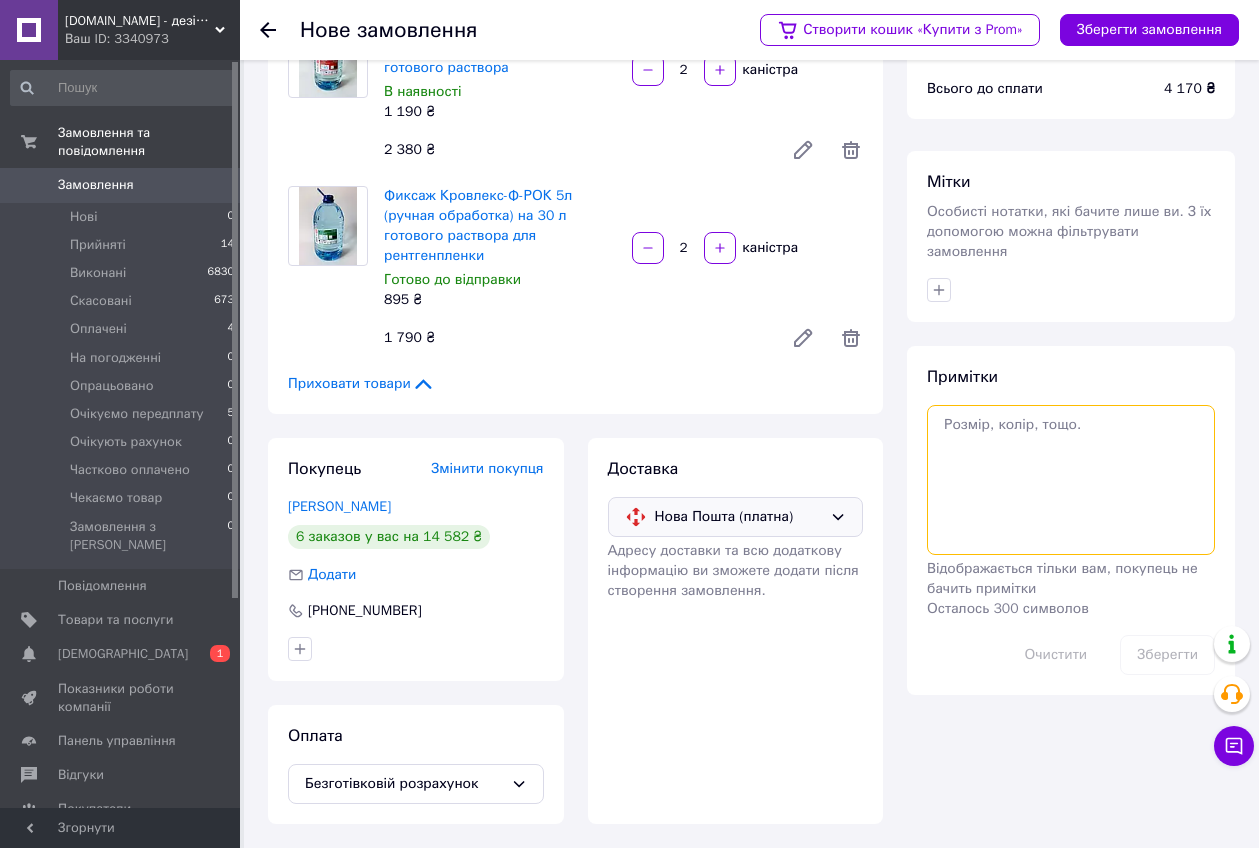 paste on "[PERSON_NAME]" 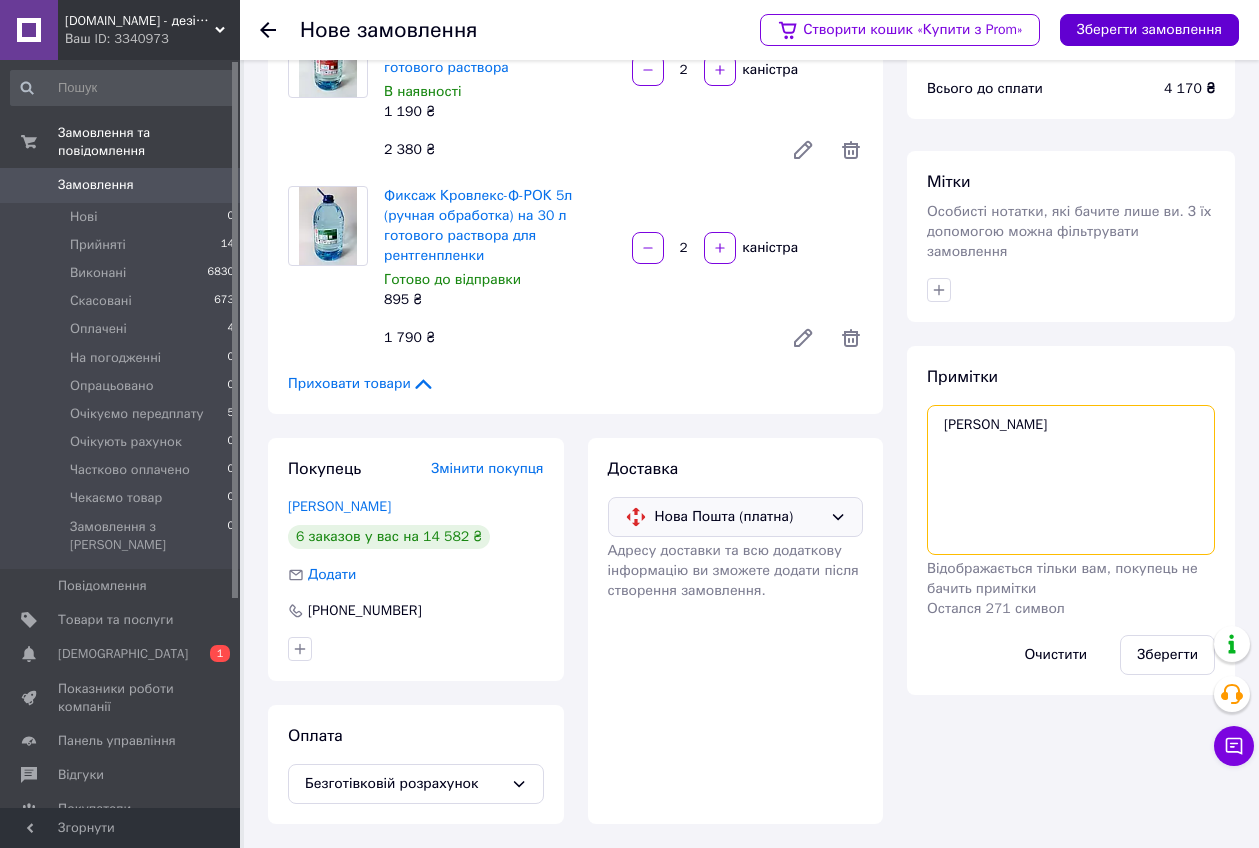 type on "[PERSON_NAME]" 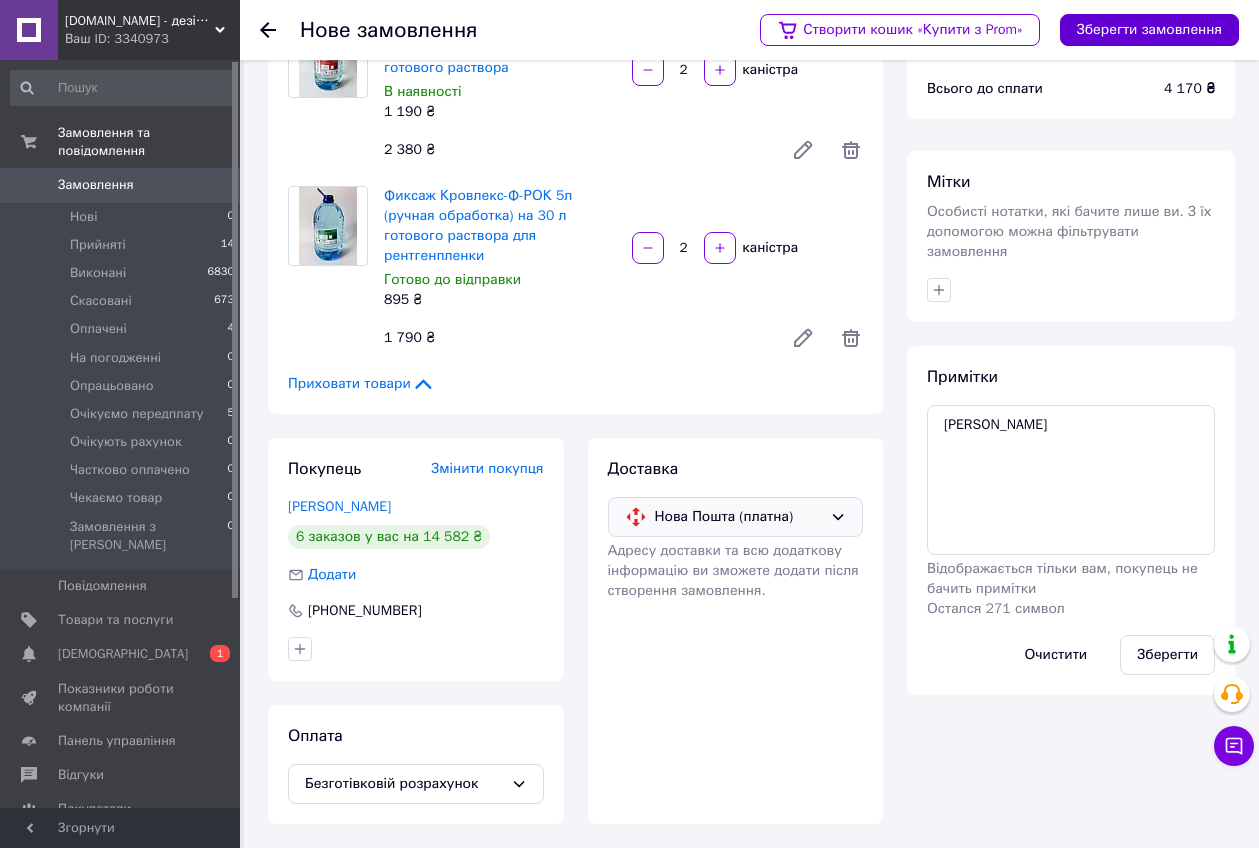 click on "Зберегти замовлення" at bounding box center (1149, 30) 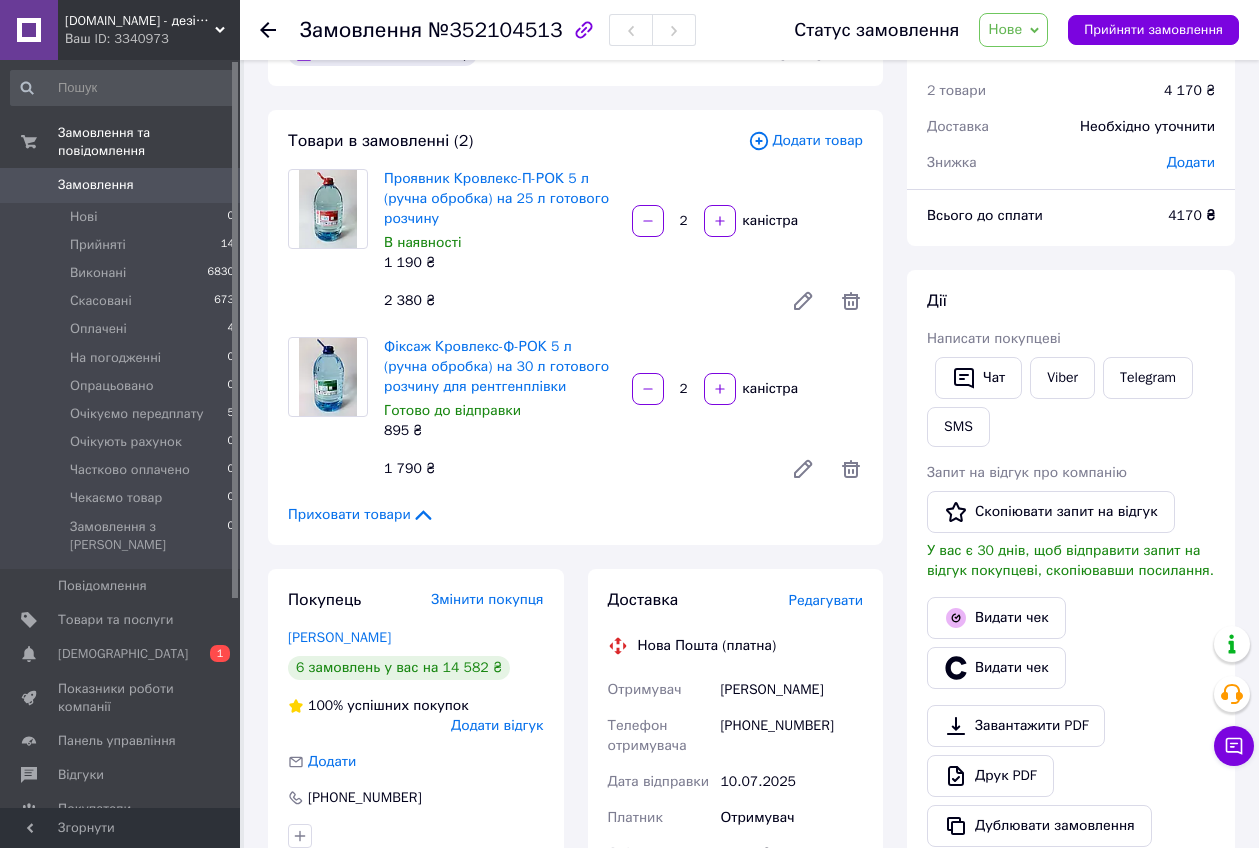 scroll, scrollTop: 0, scrollLeft: 0, axis: both 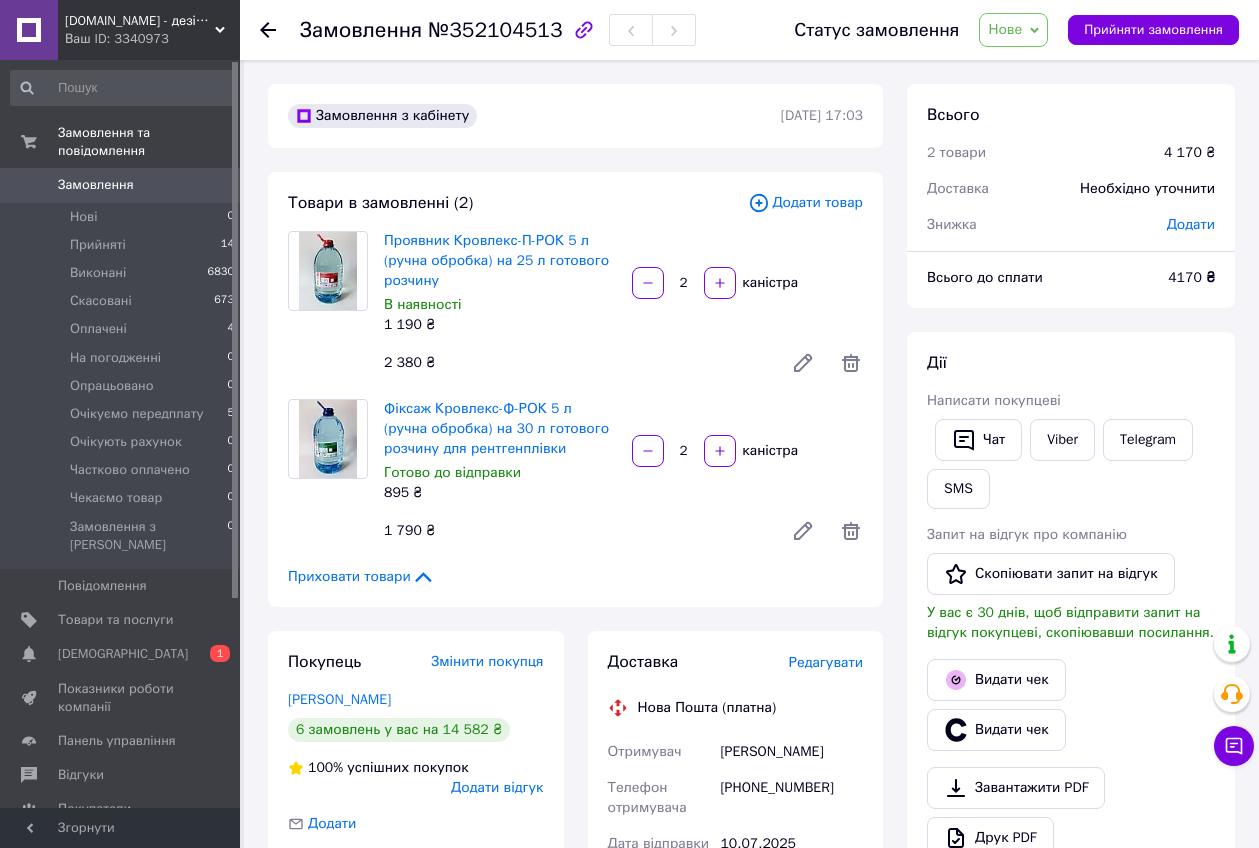 click on "Нове" at bounding box center [1005, 29] 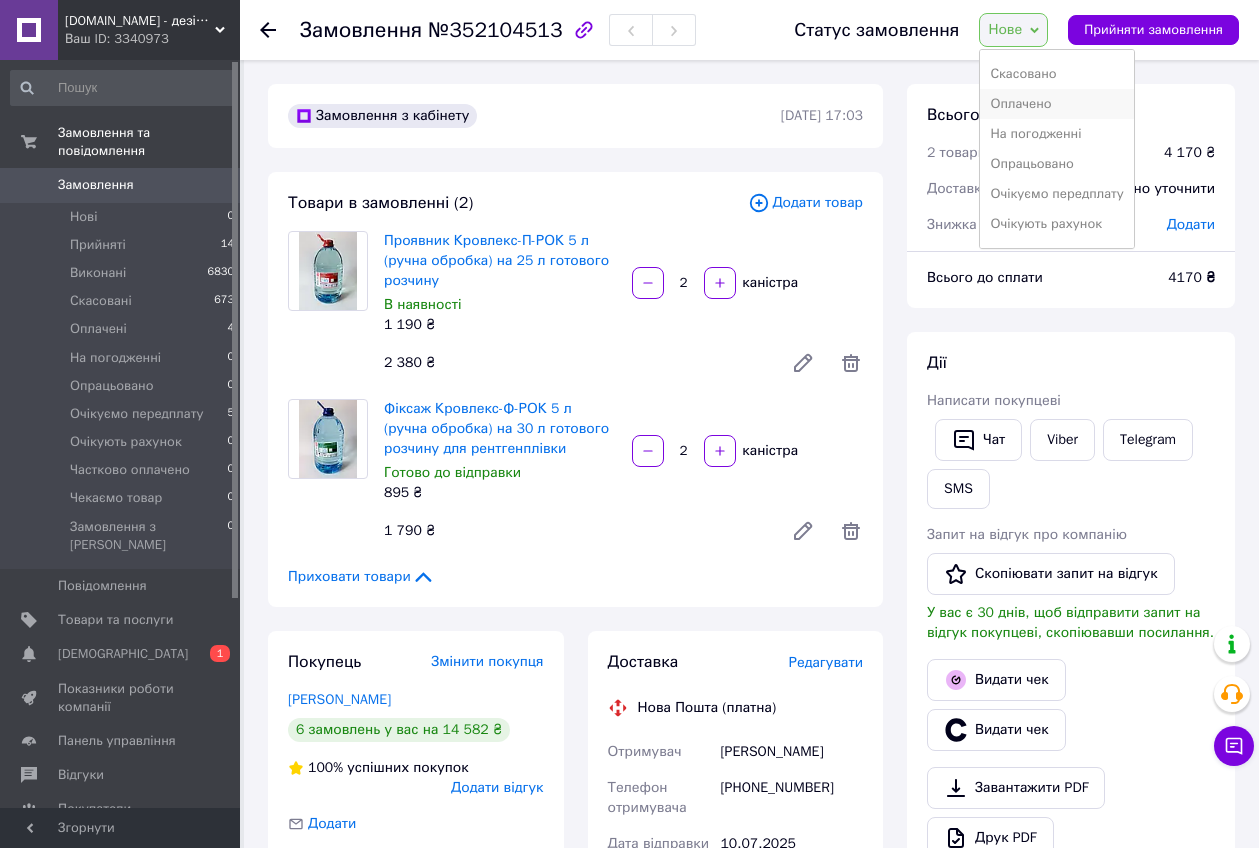 scroll, scrollTop: 112, scrollLeft: 0, axis: vertical 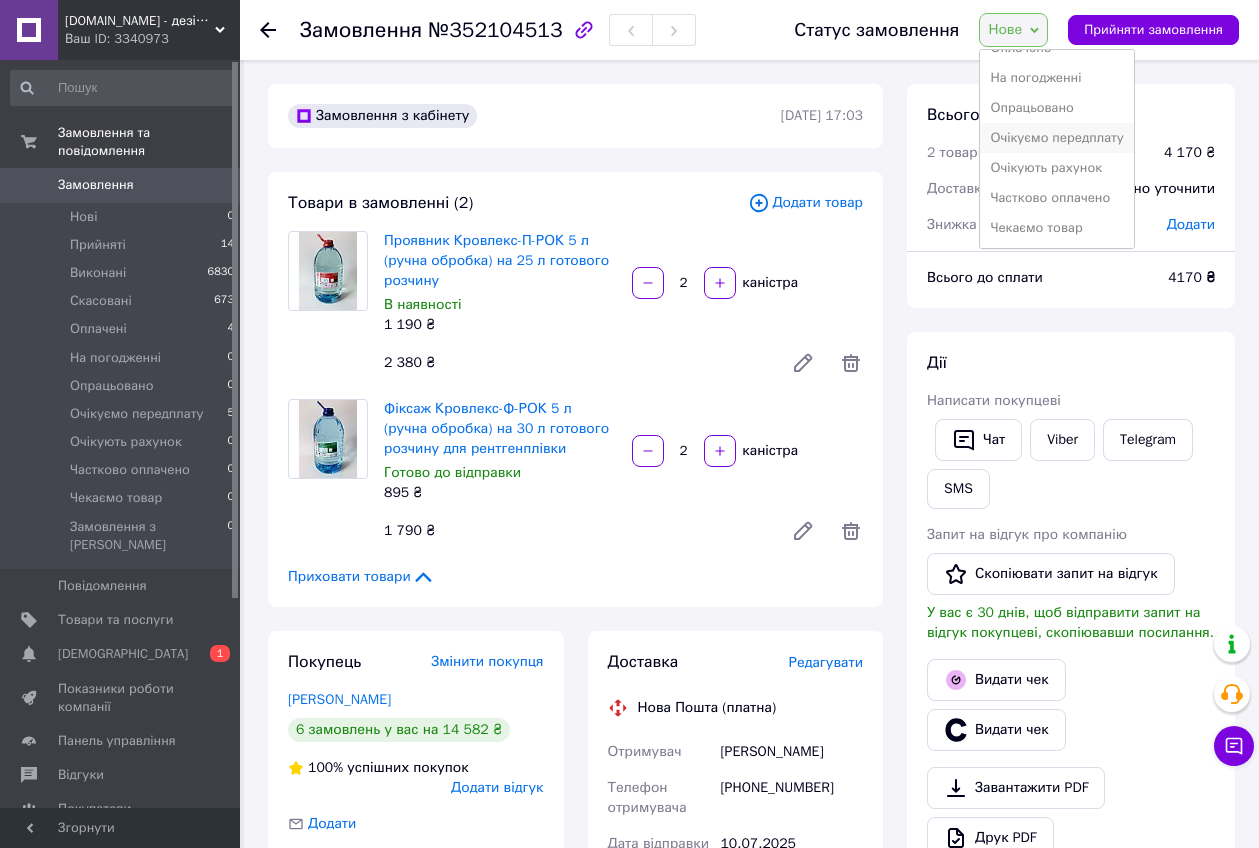 click on "Очікуємо передплату" at bounding box center (1057, 138) 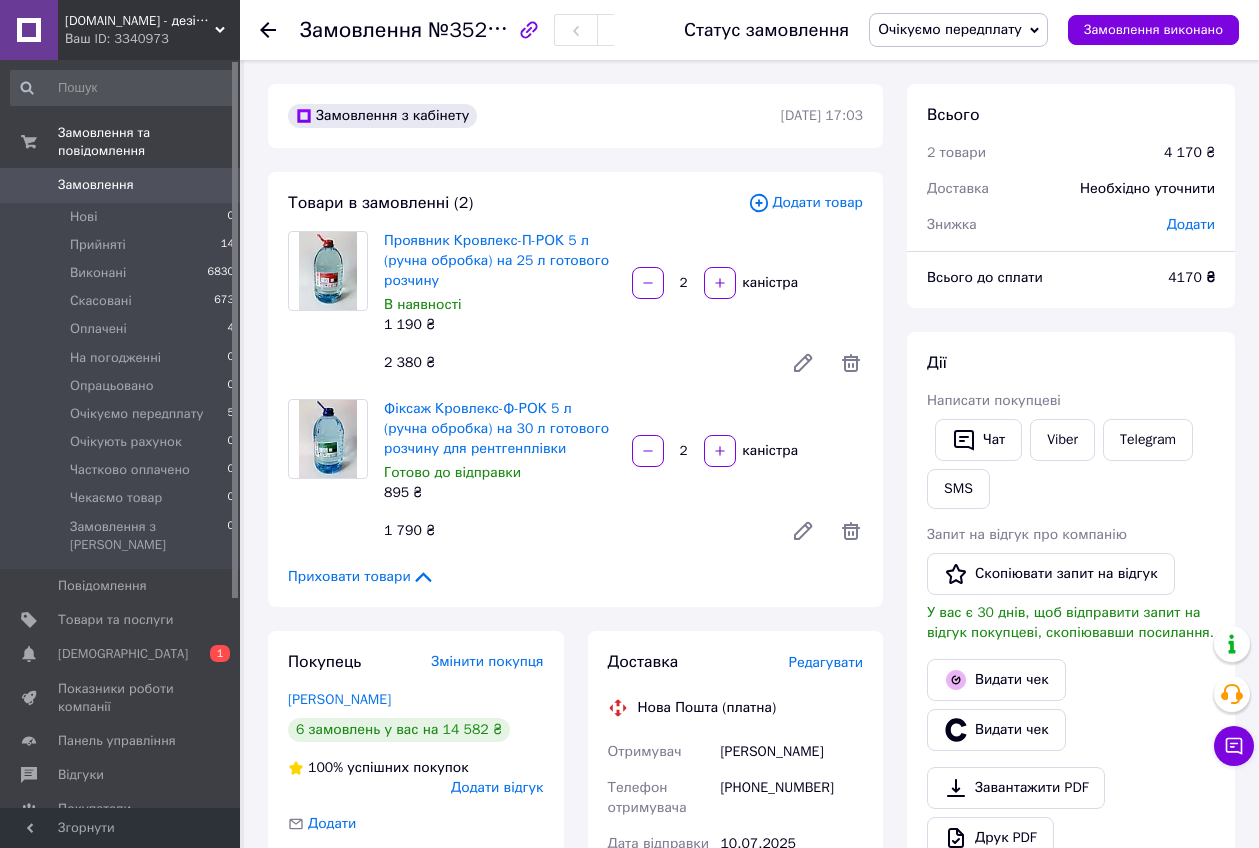 click 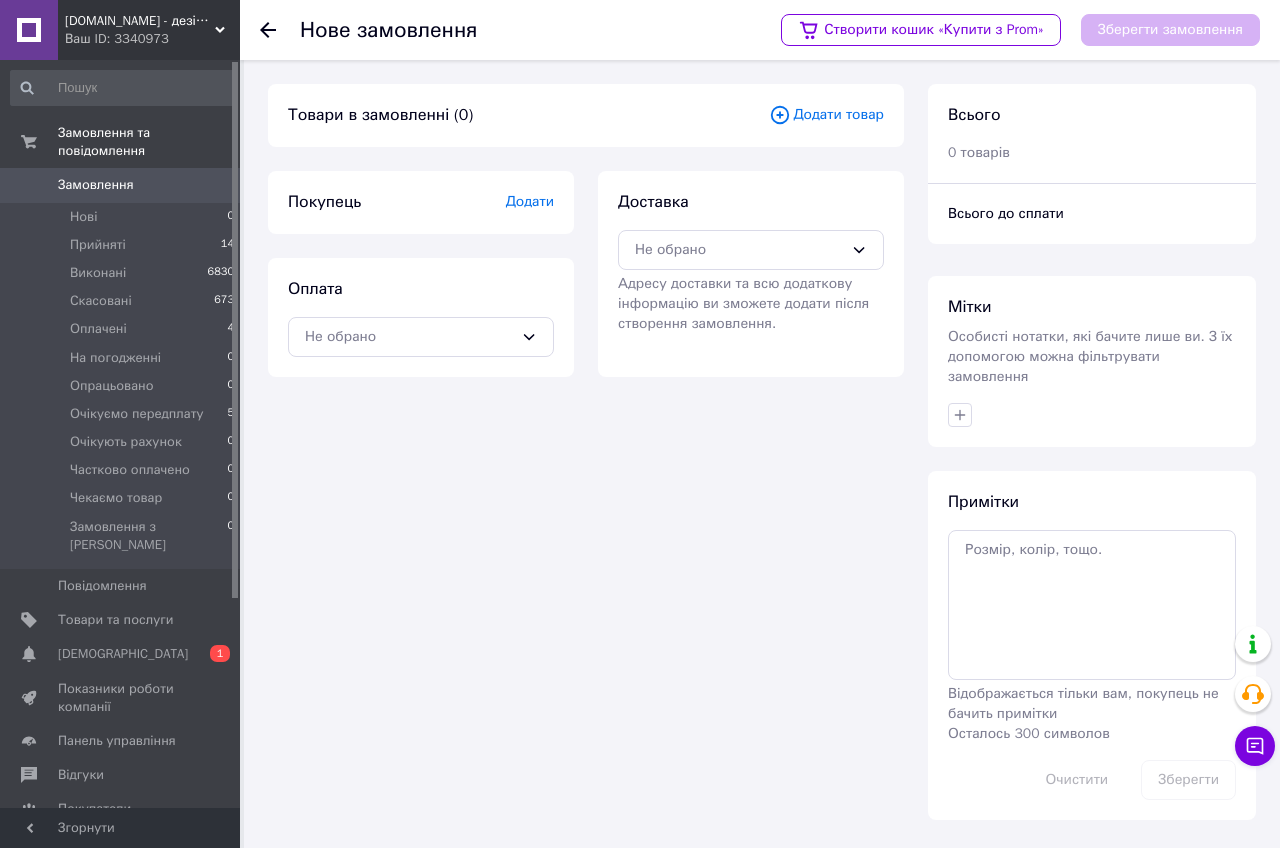 click on "Замовлення" at bounding box center (96, 185) 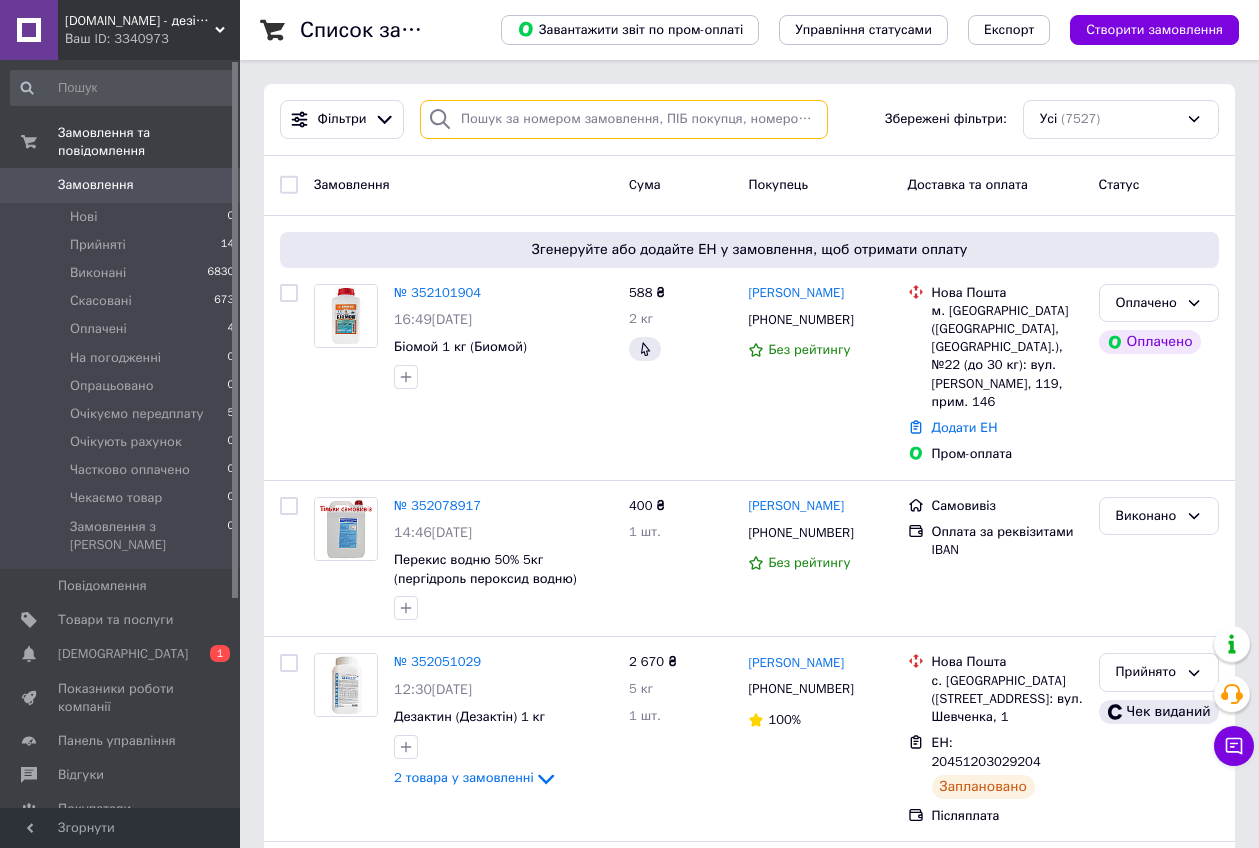 click at bounding box center (624, 119) 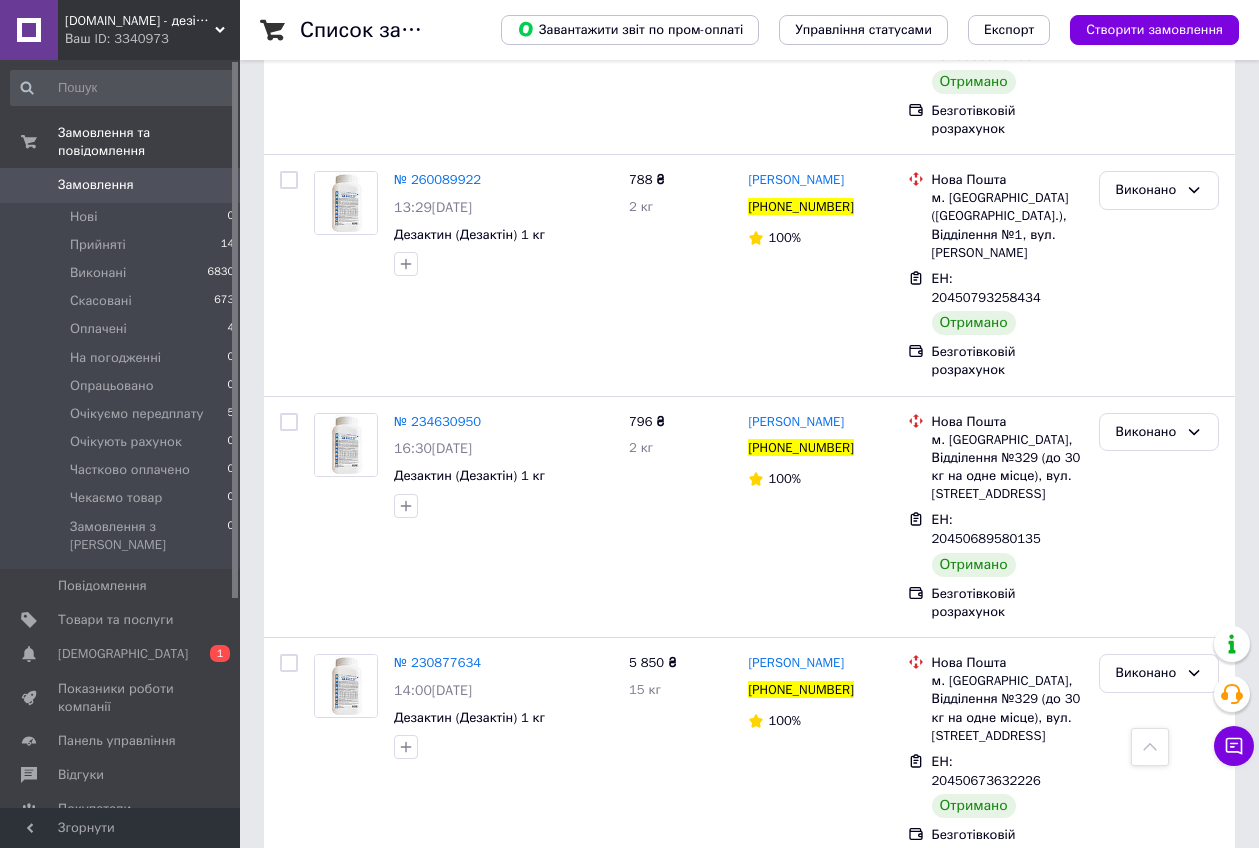 scroll, scrollTop: 0, scrollLeft: 0, axis: both 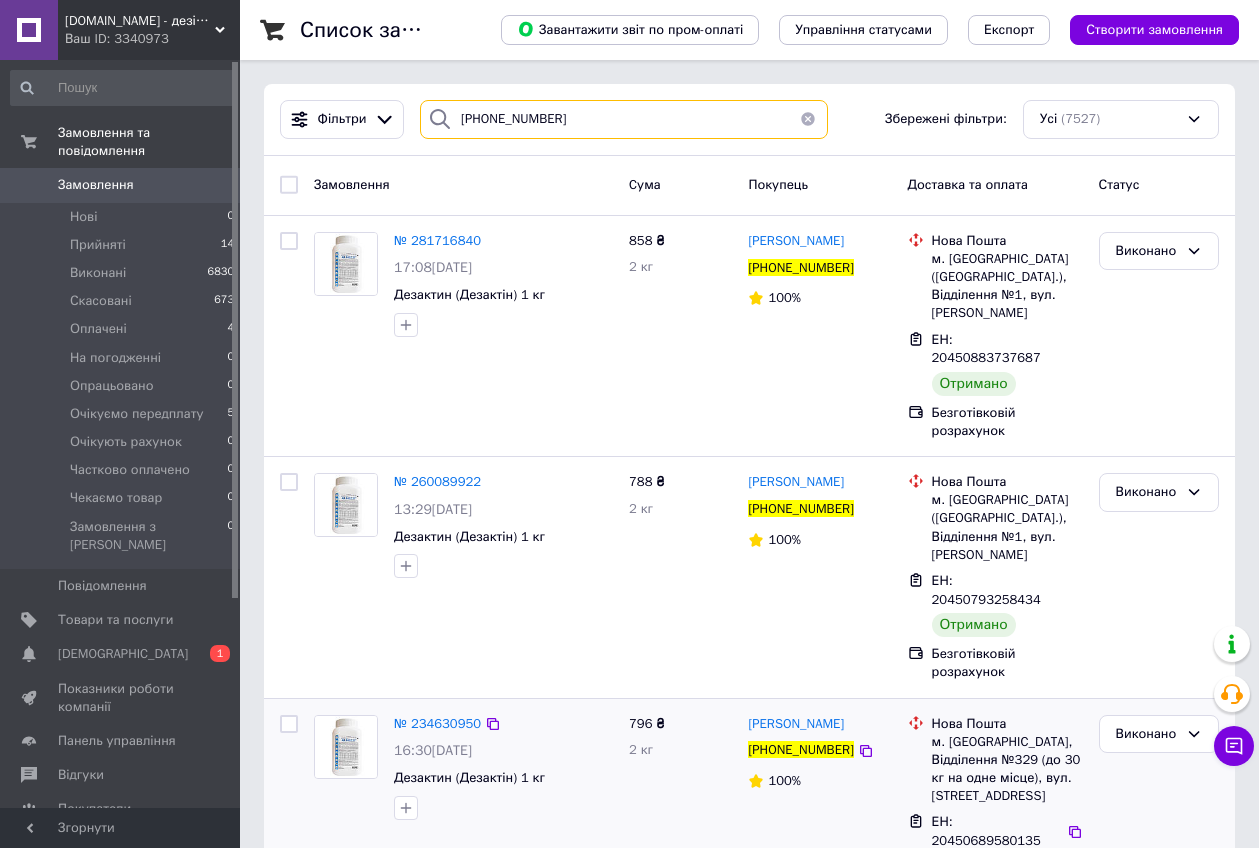 type on "[PHONE_NUMBER]" 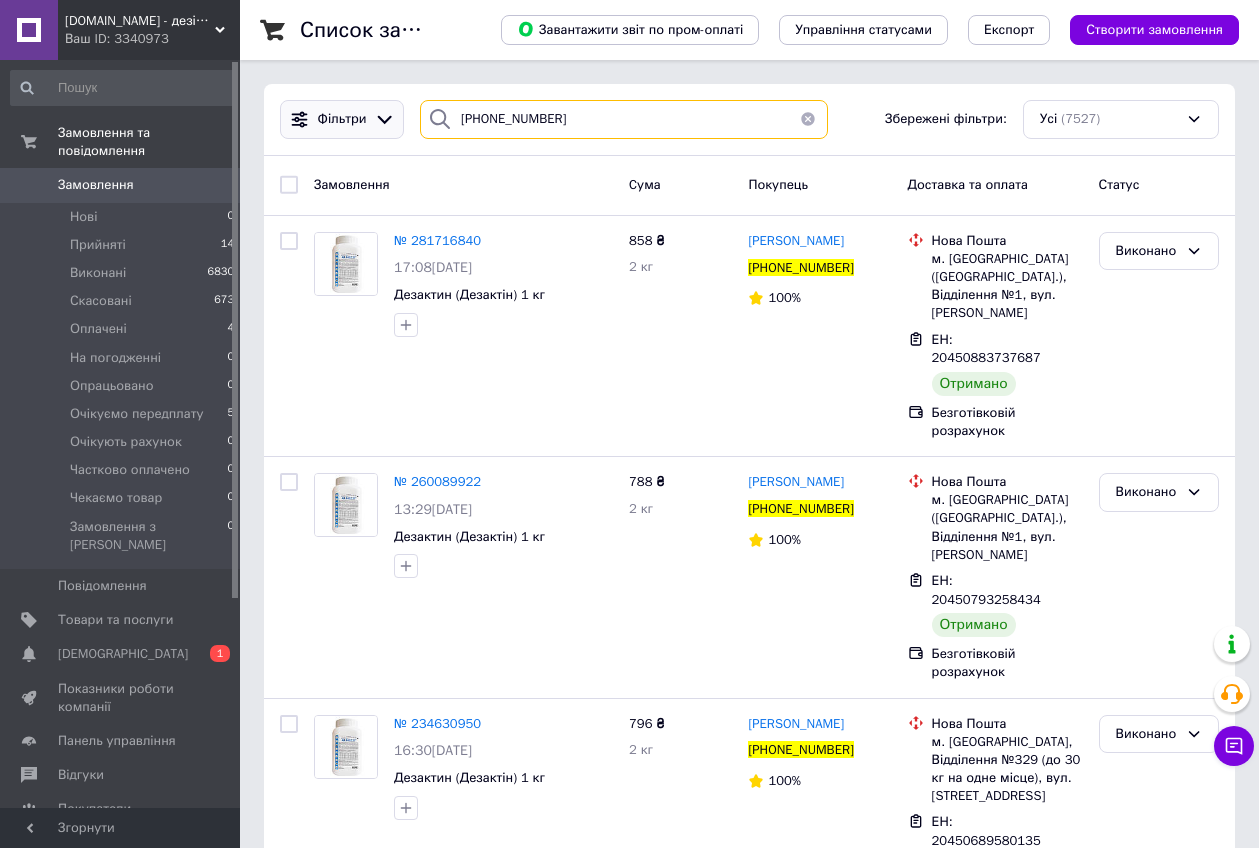 drag, startPoint x: 565, startPoint y: 118, endPoint x: 396, endPoint y: 101, distance: 169.85287 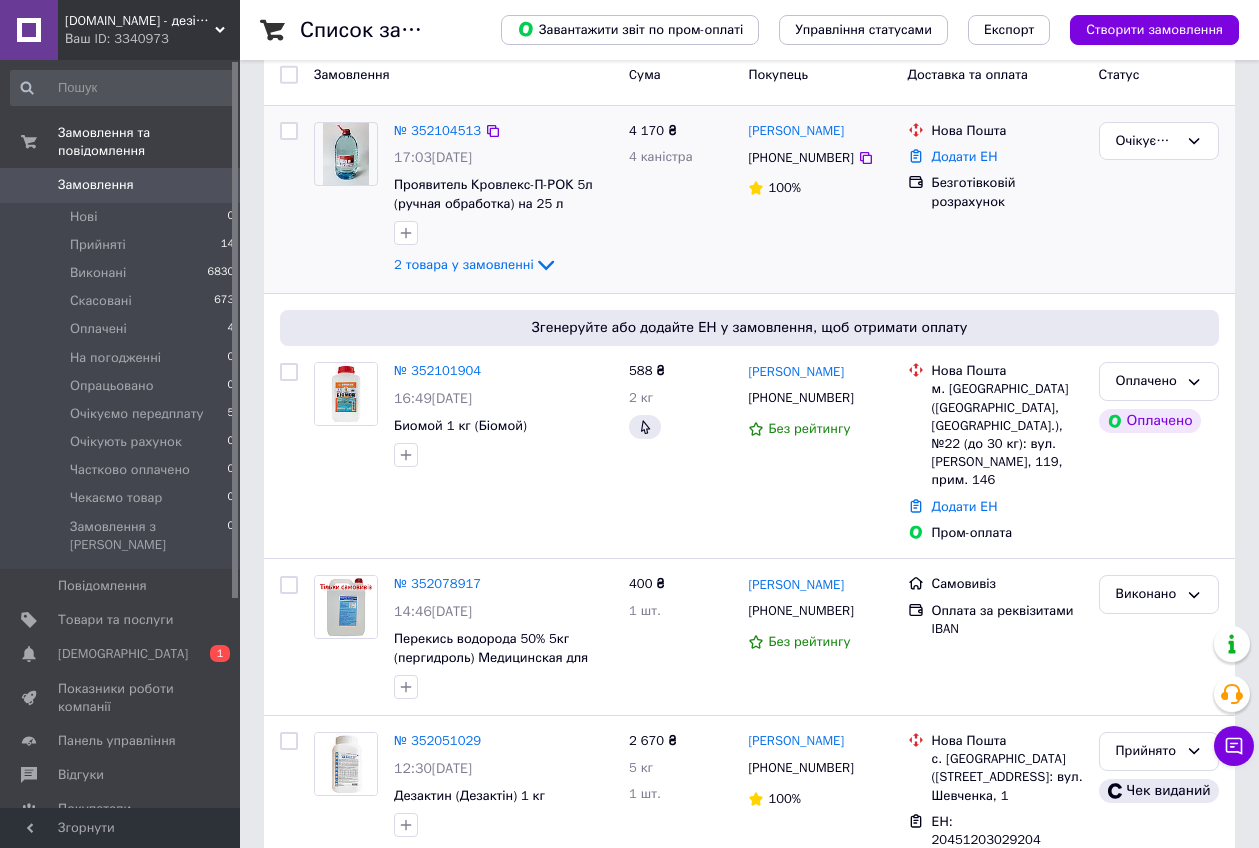 scroll, scrollTop: 125, scrollLeft: 0, axis: vertical 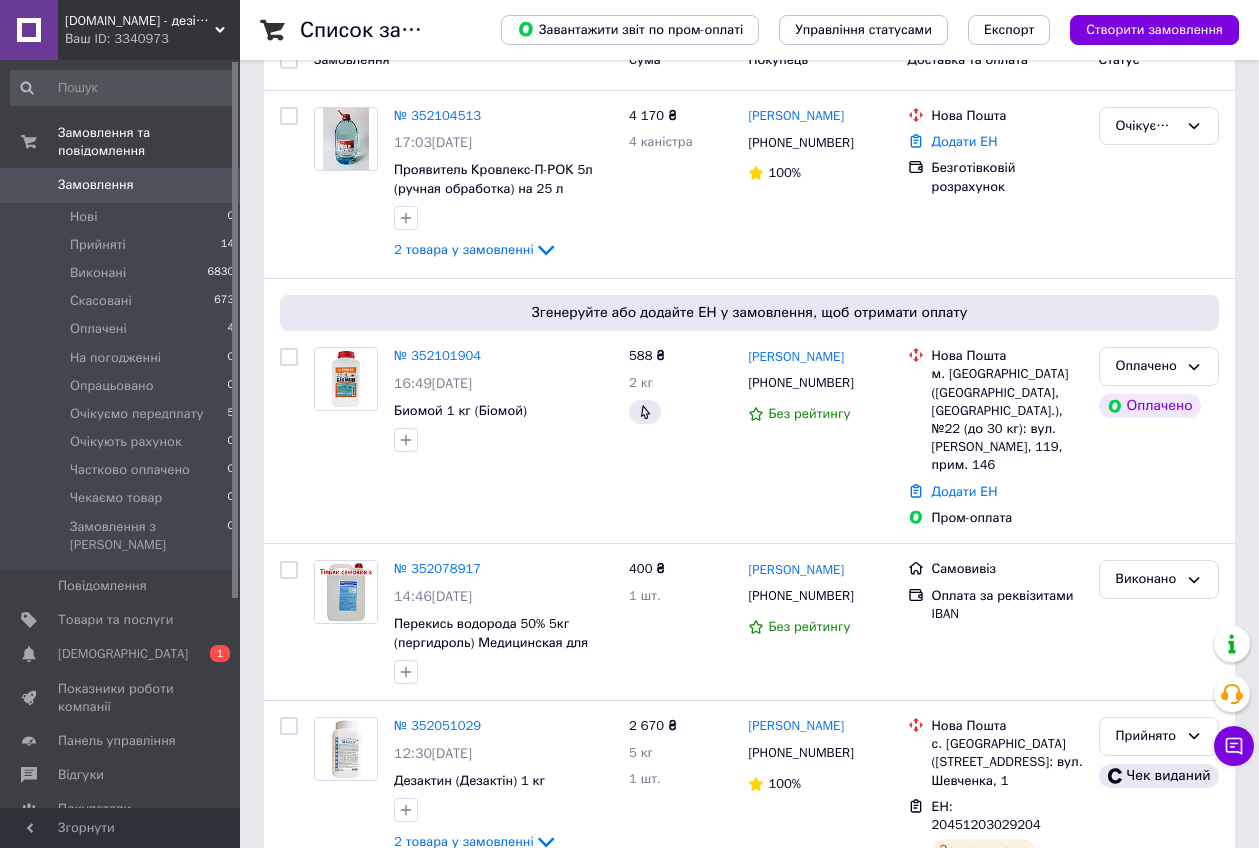 type 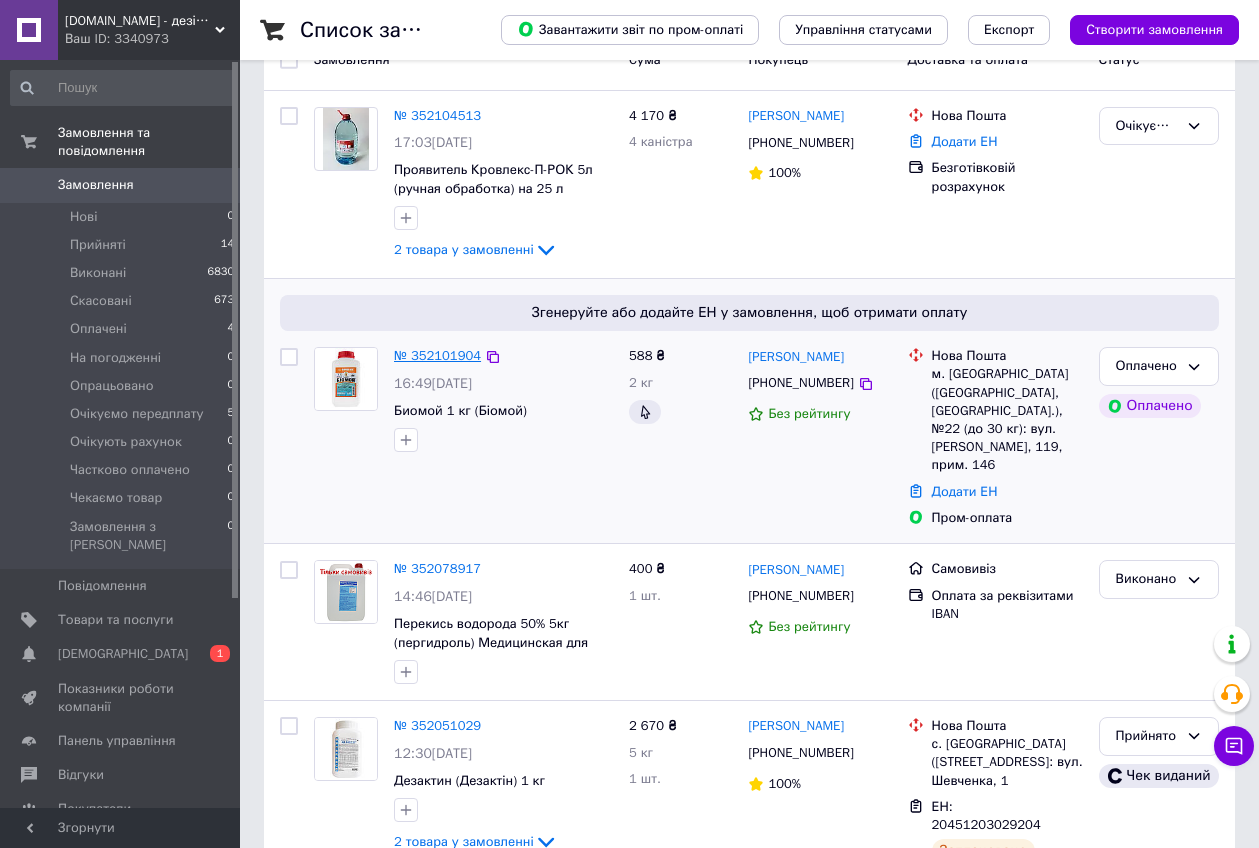 click on "№ 352101904" at bounding box center [437, 355] 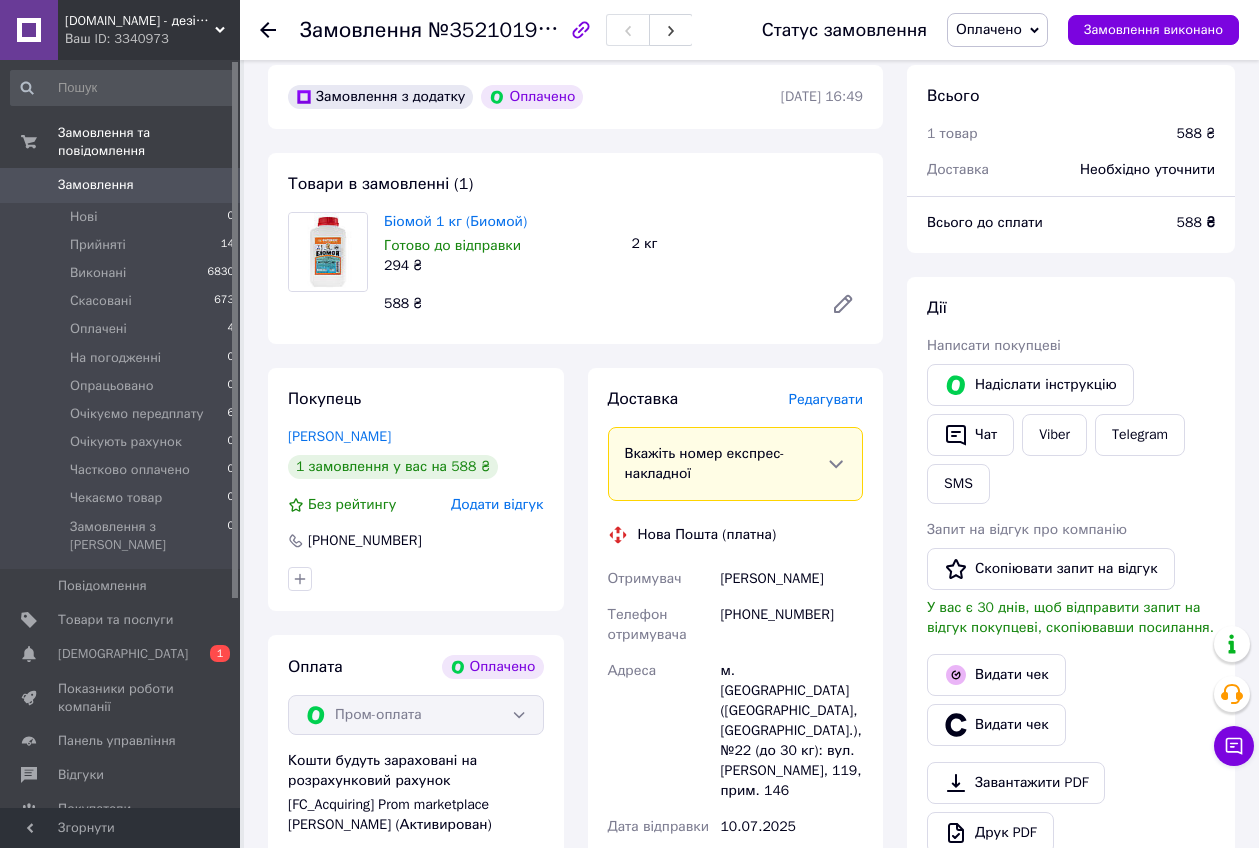 scroll, scrollTop: 125, scrollLeft: 0, axis: vertical 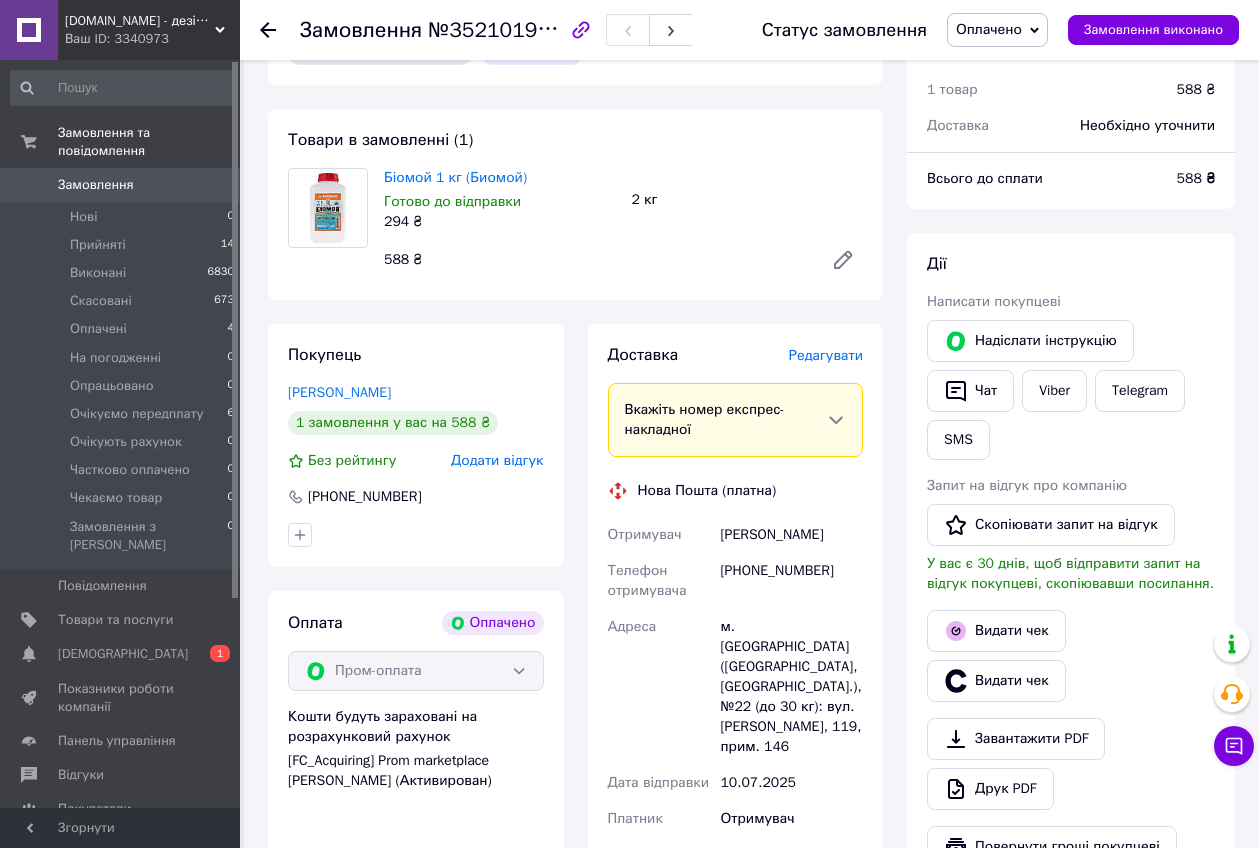 click on "Оплачено" at bounding box center [997, 30] 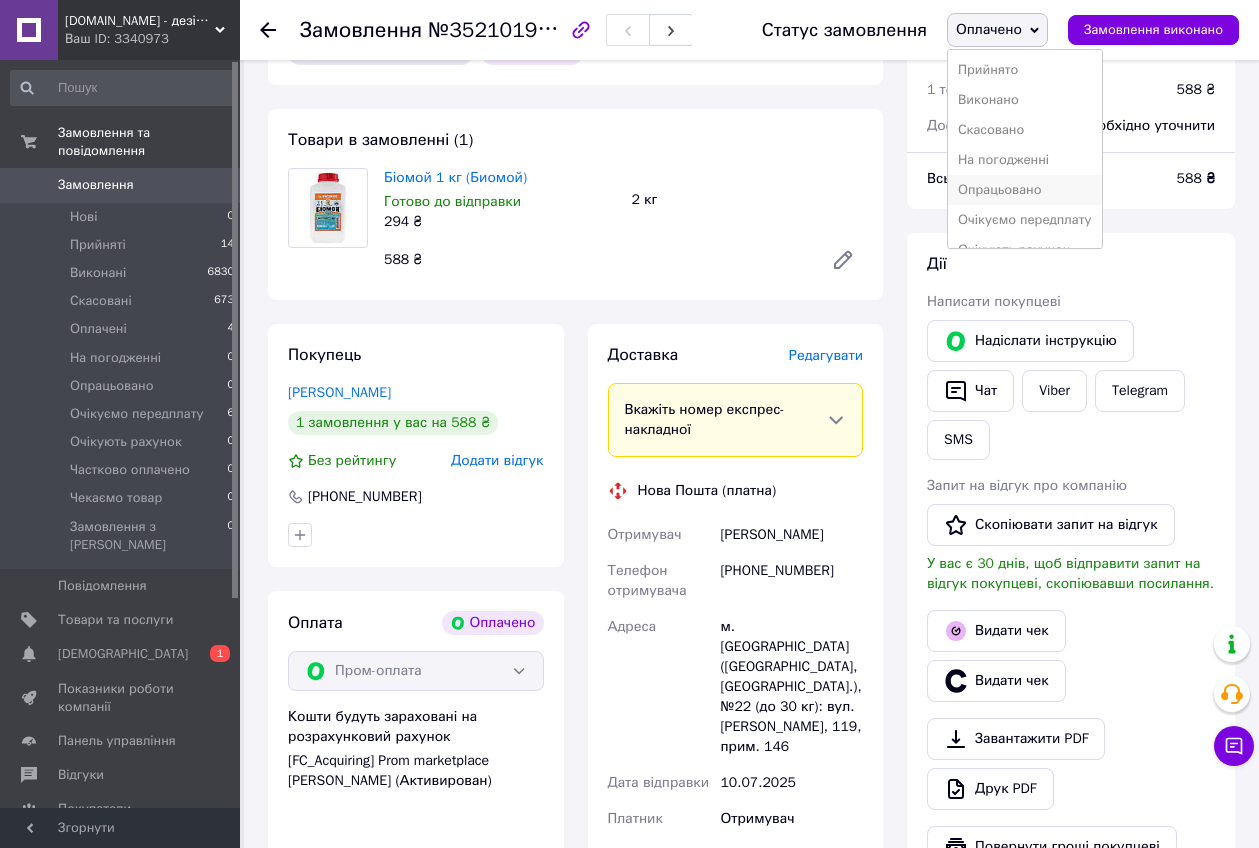 click on "Опрацьовано" at bounding box center (1025, 190) 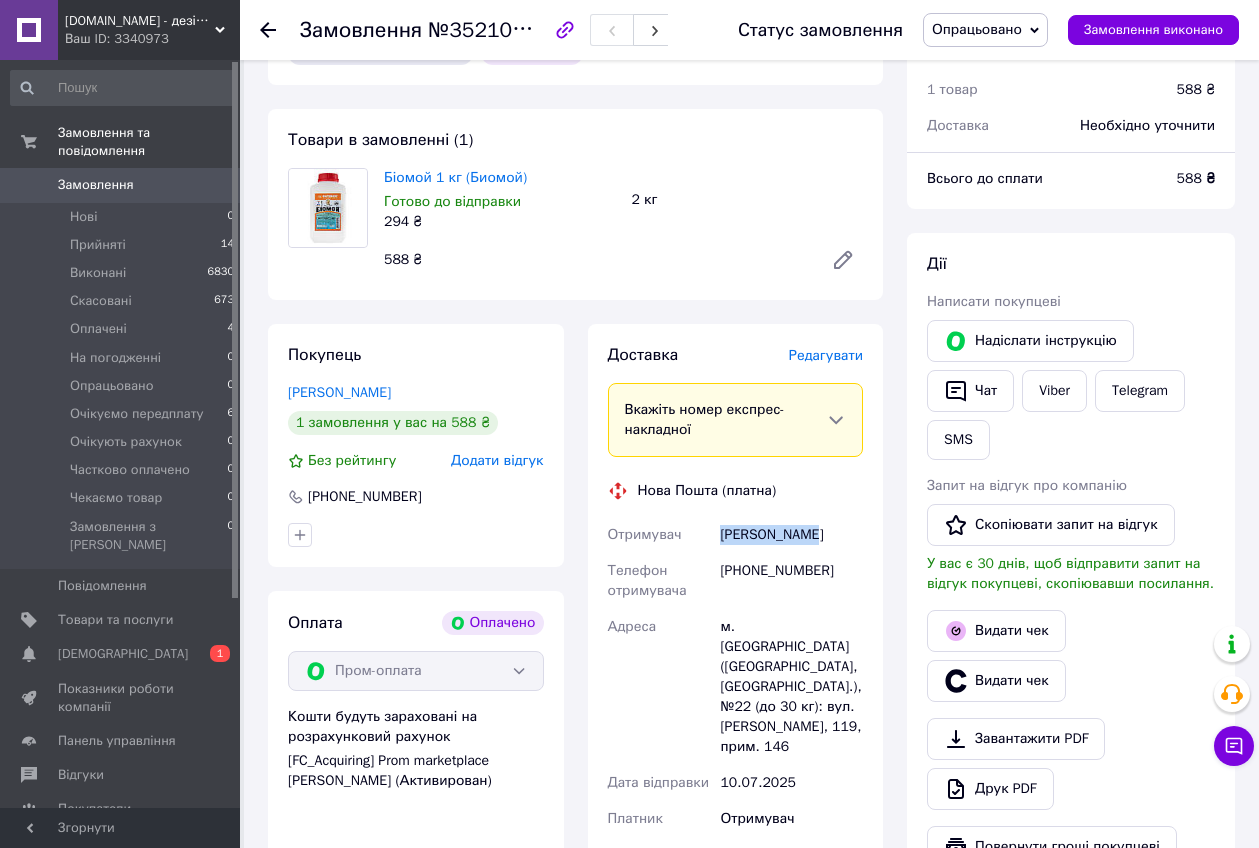 drag, startPoint x: 706, startPoint y: 533, endPoint x: 832, endPoint y: 545, distance: 126.57014 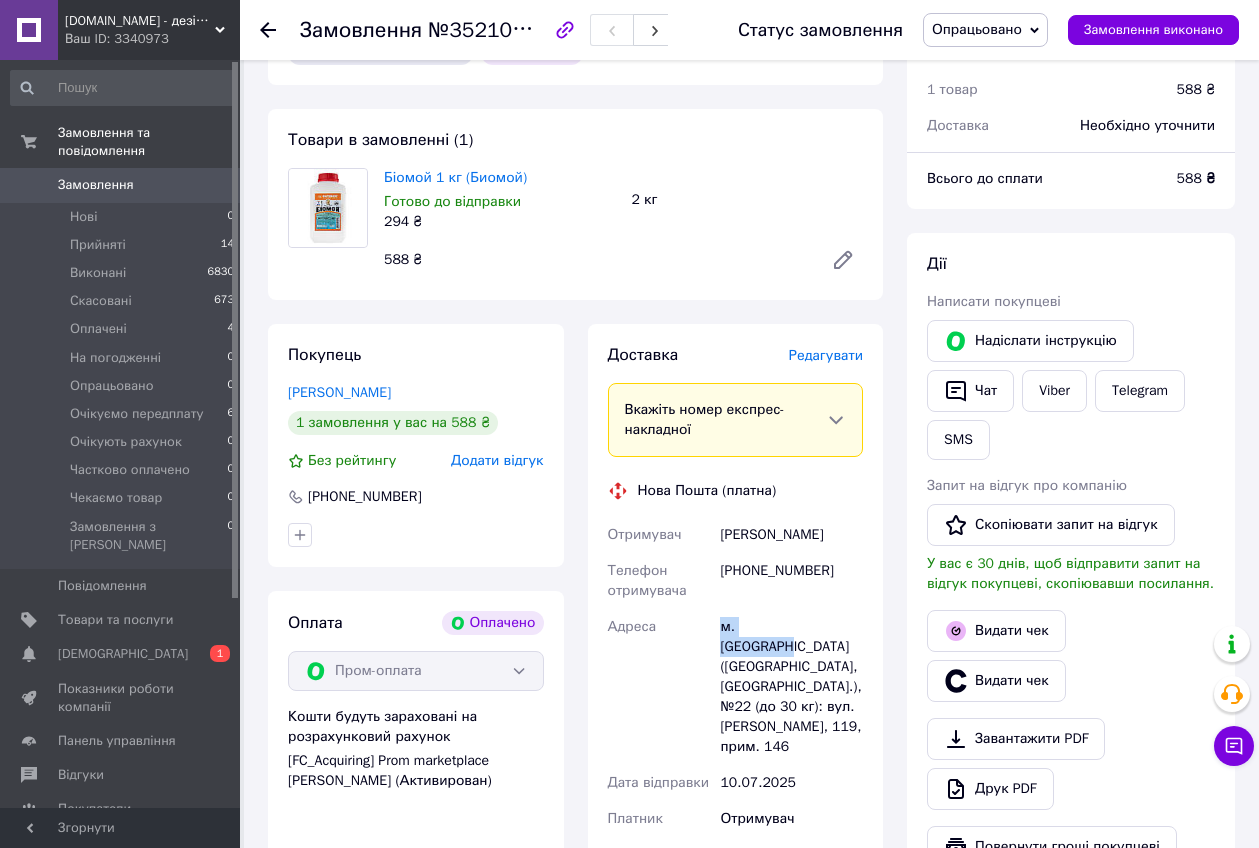 drag, startPoint x: 710, startPoint y: 624, endPoint x: 830, endPoint y: 626, distance: 120.01666 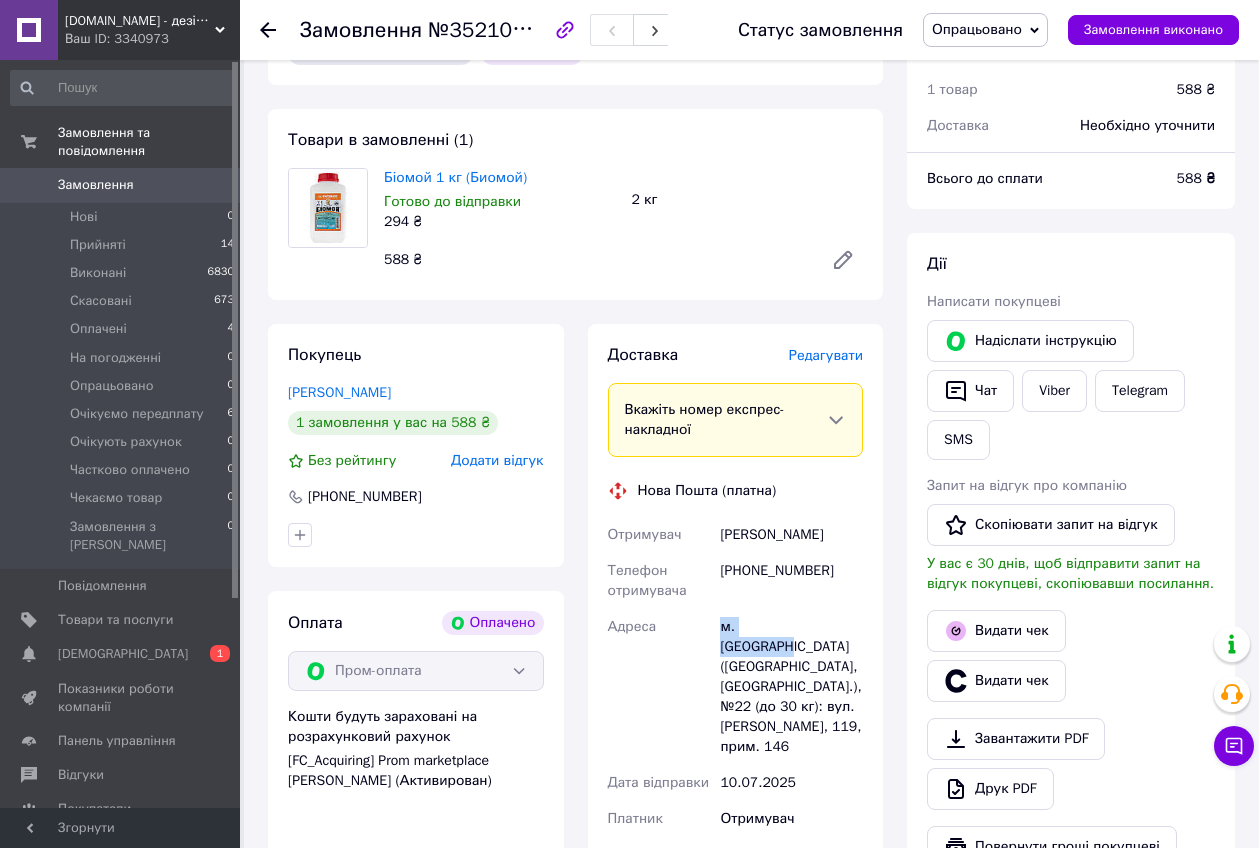 copy on "Адреса [PERSON_NAME]. [GEOGRAPHIC_DATA]" 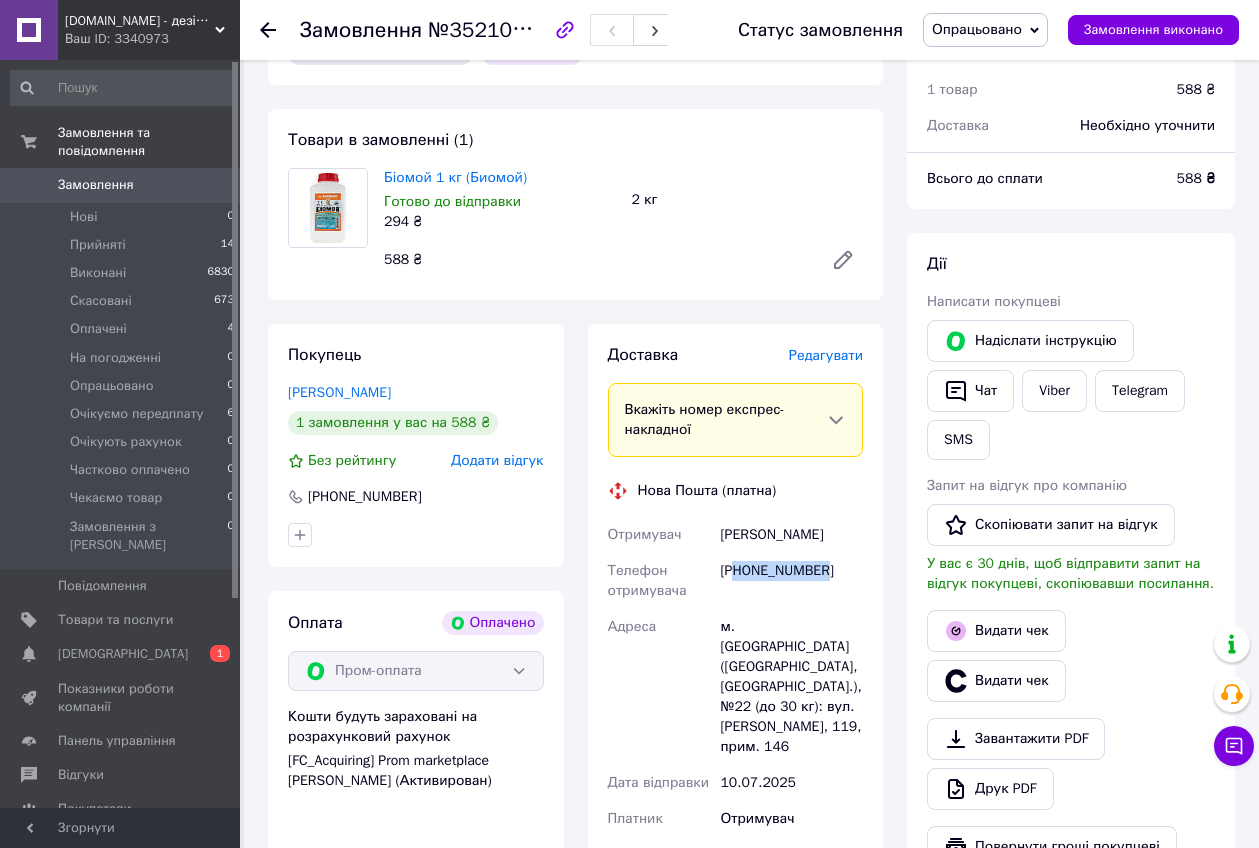 drag, startPoint x: 739, startPoint y: 569, endPoint x: 871, endPoint y: 584, distance: 132.84953 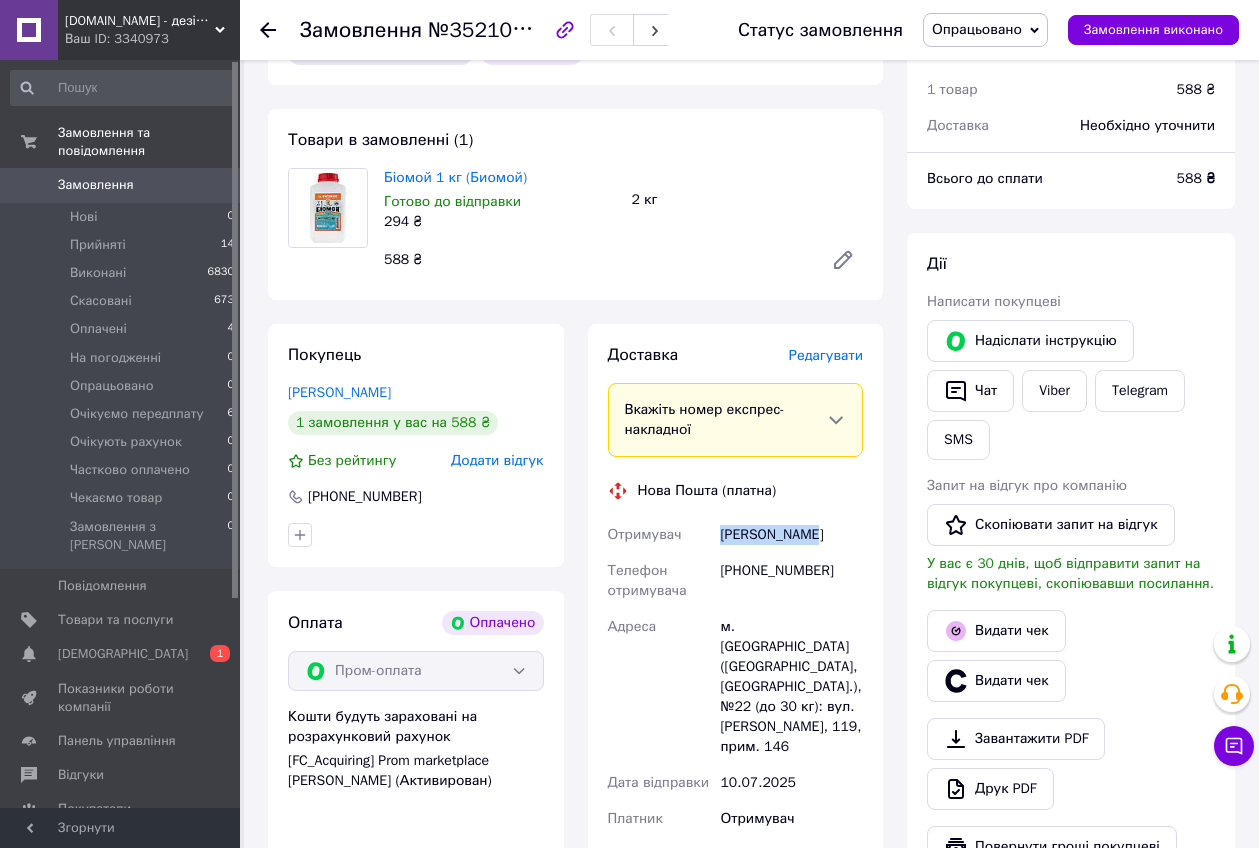 drag, startPoint x: 714, startPoint y: 530, endPoint x: 833, endPoint y: 542, distance: 119.60351 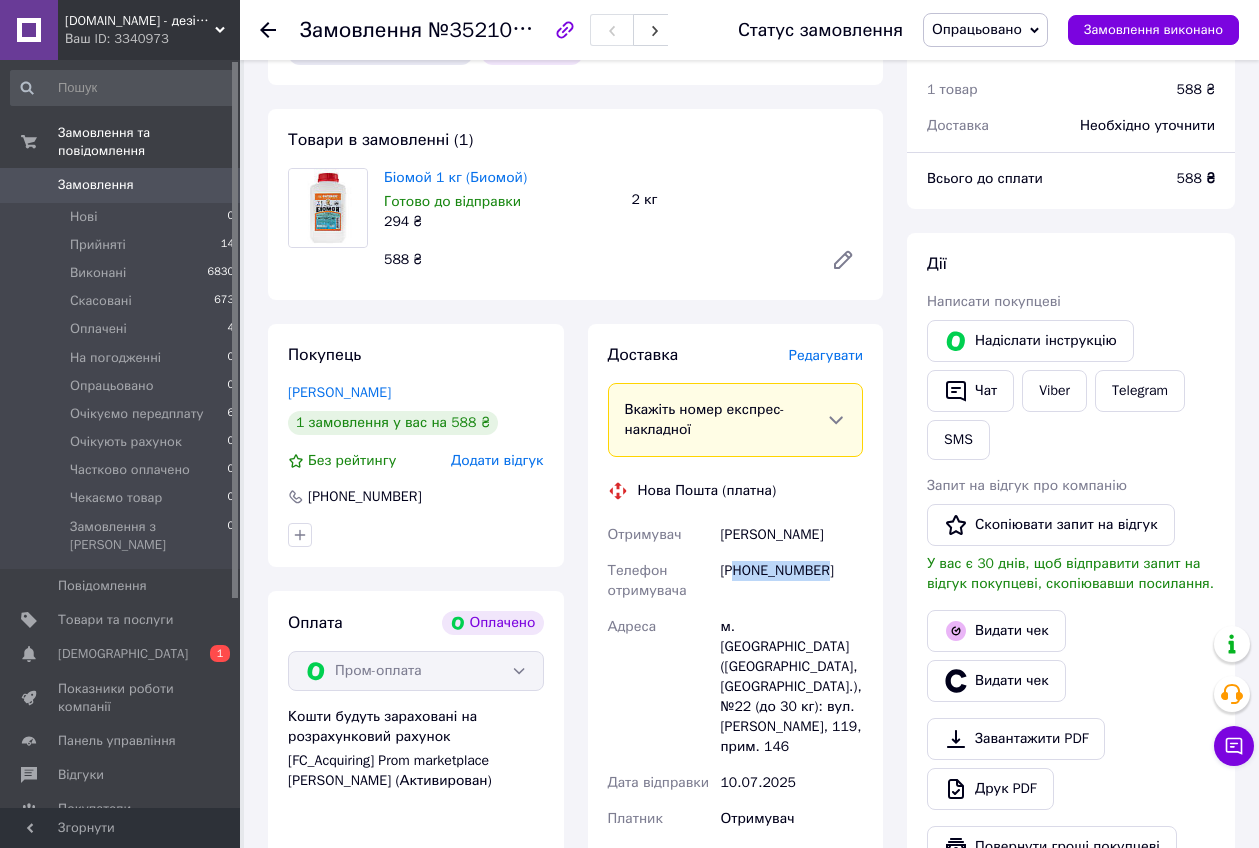 drag, startPoint x: 739, startPoint y: 574, endPoint x: 827, endPoint y: 584, distance: 88.56636 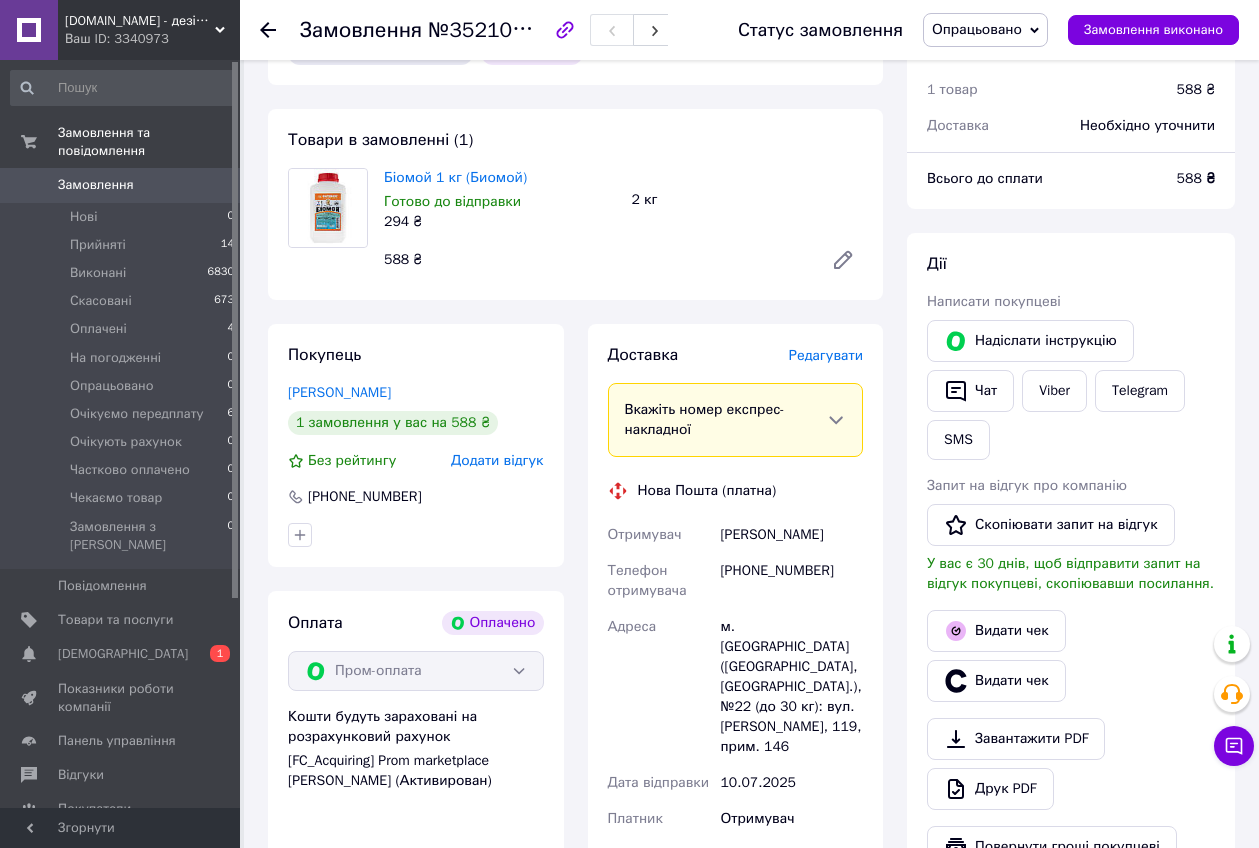 click 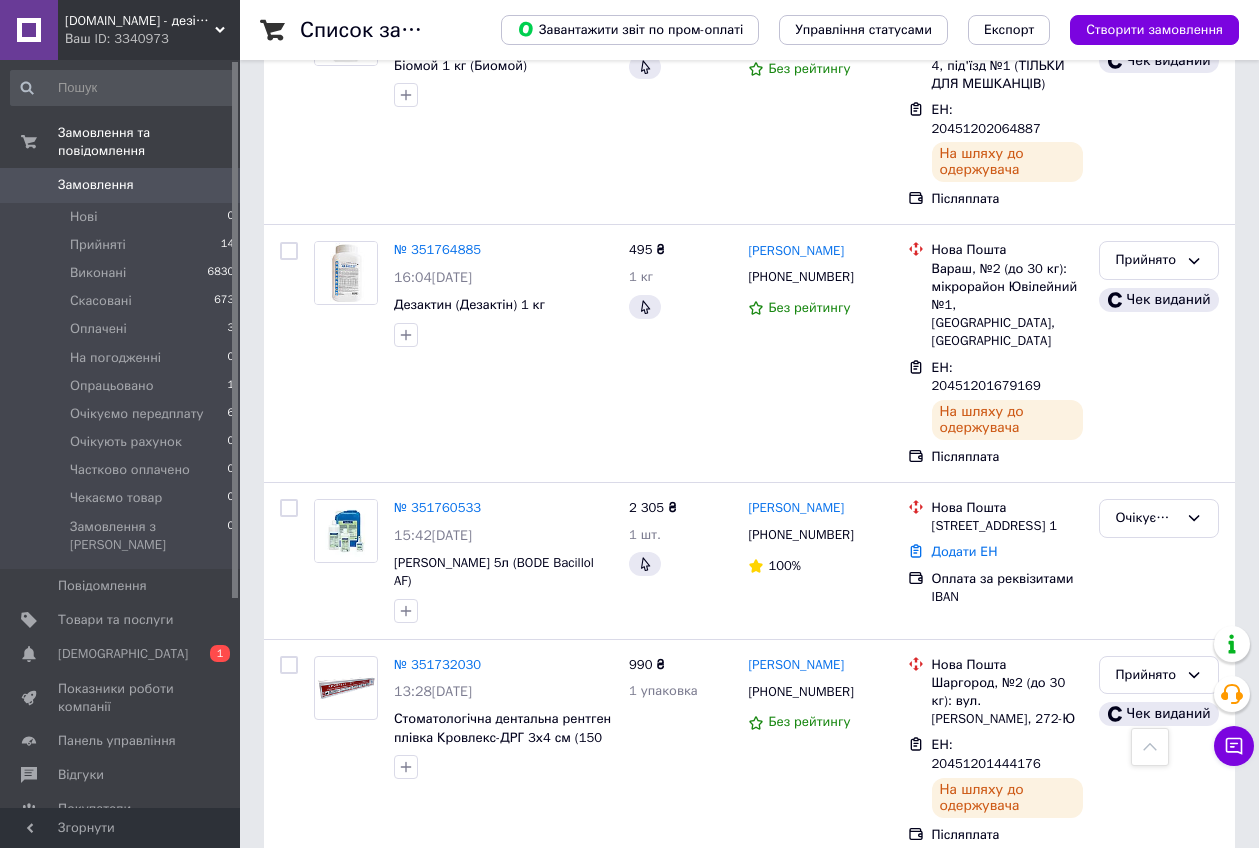 scroll, scrollTop: 2750, scrollLeft: 0, axis: vertical 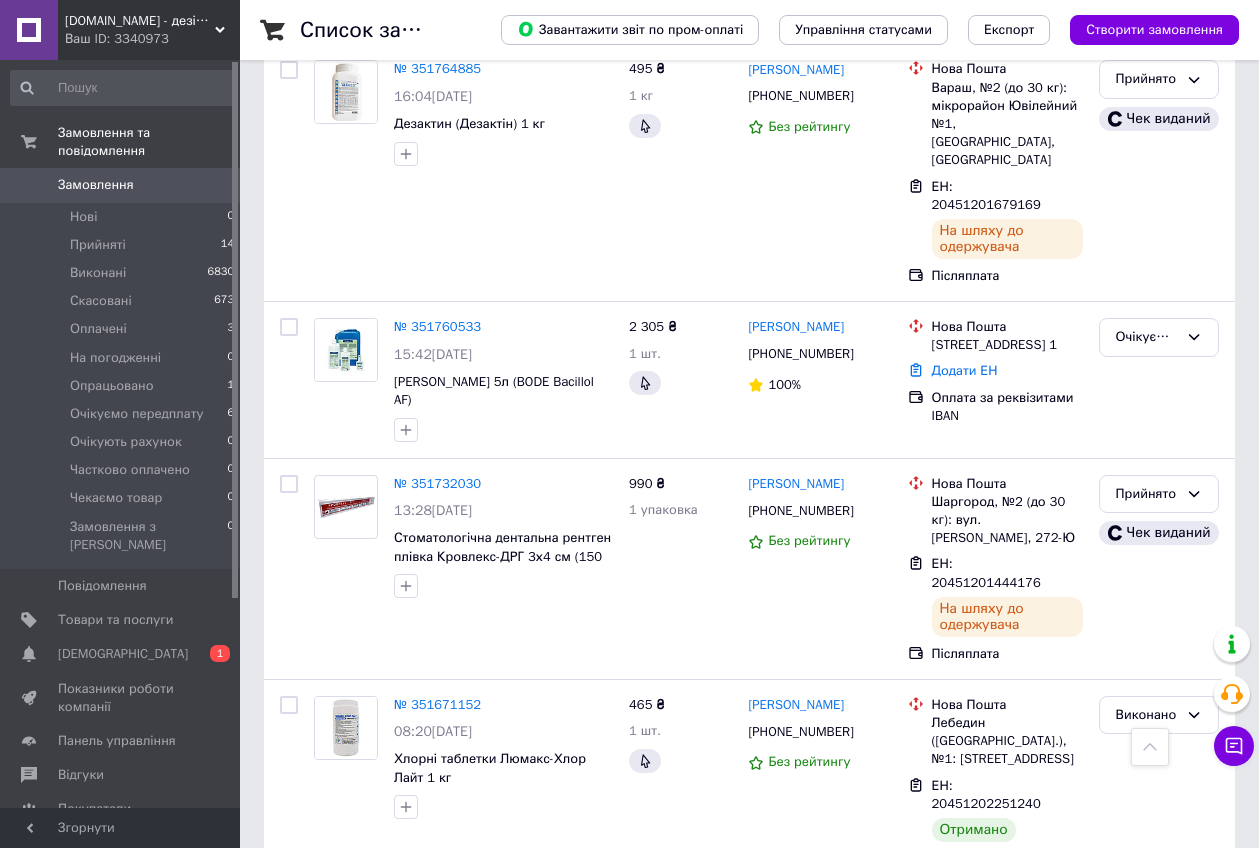 click on "Очікуємо передплату" at bounding box center [1159, 938] 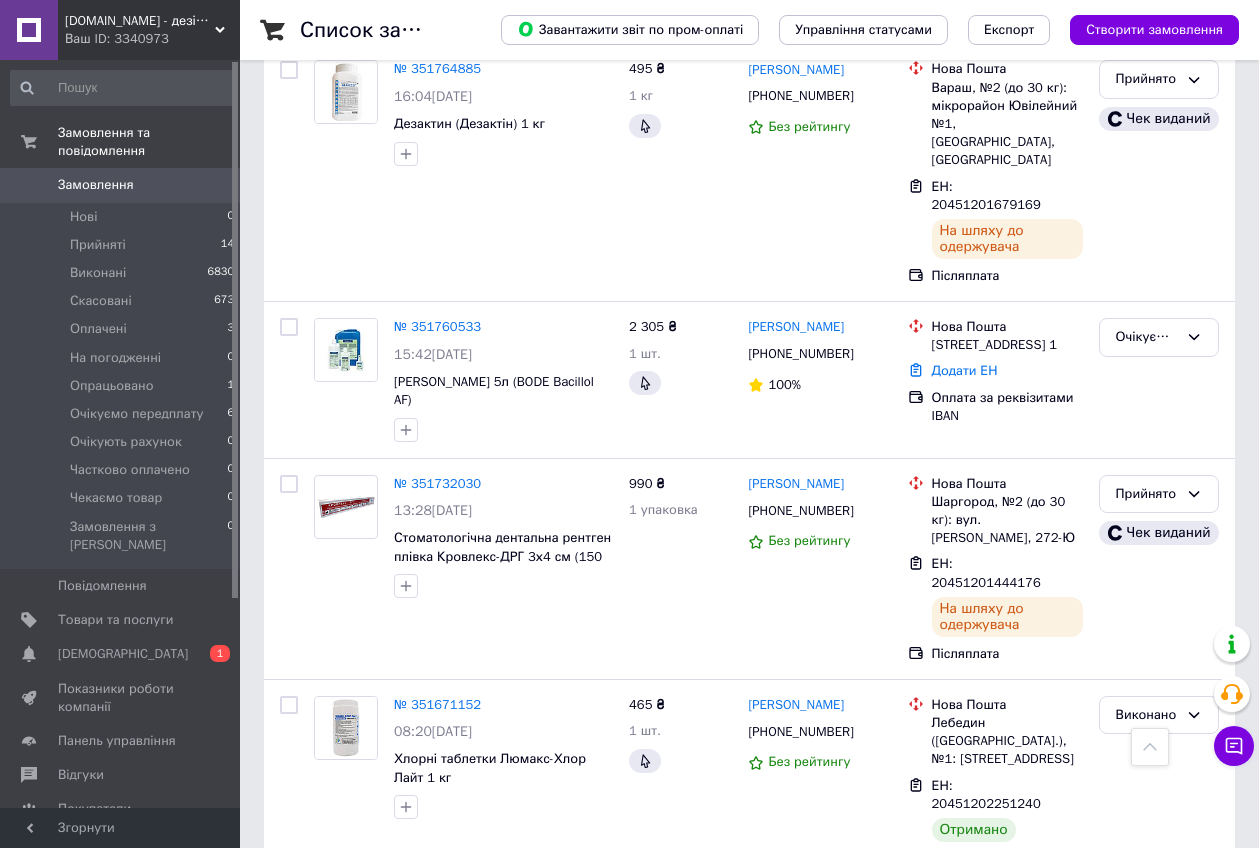 click on "Оплачено" at bounding box center (1159, 964) 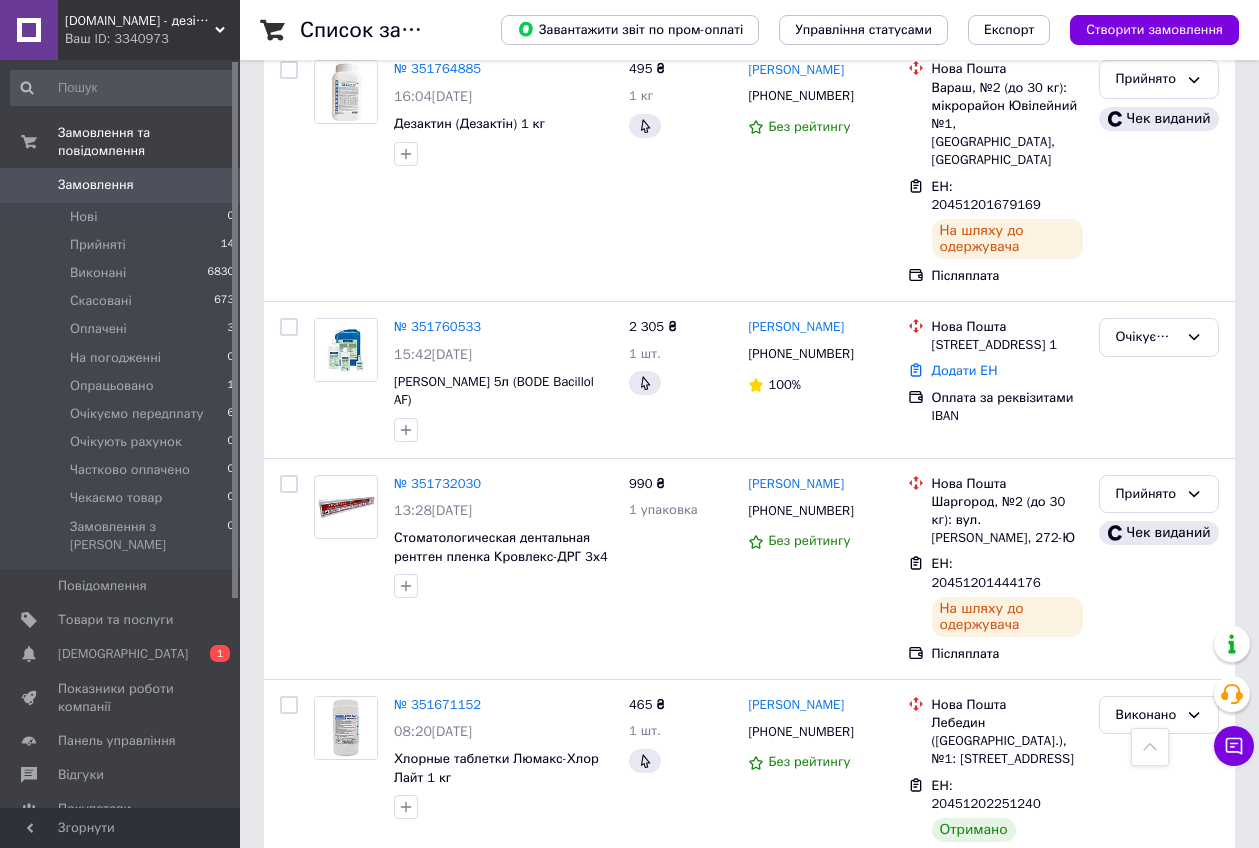 click on "Оплачено" at bounding box center (1159, 938) 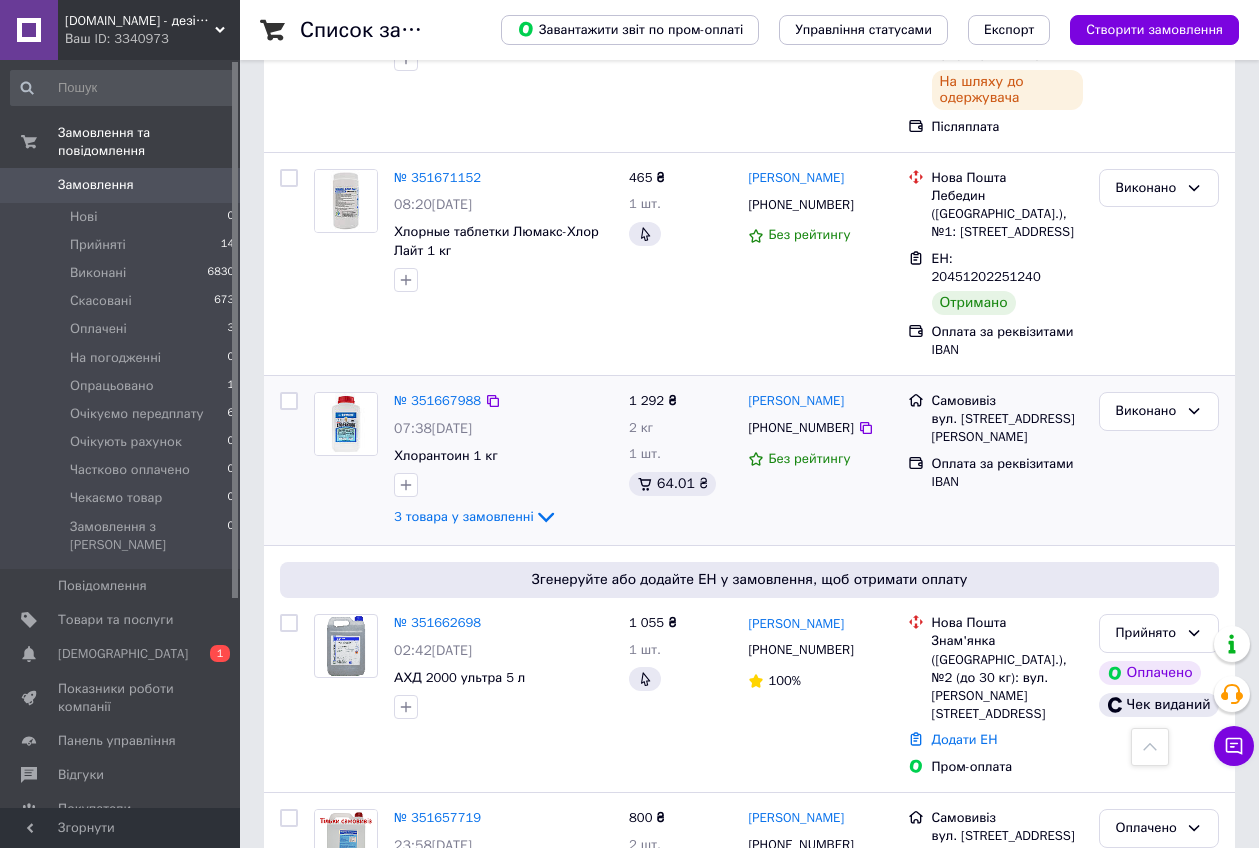scroll, scrollTop: 3292, scrollLeft: 0, axis: vertical 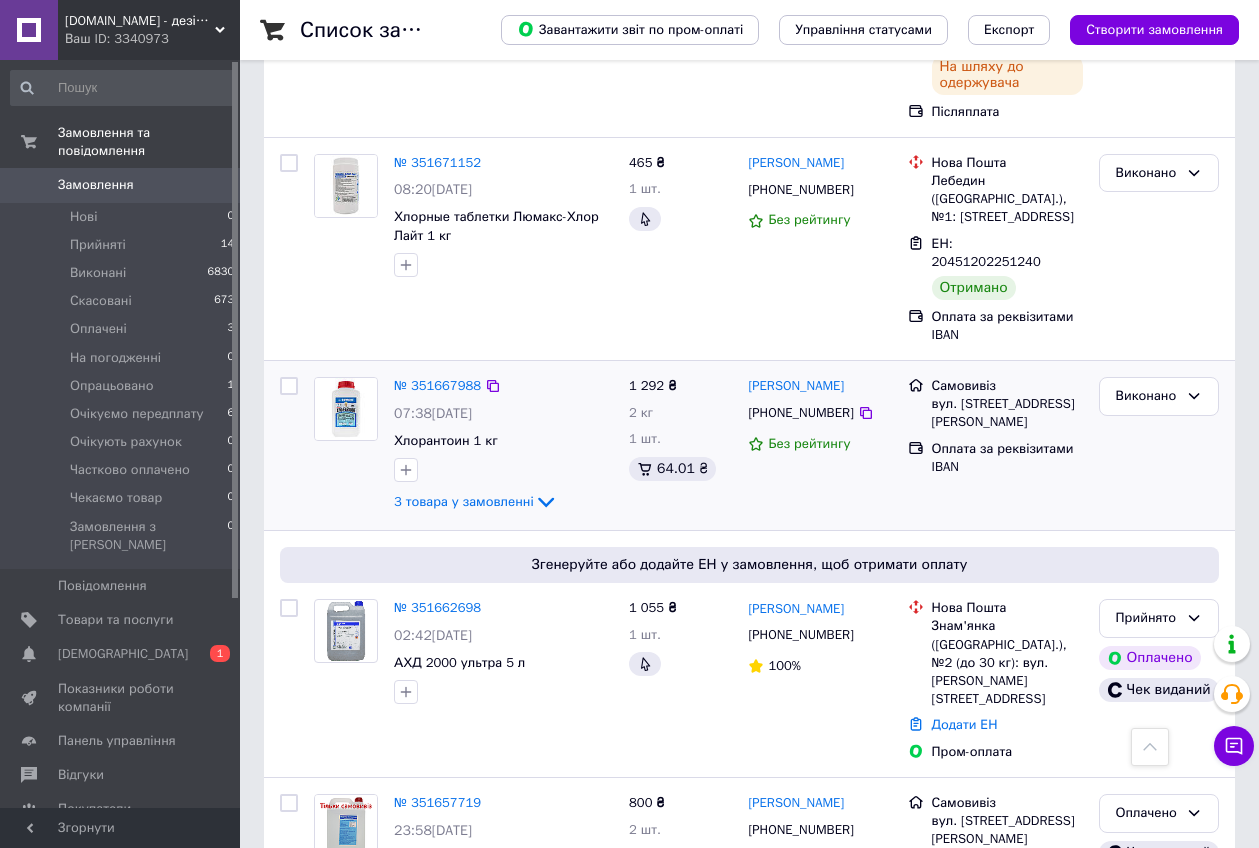 click on "2" at bounding box center [327, 1136] 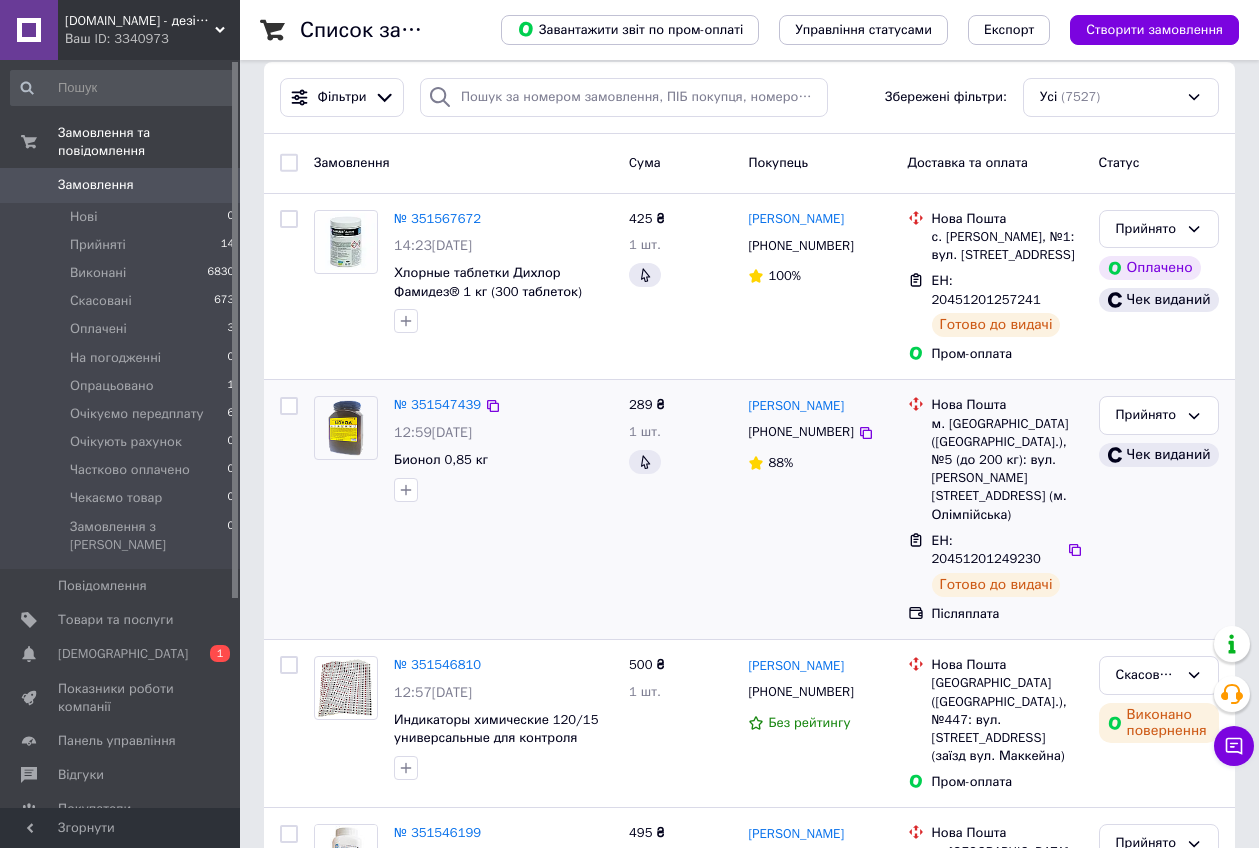 scroll, scrollTop: 0, scrollLeft: 0, axis: both 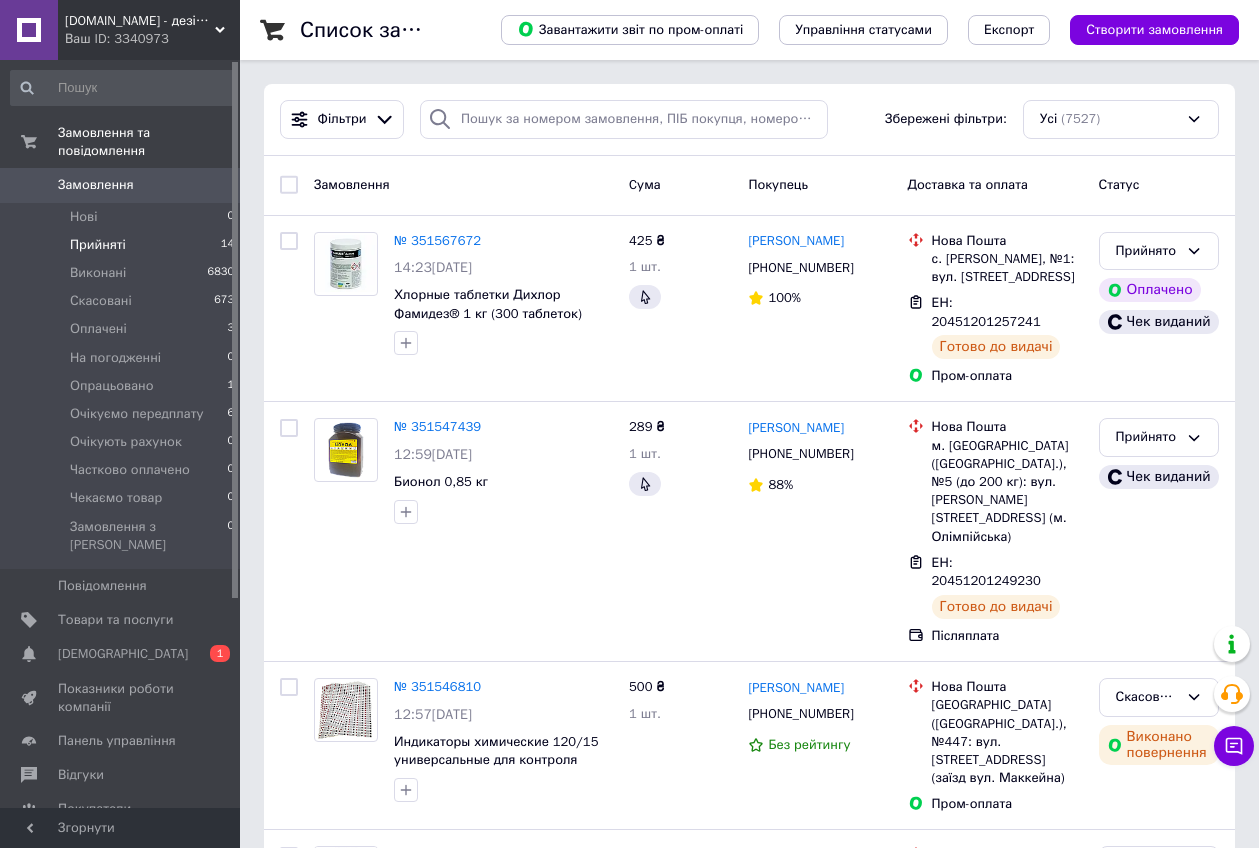 click on "Прийняті" at bounding box center [98, 245] 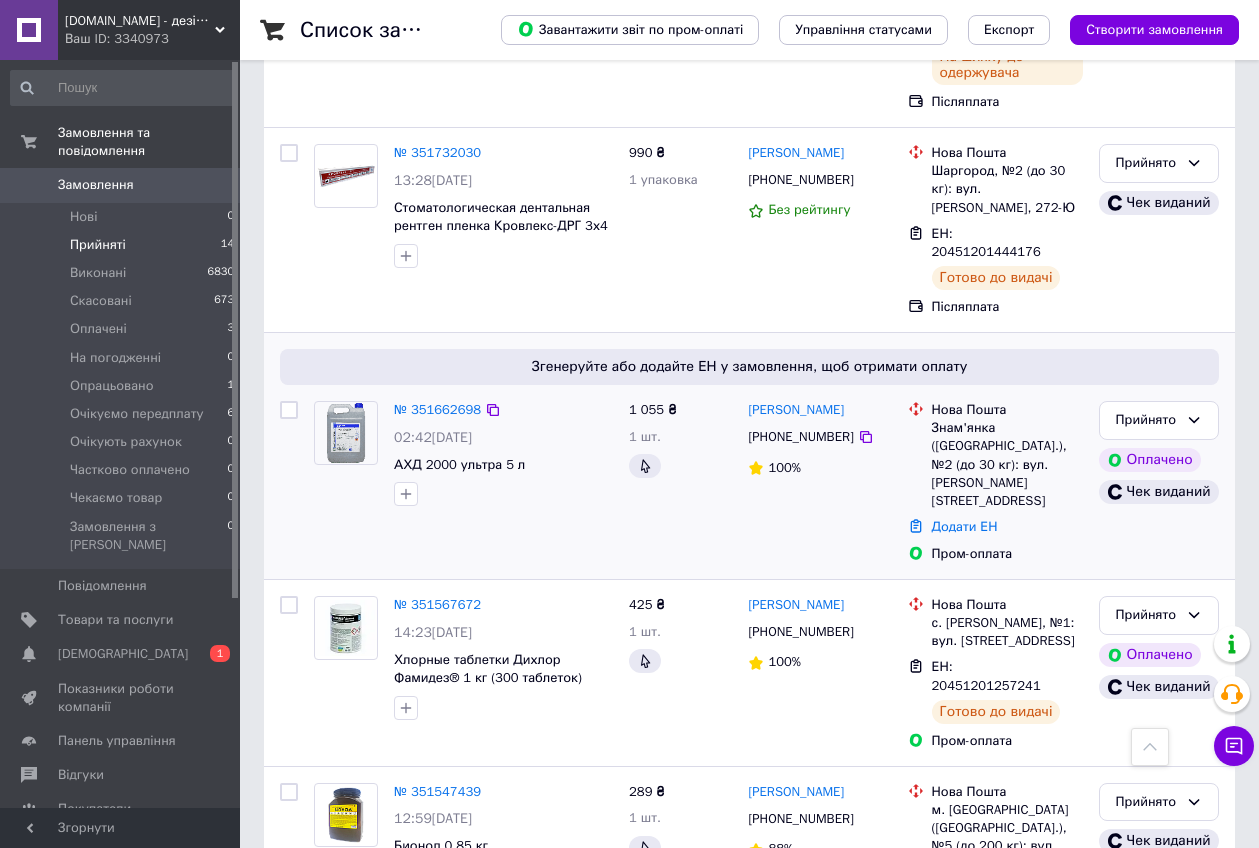 scroll, scrollTop: 1750, scrollLeft: 0, axis: vertical 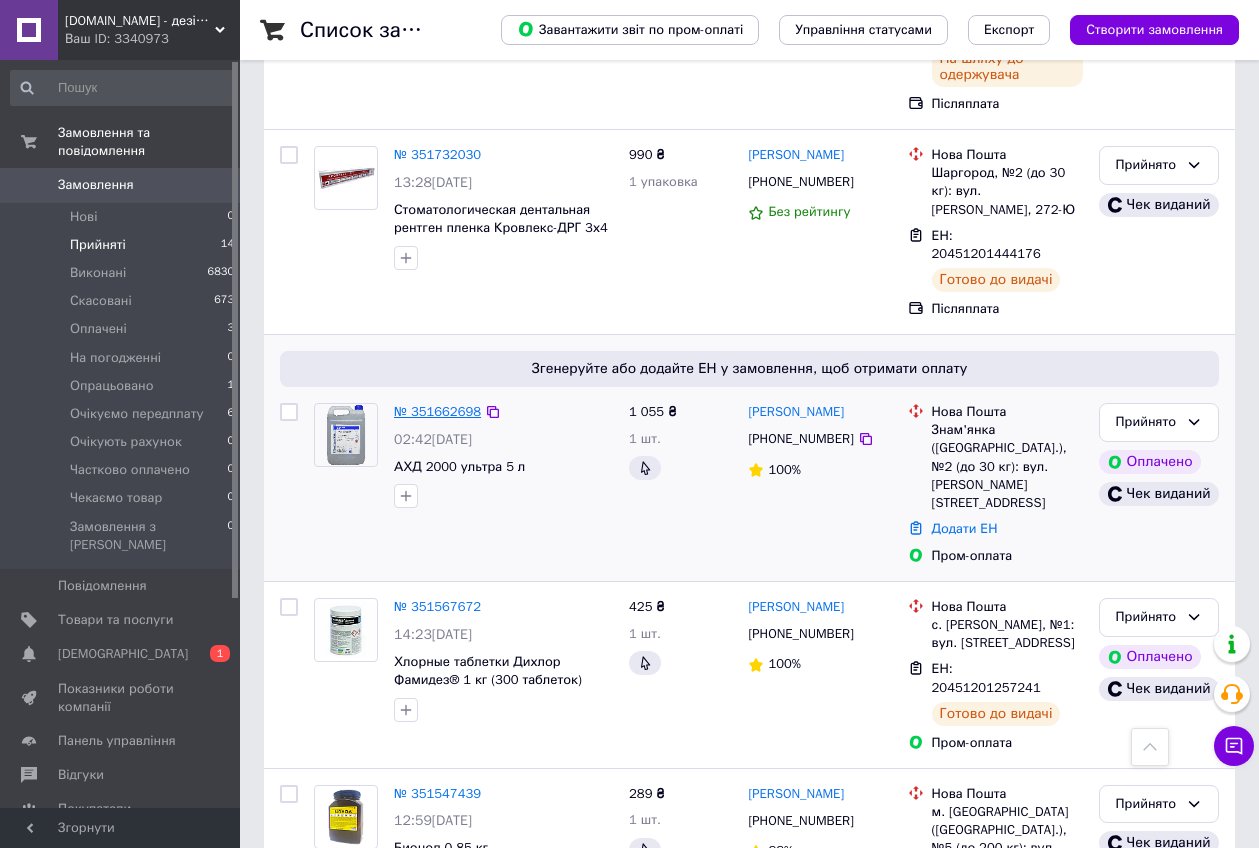 click on "№ 351662698" at bounding box center [437, 411] 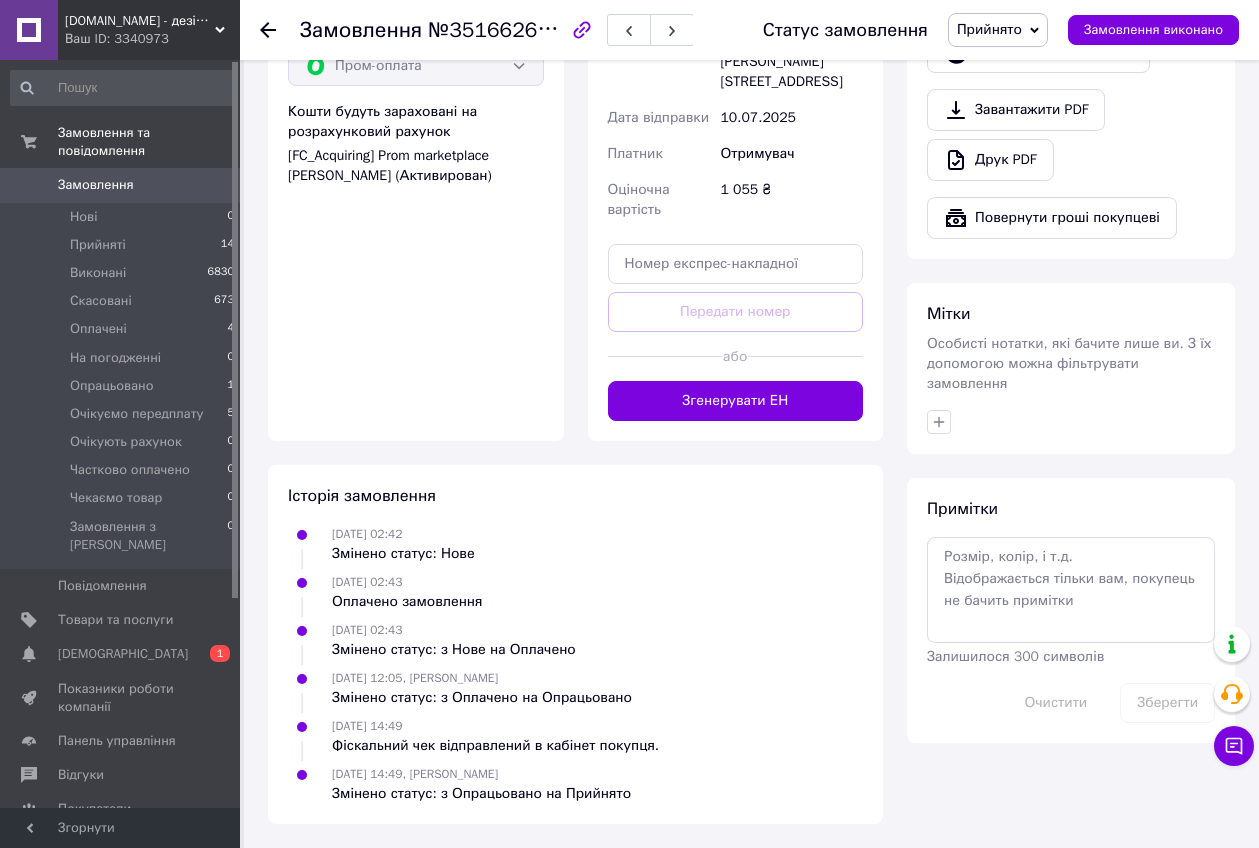 scroll, scrollTop: 629, scrollLeft: 0, axis: vertical 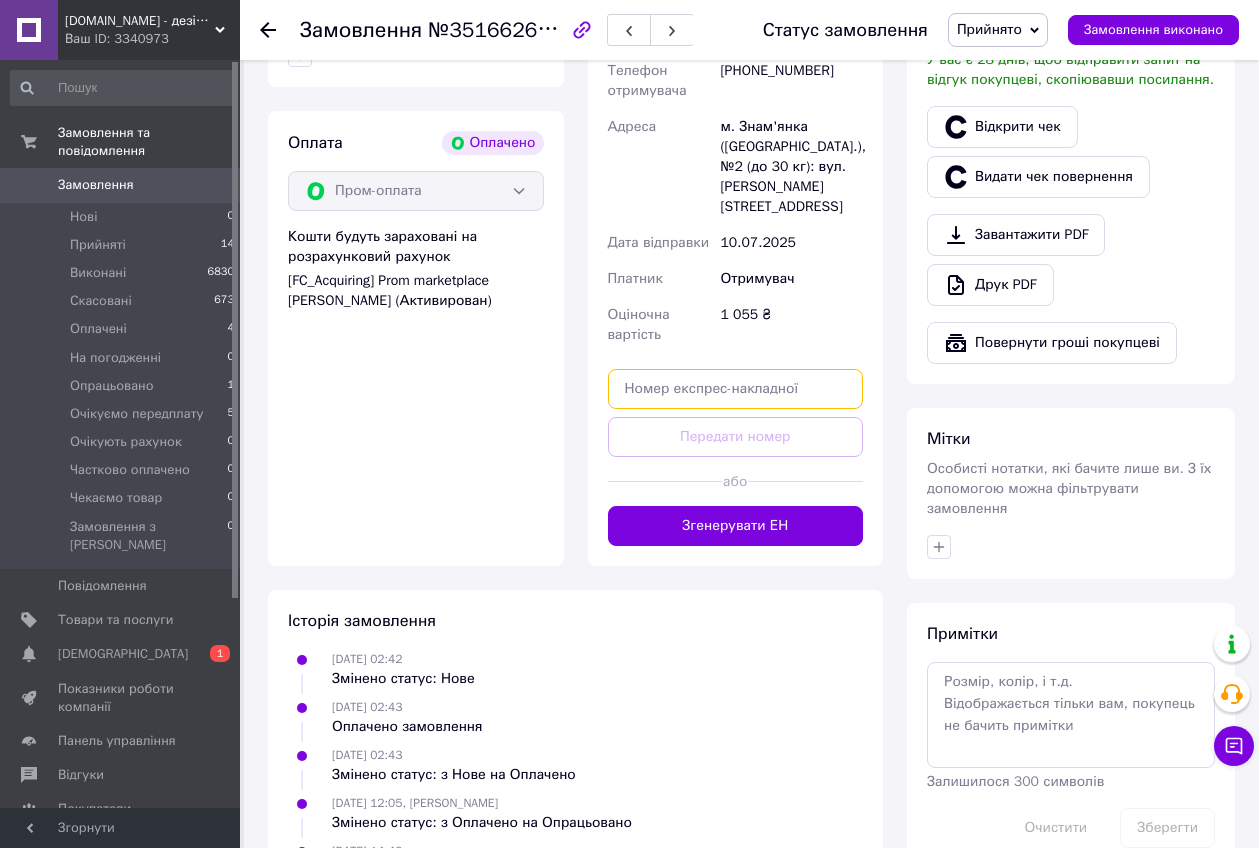 click at bounding box center [736, 389] 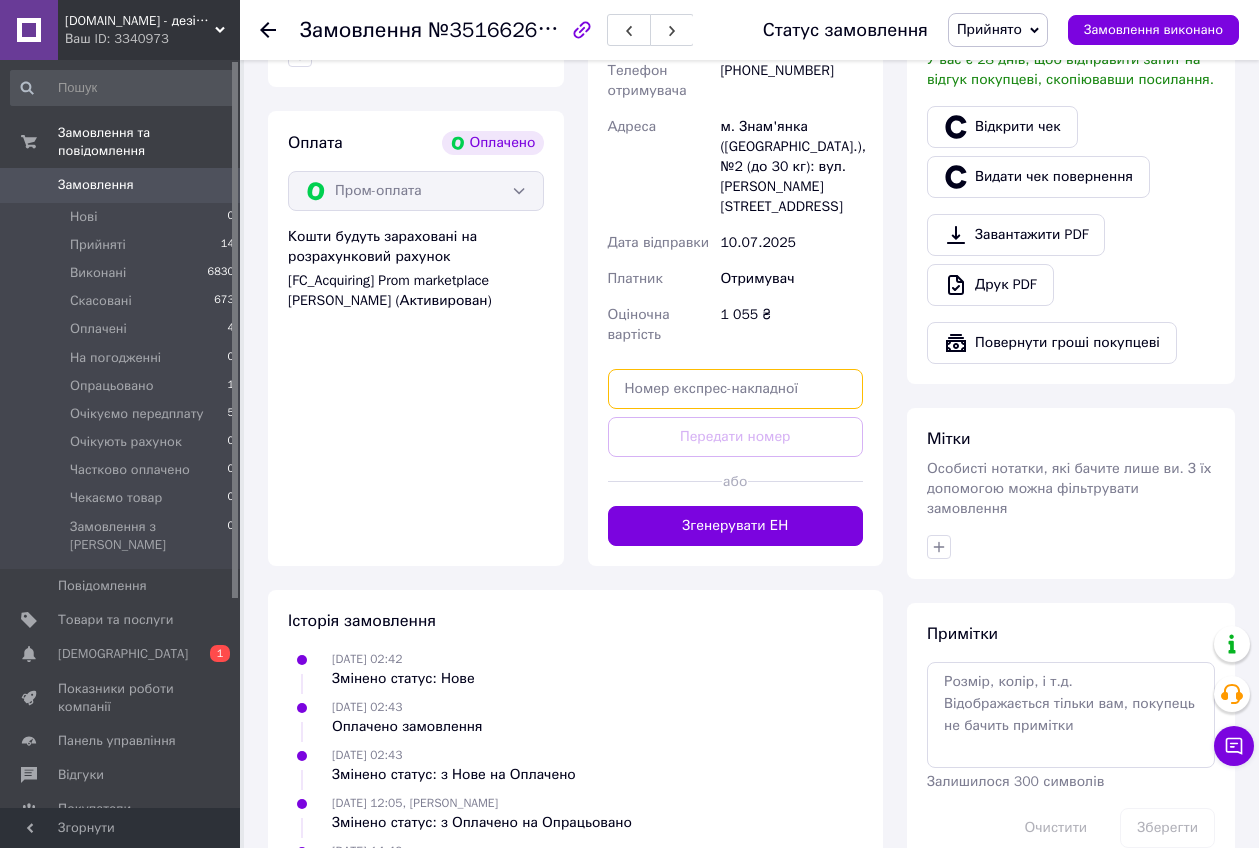 paste on "20451202417411" 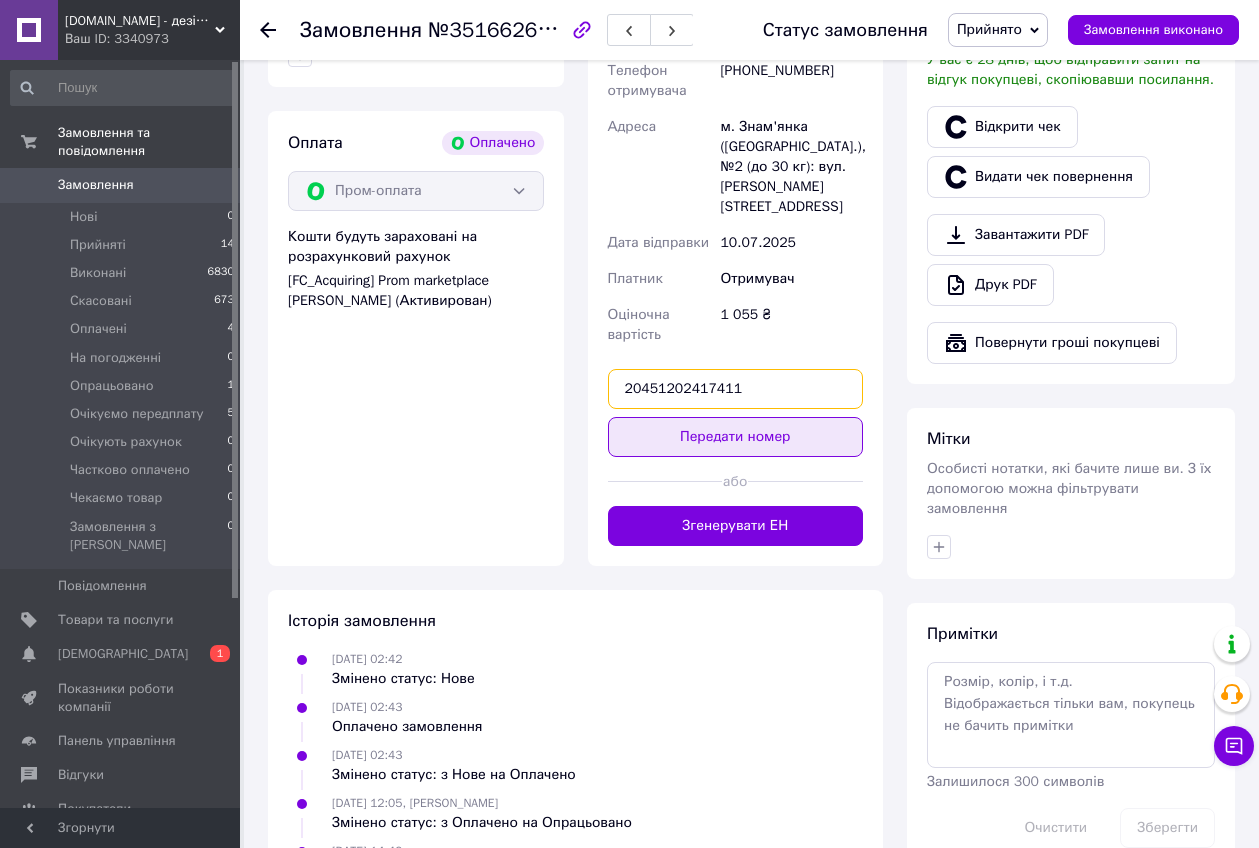 type on "20451202417411" 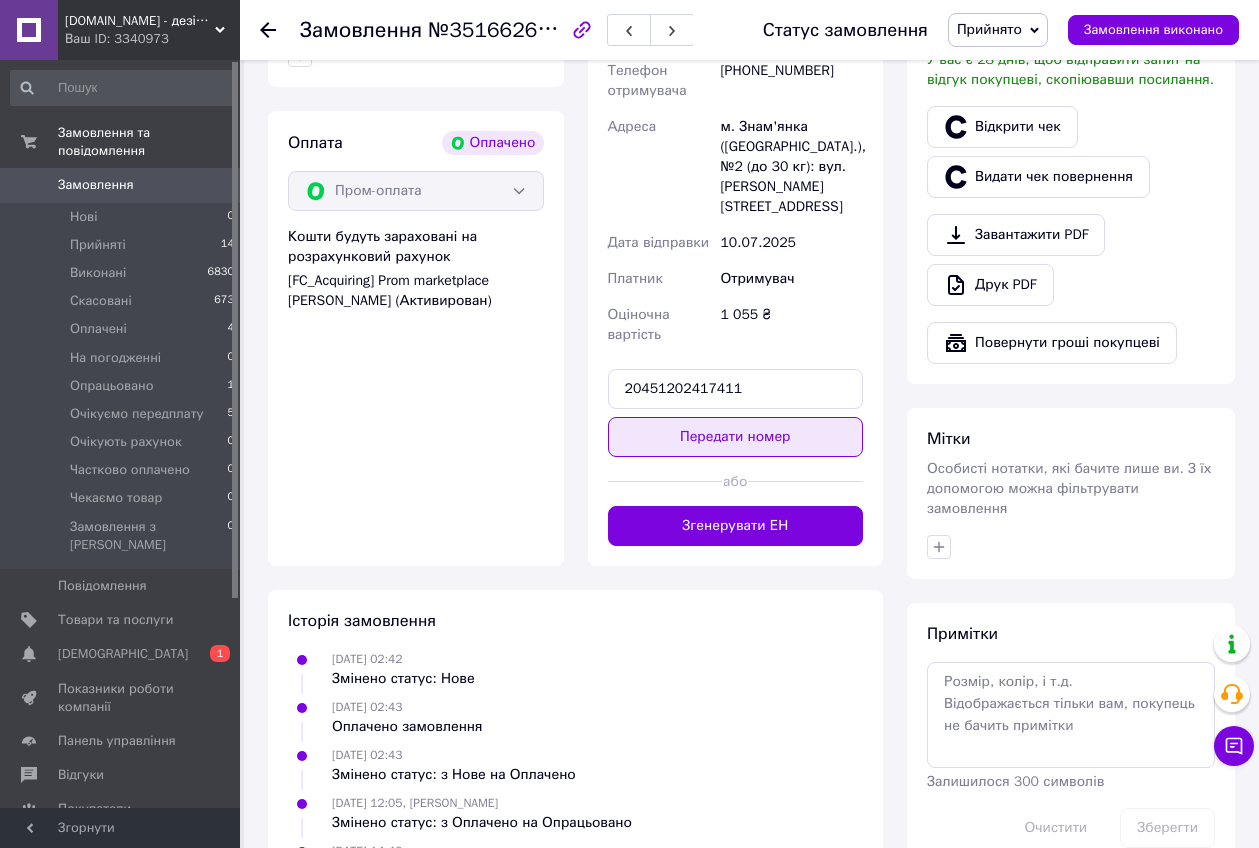 click on "Передати номер" at bounding box center [736, 437] 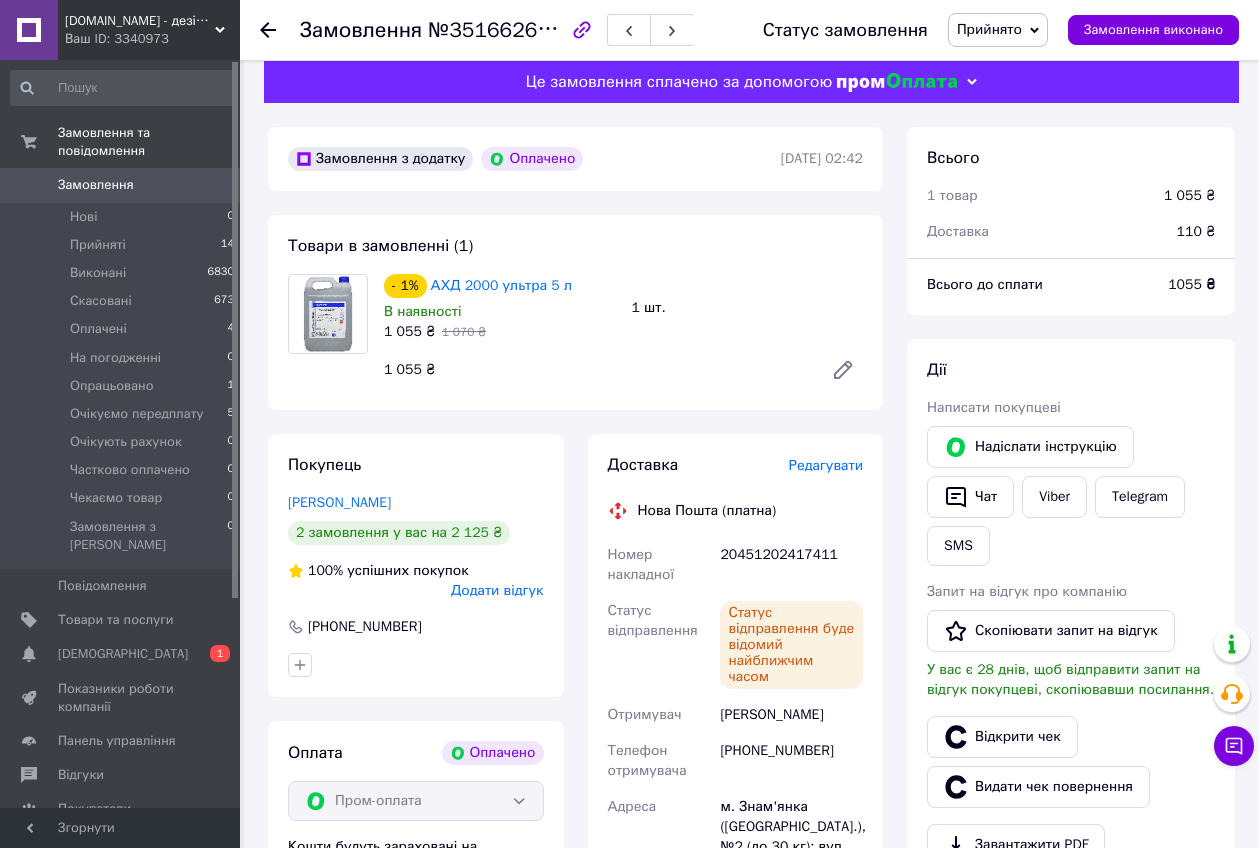 scroll, scrollTop: 0, scrollLeft: 0, axis: both 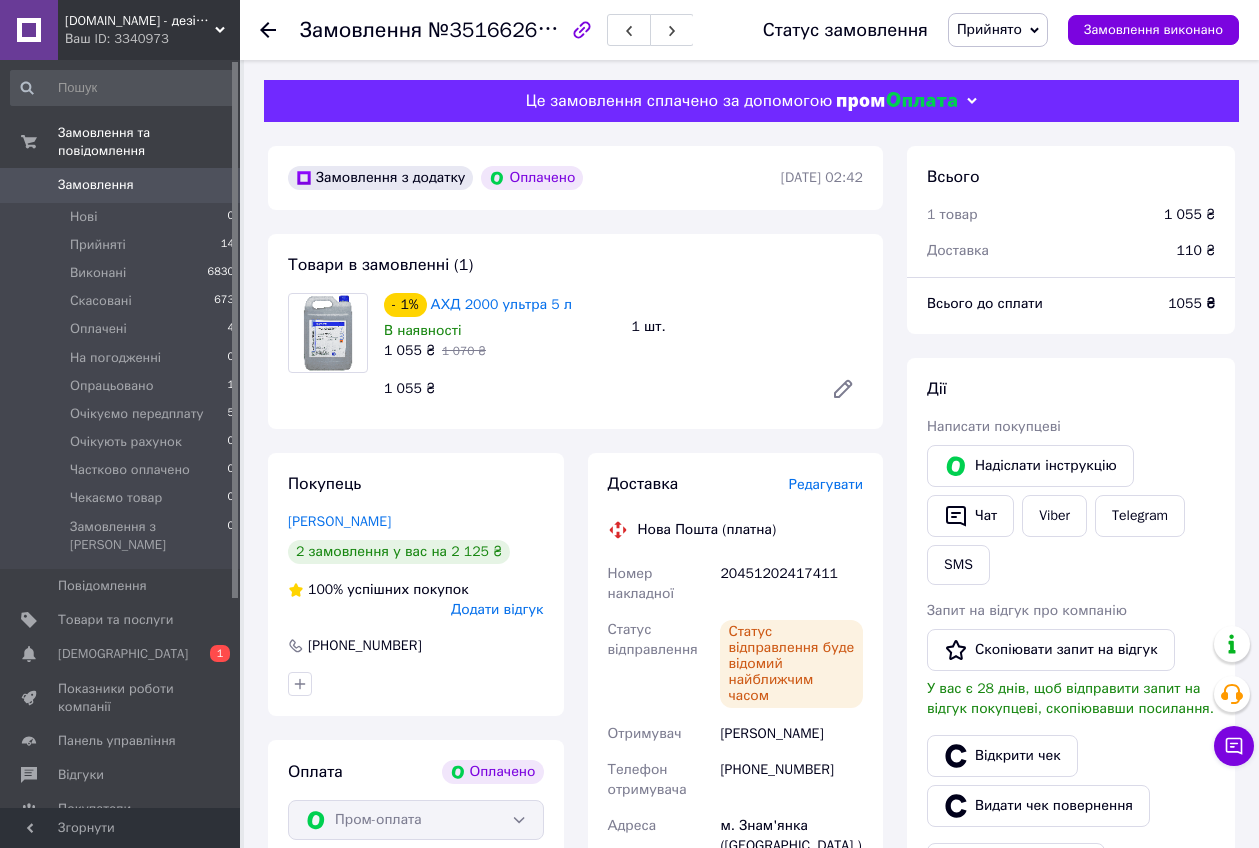 click 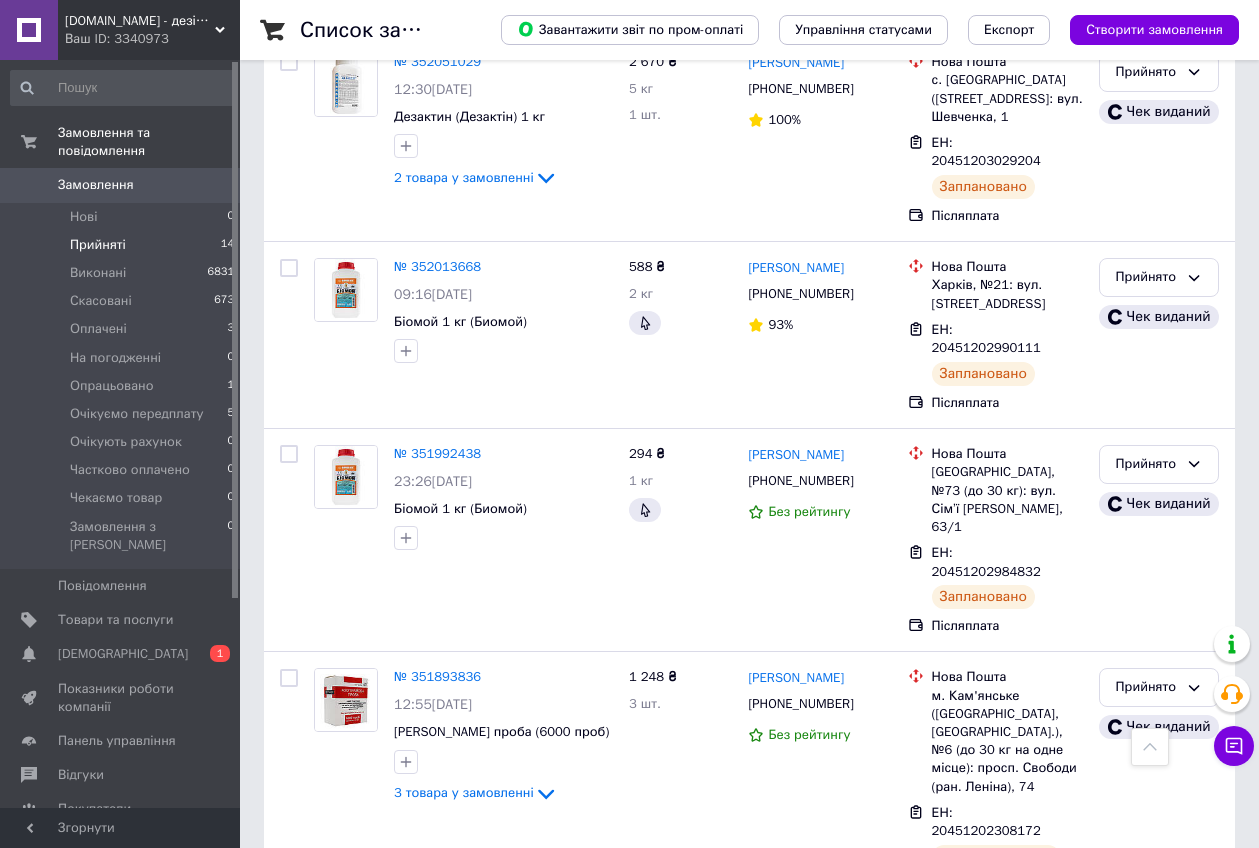 scroll, scrollTop: 0, scrollLeft: 0, axis: both 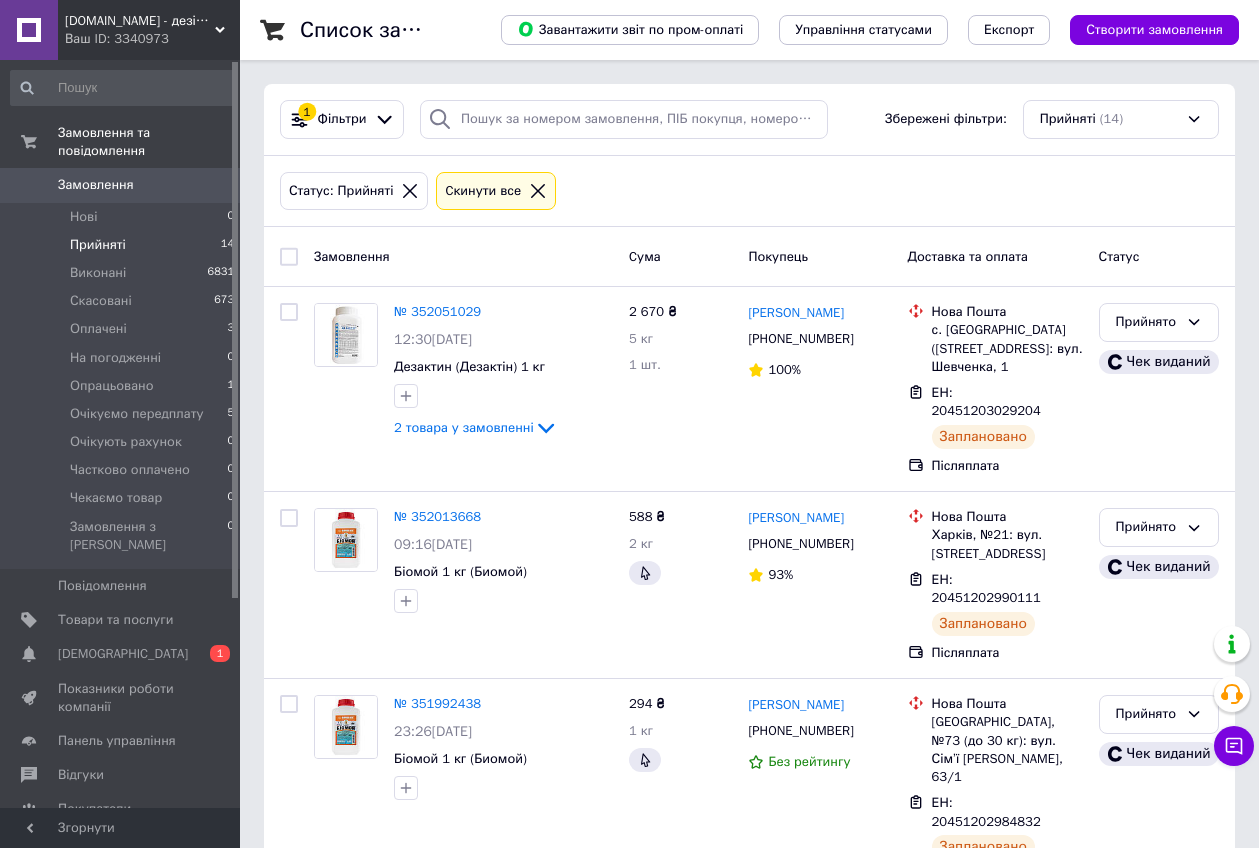 click 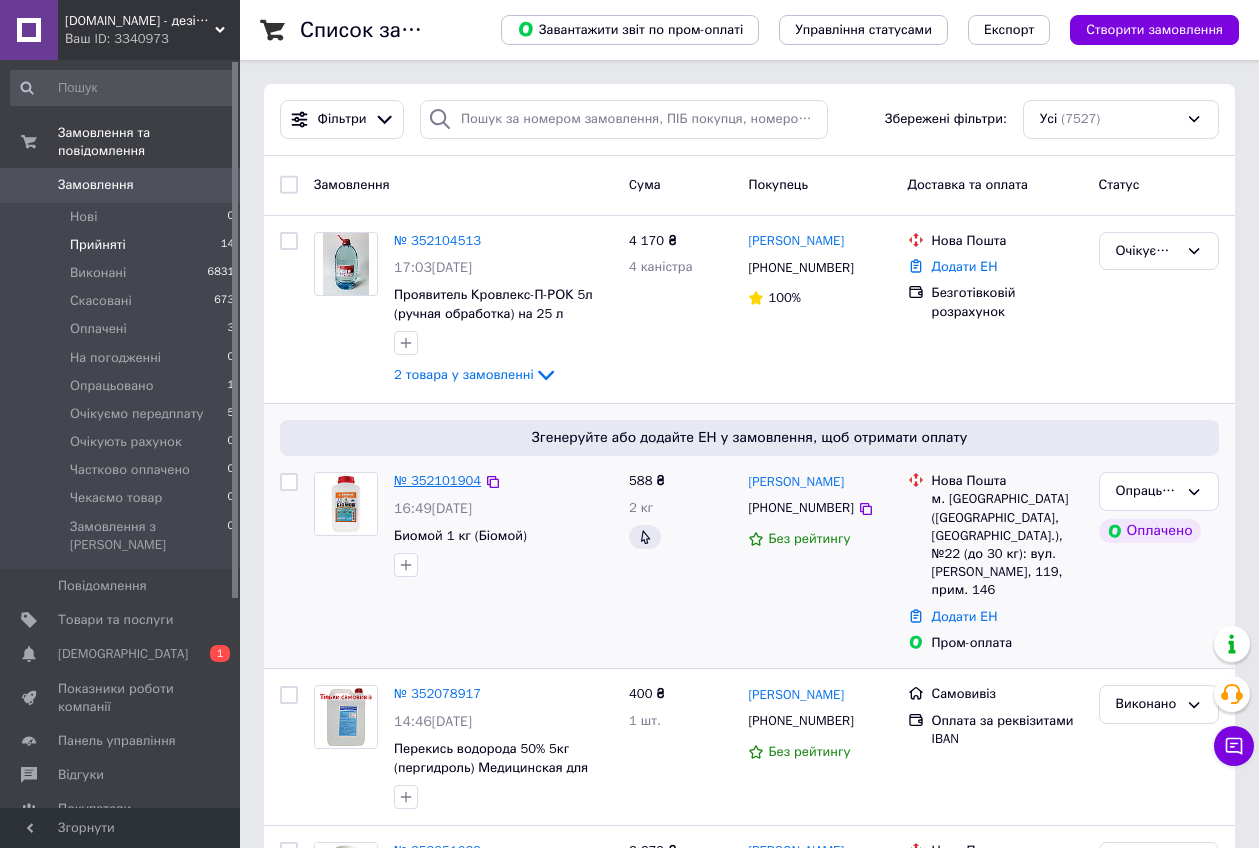 click on "№ 352101904" at bounding box center [437, 480] 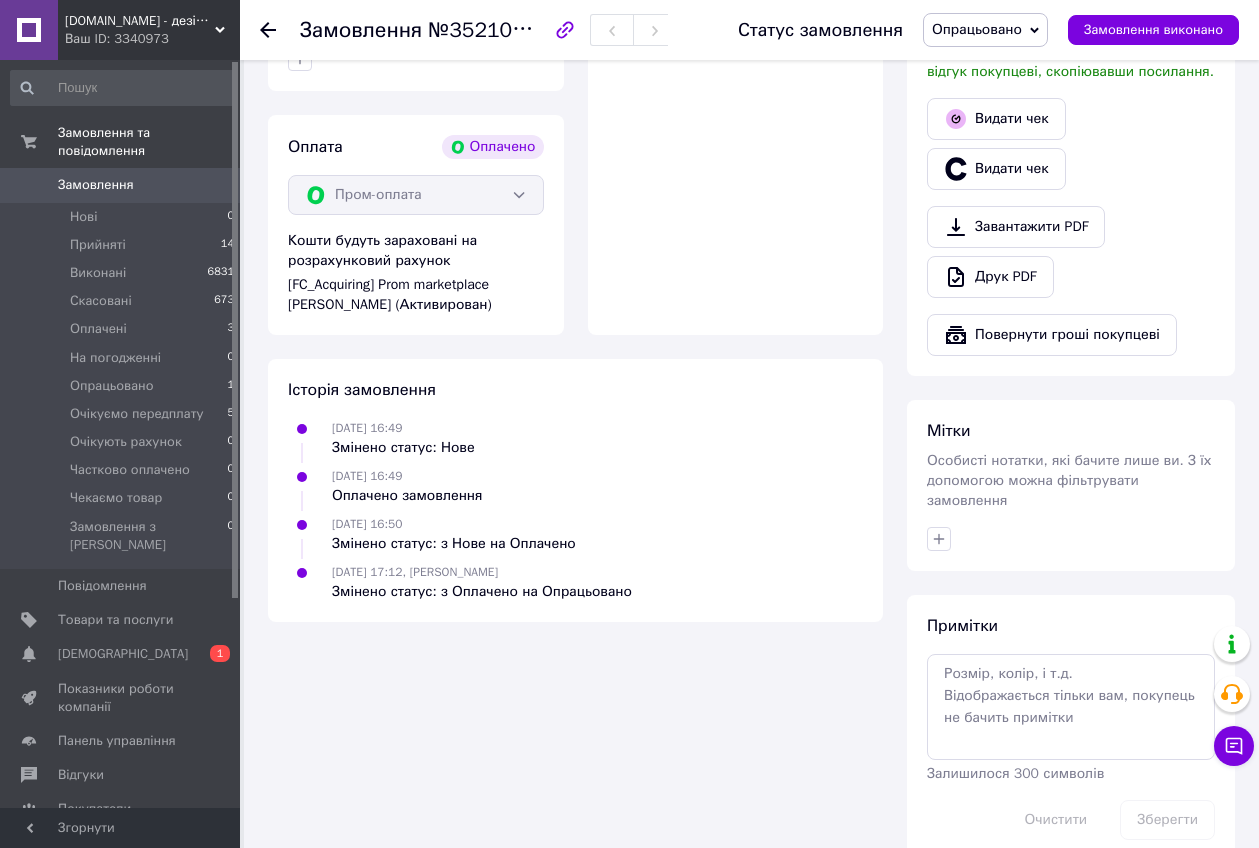 scroll, scrollTop: 617, scrollLeft: 0, axis: vertical 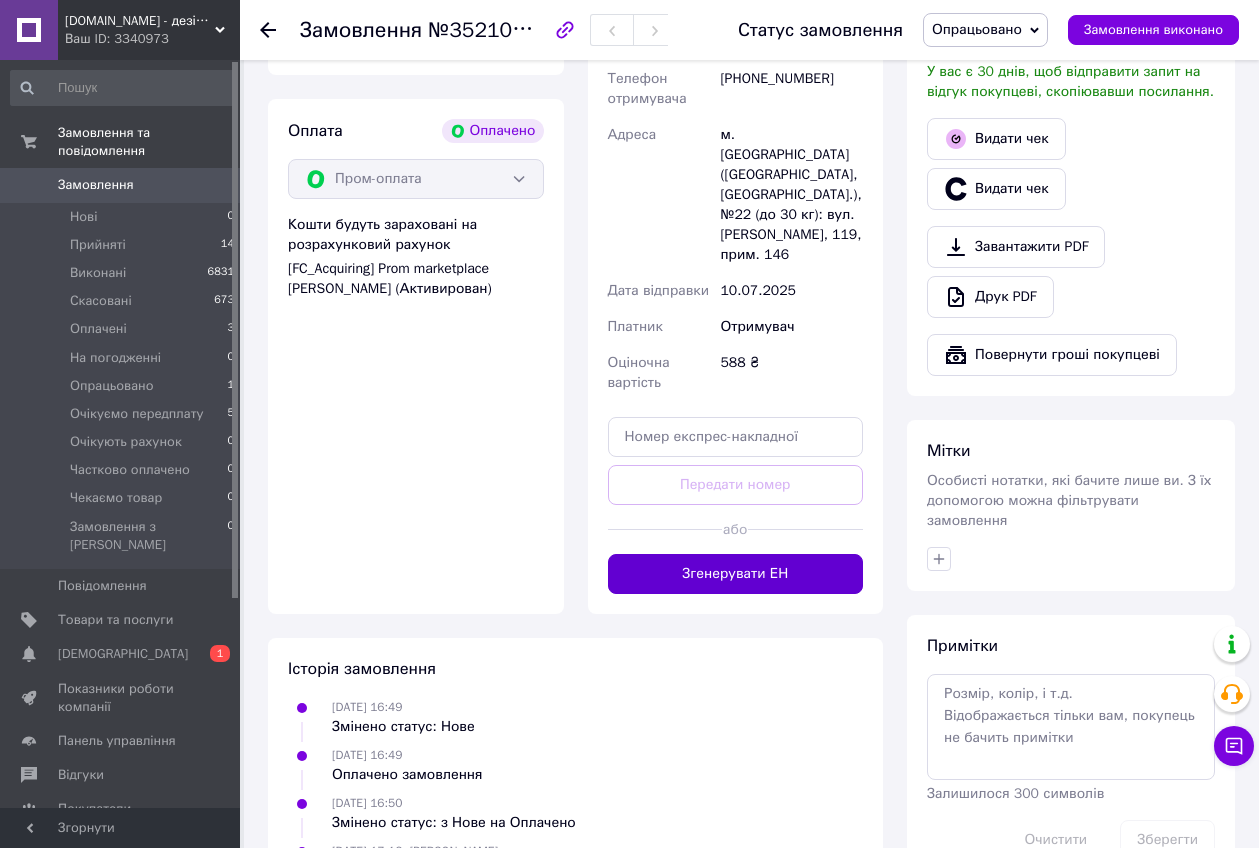 click on "Згенерувати ЕН" at bounding box center (736, 574) 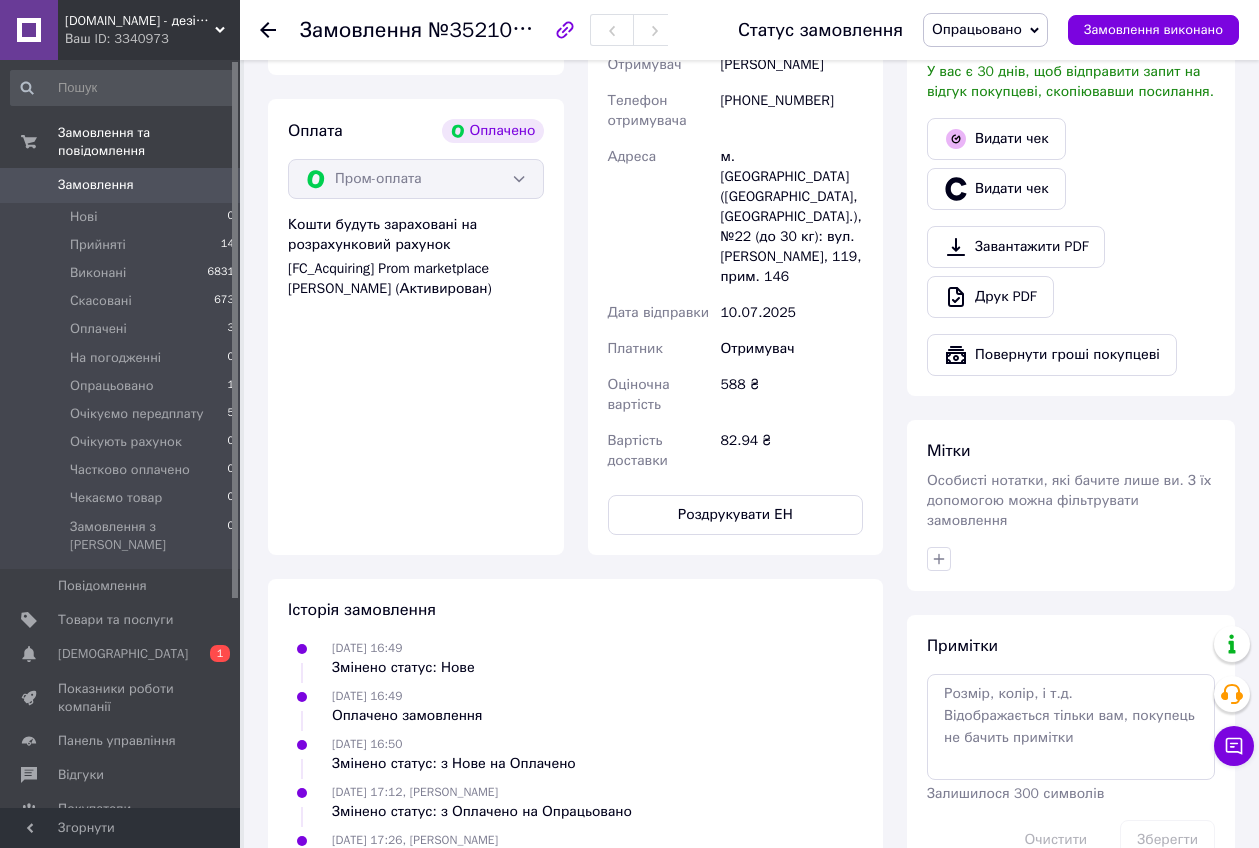 drag, startPoint x: 1029, startPoint y: 23, endPoint x: 1016, endPoint y: 33, distance: 16.40122 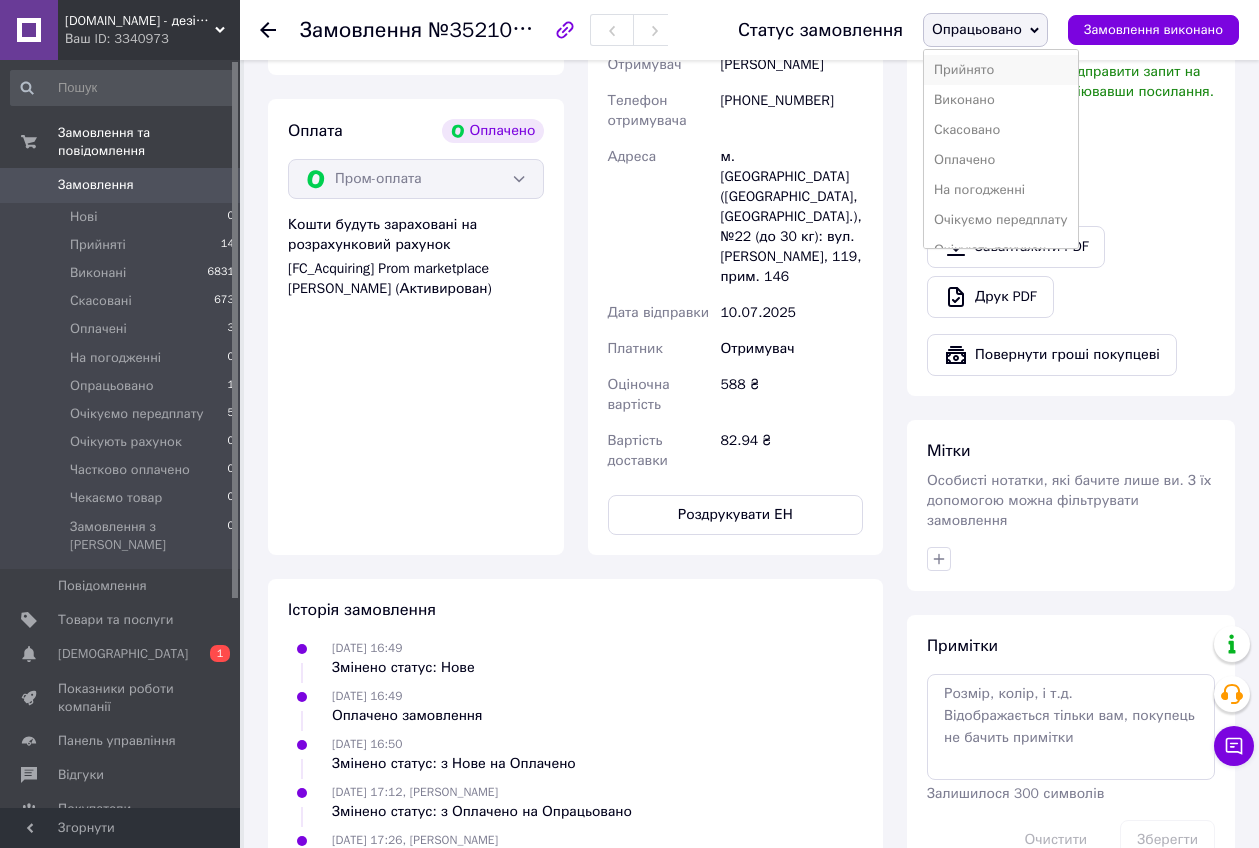 click on "Прийнято" at bounding box center [1001, 70] 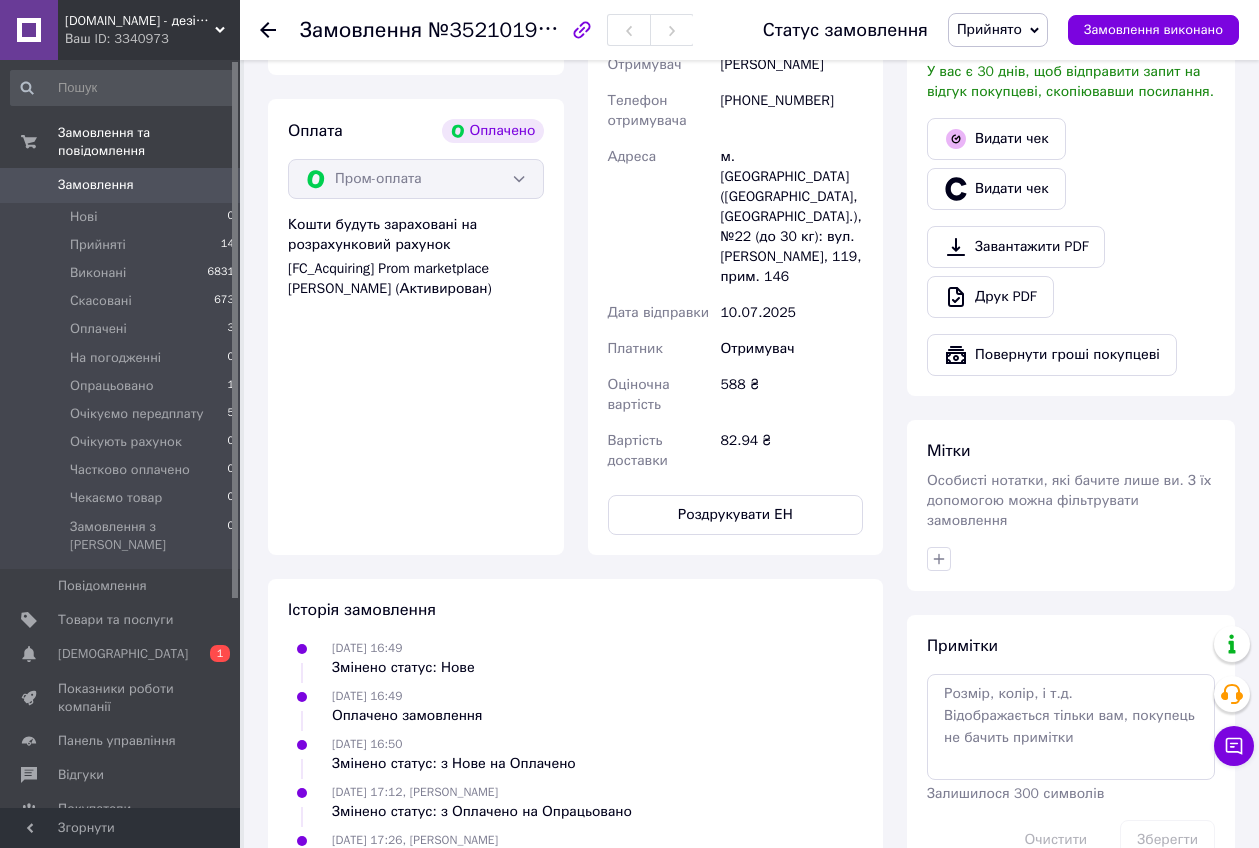scroll, scrollTop: 0, scrollLeft: 0, axis: both 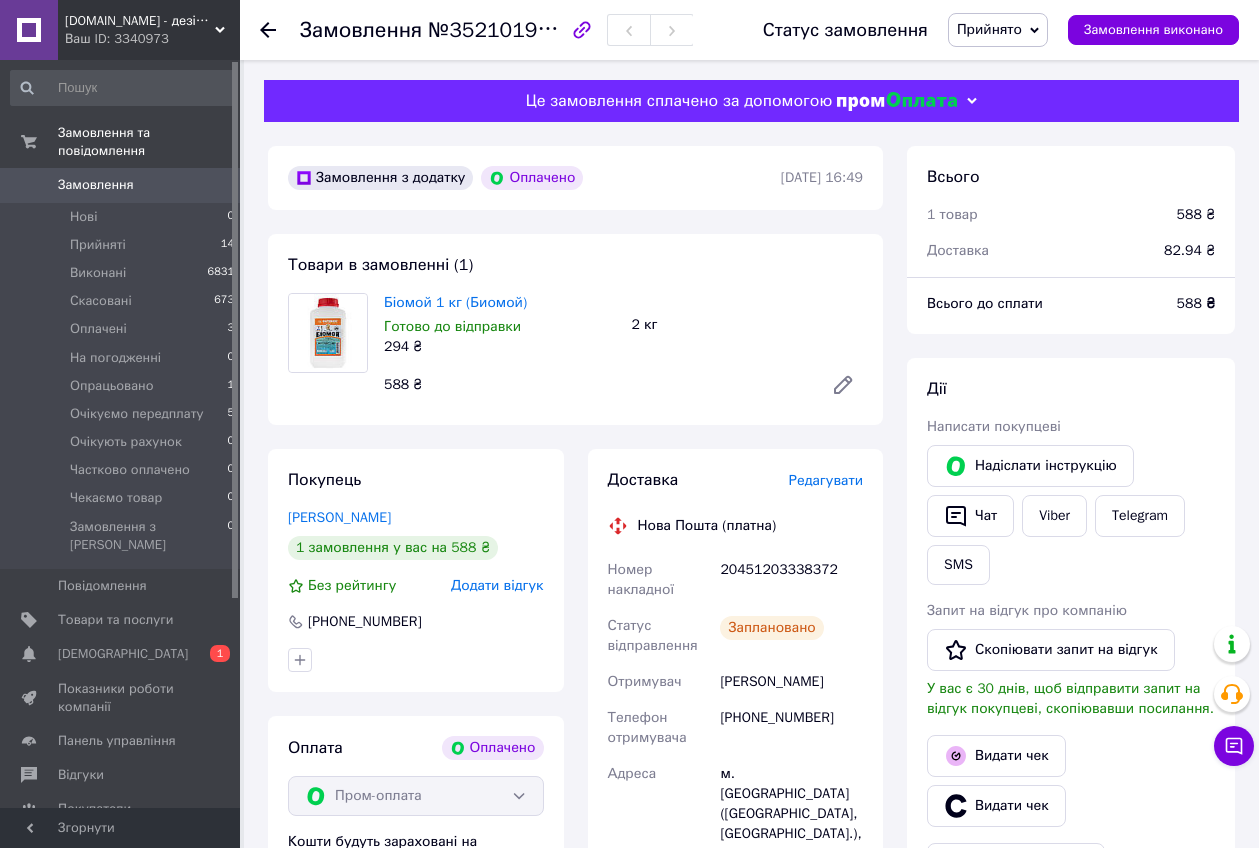click 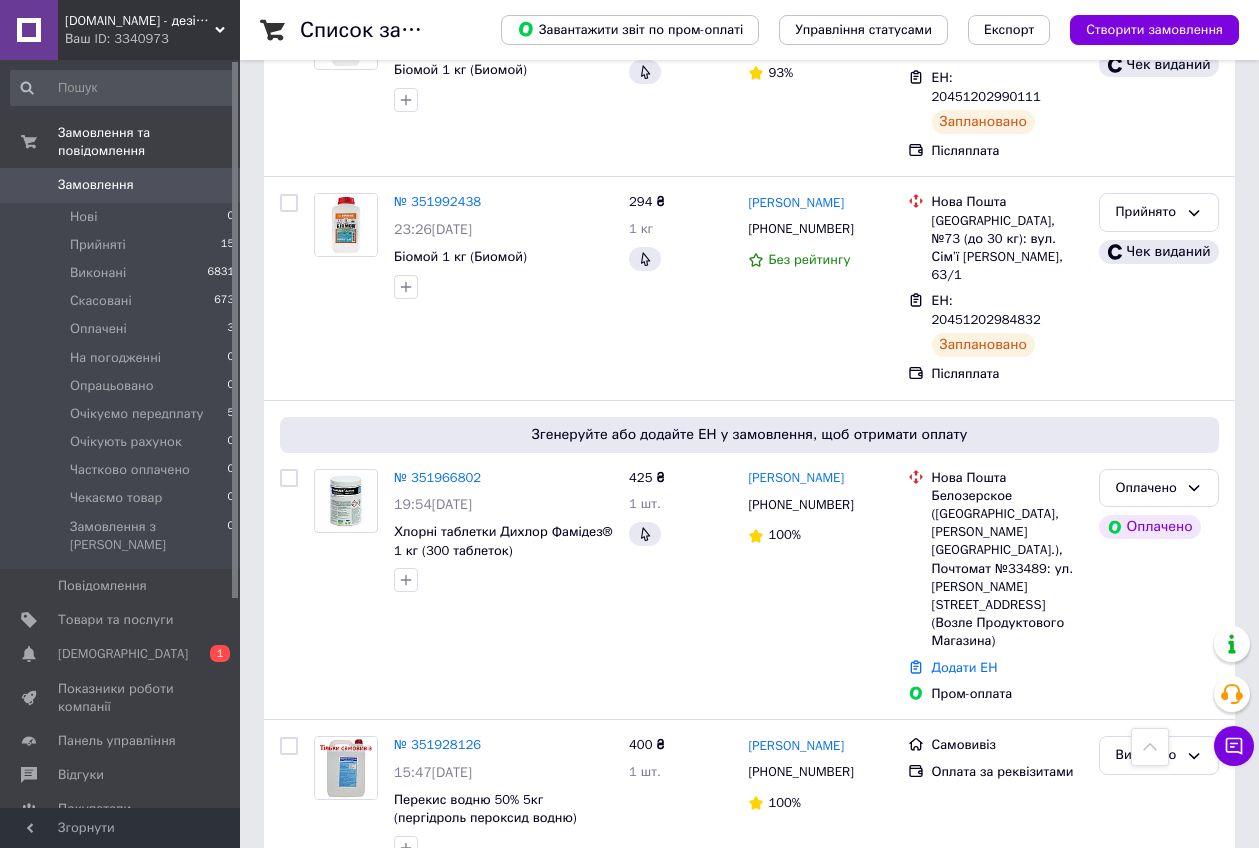 scroll, scrollTop: 1250, scrollLeft: 0, axis: vertical 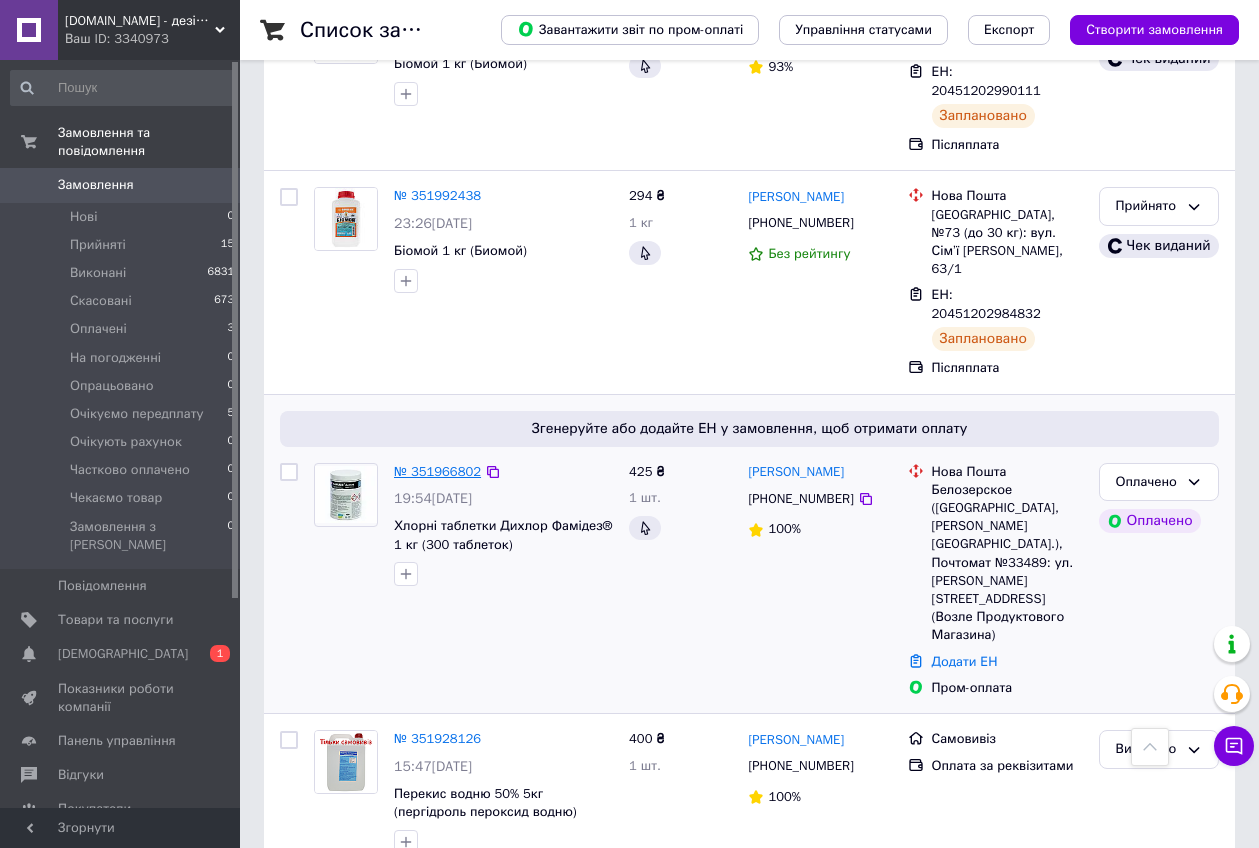 click on "№ 351966802" at bounding box center [437, 471] 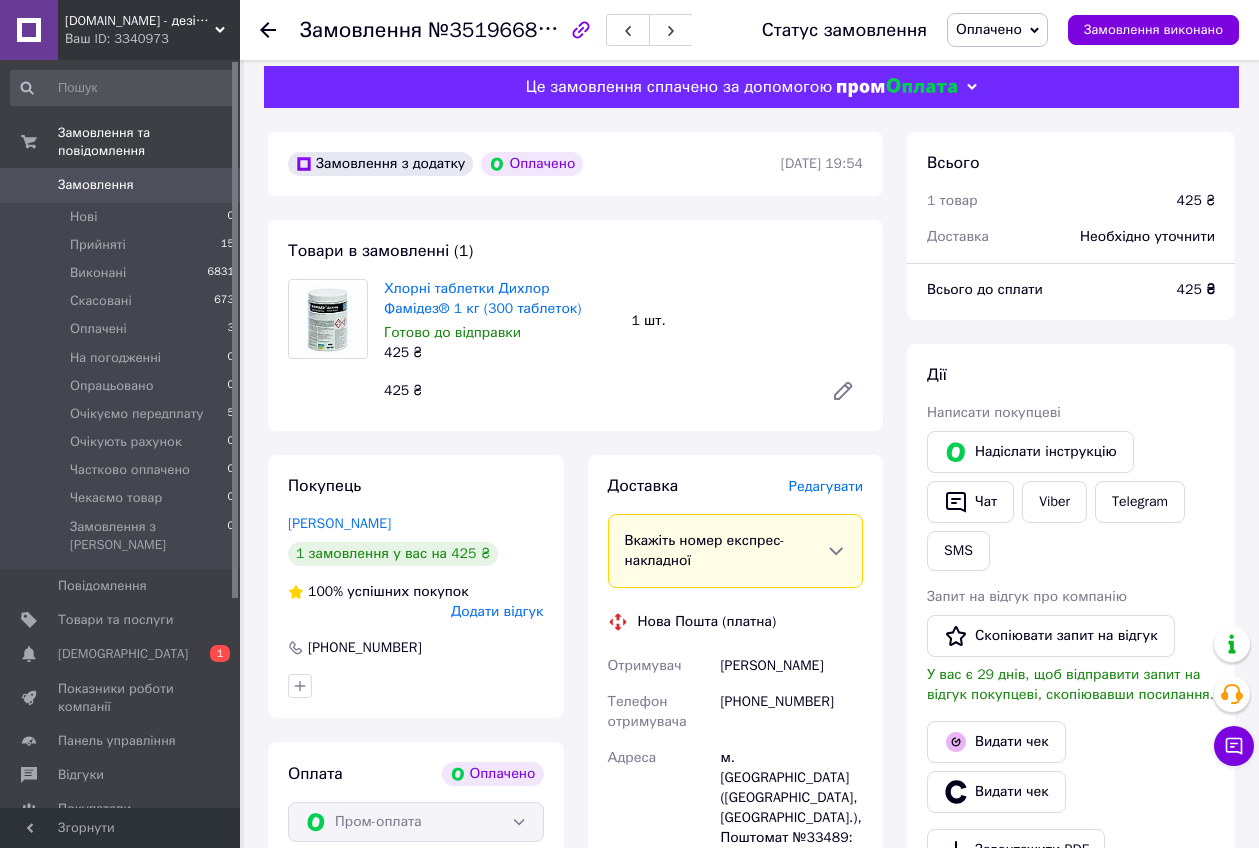 scroll, scrollTop: 0, scrollLeft: 0, axis: both 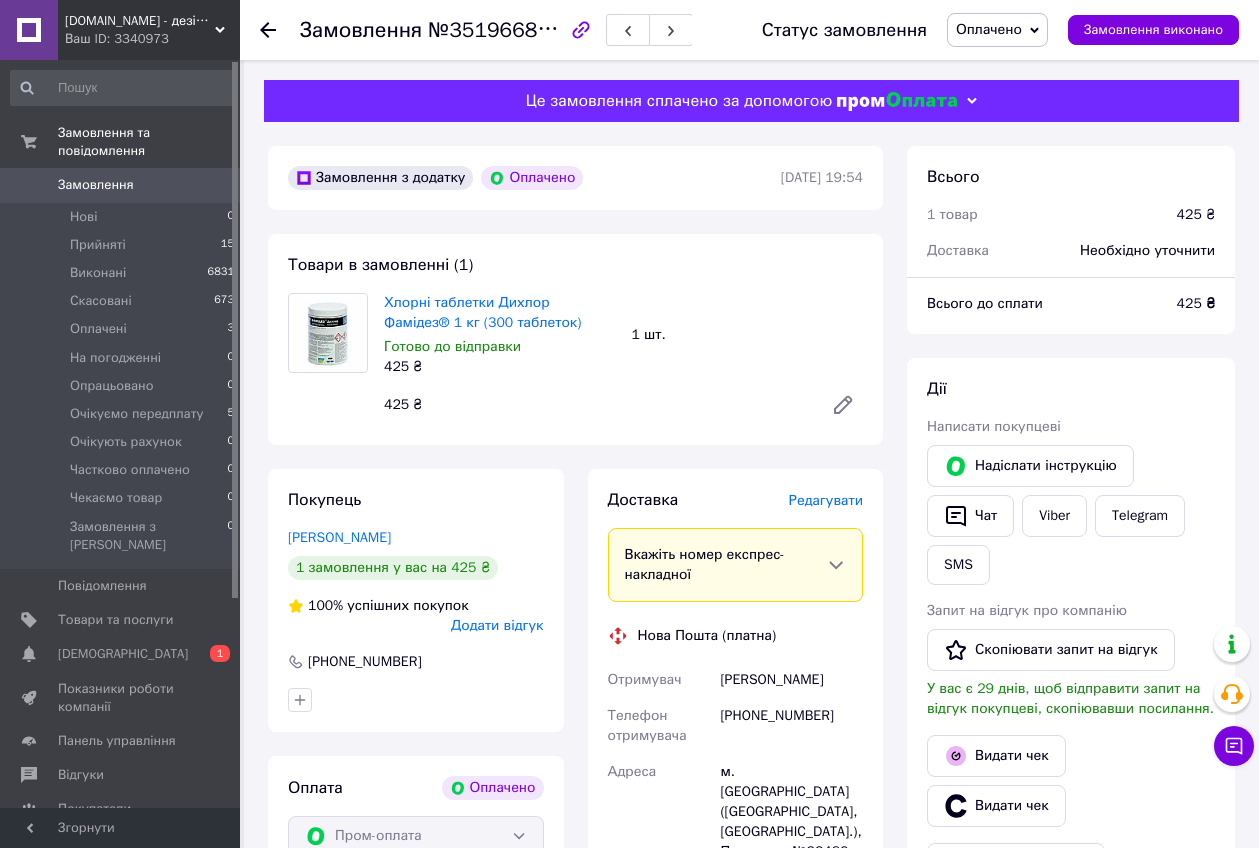 click 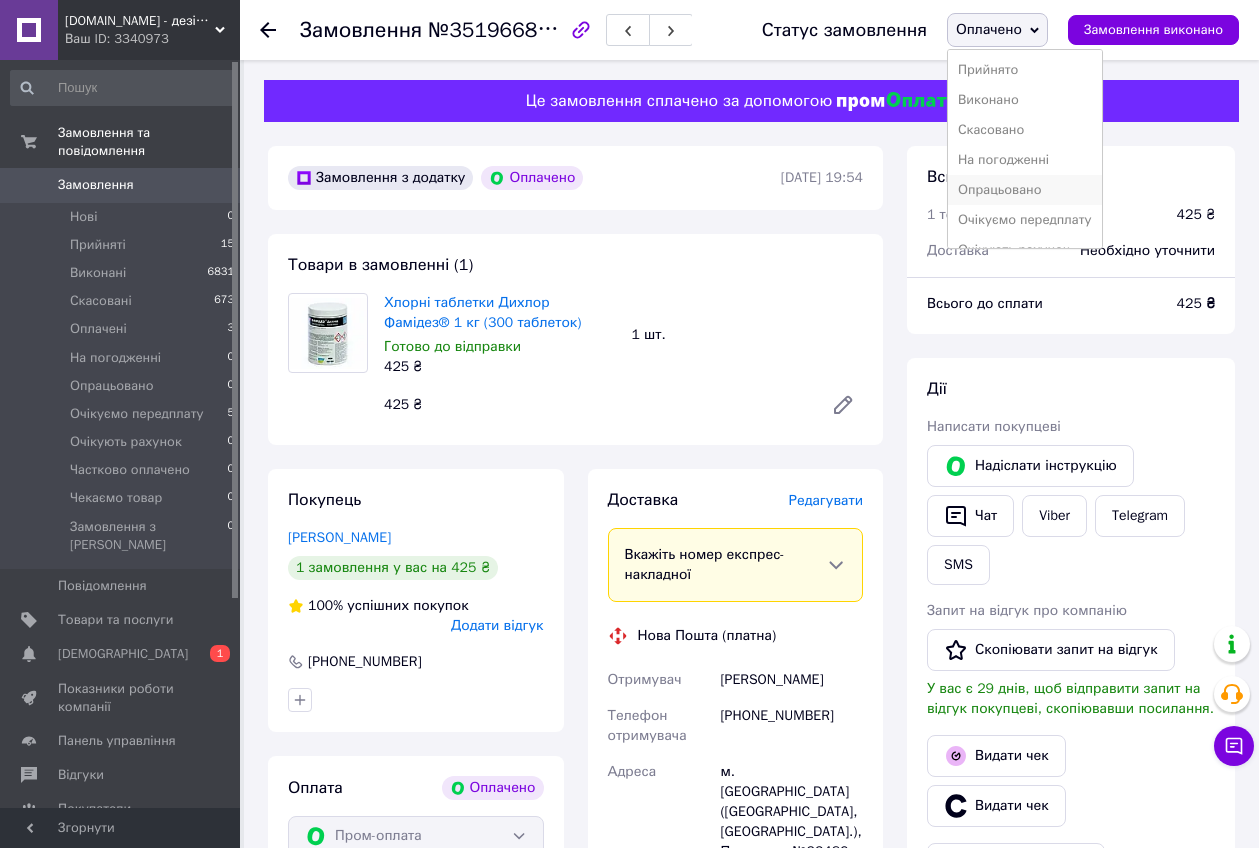 click on "Опрацьовано" at bounding box center (1025, 190) 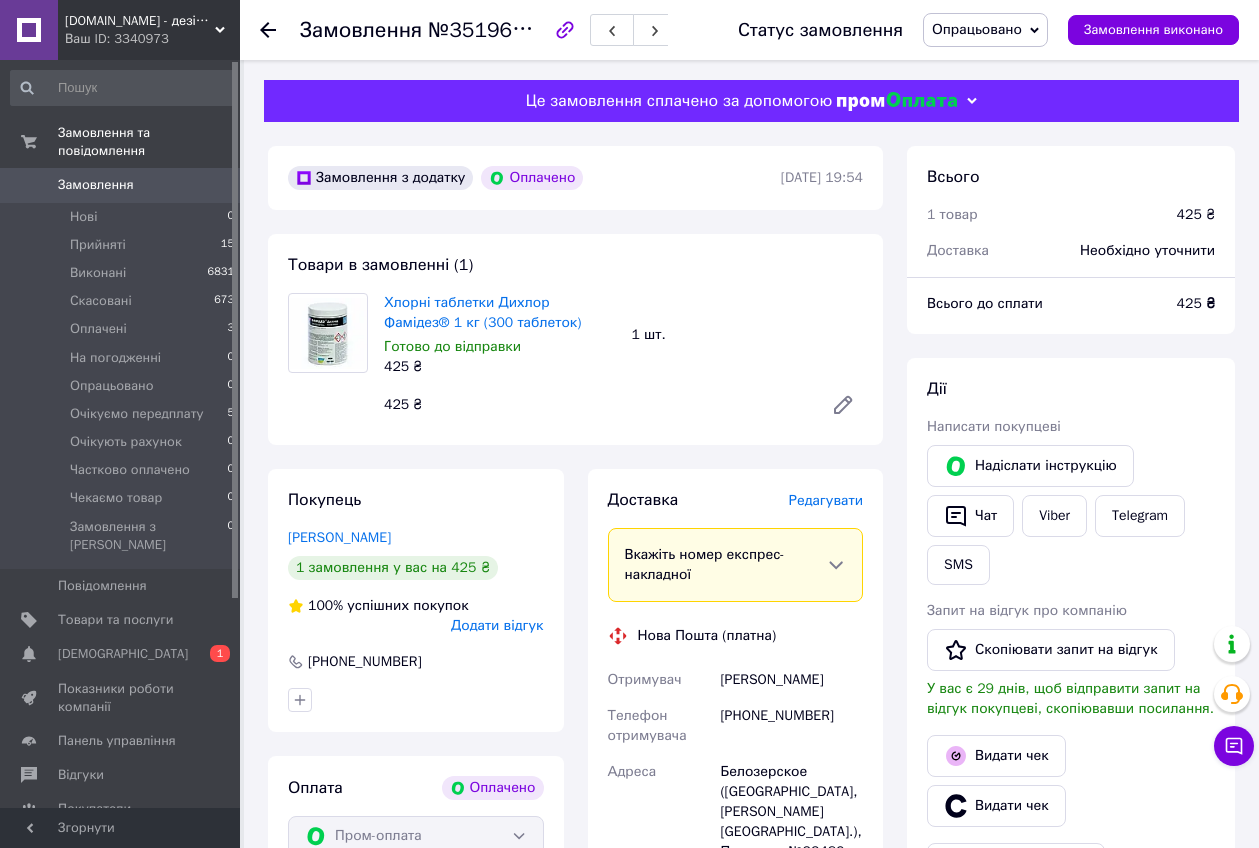 drag, startPoint x: 706, startPoint y: 677, endPoint x: 847, endPoint y: 691, distance: 141.69333 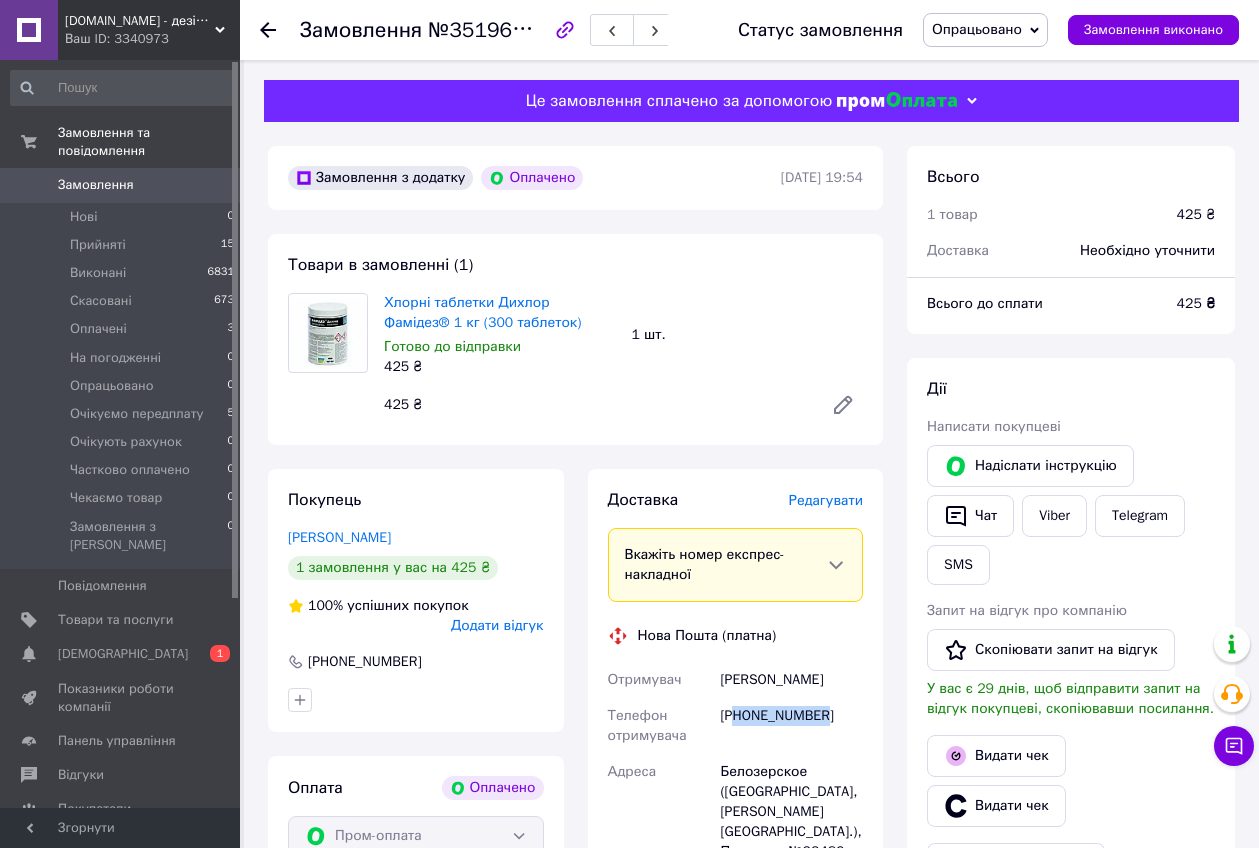 drag, startPoint x: 737, startPoint y: 715, endPoint x: 873, endPoint y: 718, distance: 136.03308 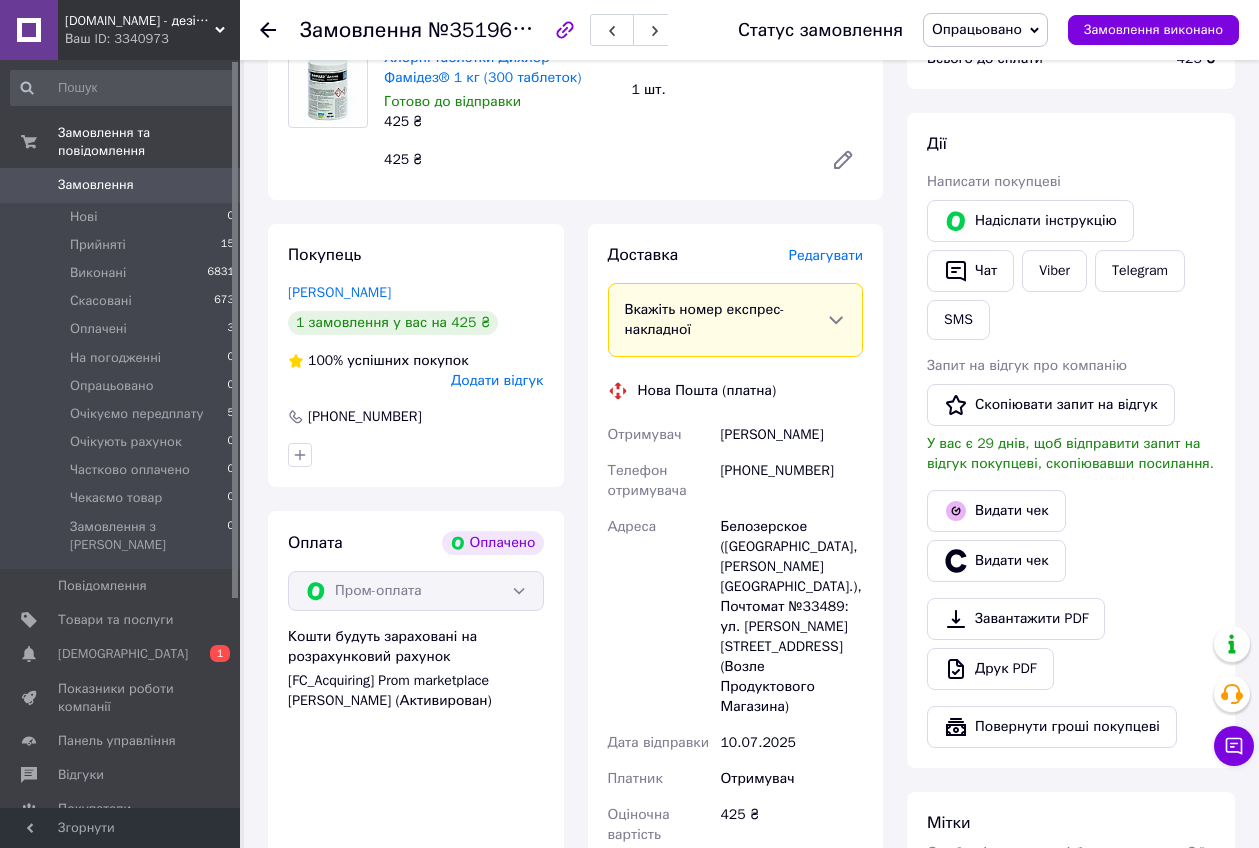 scroll, scrollTop: 250, scrollLeft: 0, axis: vertical 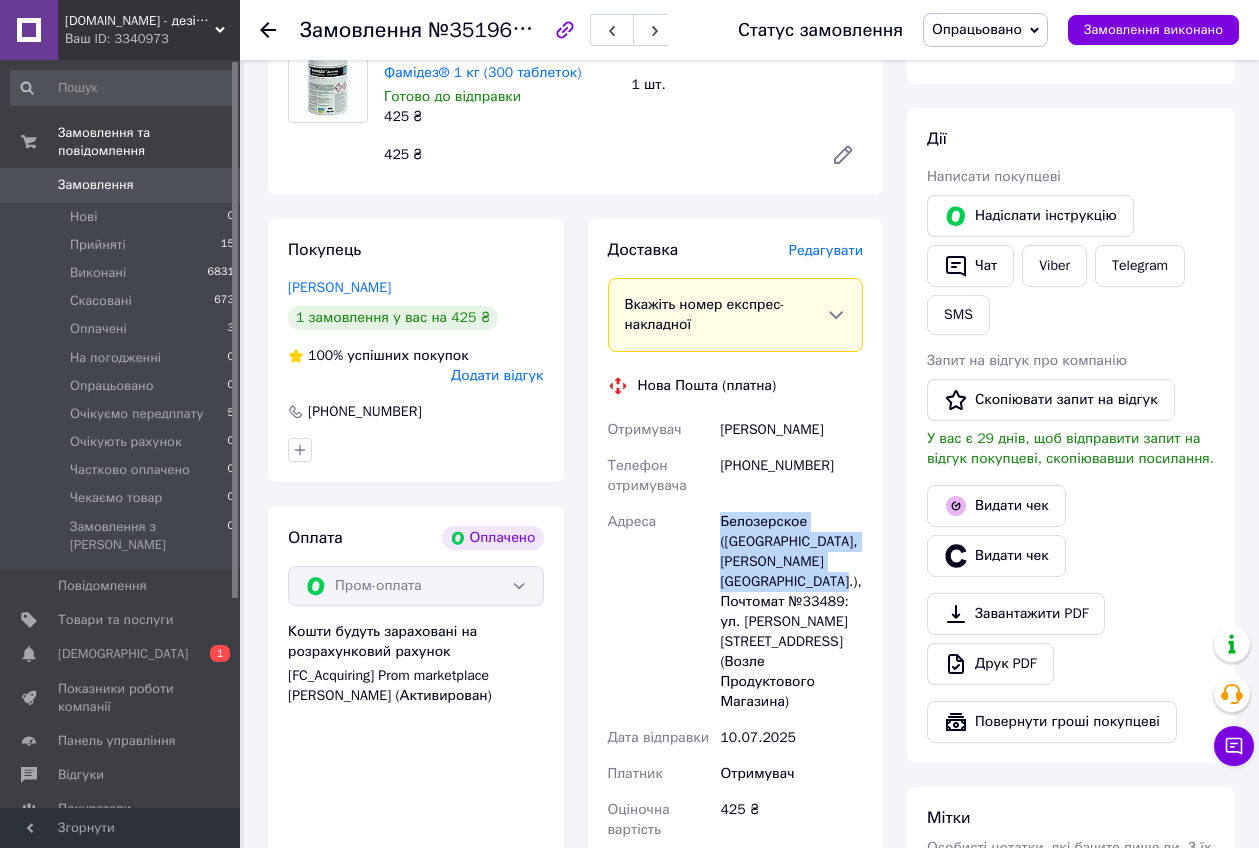 drag, startPoint x: 715, startPoint y: 513, endPoint x: 855, endPoint y: 576, distance: 153.52199 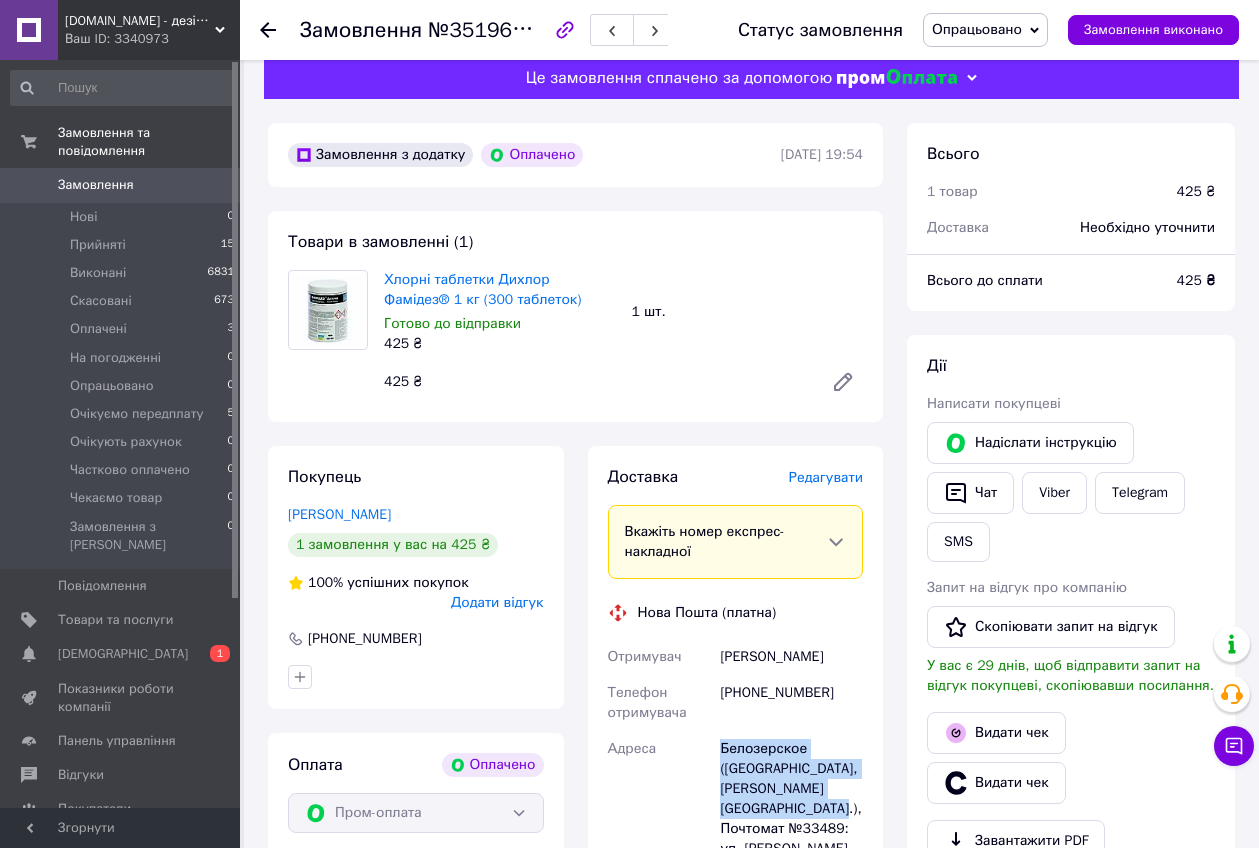 scroll, scrollTop: 0, scrollLeft: 0, axis: both 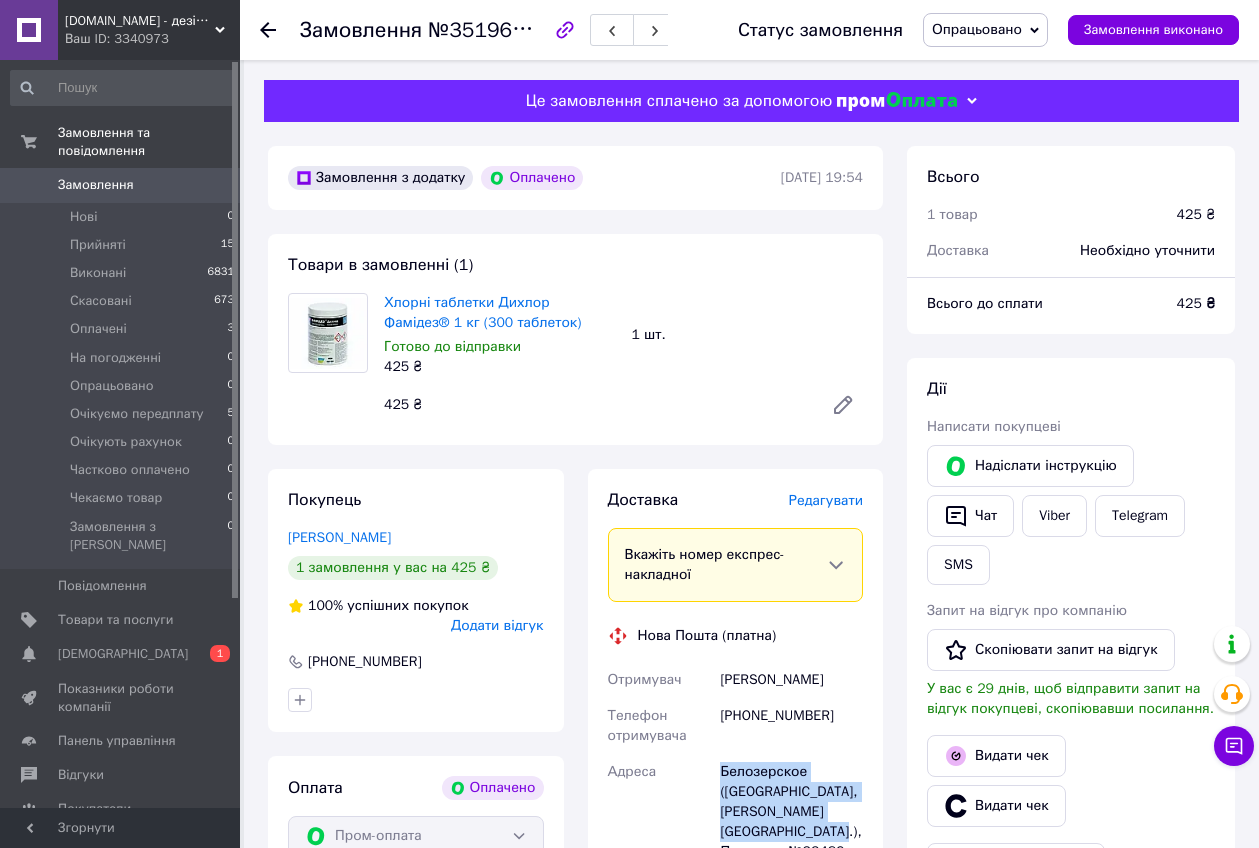 drag, startPoint x: 711, startPoint y: 676, endPoint x: 854, endPoint y: 661, distance: 143.78456 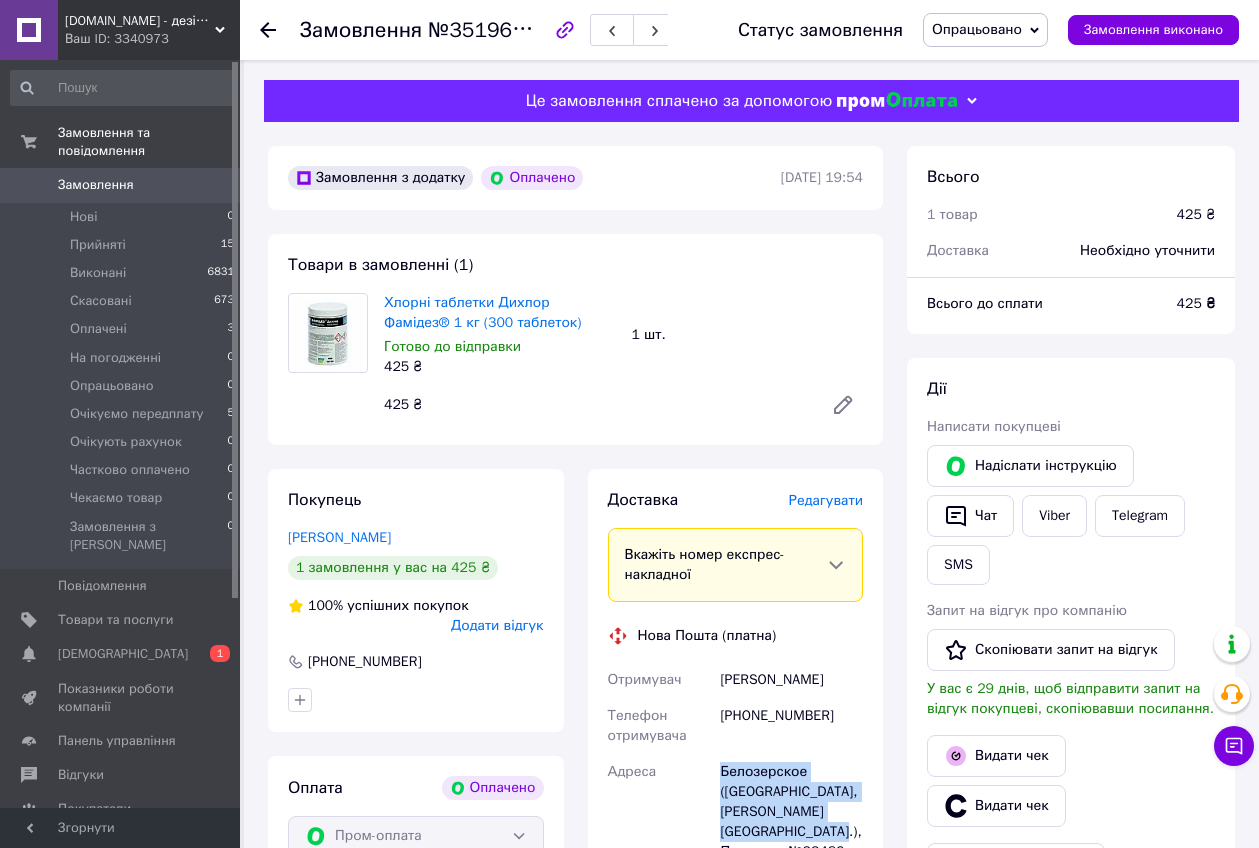 copy on "Отримувач [PERSON_NAME]" 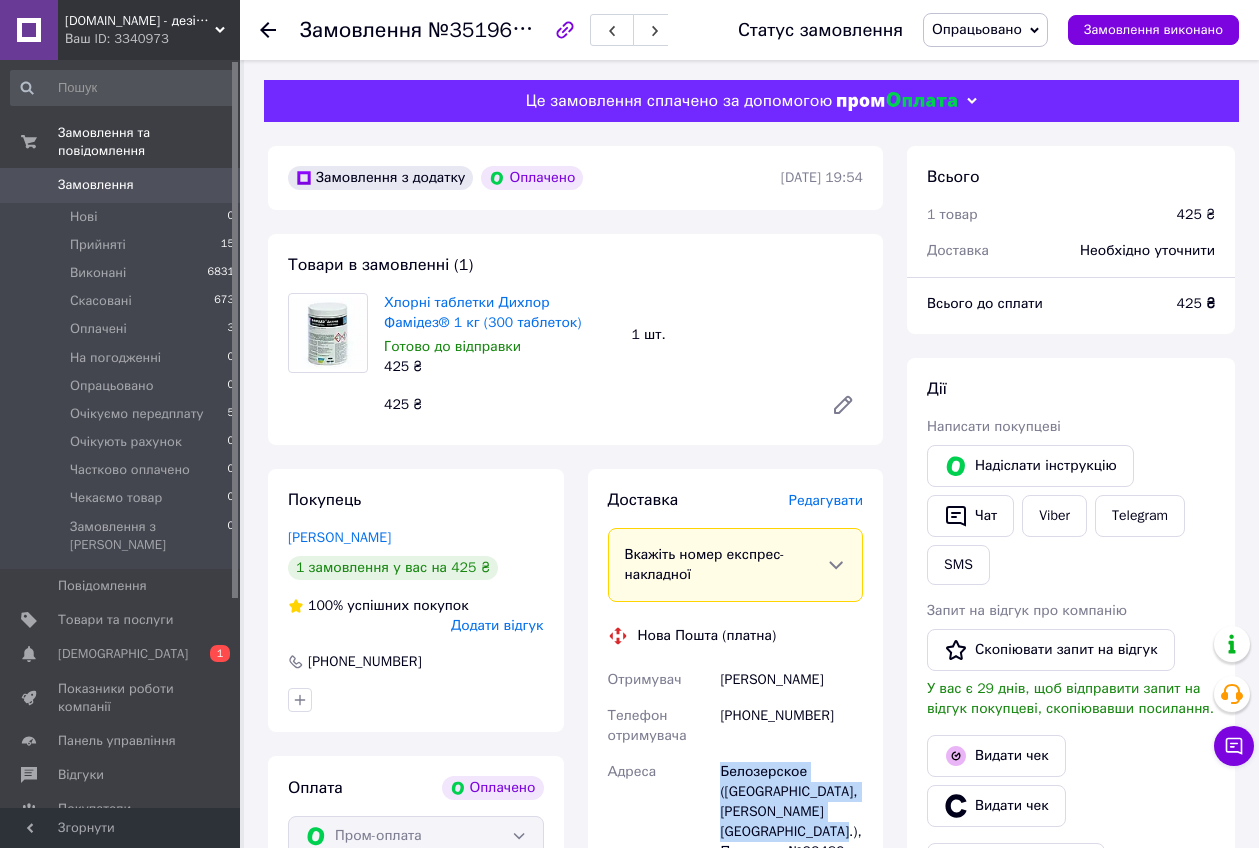 copy on "Отримувач [PERSON_NAME]" 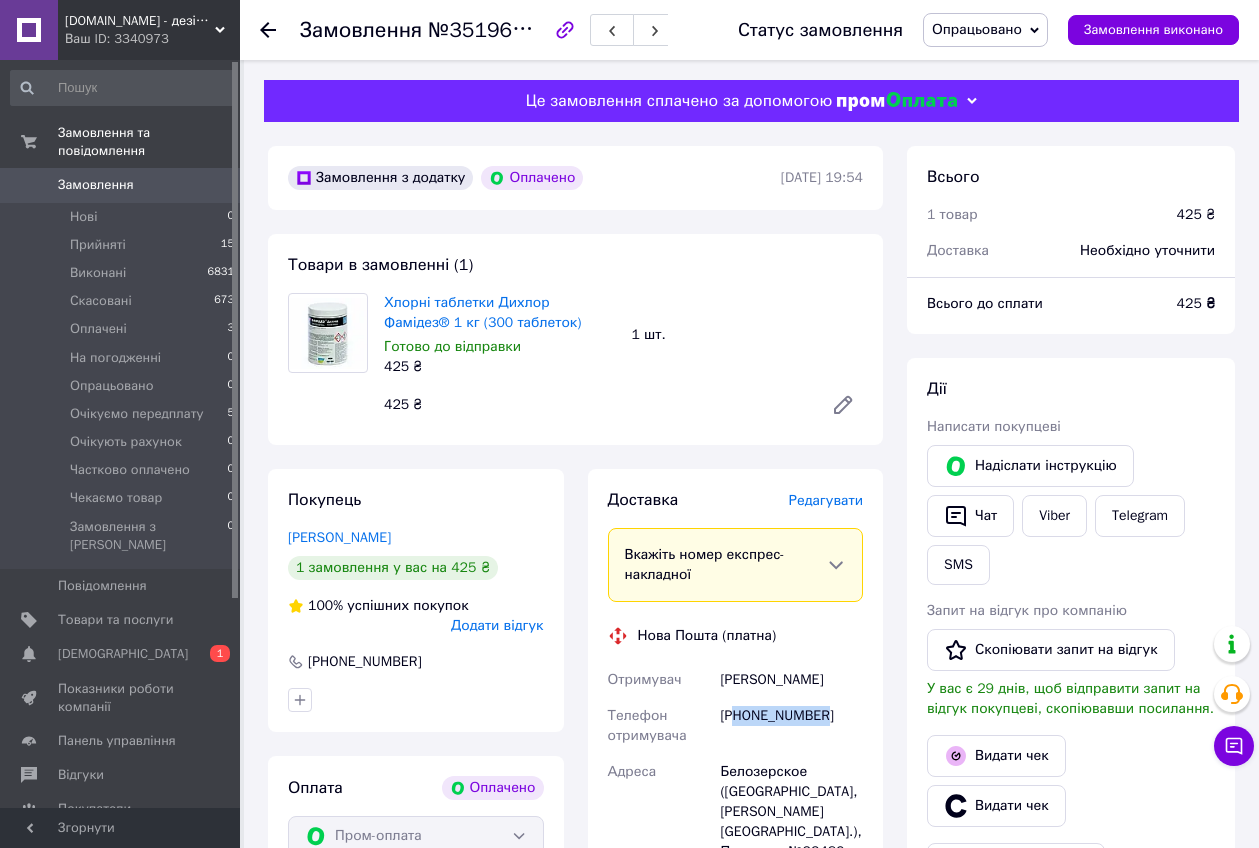 drag, startPoint x: 740, startPoint y: 715, endPoint x: 851, endPoint y: 721, distance: 111.16204 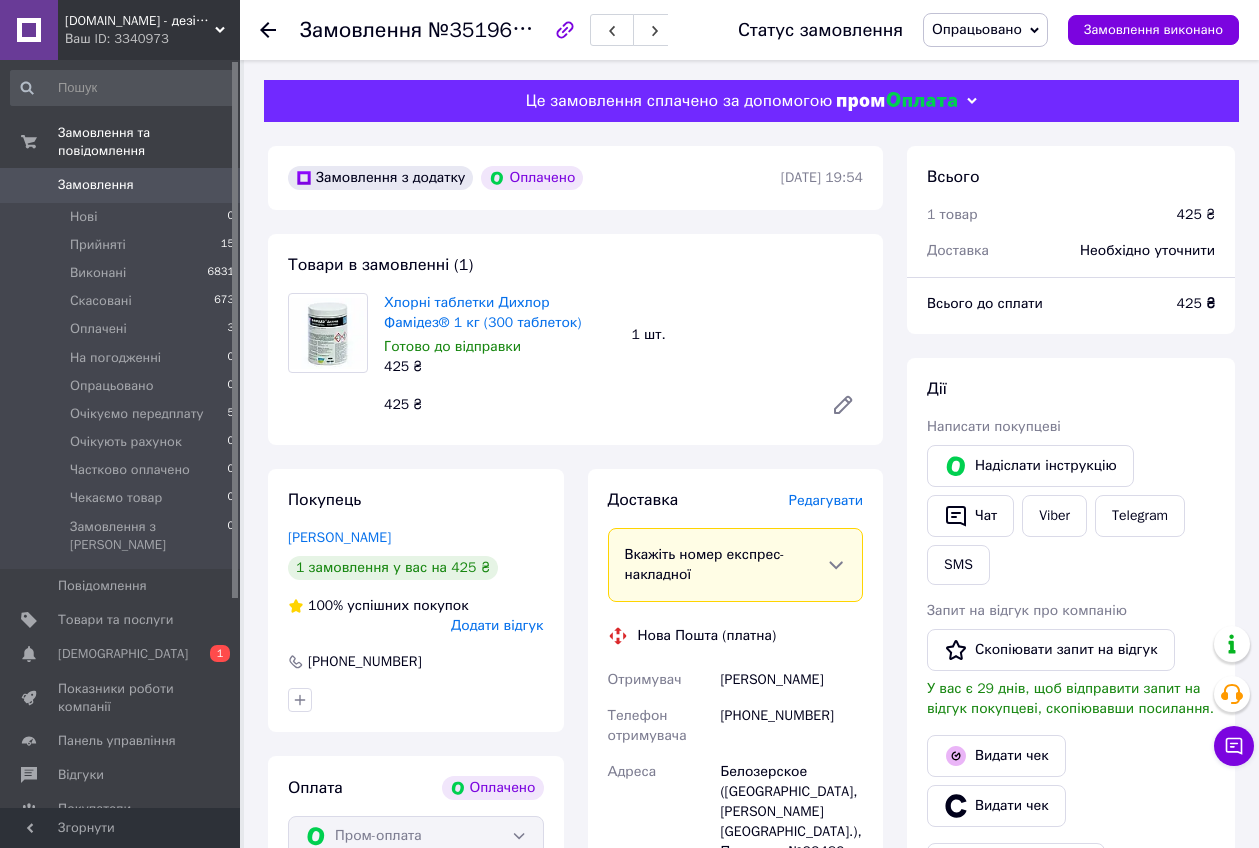 click on "Доставка [PERSON_NAME] Вкажіть номер експрес-накладної Обов'язково введіть номер експрес-накладної,
якщо створювали її не на цій сторінці. У разі,
якщо номер ЕН не буде доданий, ми не зможемо
виплатити гроші за замовлення Мобільний номер покупця (із замовлення) повинен відповідати номеру отримувача за накладною Нова Пошта (платна) Отримувач [PERSON_NAME] Телефон отримувача [PHONE_NUMBER] Адреса Белозерское ([GEOGRAPHIC_DATA], [PERSON_NAME] р-н.), Почтомат №33489: ул. [STREET_ADDRESS] (Возле Продуктового Магазина) Дата відправки [DATE] Платник Отримувач Оціночна вартість 425 ₴ <" at bounding box center (736, 890) 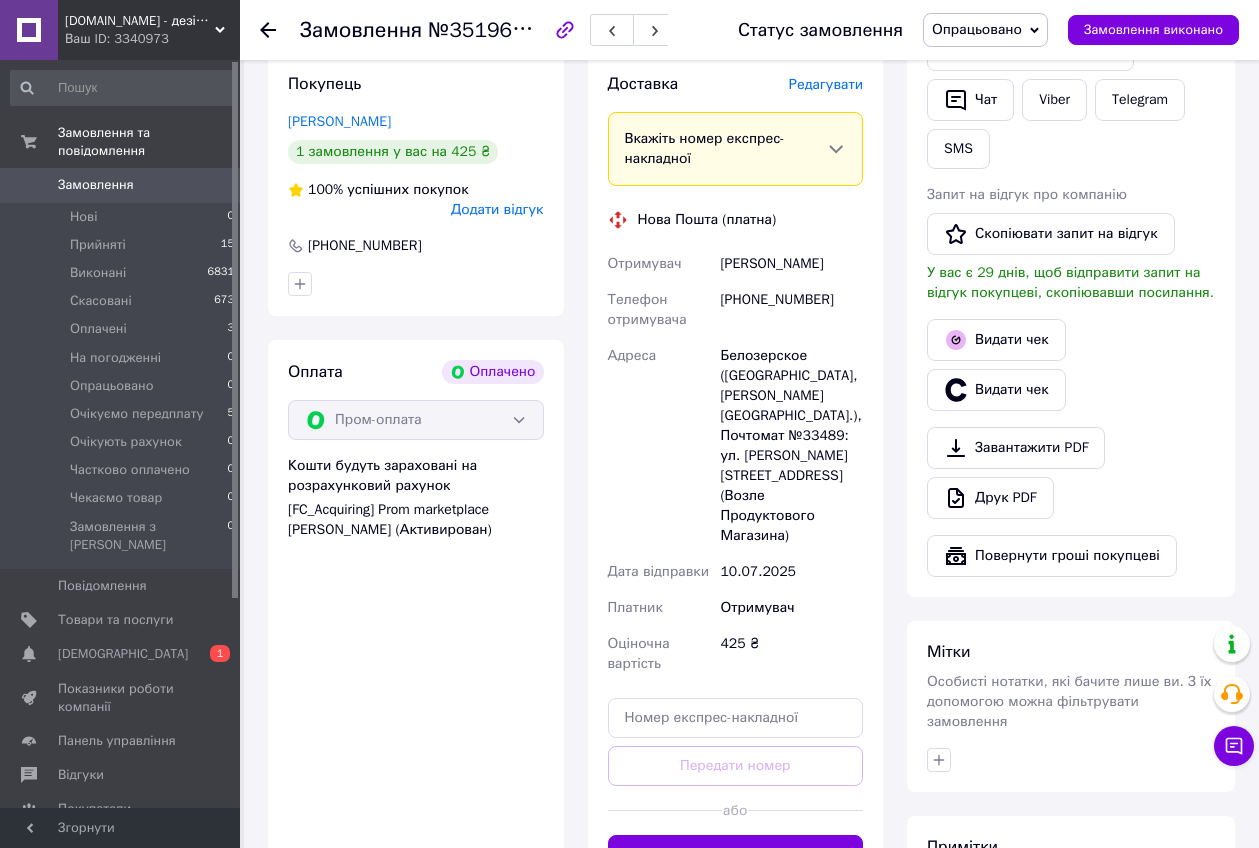scroll, scrollTop: 500, scrollLeft: 0, axis: vertical 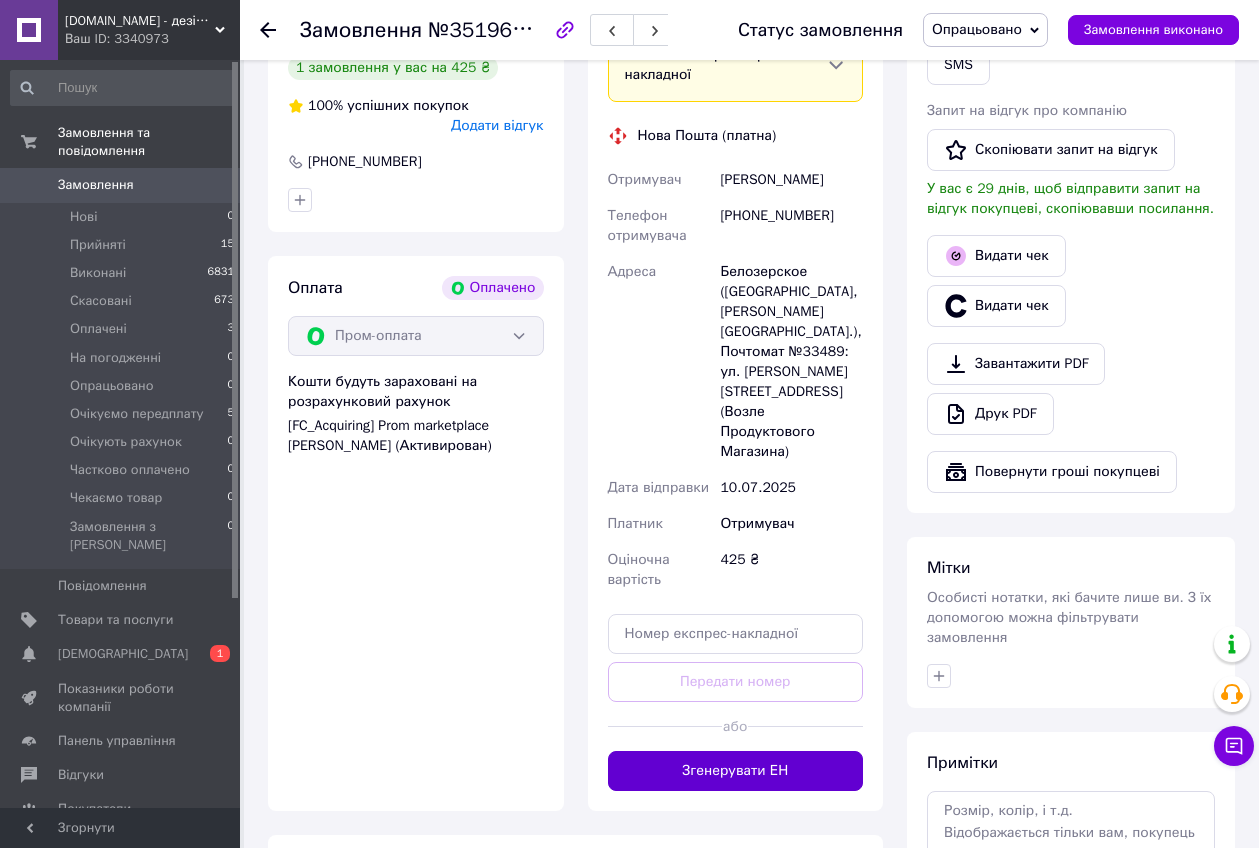 click on "Згенерувати ЕН" at bounding box center [736, 771] 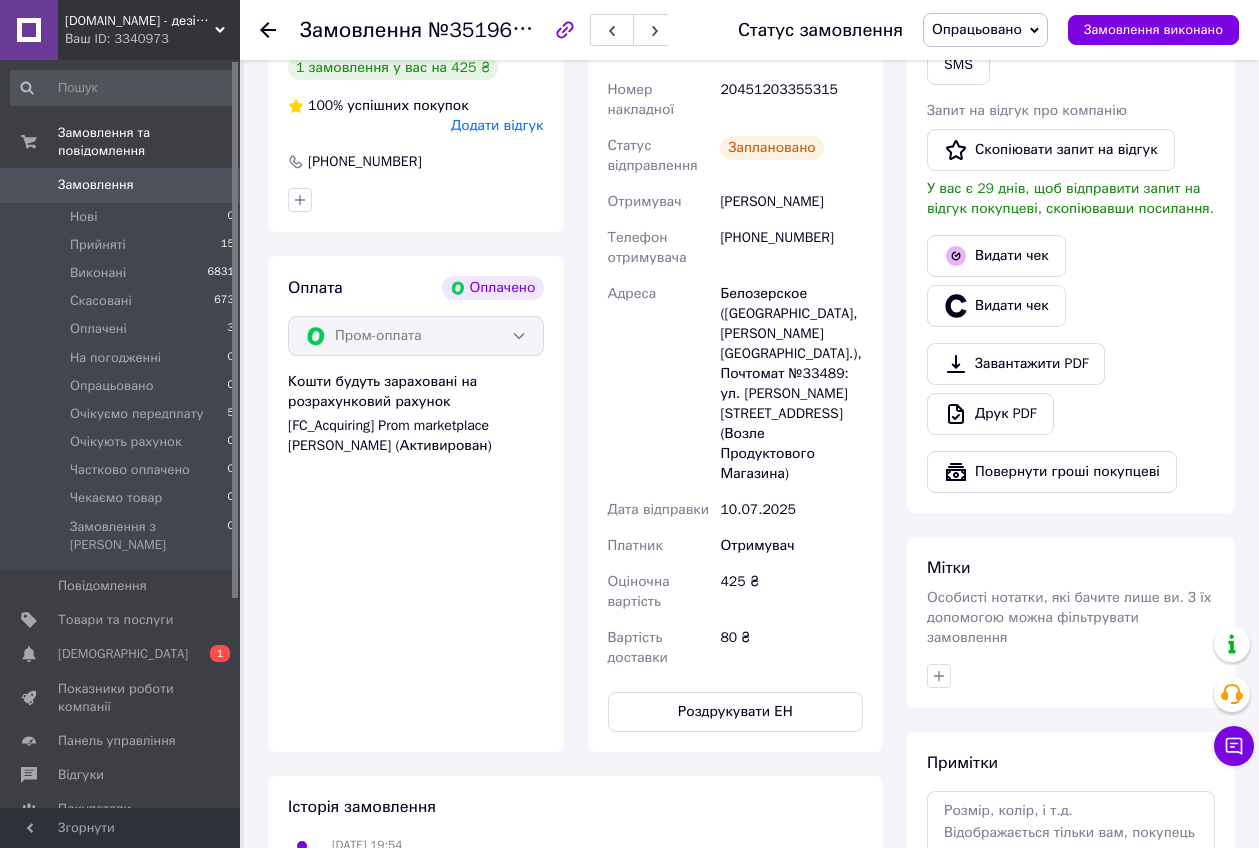 click 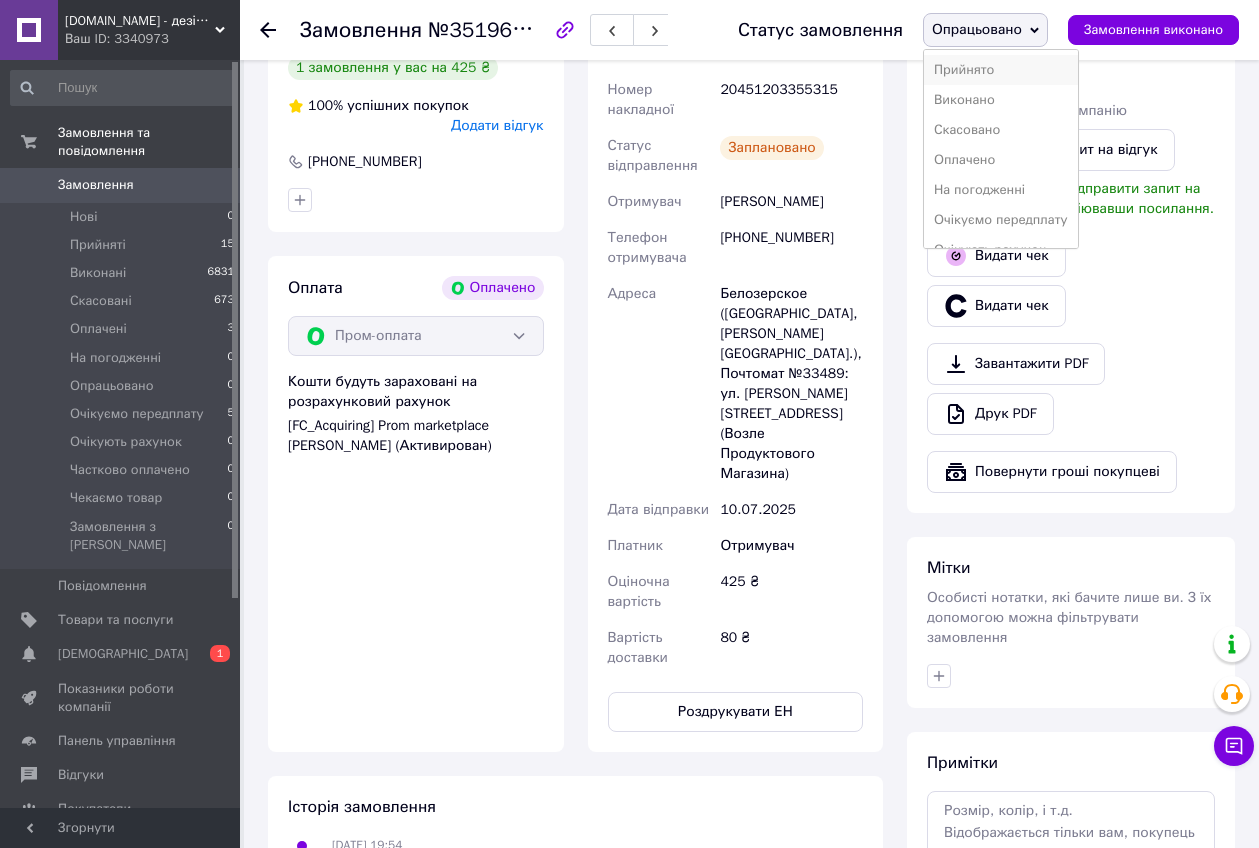 click on "Прийнято" at bounding box center (1001, 70) 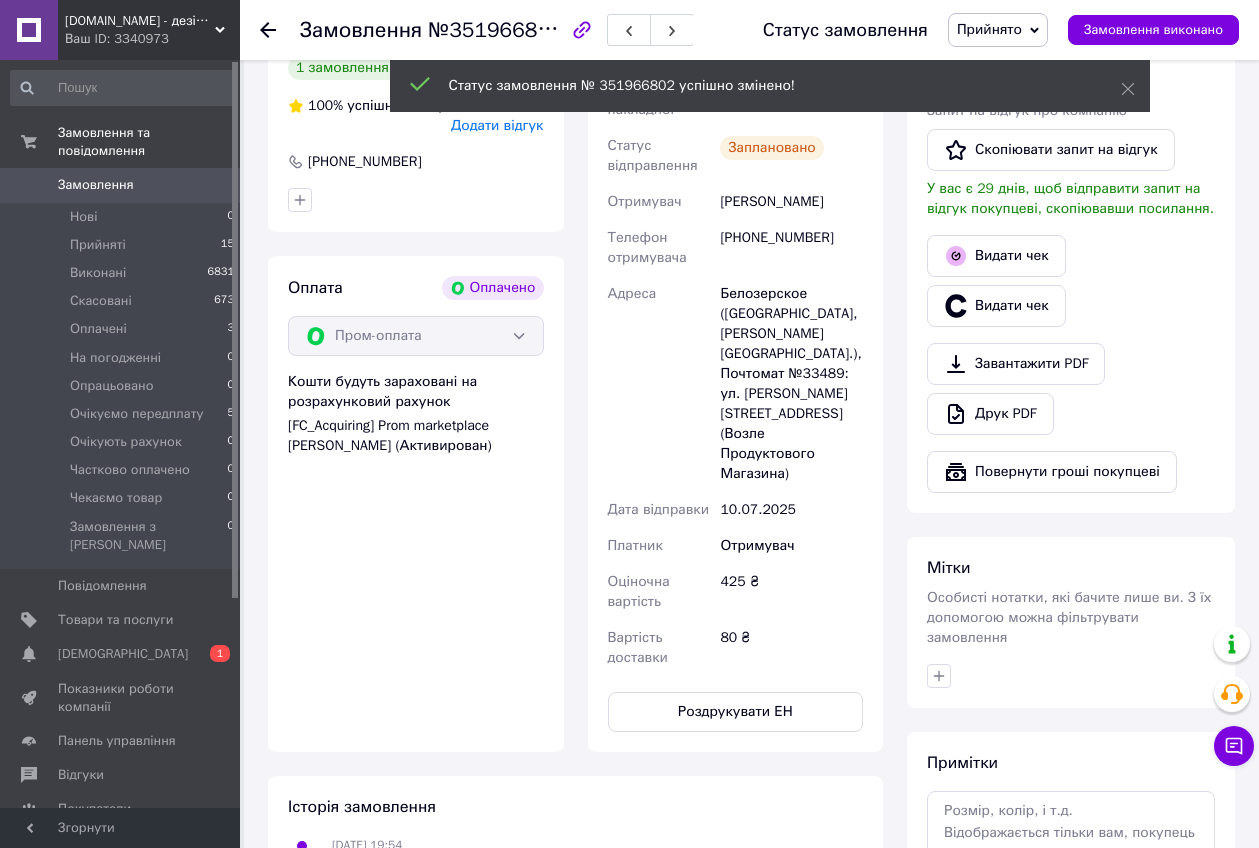 scroll, scrollTop: 375, scrollLeft: 0, axis: vertical 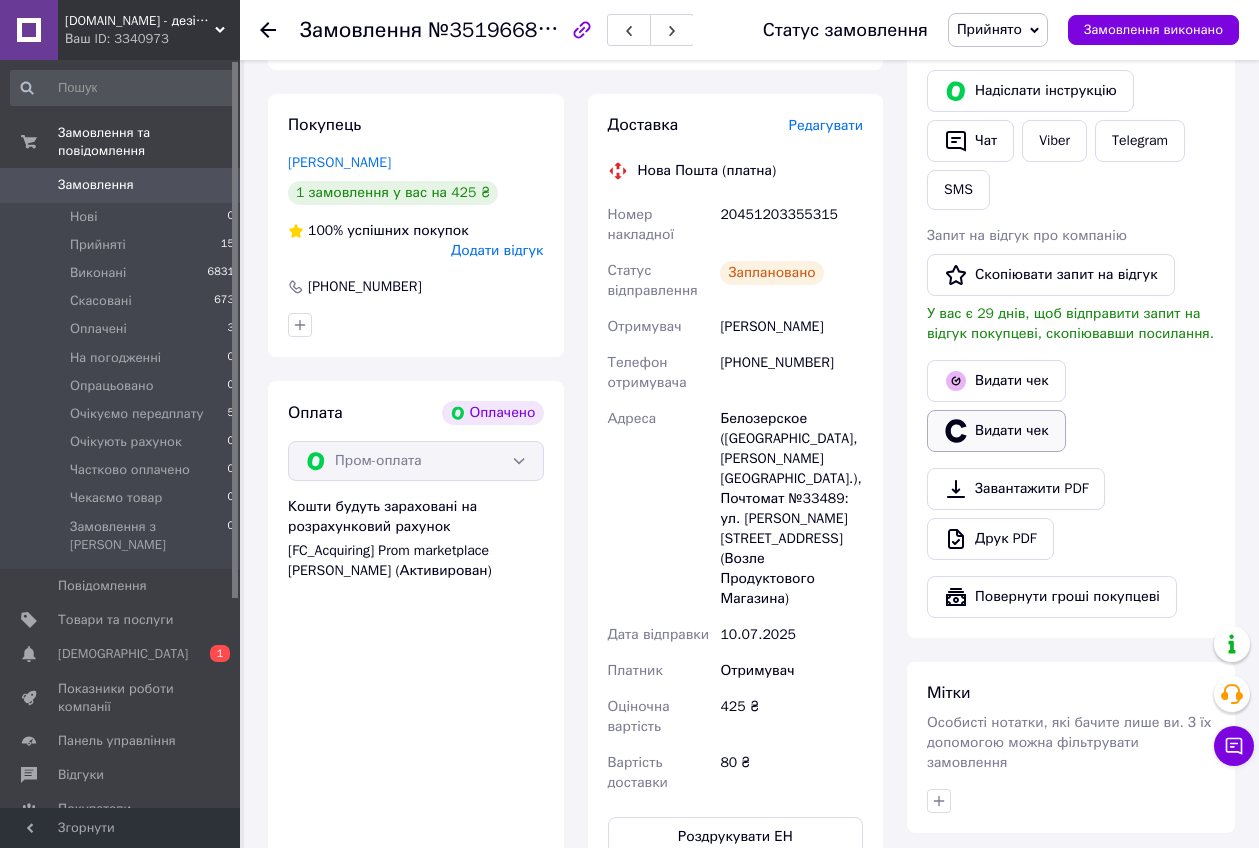 click on "Видати чек" at bounding box center [996, 431] 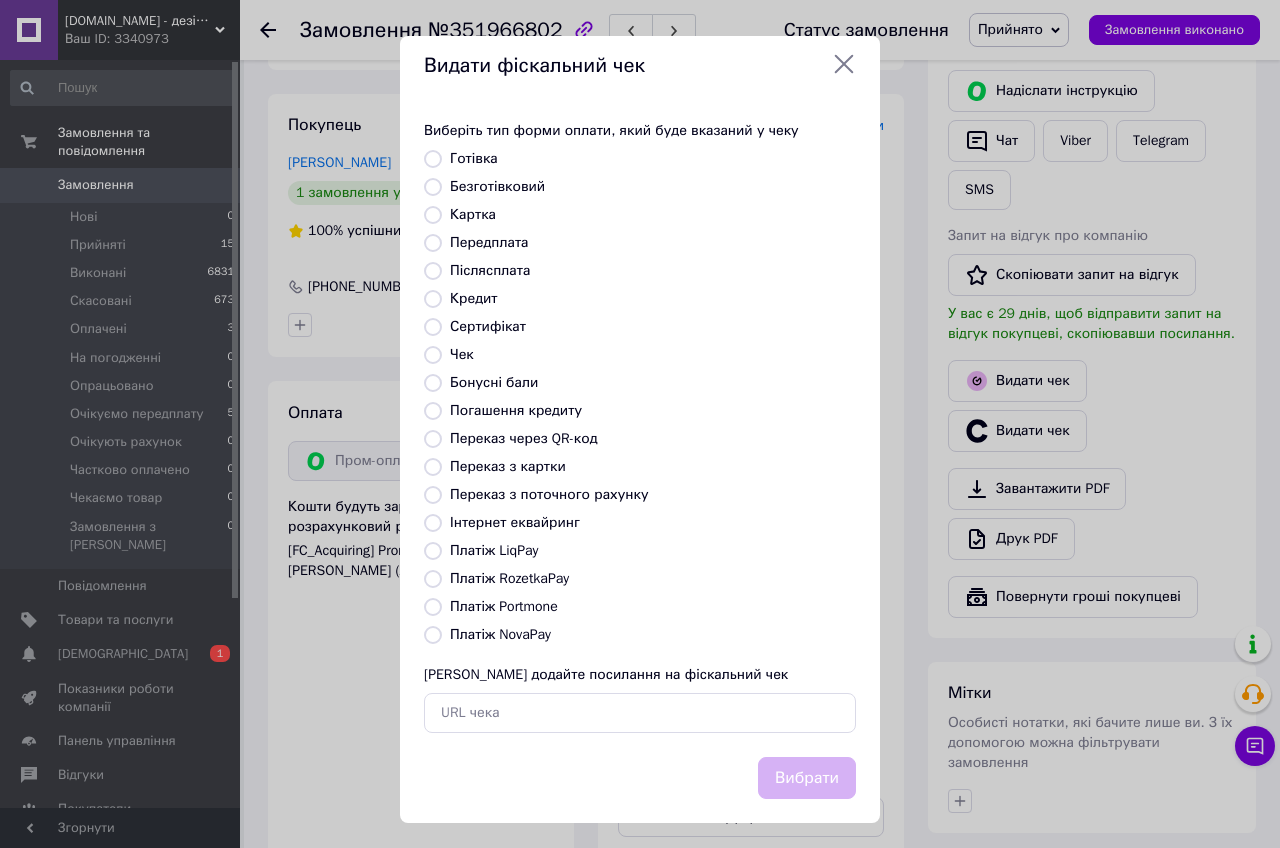 click on "Платіж RozetkaPay" at bounding box center (433, 579) 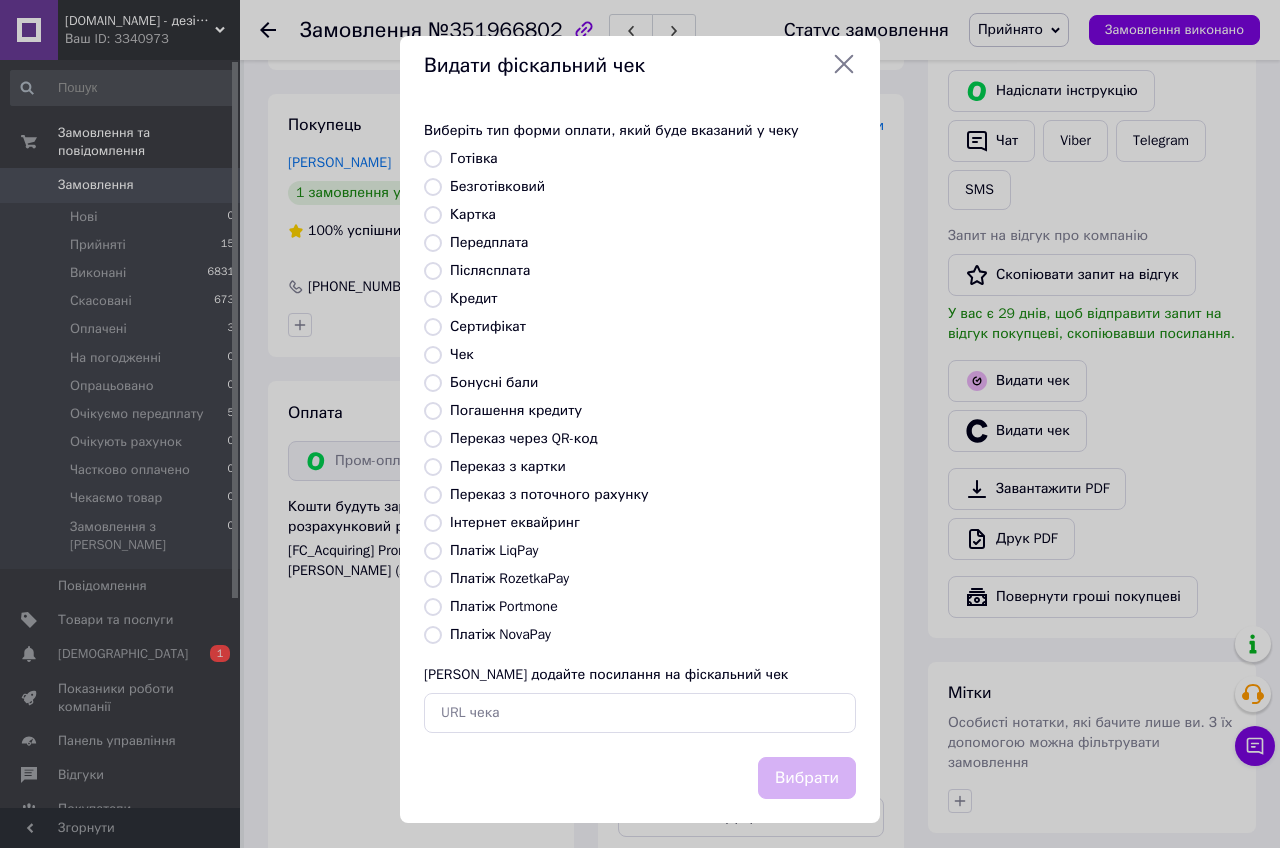 radio on "true" 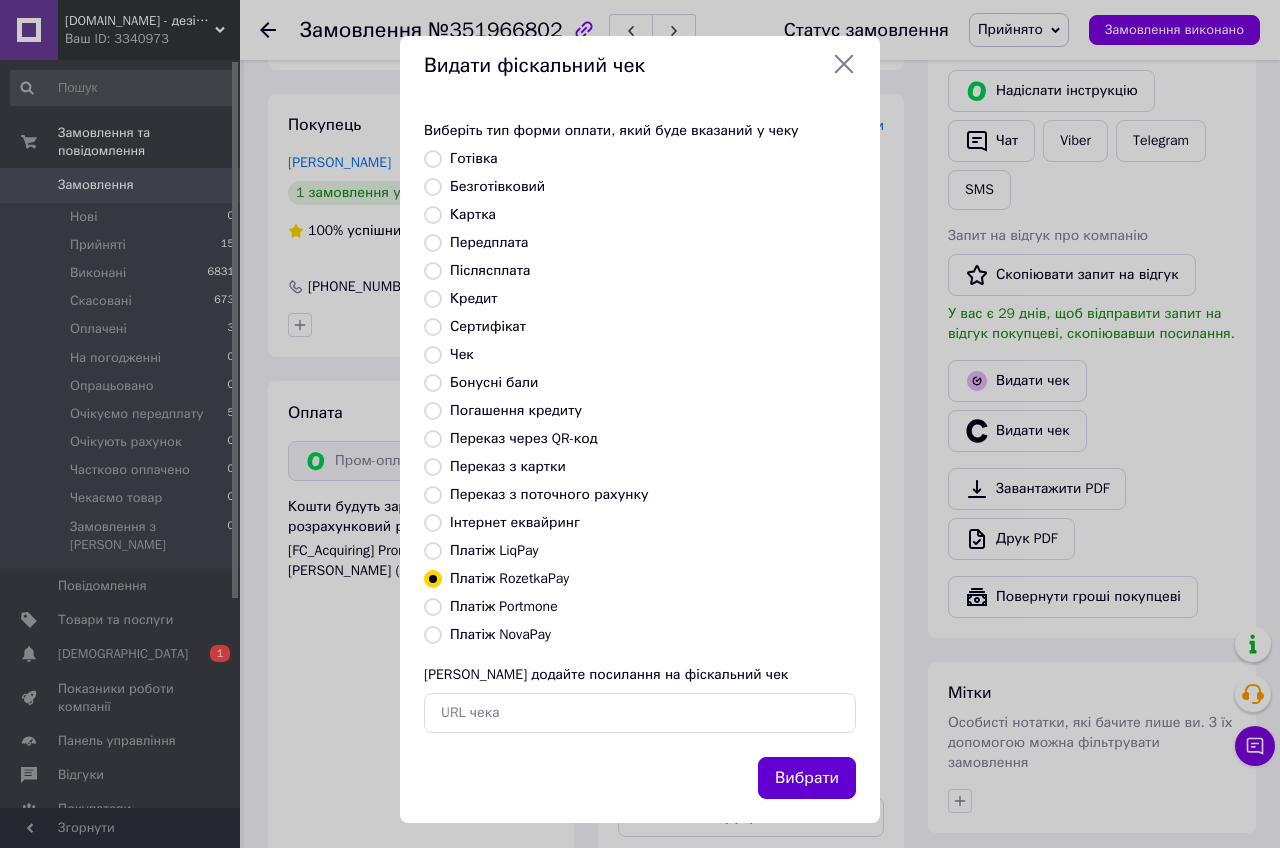 click on "Вибрати" at bounding box center [807, 778] 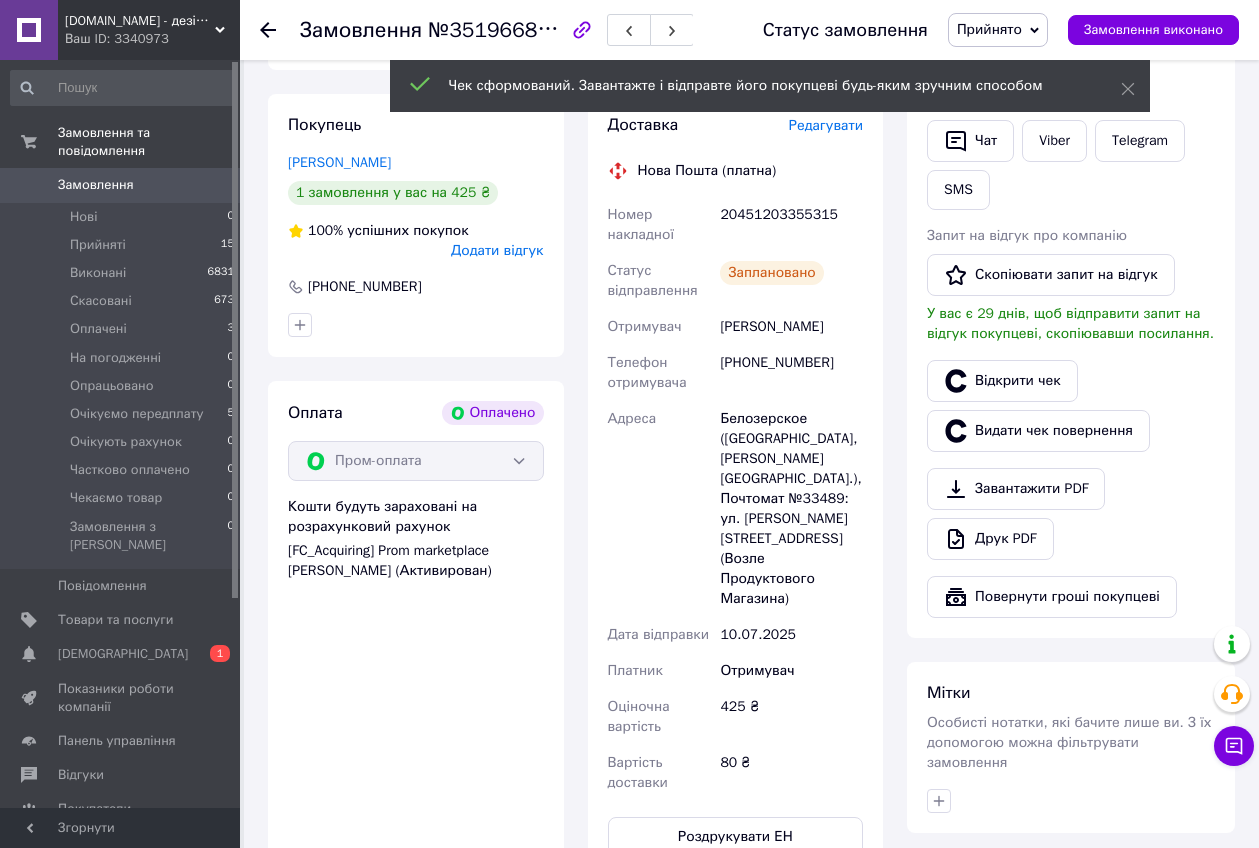 click 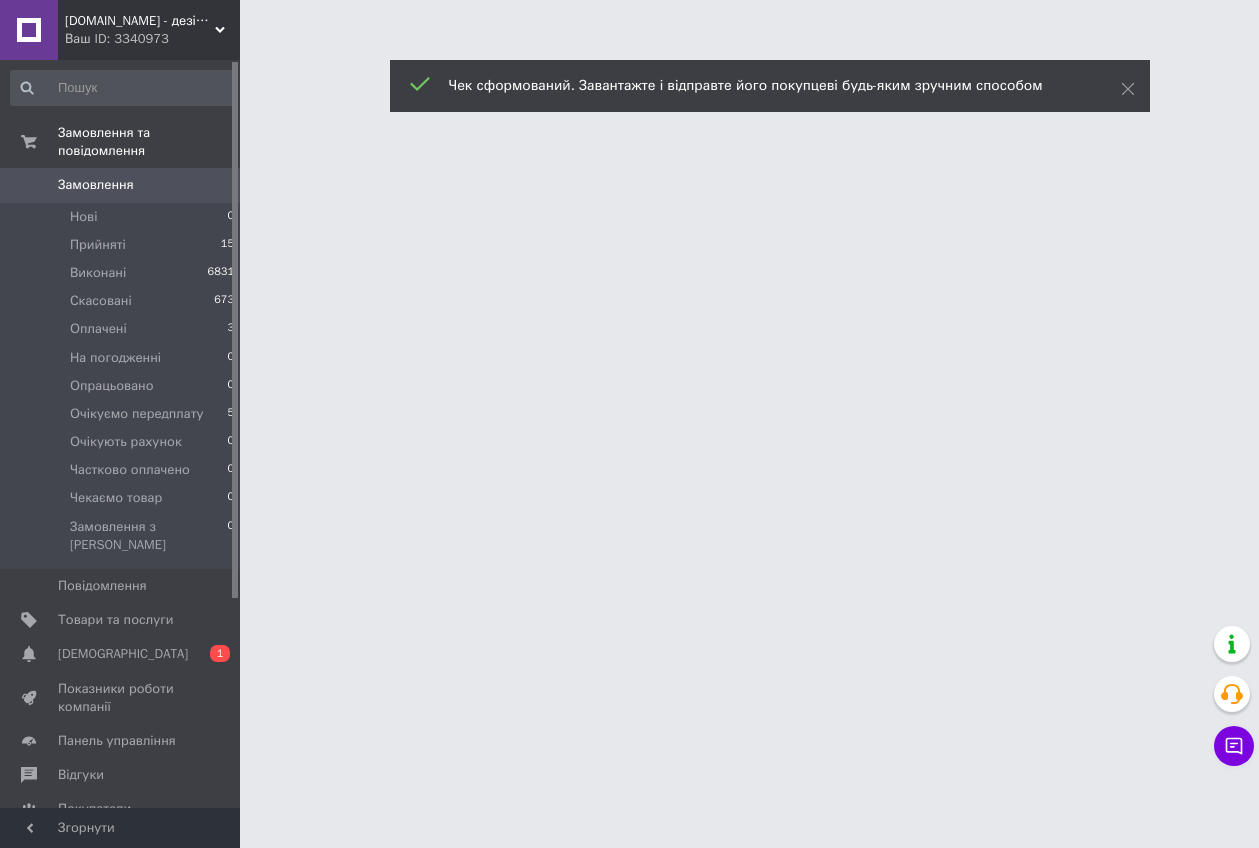 scroll, scrollTop: 0, scrollLeft: 0, axis: both 